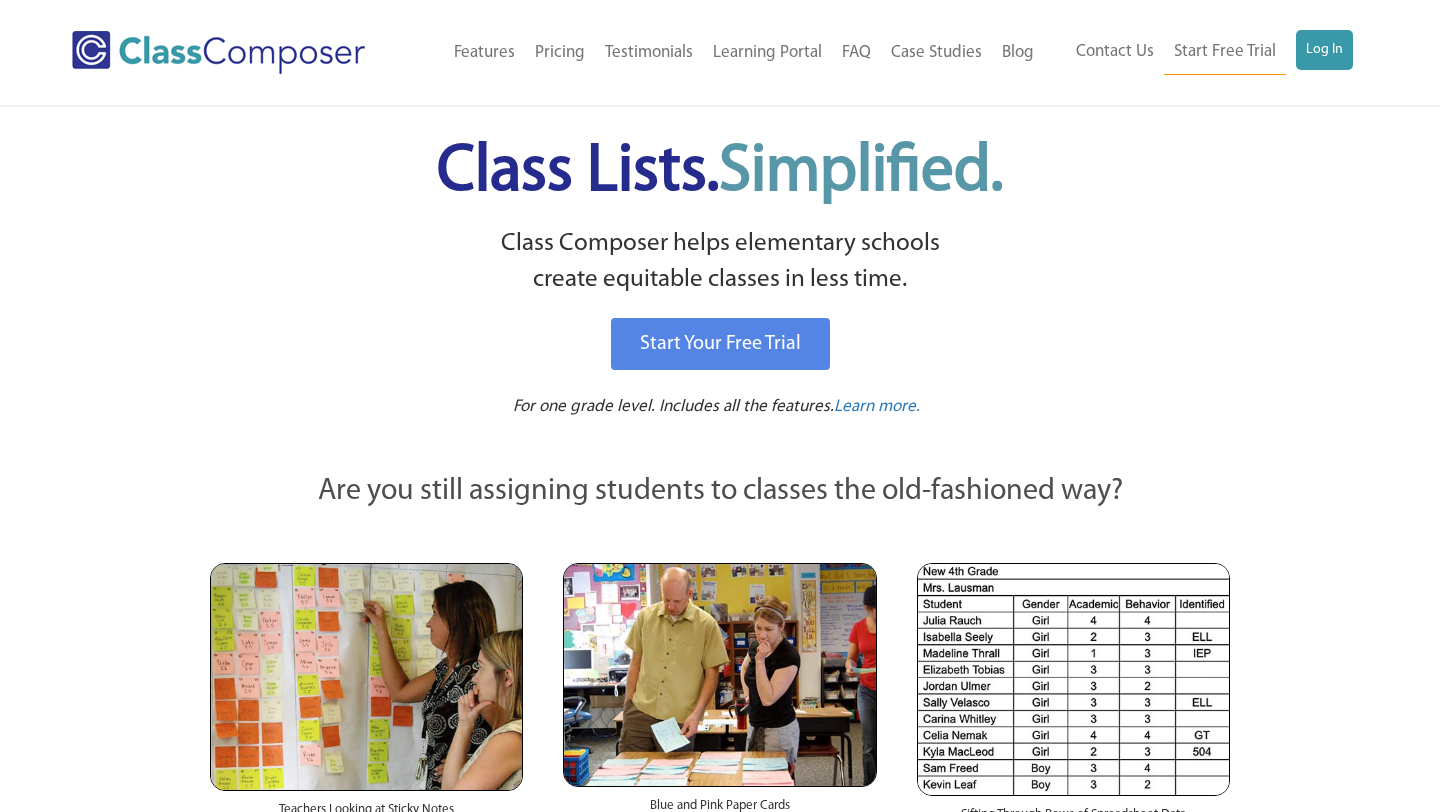 scroll, scrollTop: 0, scrollLeft: 0, axis: both 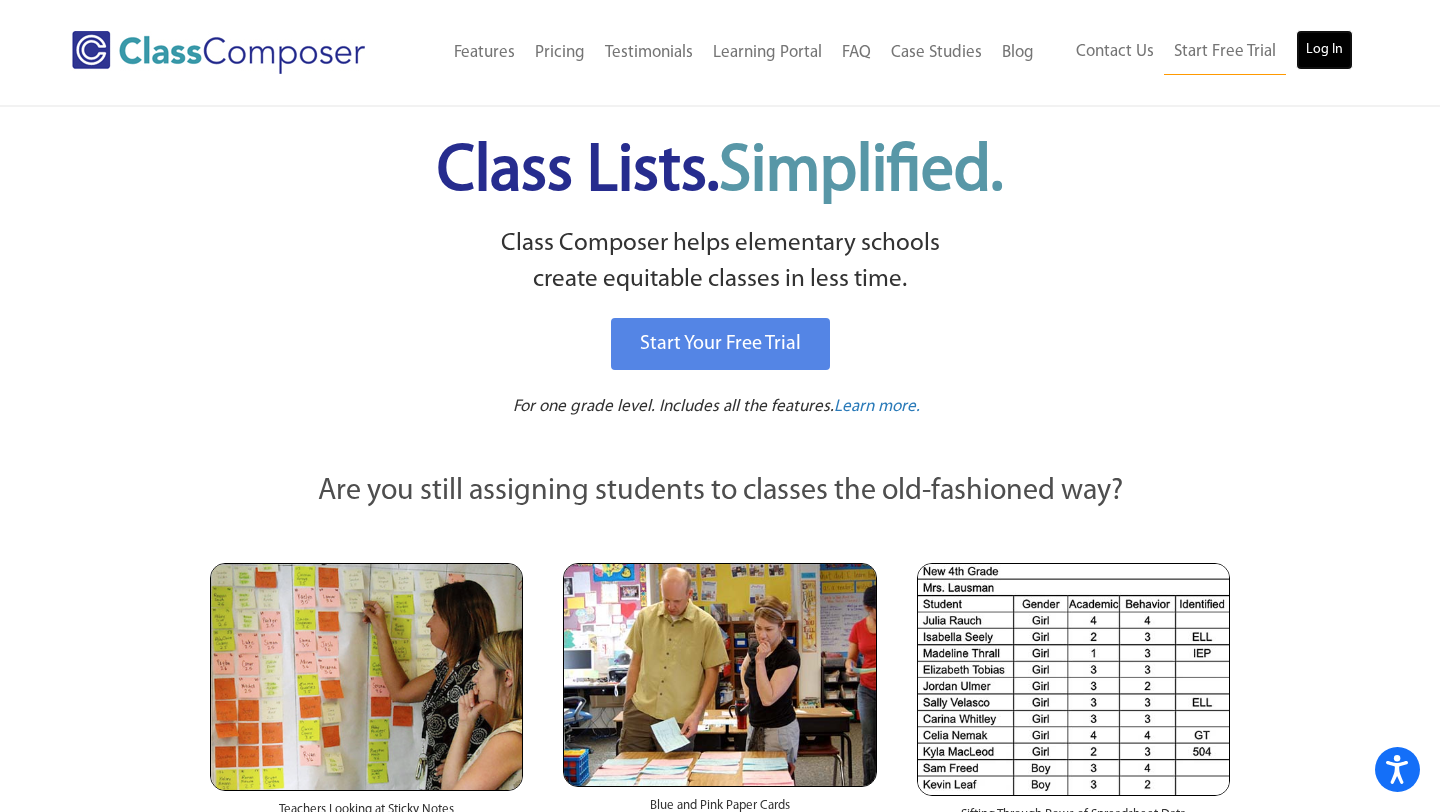 click on "Log In" at bounding box center (1324, 50) 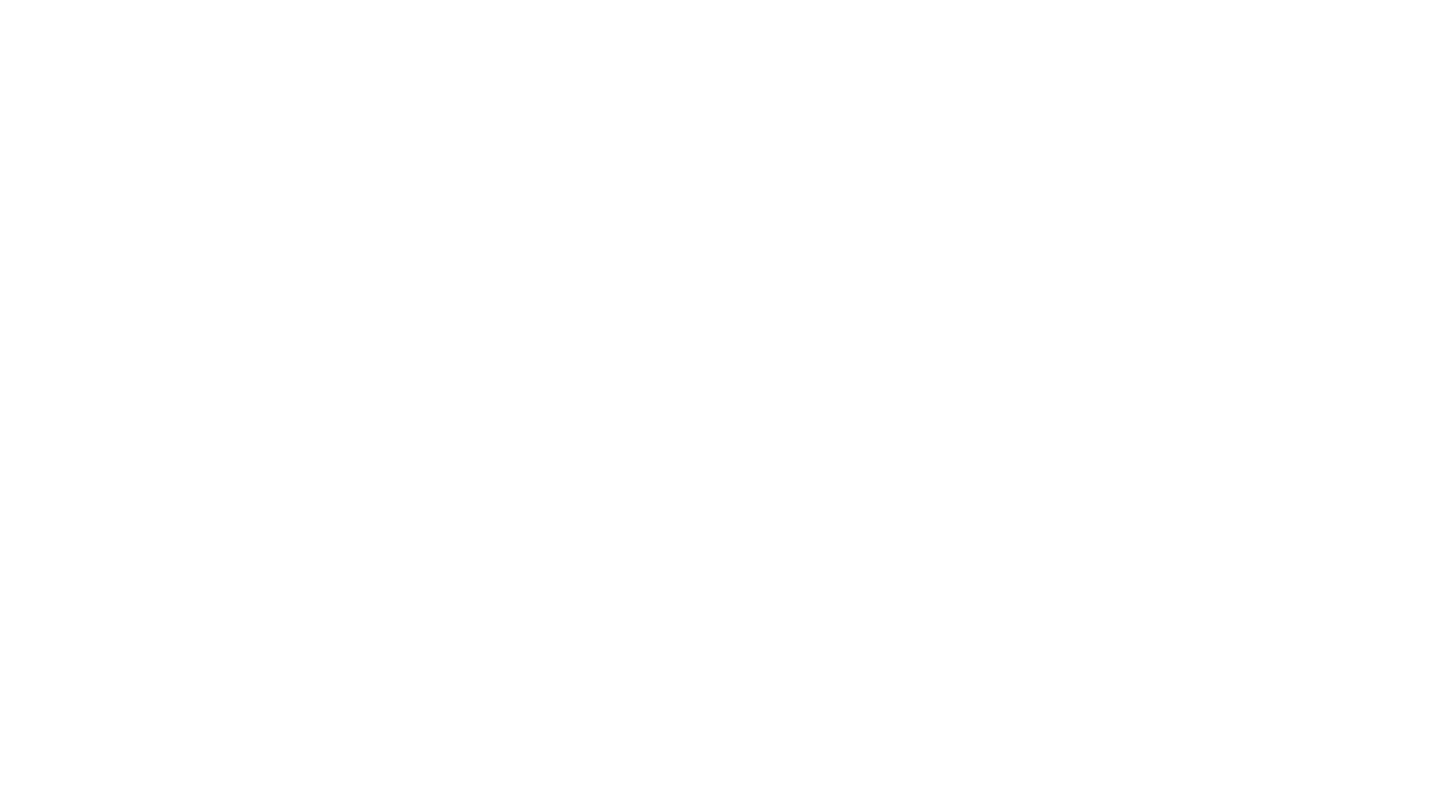 scroll, scrollTop: 0, scrollLeft: 0, axis: both 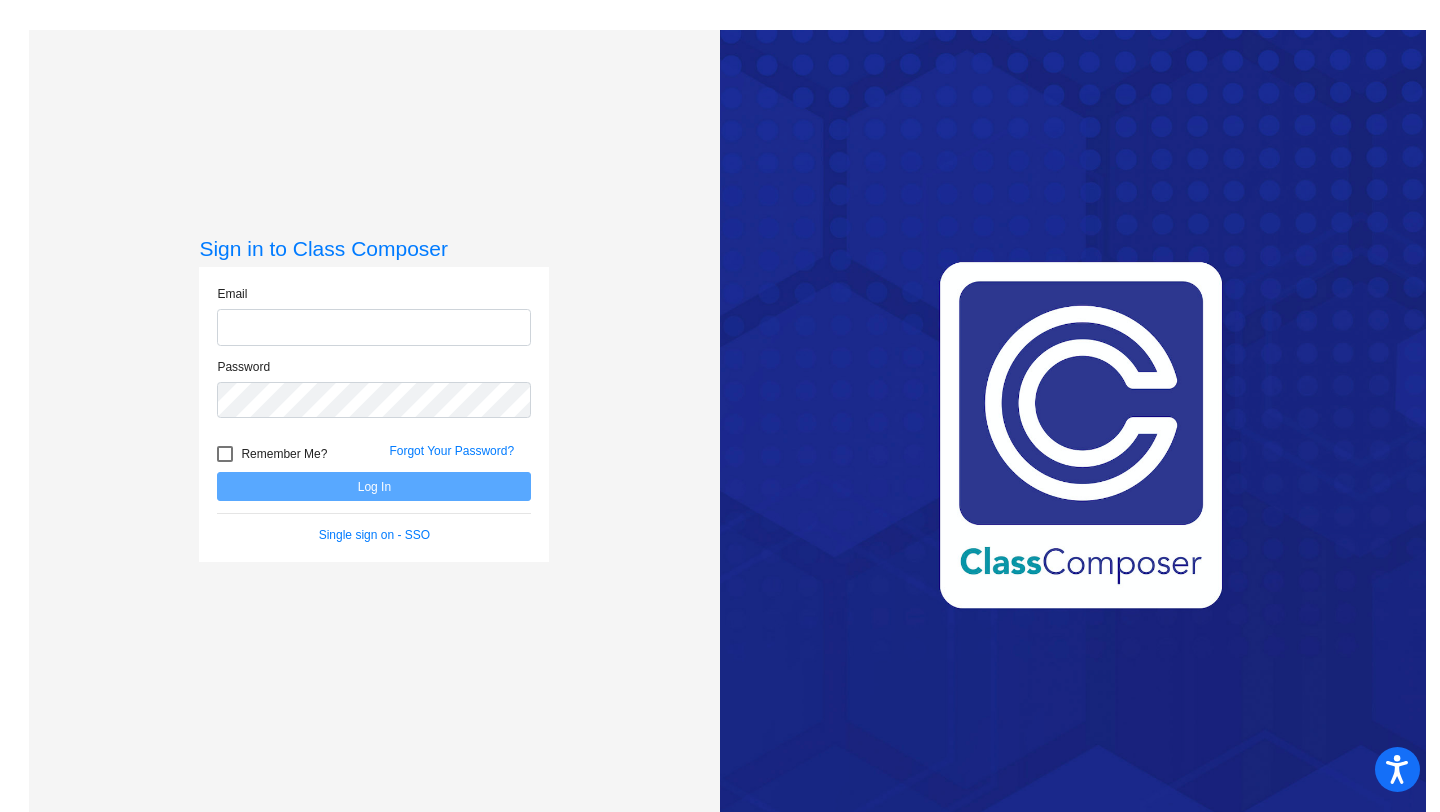 type on "[EMAIL]" 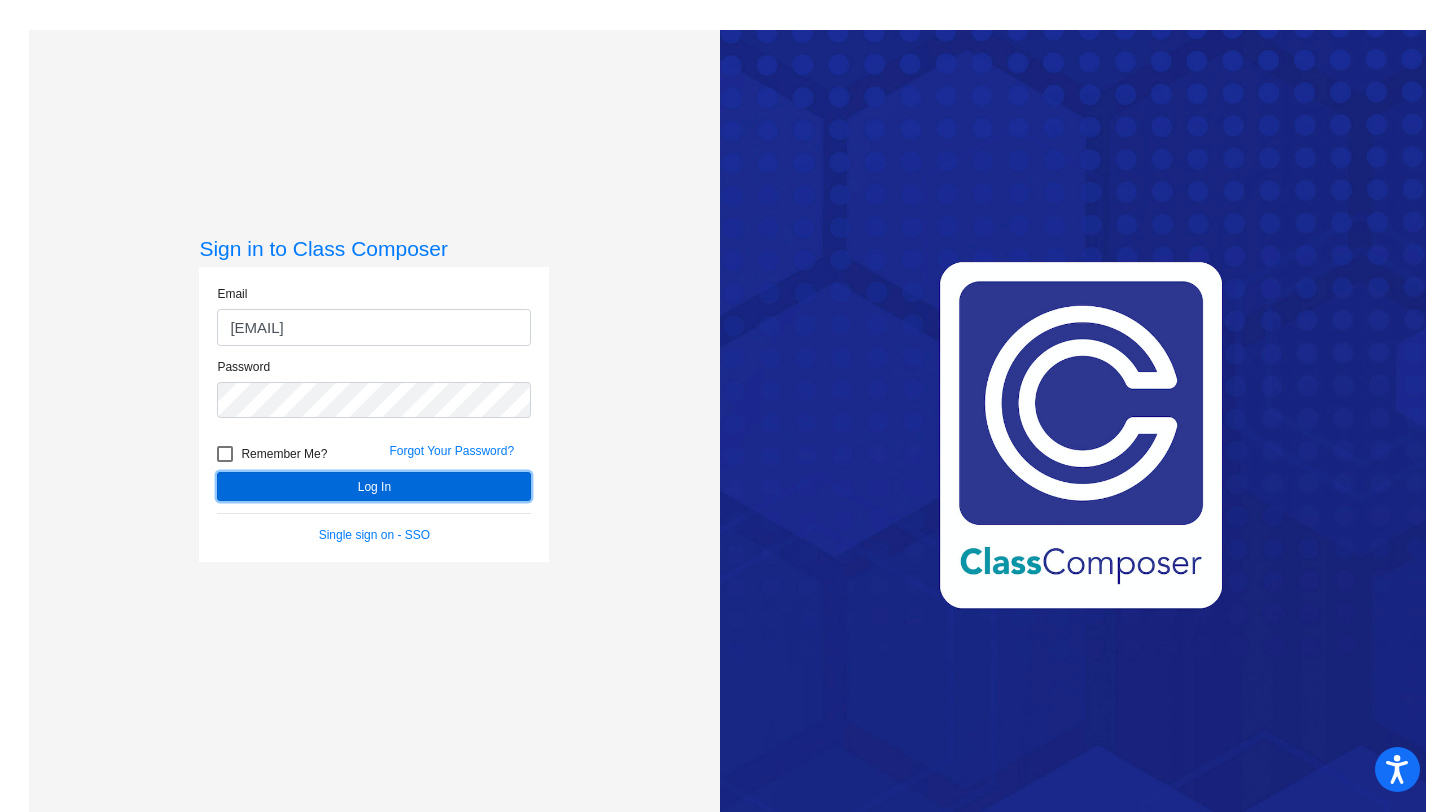 click on "Log In" 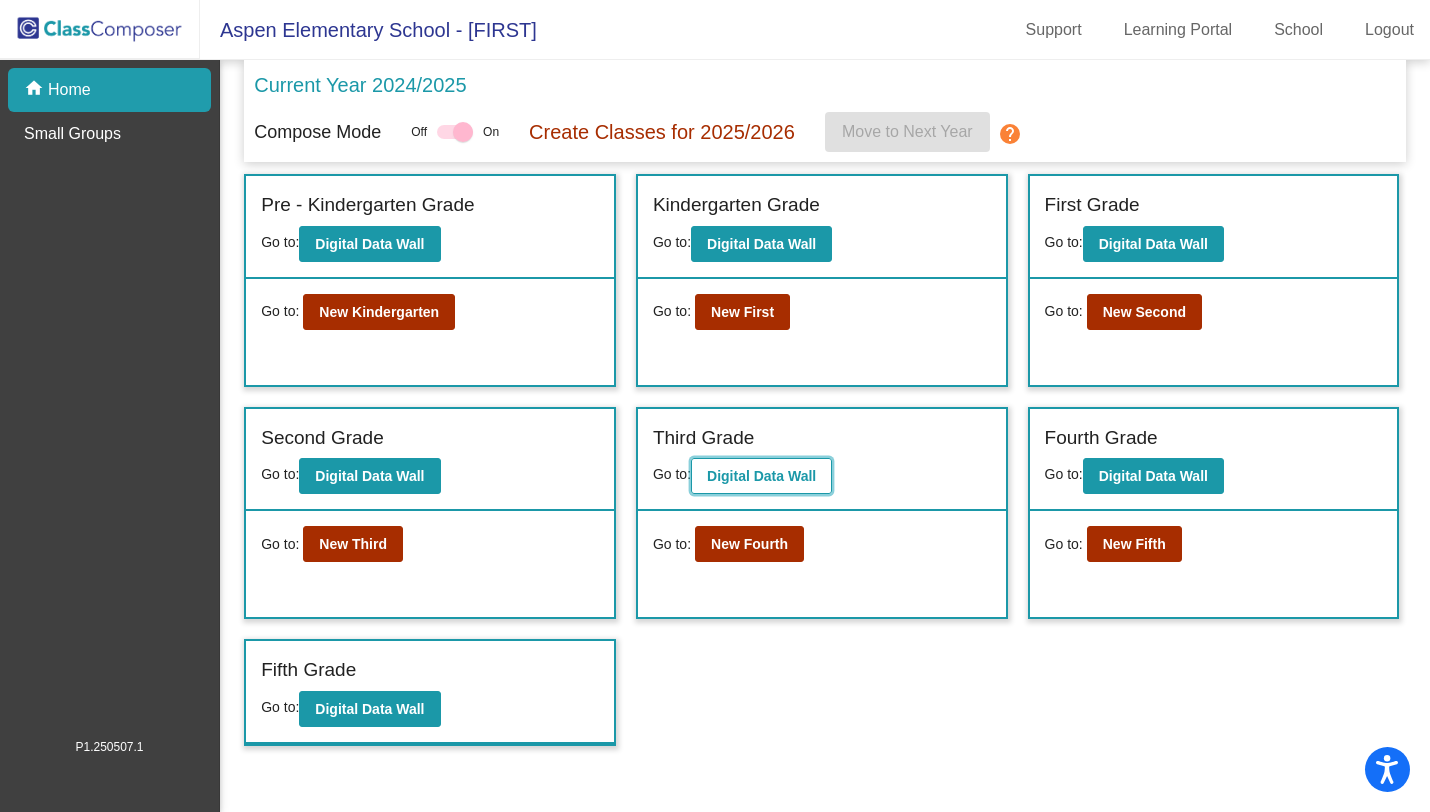 click on "Digital Data Wall" 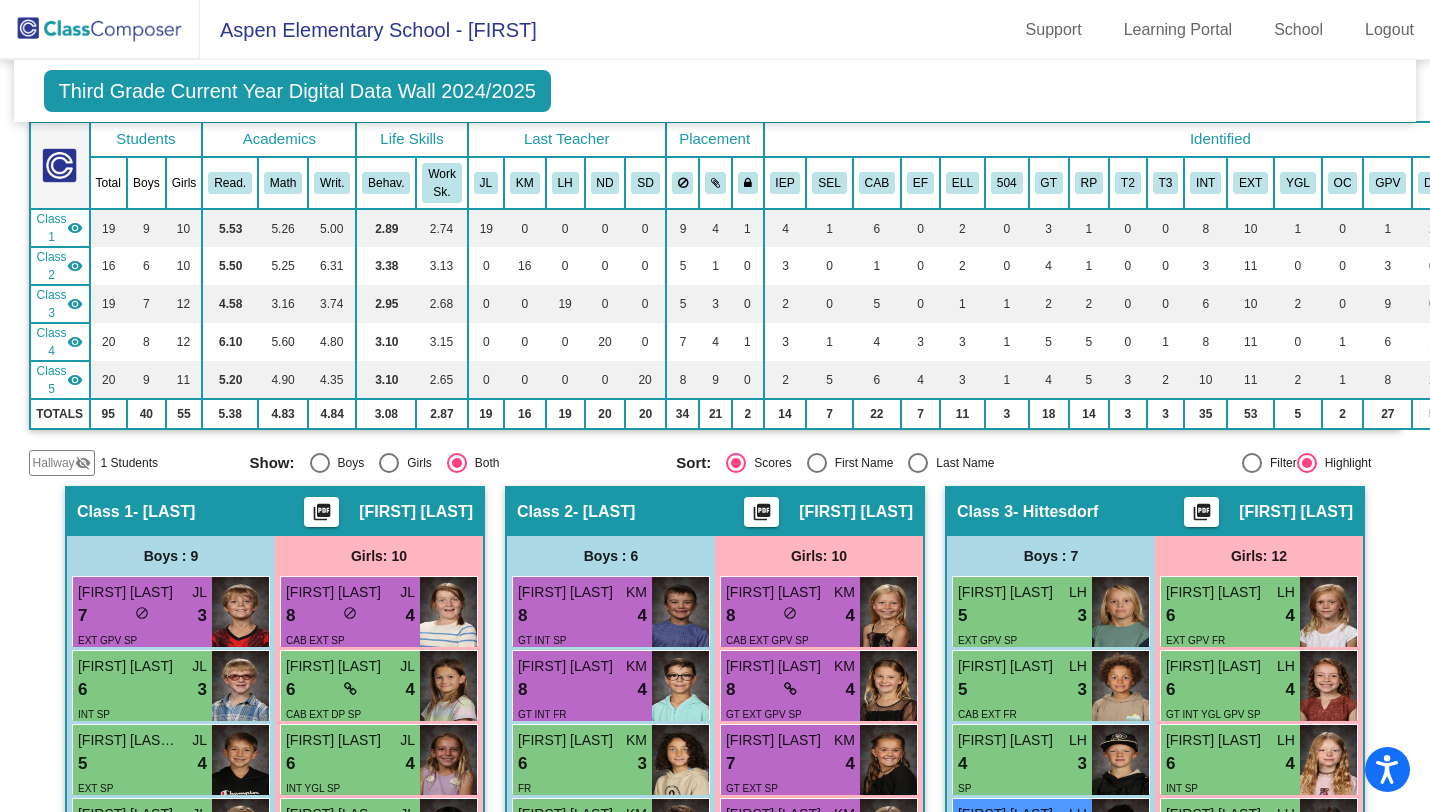 scroll, scrollTop: 0, scrollLeft: 0, axis: both 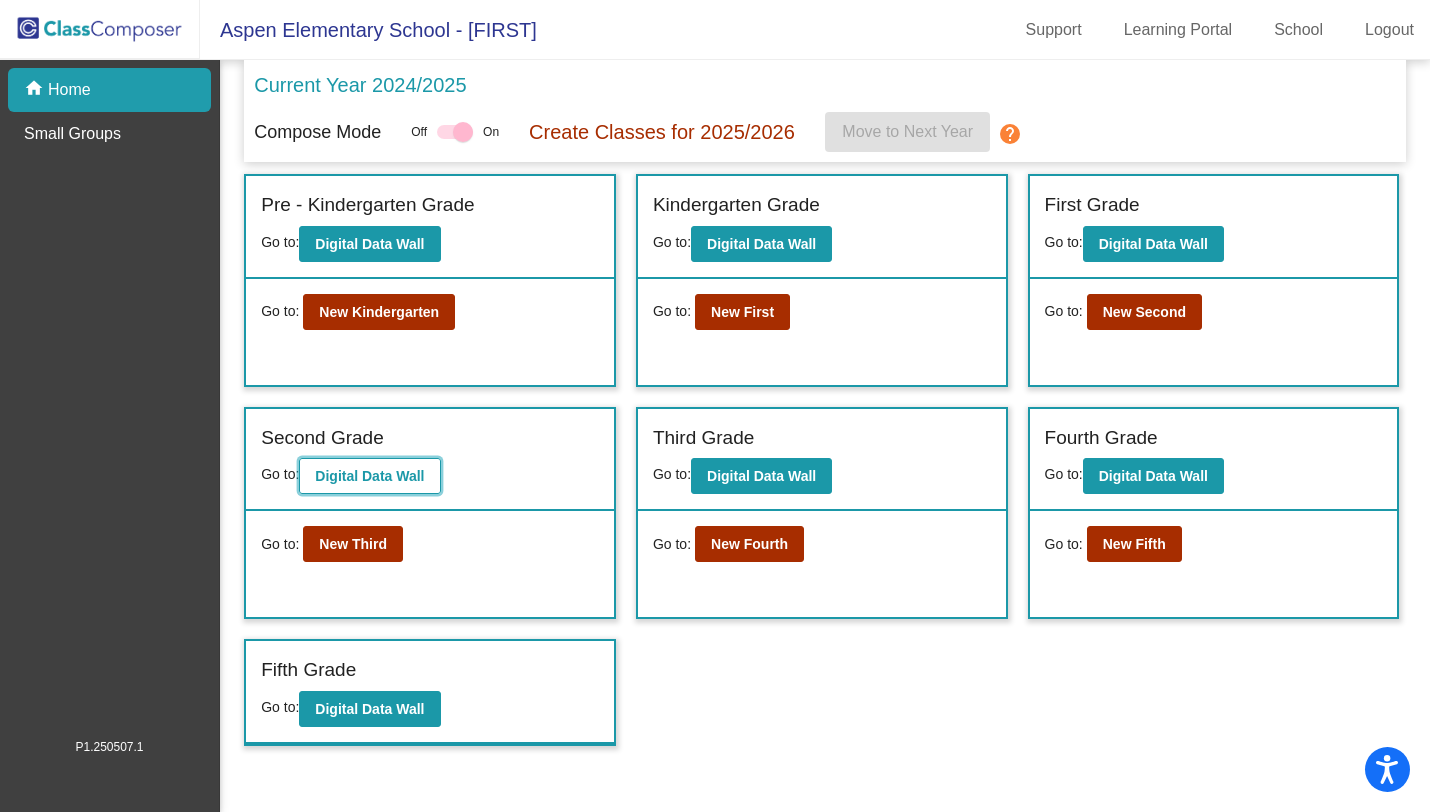 click on "Digital Data Wall" 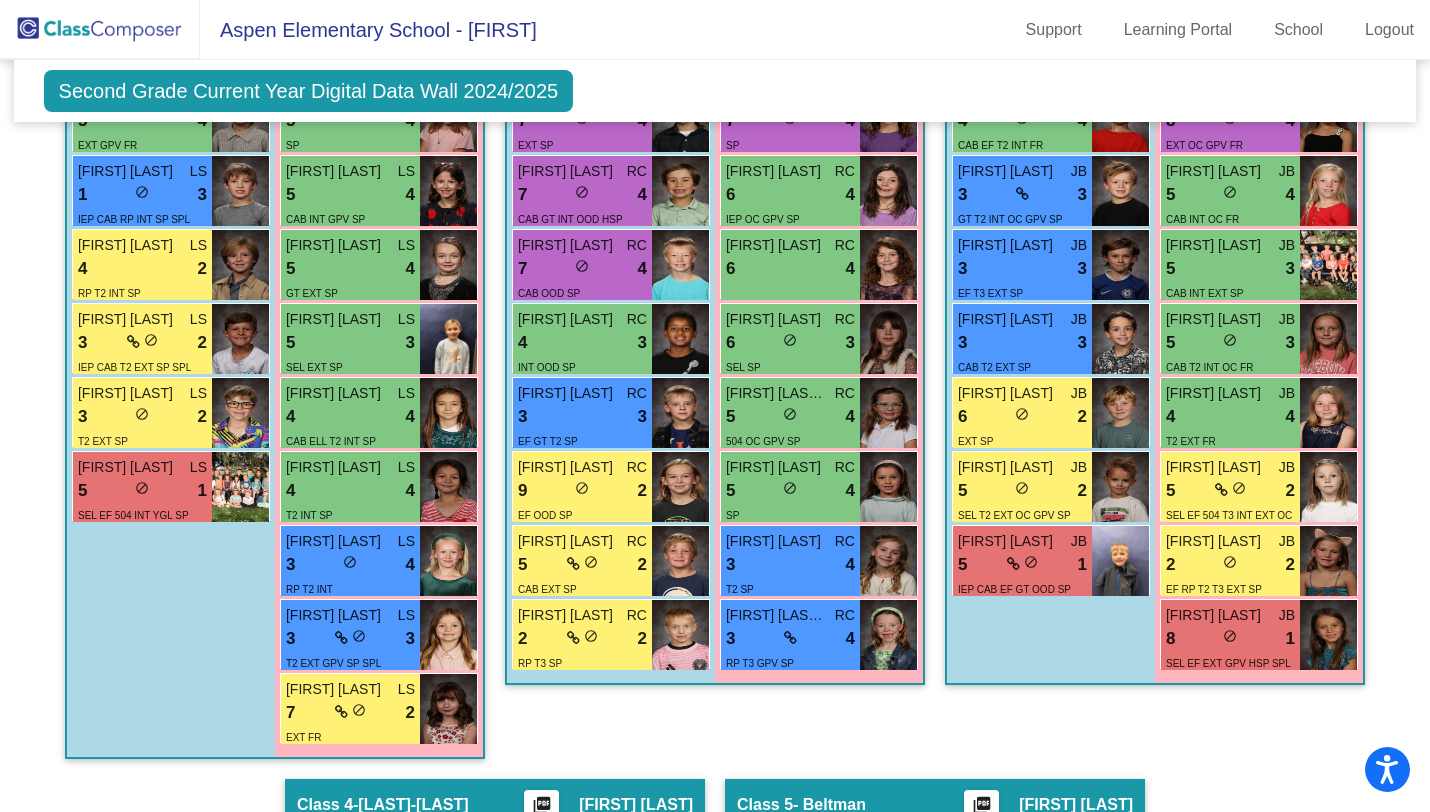 scroll, scrollTop: 883, scrollLeft: 0, axis: vertical 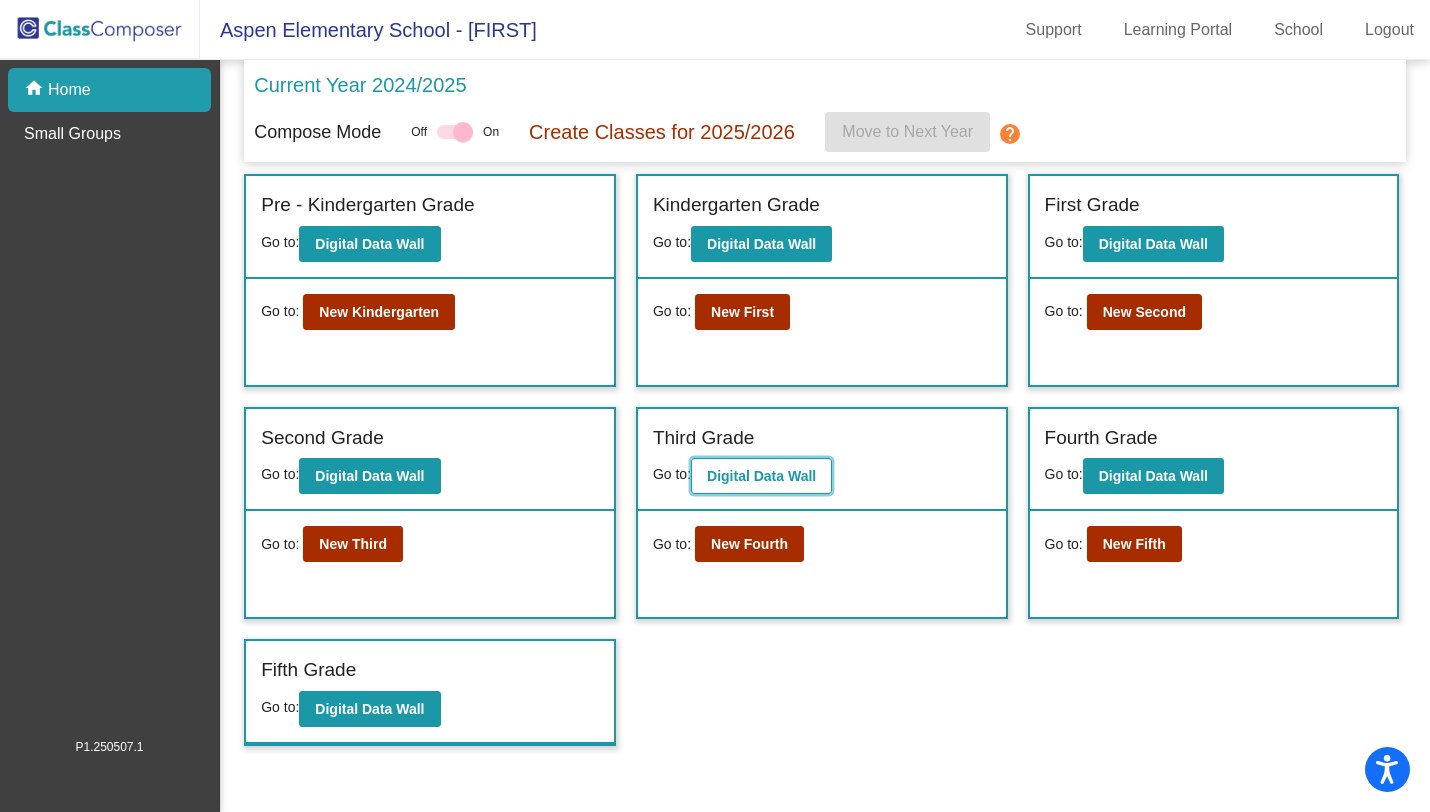 click on "Digital Data Wall" 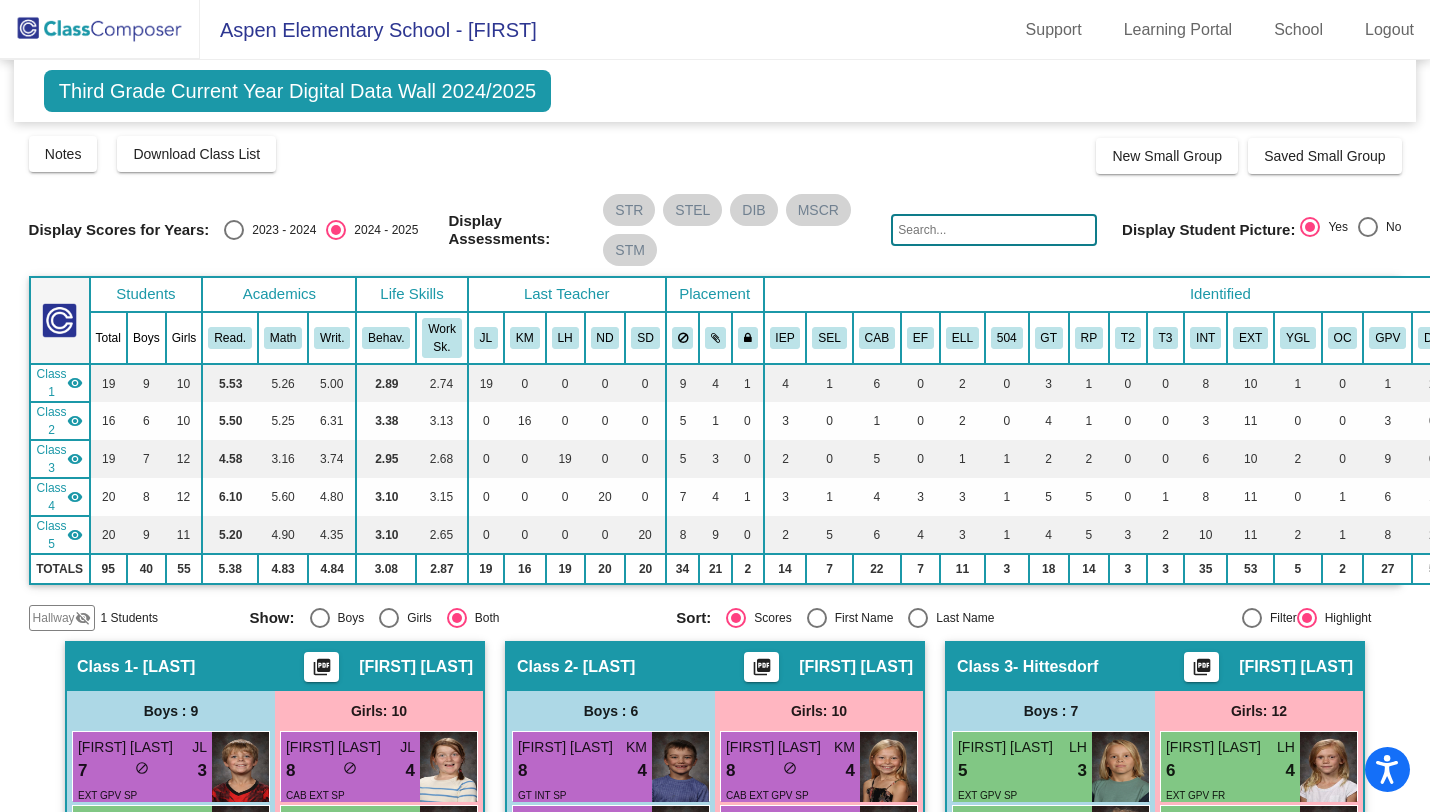 scroll, scrollTop: 28, scrollLeft: 0, axis: vertical 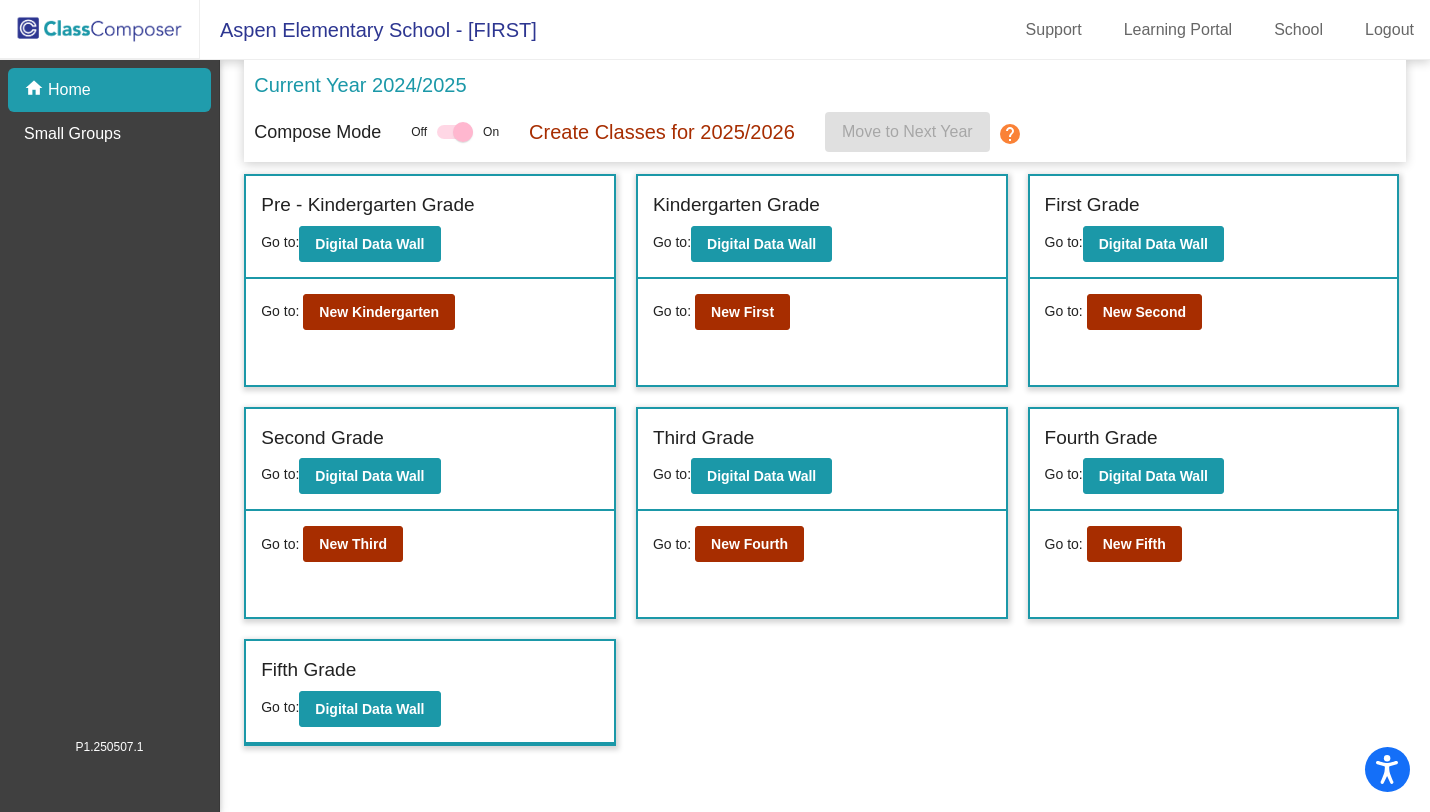 click on "Create Classes for 2025/2026" 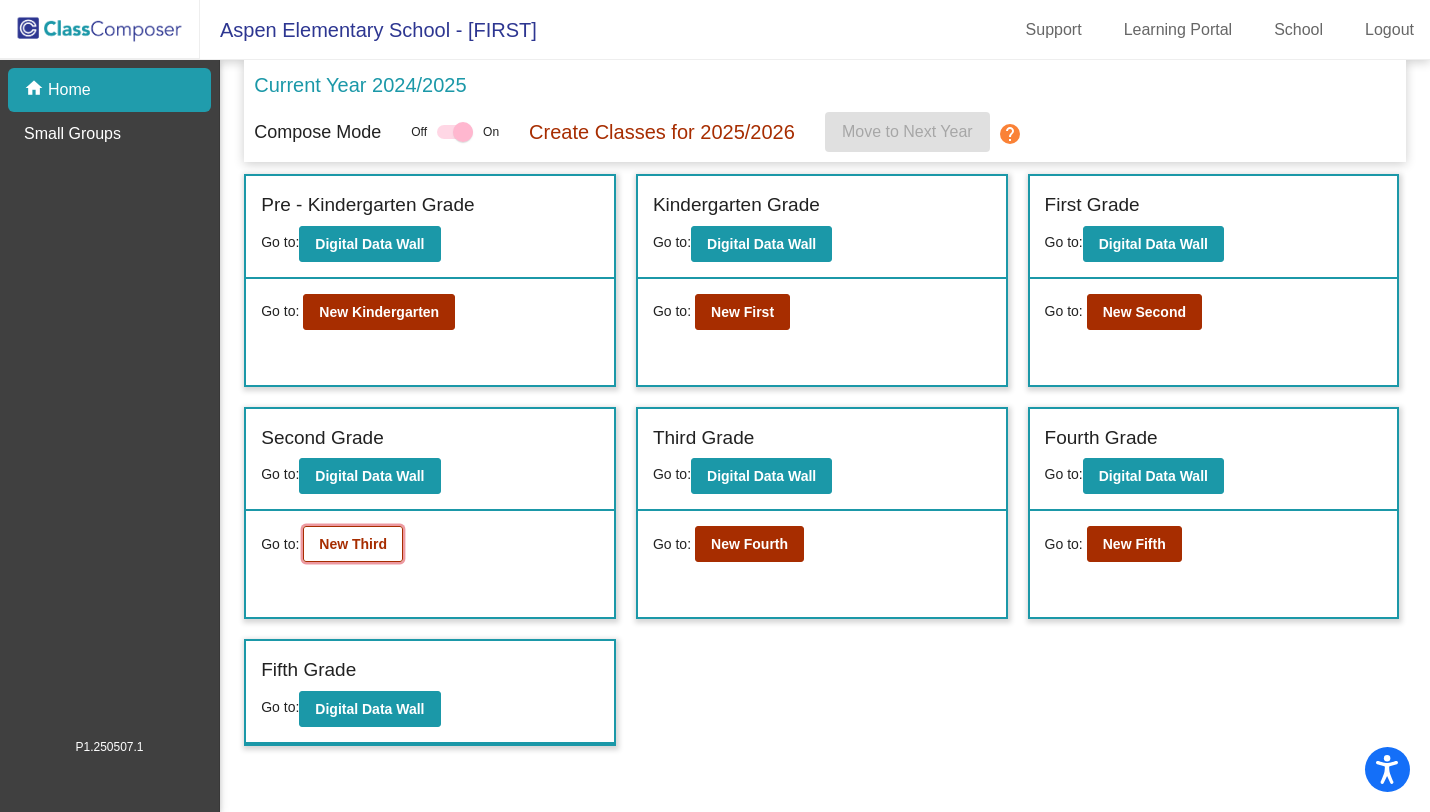 click on "New Third" 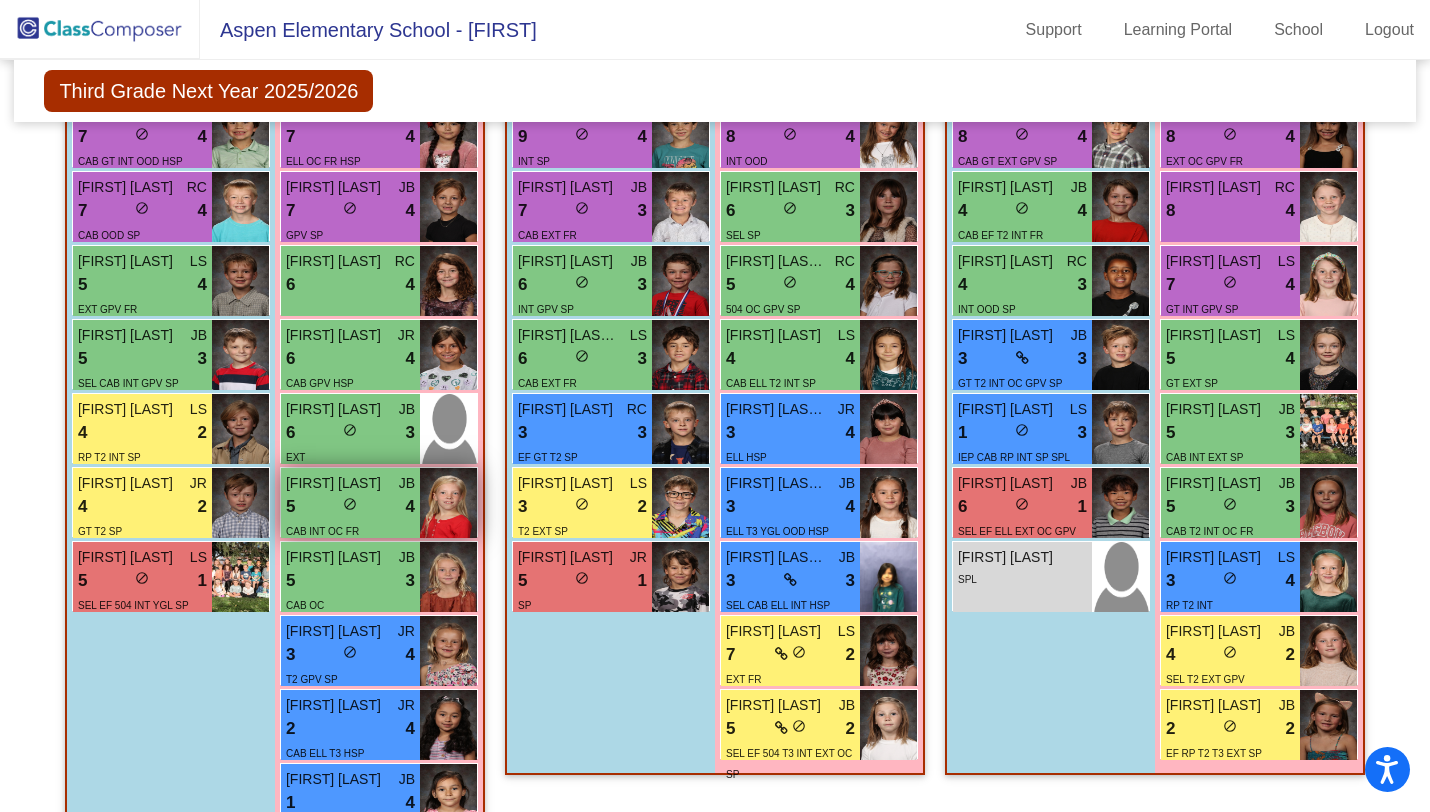 scroll, scrollTop: 1668, scrollLeft: 0, axis: vertical 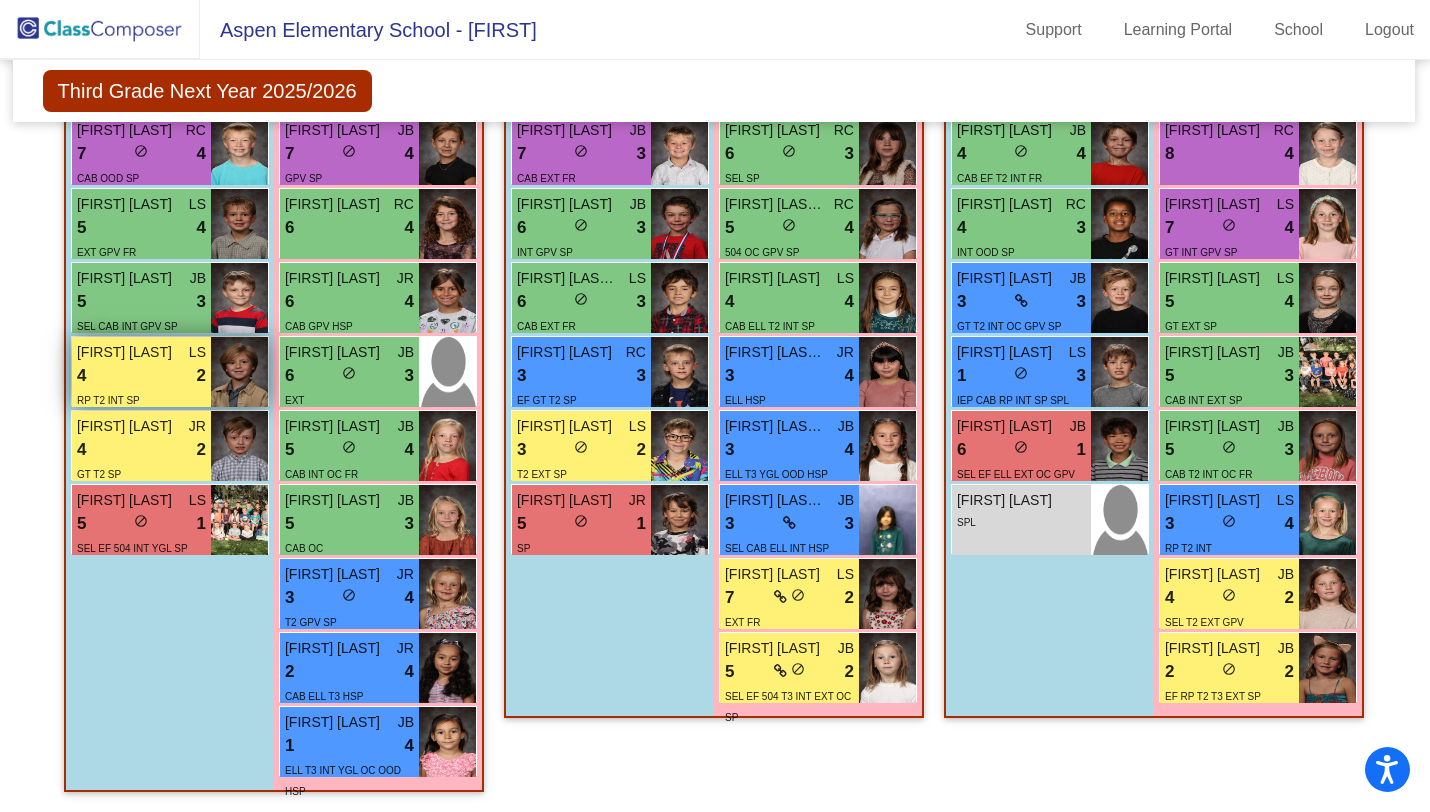 click on "4 lock do_not_disturb_alt 2" at bounding box center [141, 376] 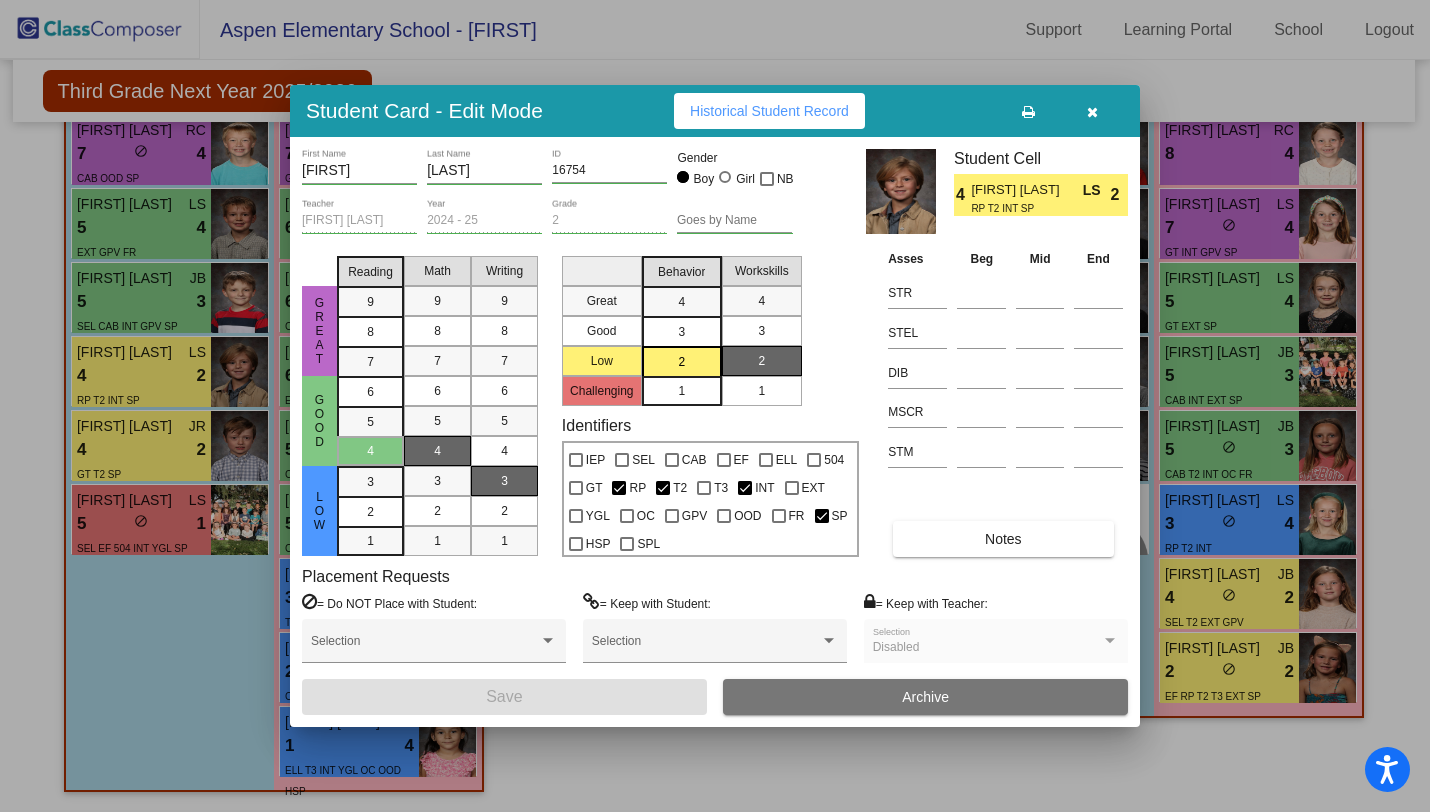 click at bounding box center [1092, 112] 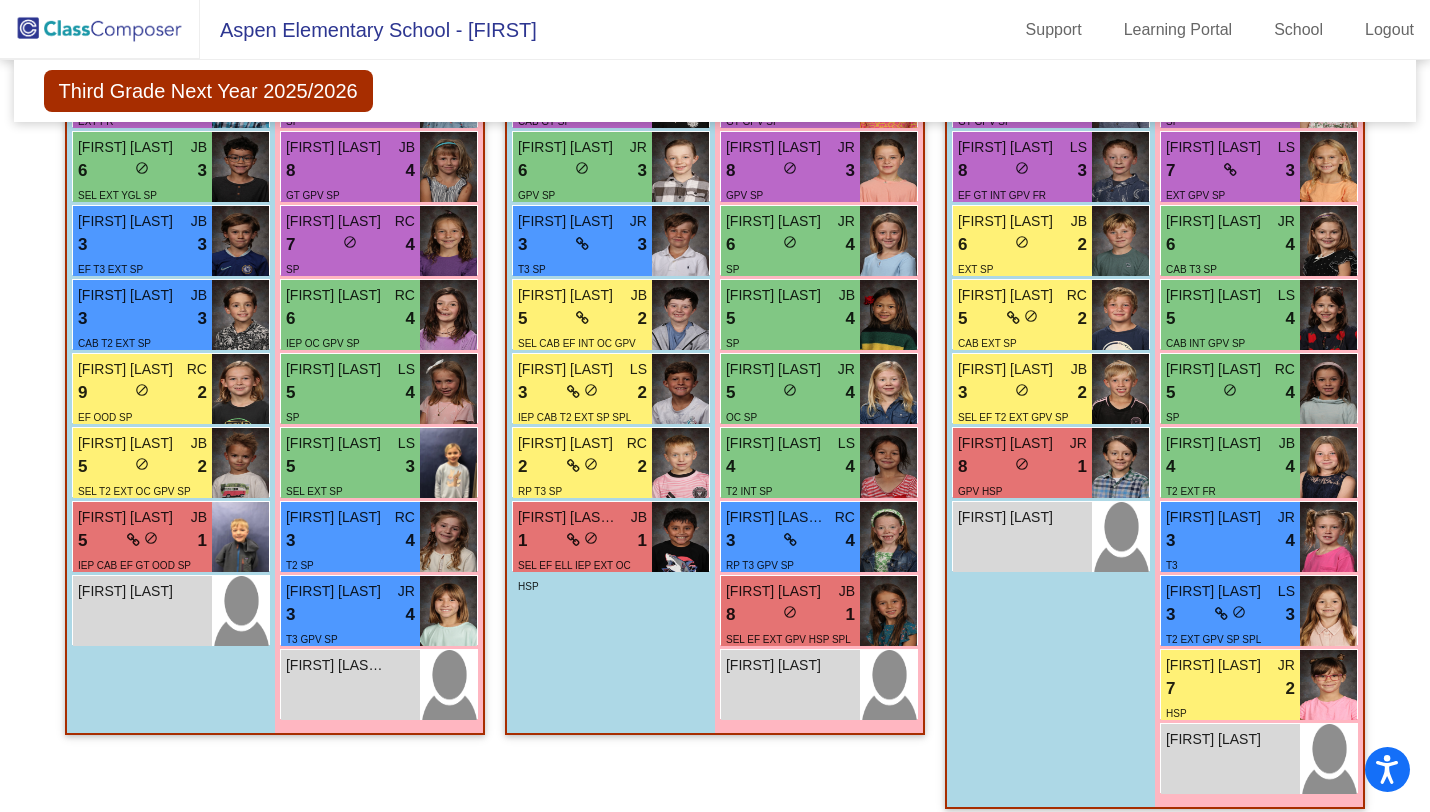scroll, scrollTop: 675, scrollLeft: 0, axis: vertical 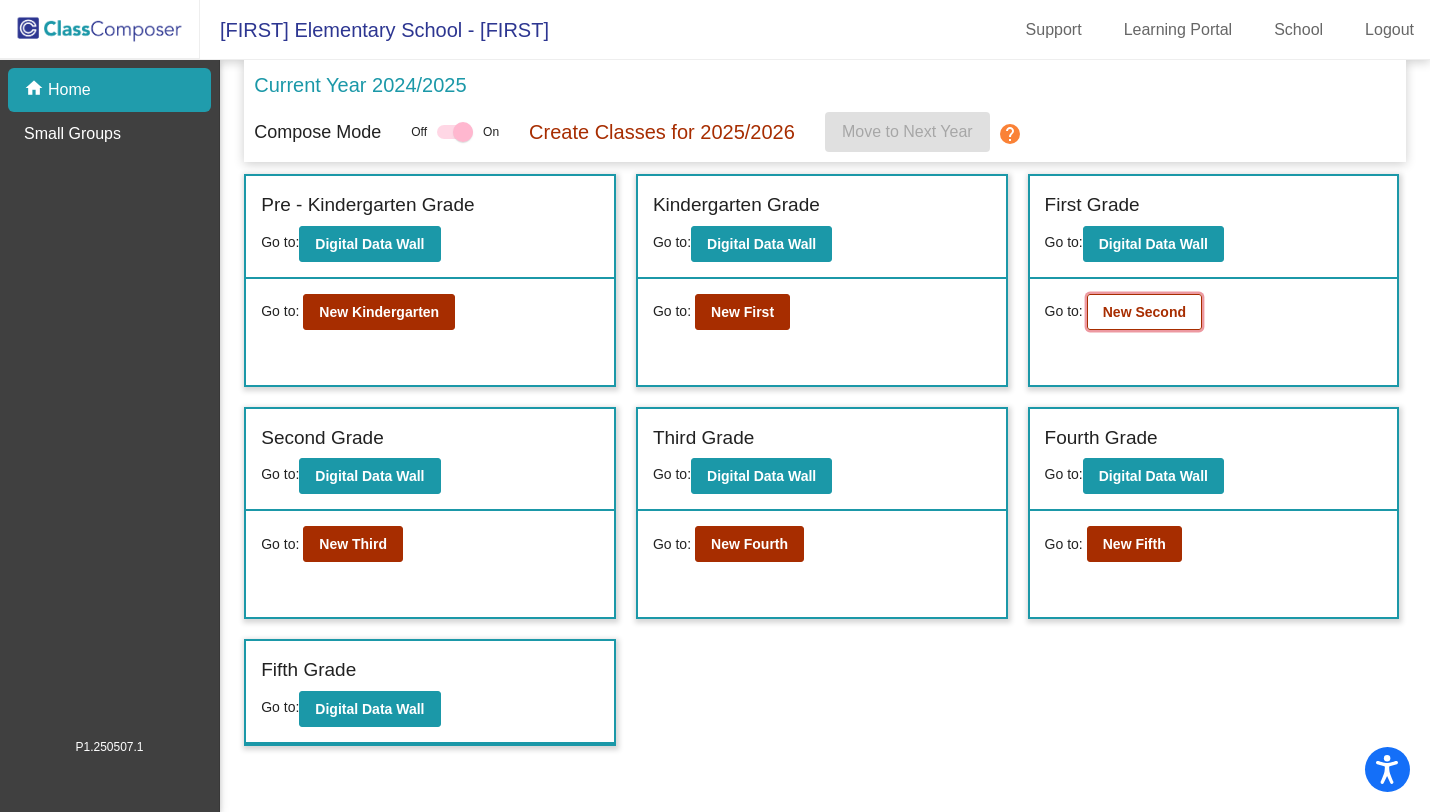 click on "New Second" 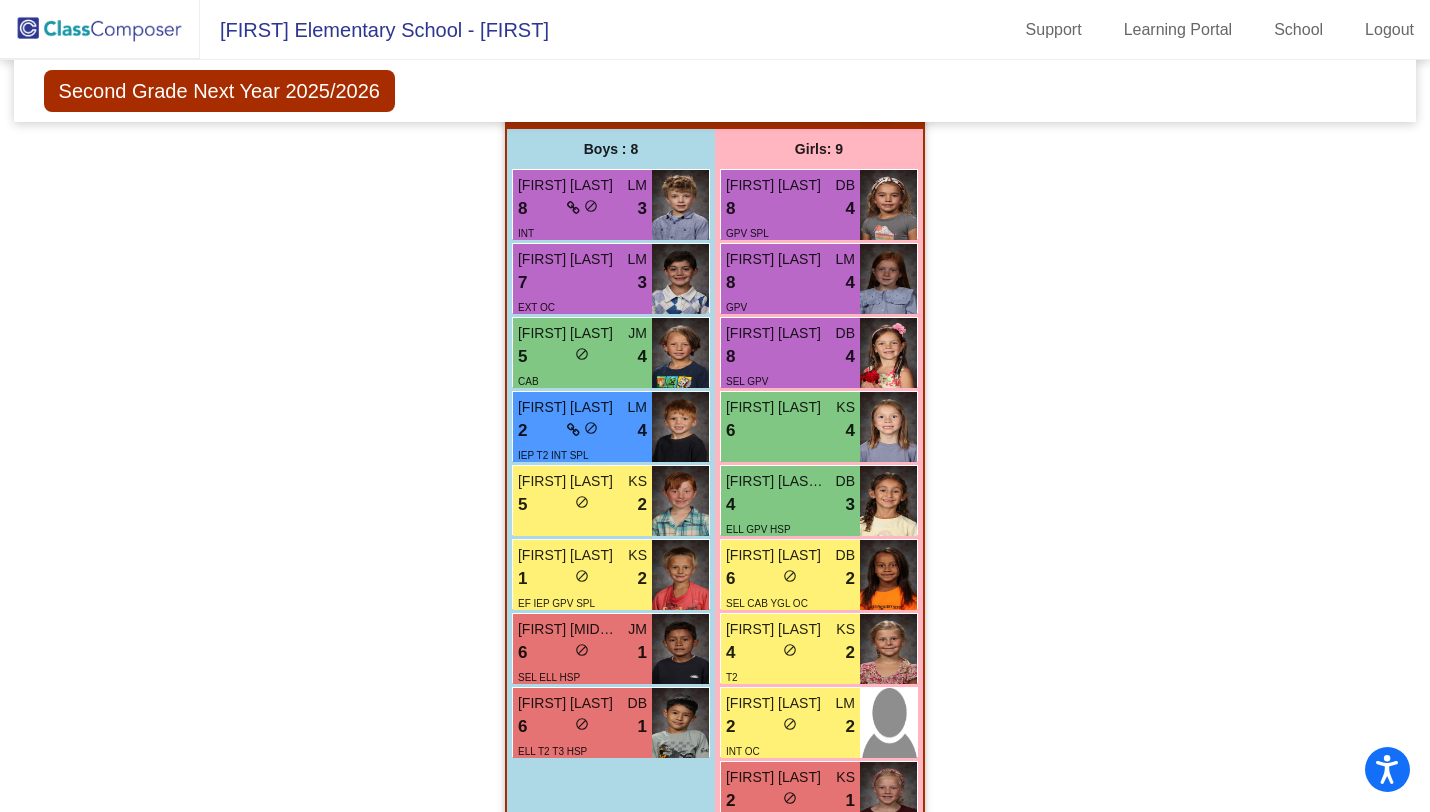 scroll, scrollTop: 0, scrollLeft: 0, axis: both 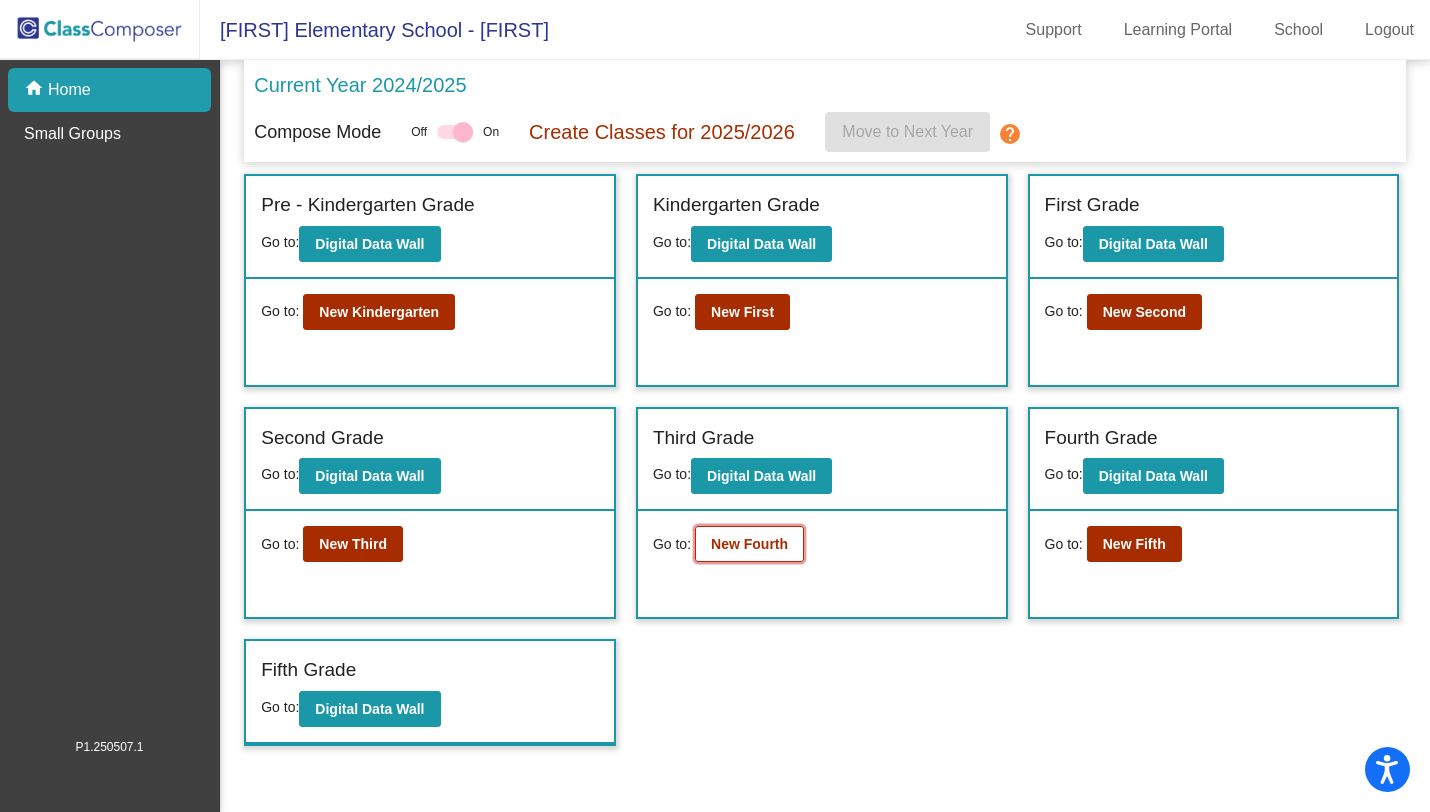 click on "New Fourth" 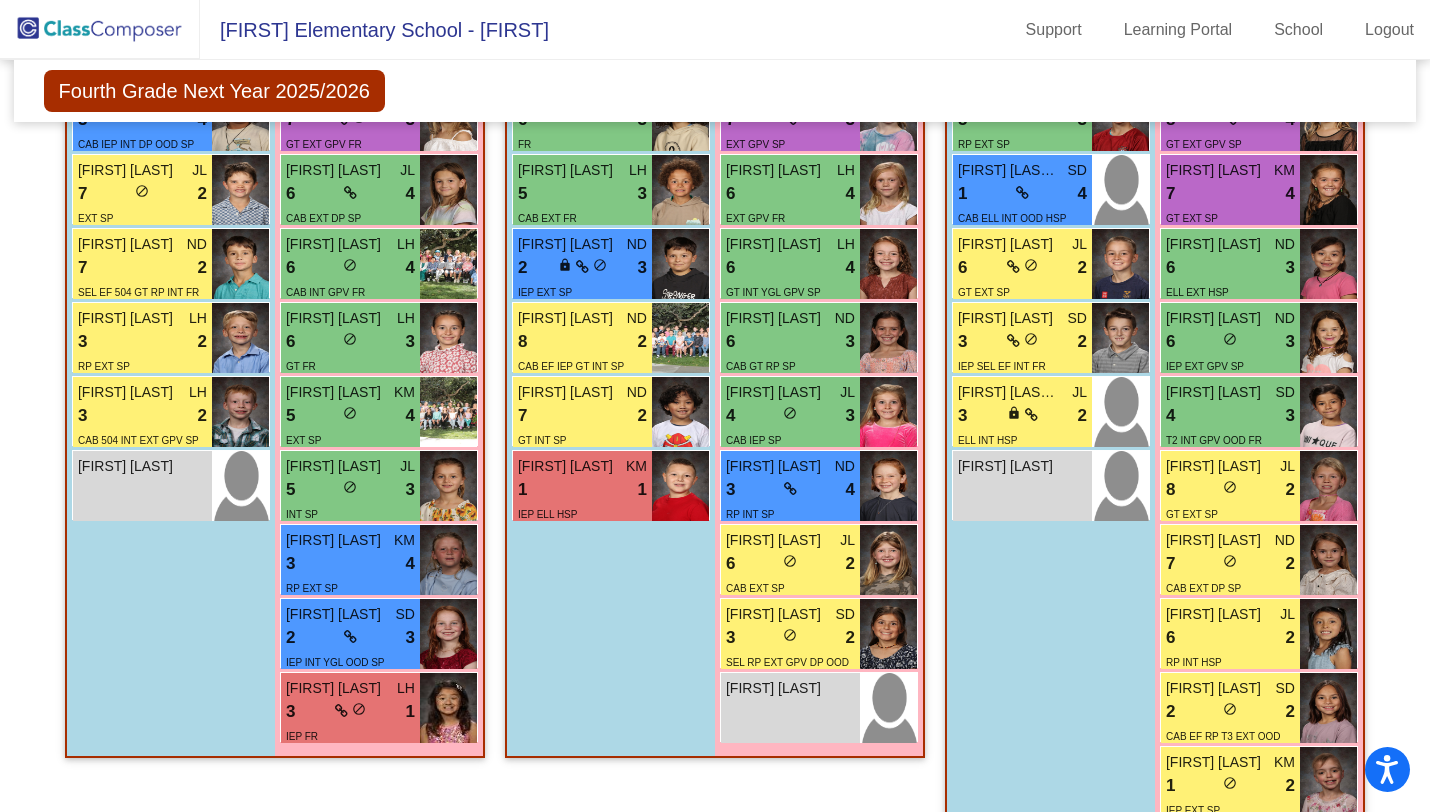 scroll, scrollTop: 730, scrollLeft: 0, axis: vertical 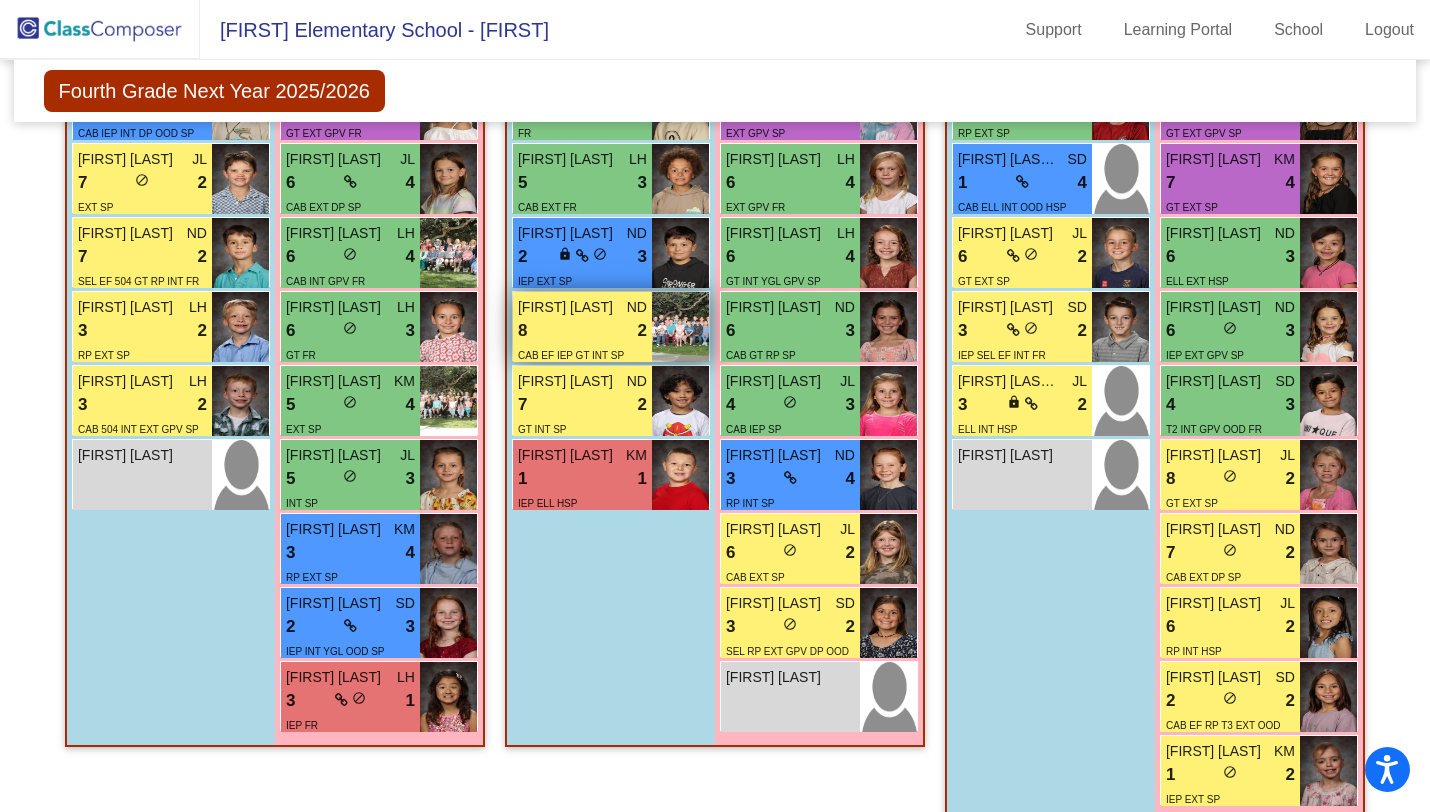 click on "8 lock do_not_disturb_alt 2" at bounding box center [582, 331] 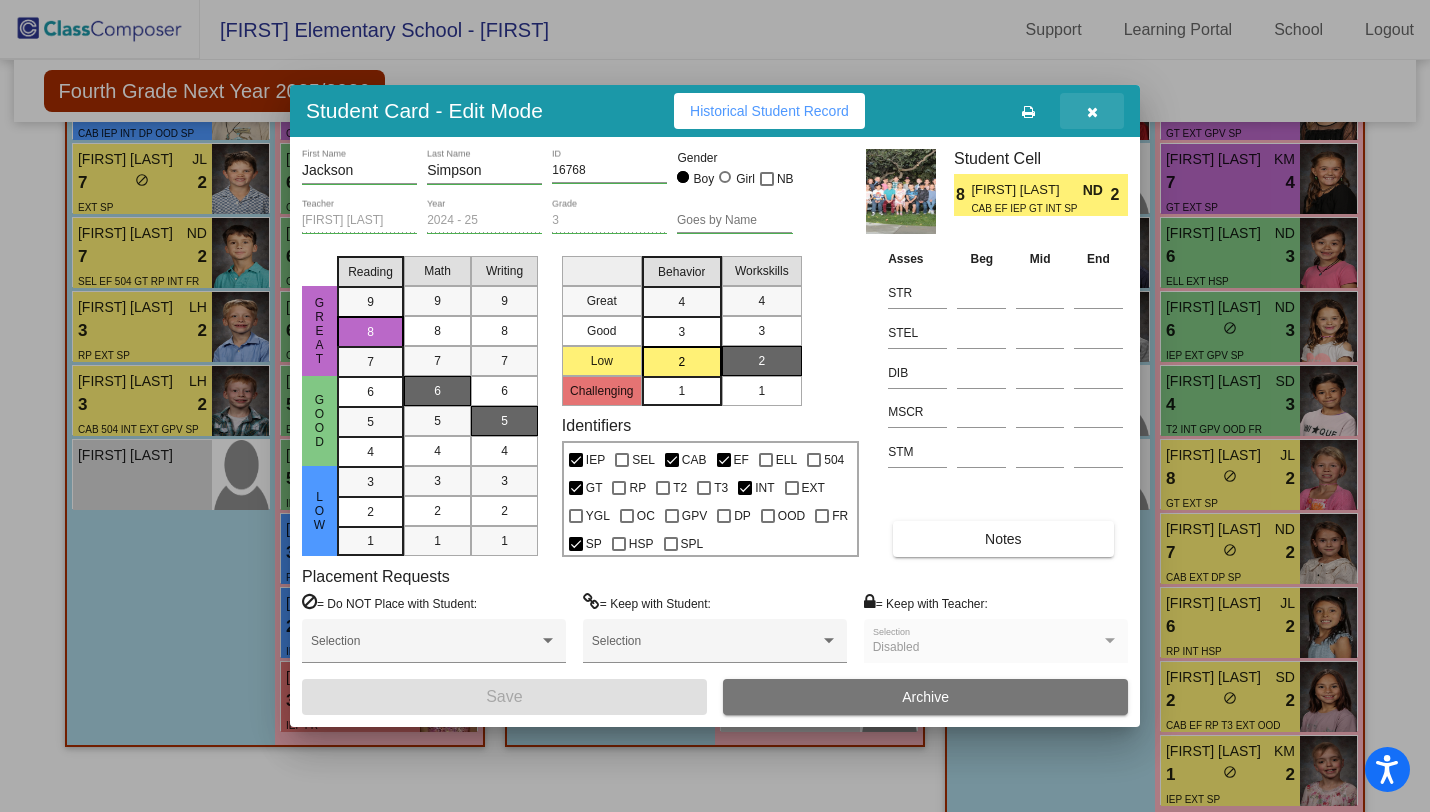 click at bounding box center (1092, 112) 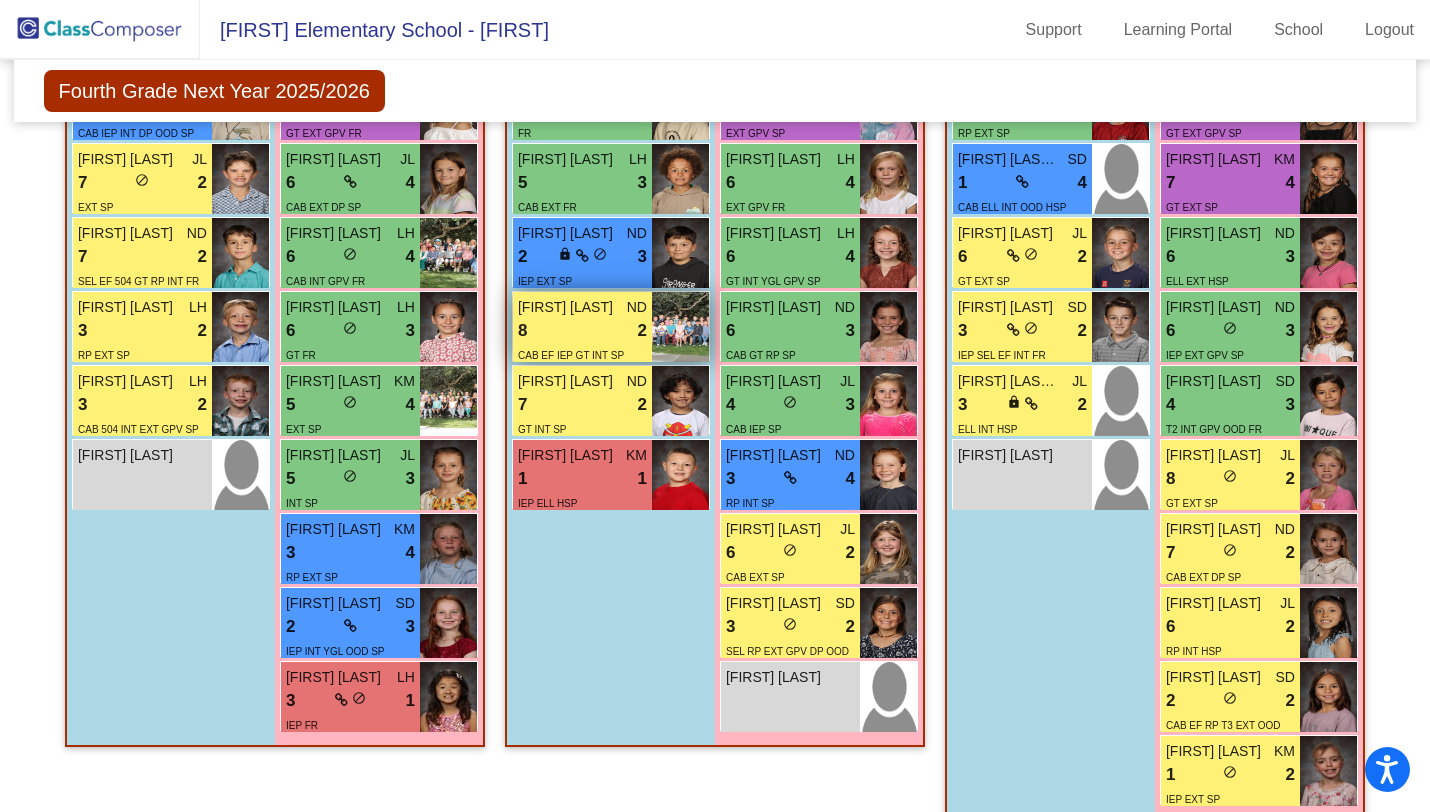 click on "8 lock do_not_disturb_alt 2" at bounding box center [582, 331] 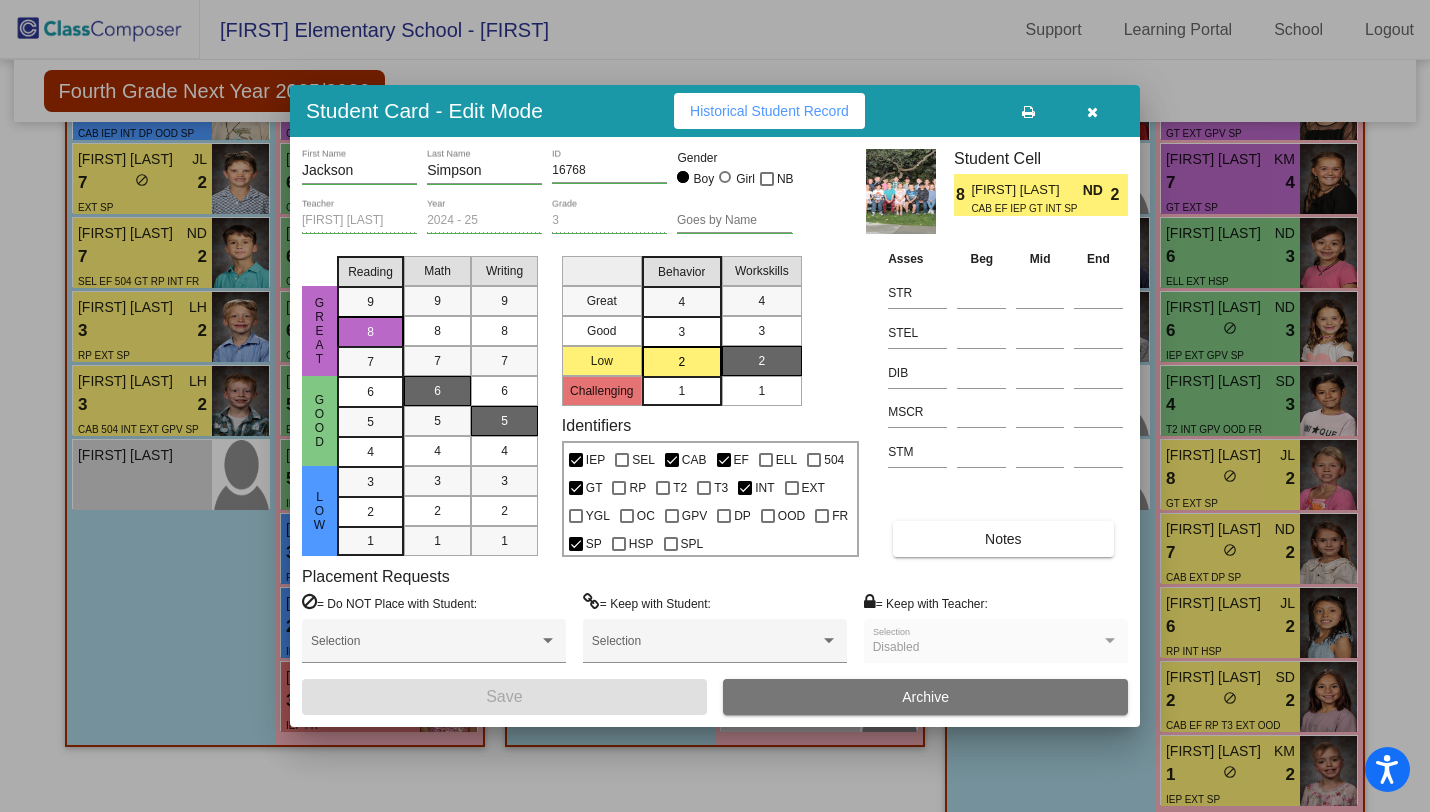 click on "Notes" at bounding box center [1003, 539] 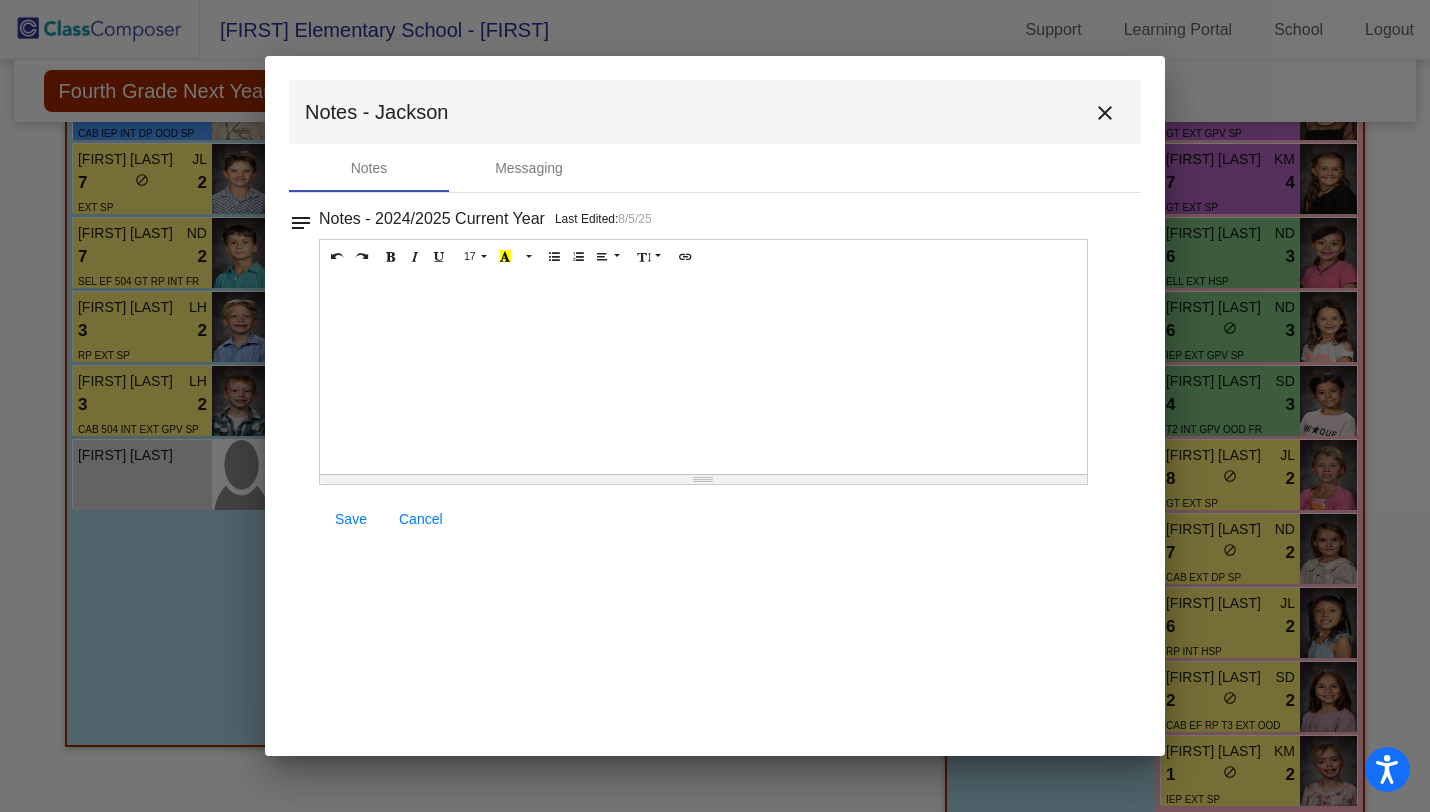 click on "close" at bounding box center [1105, 113] 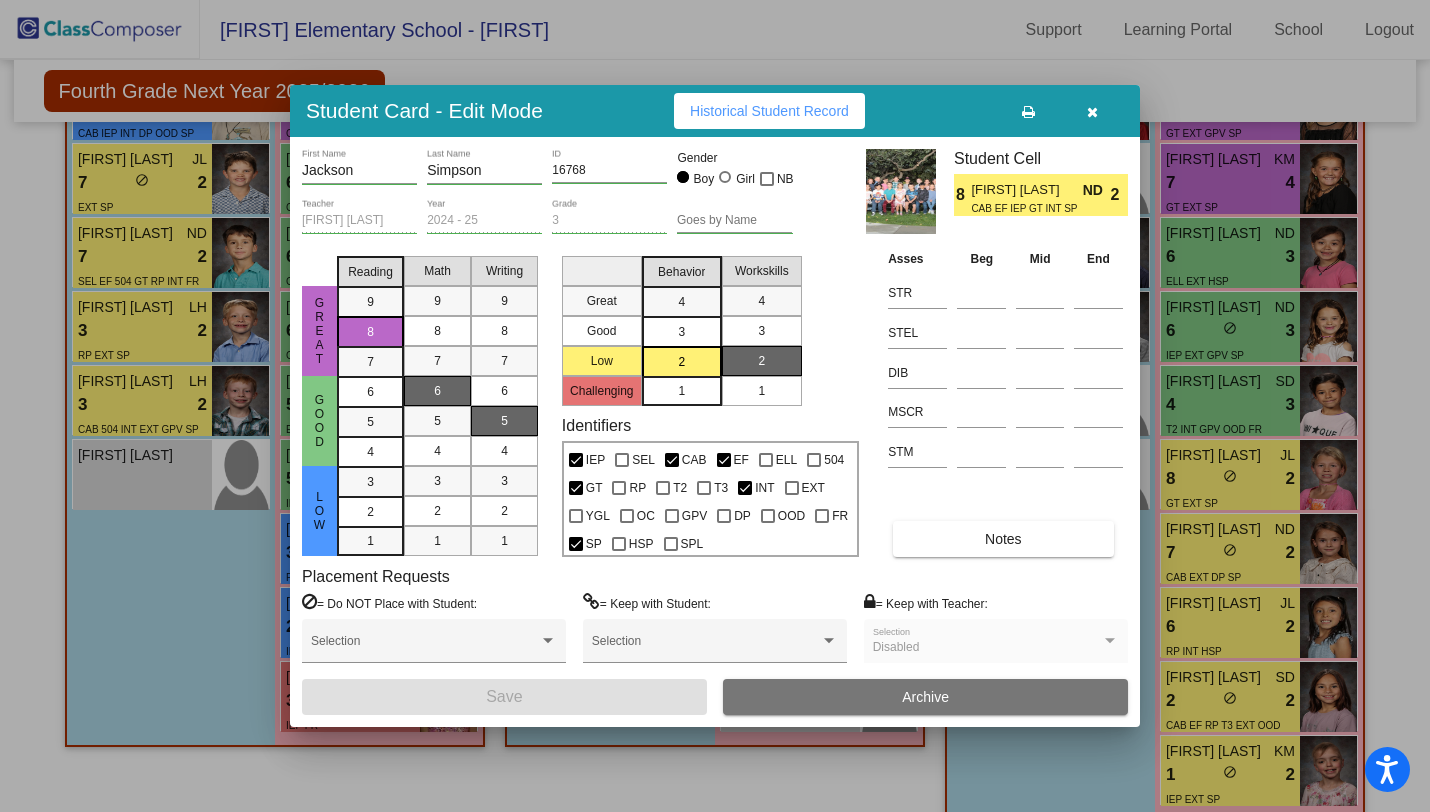 click at bounding box center [1092, 112] 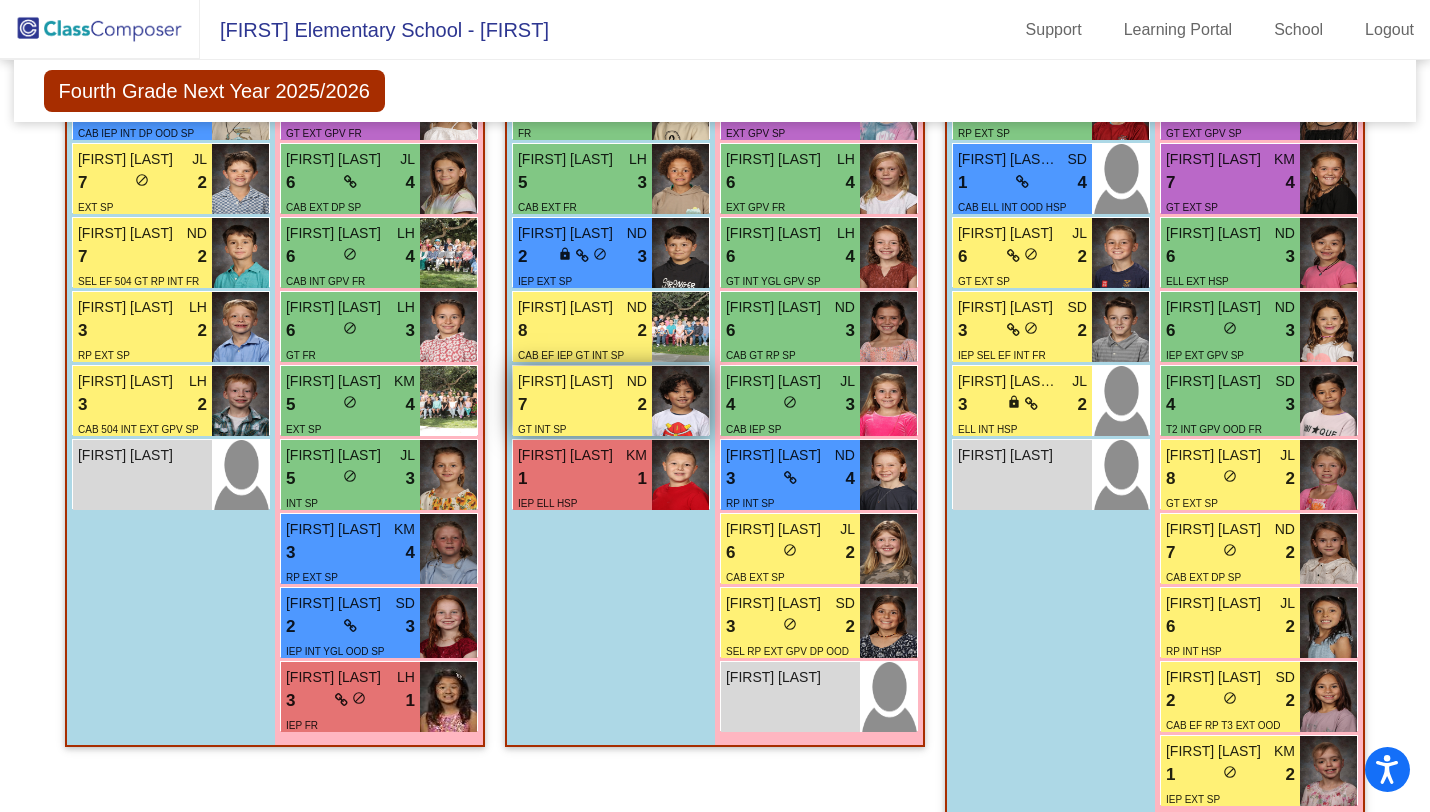 click on "7 lock do_not_disturb_alt 2" at bounding box center [582, 405] 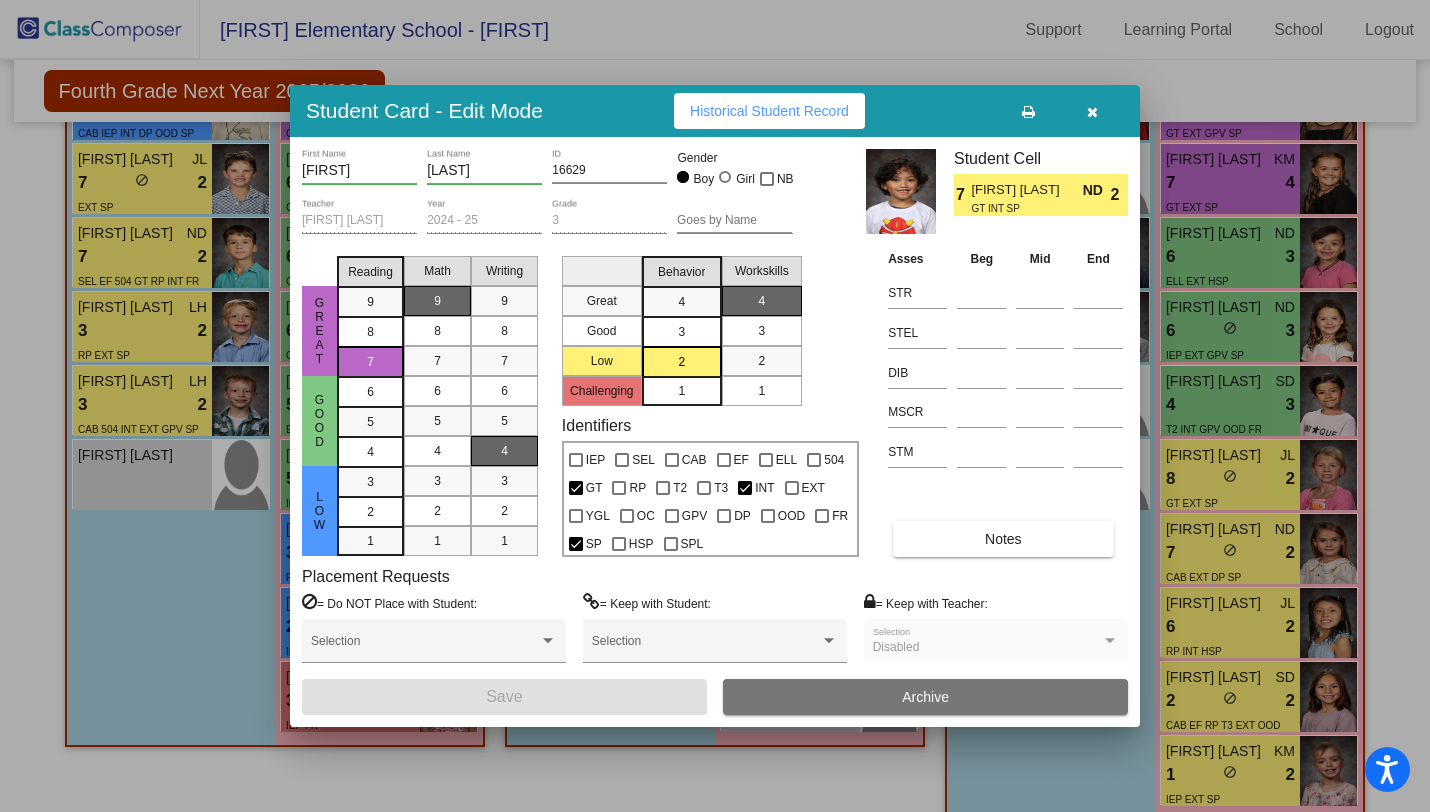 click on "Notes" at bounding box center (1003, 539) 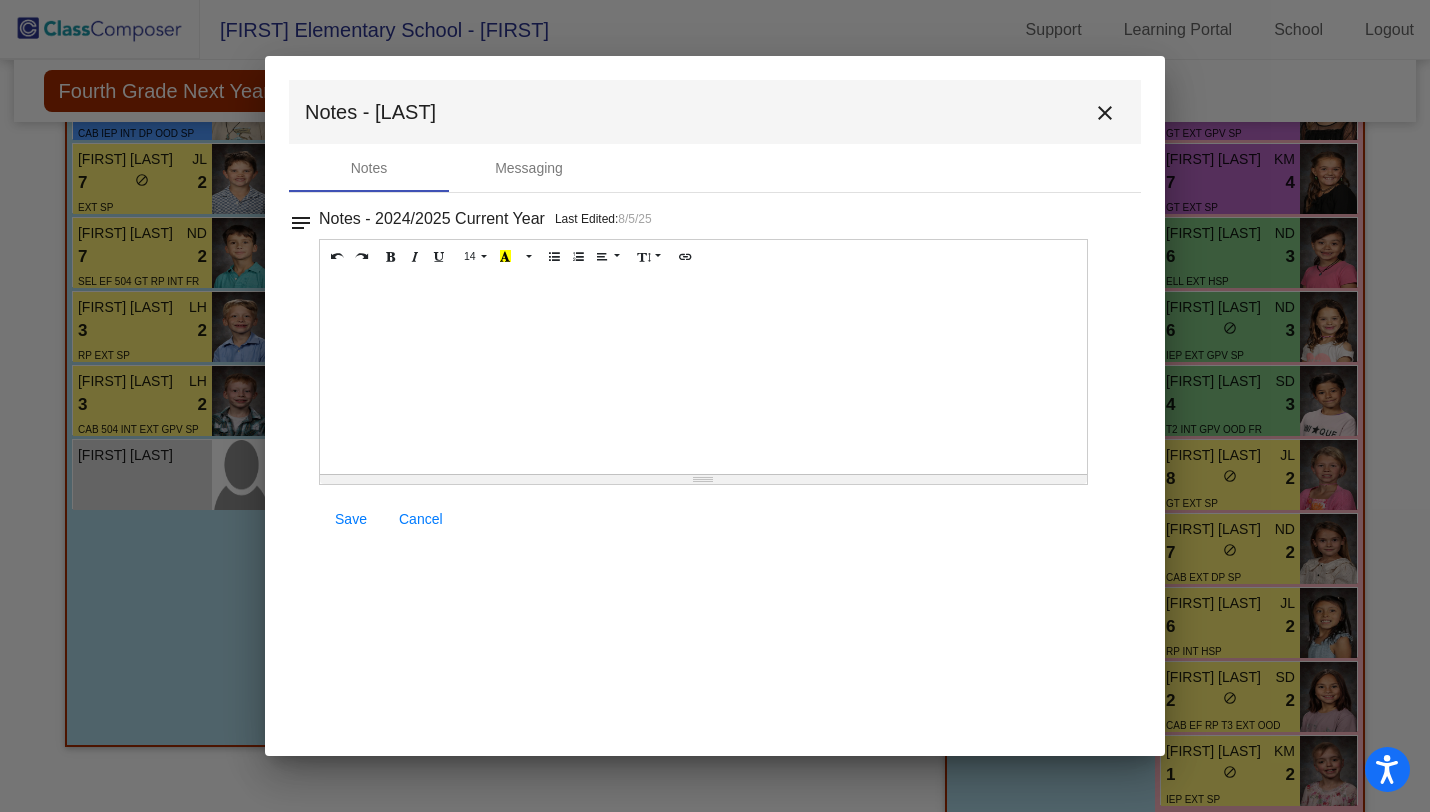 click on "close" at bounding box center (1105, 113) 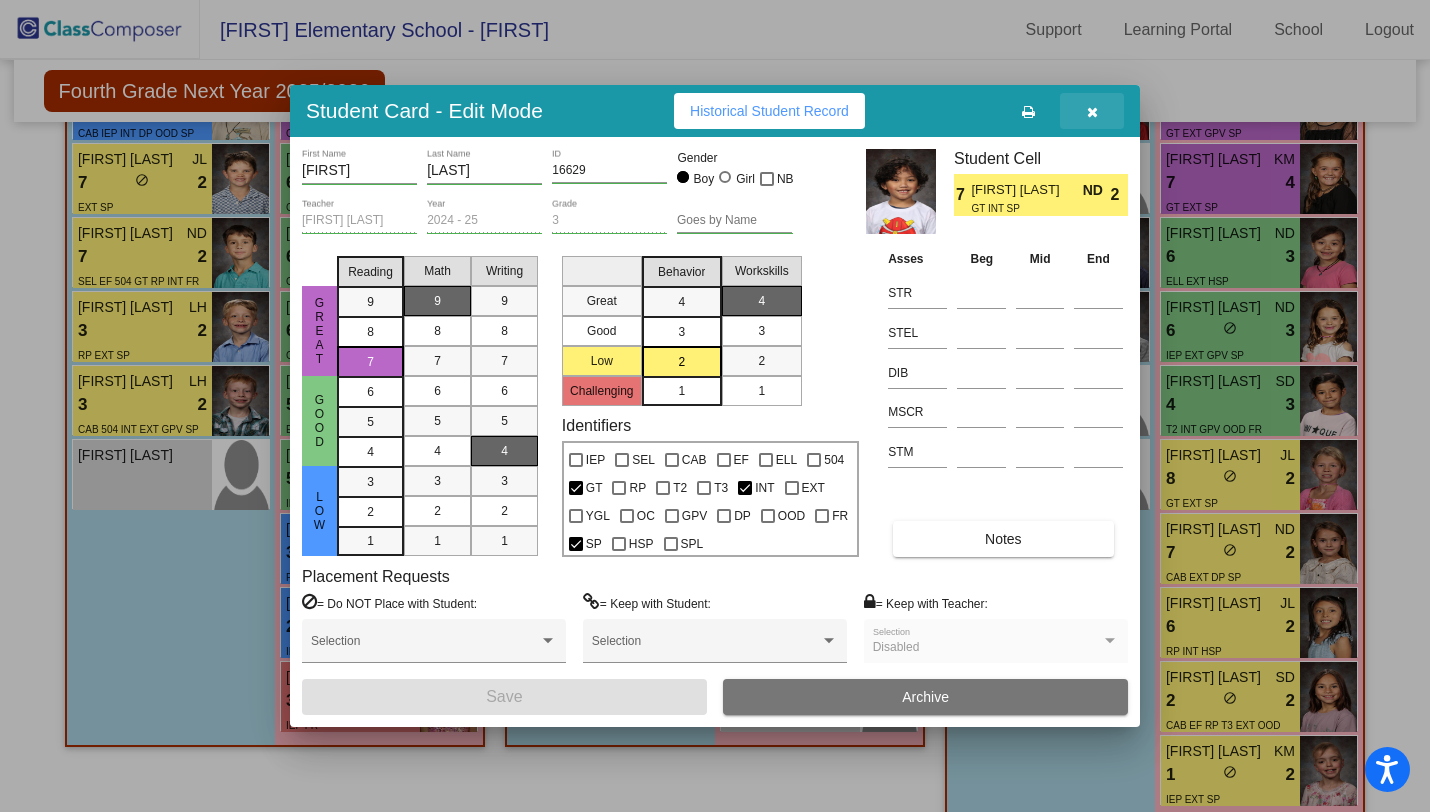 click at bounding box center [1092, 112] 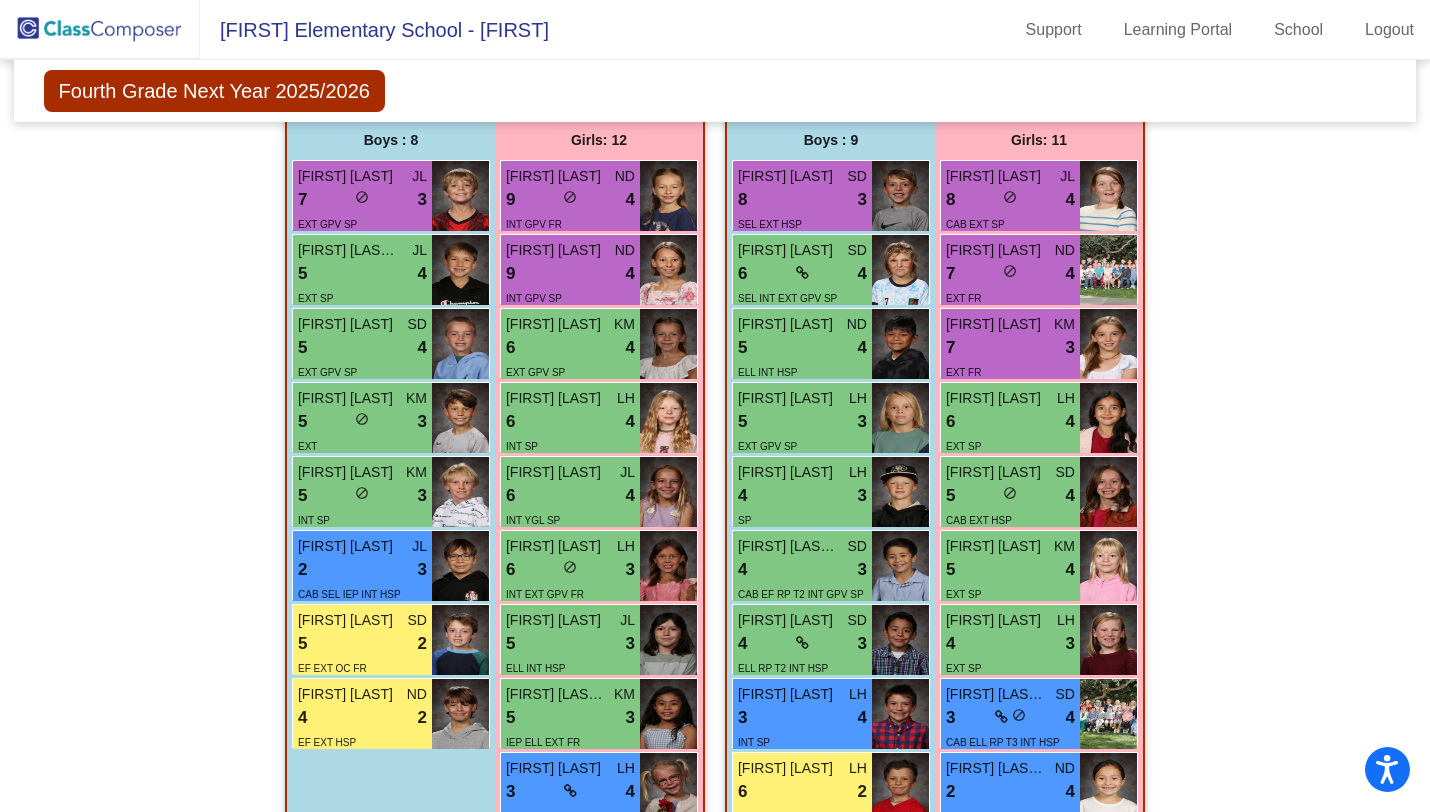 scroll, scrollTop: 1505, scrollLeft: 0, axis: vertical 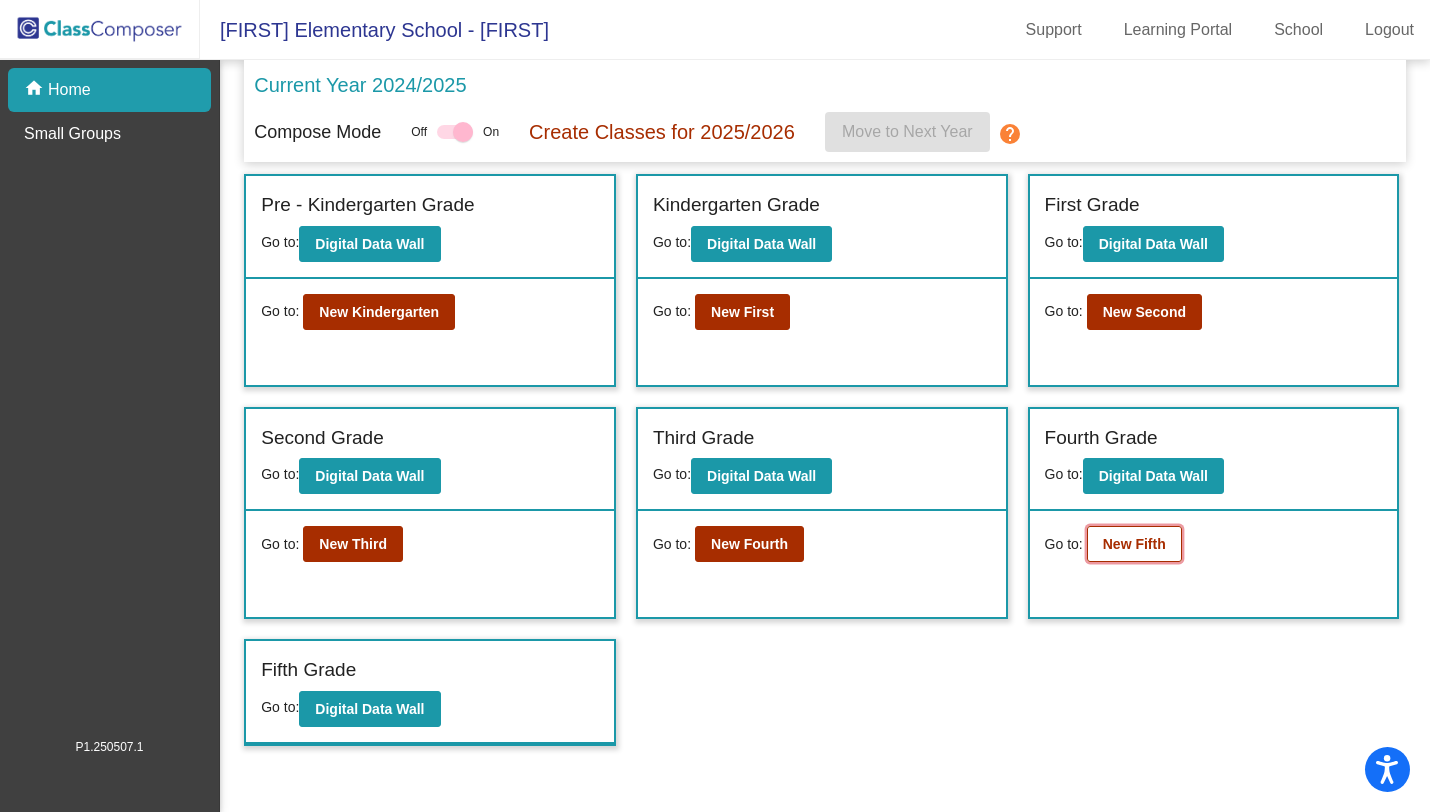 click on "New Fifth" 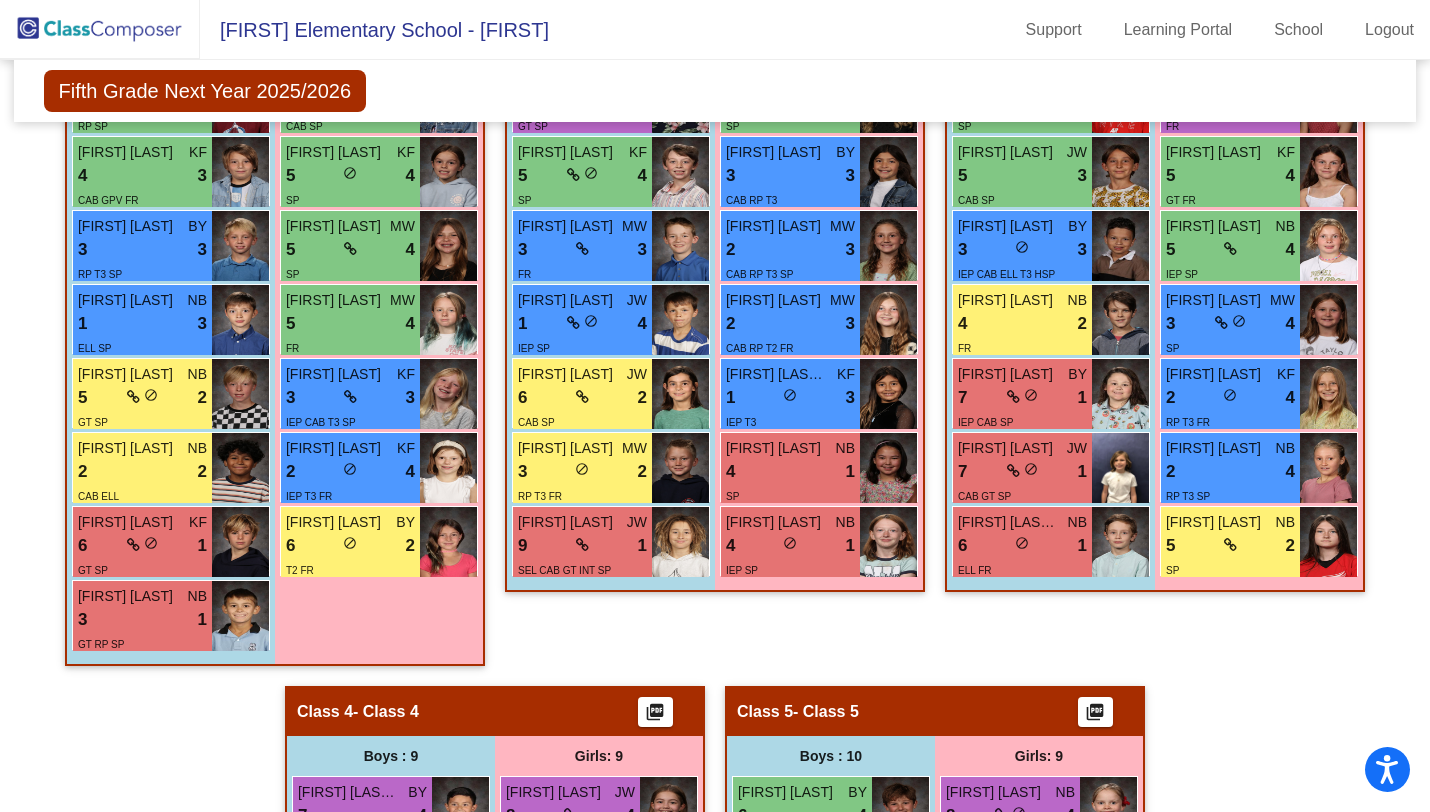 scroll, scrollTop: 744, scrollLeft: 0, axis: vertical 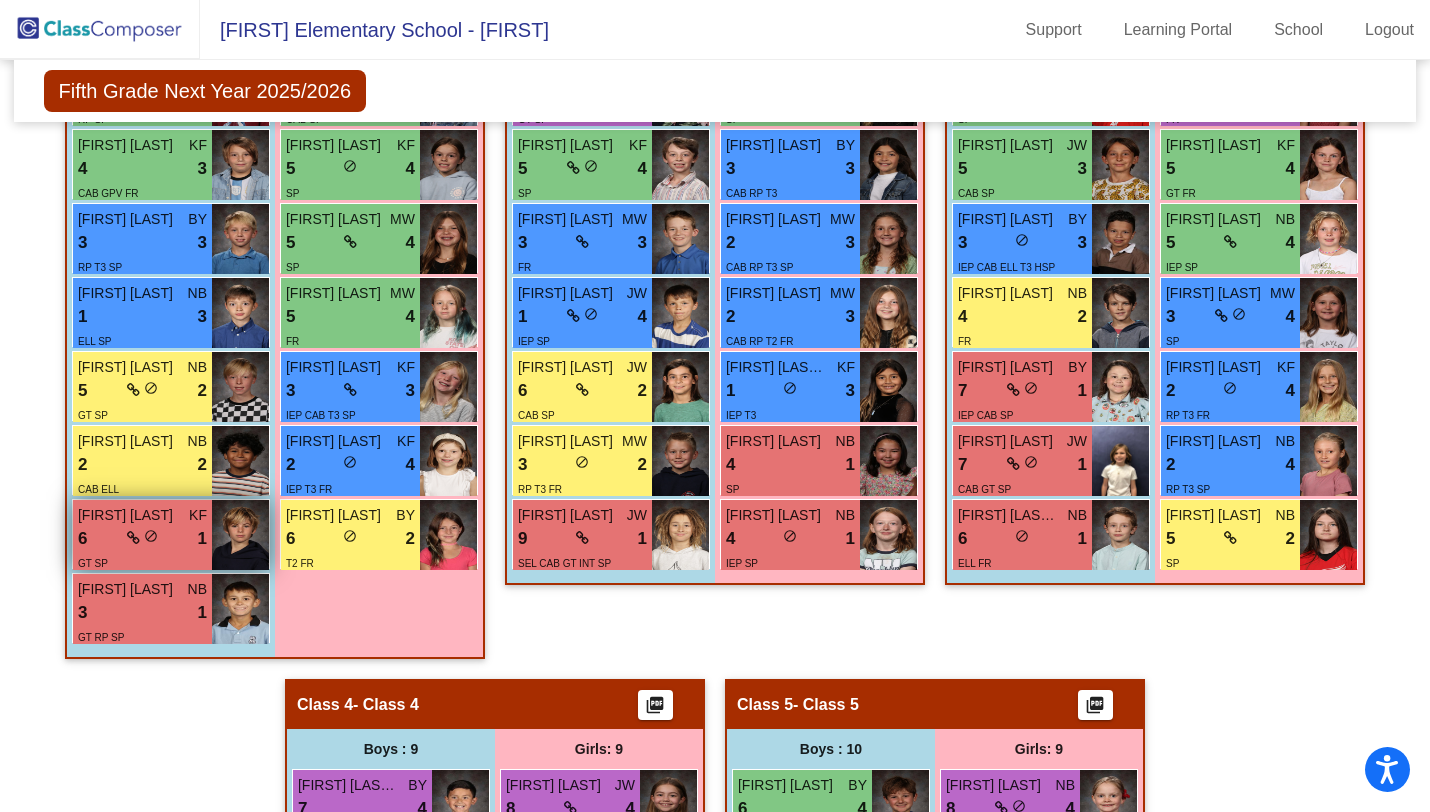 click on "GT SP" at bounding box center [142, 562] 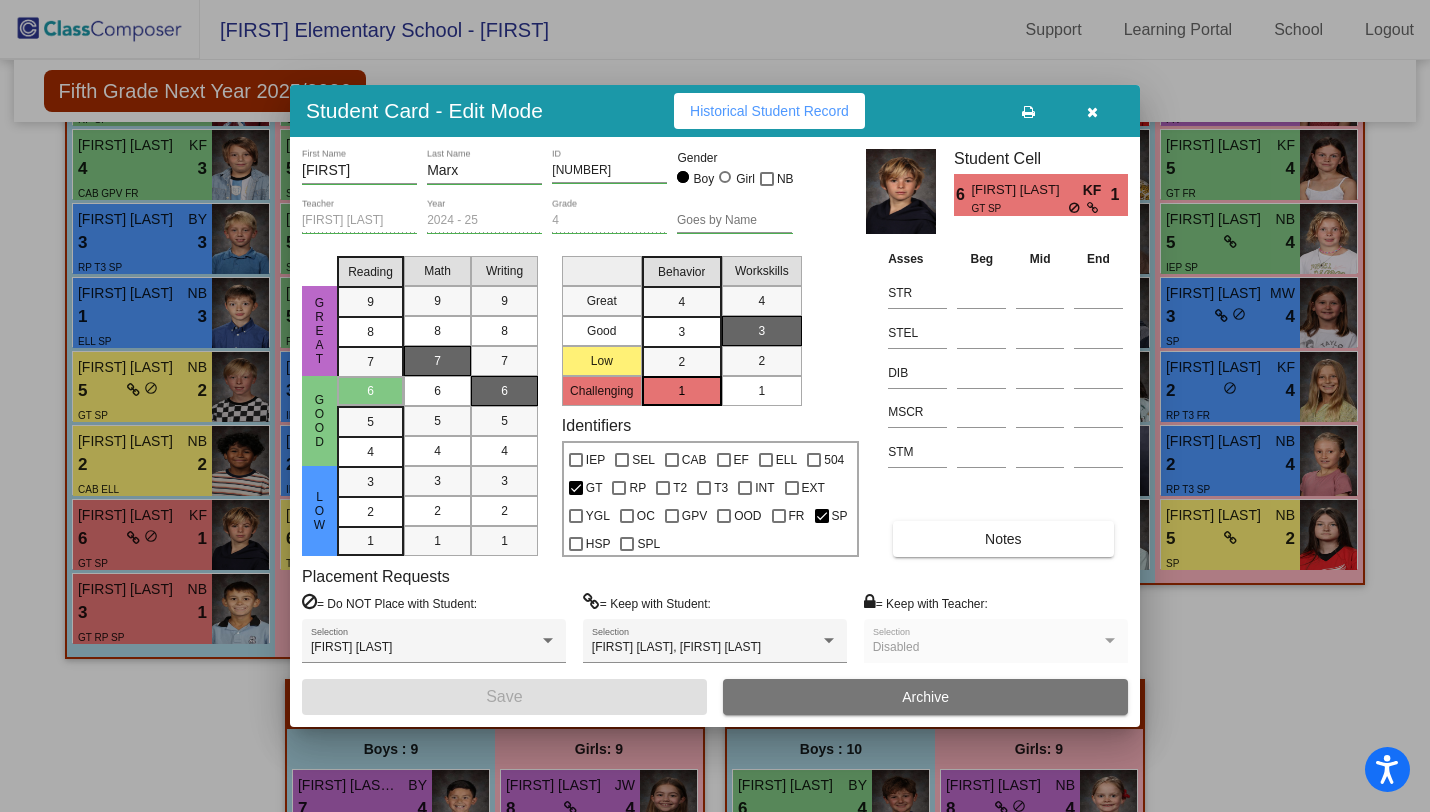 click on "Notes" at bounding box center (1003, 539) 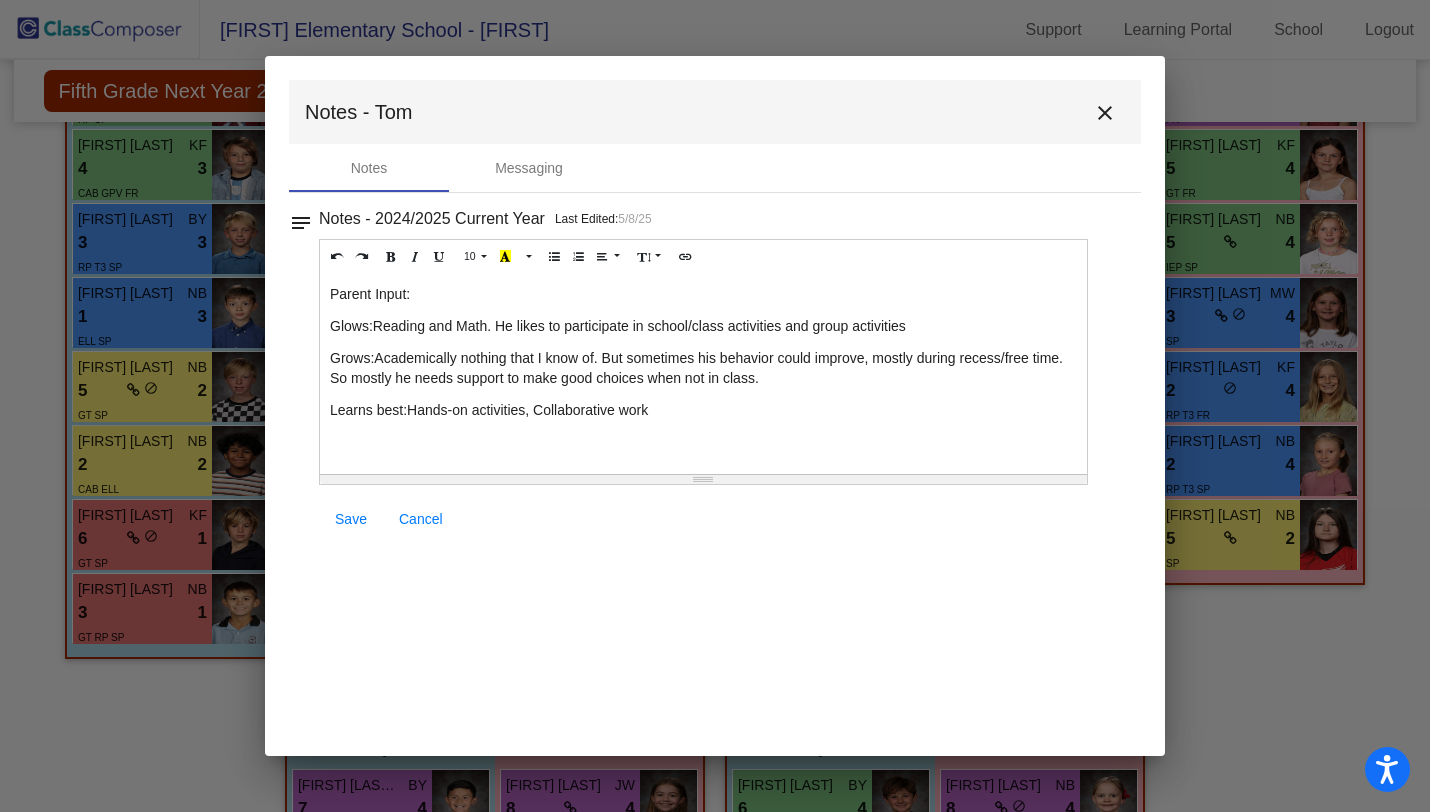 click on "close" at bounding box center [1105, 113] 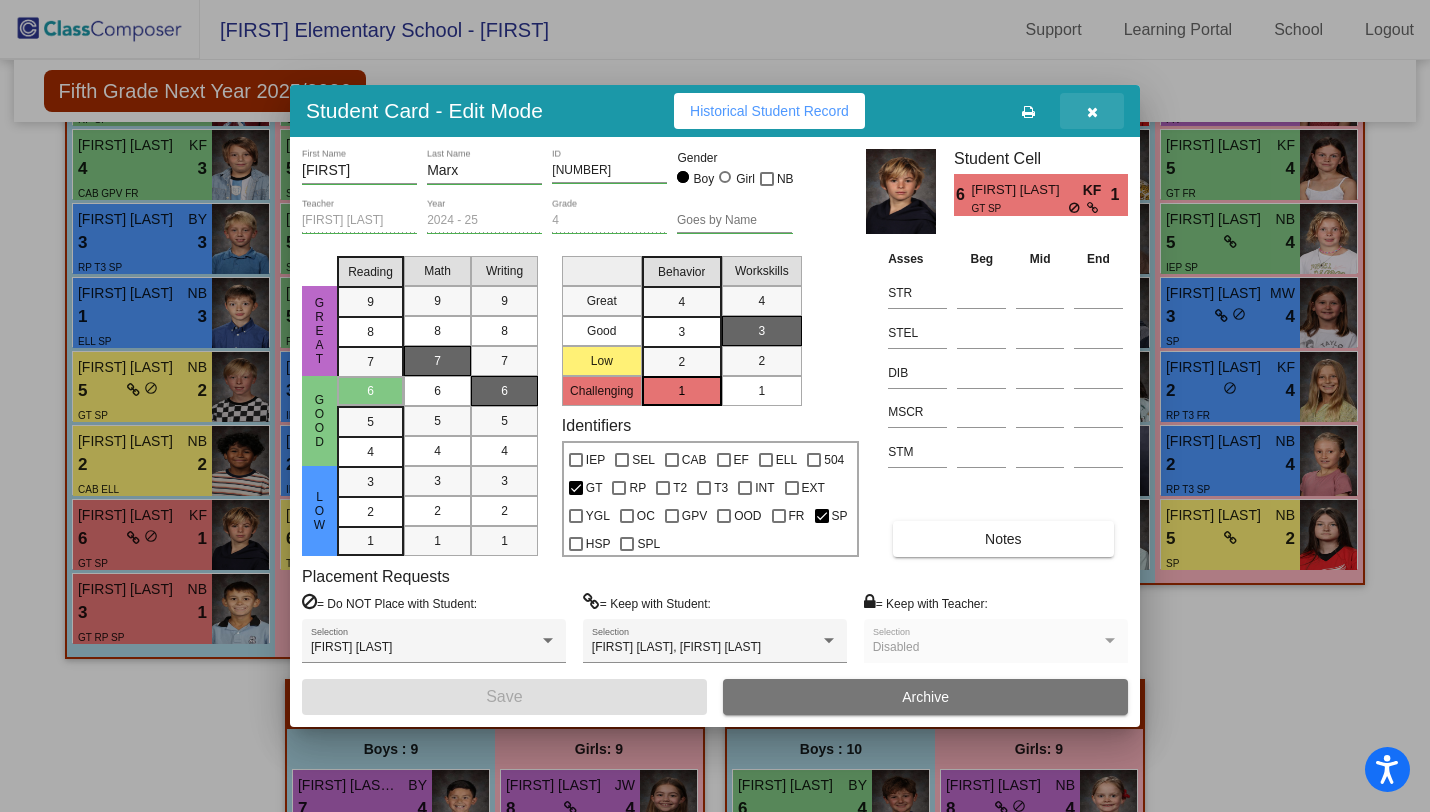 click at bounding box center (1092, 112) 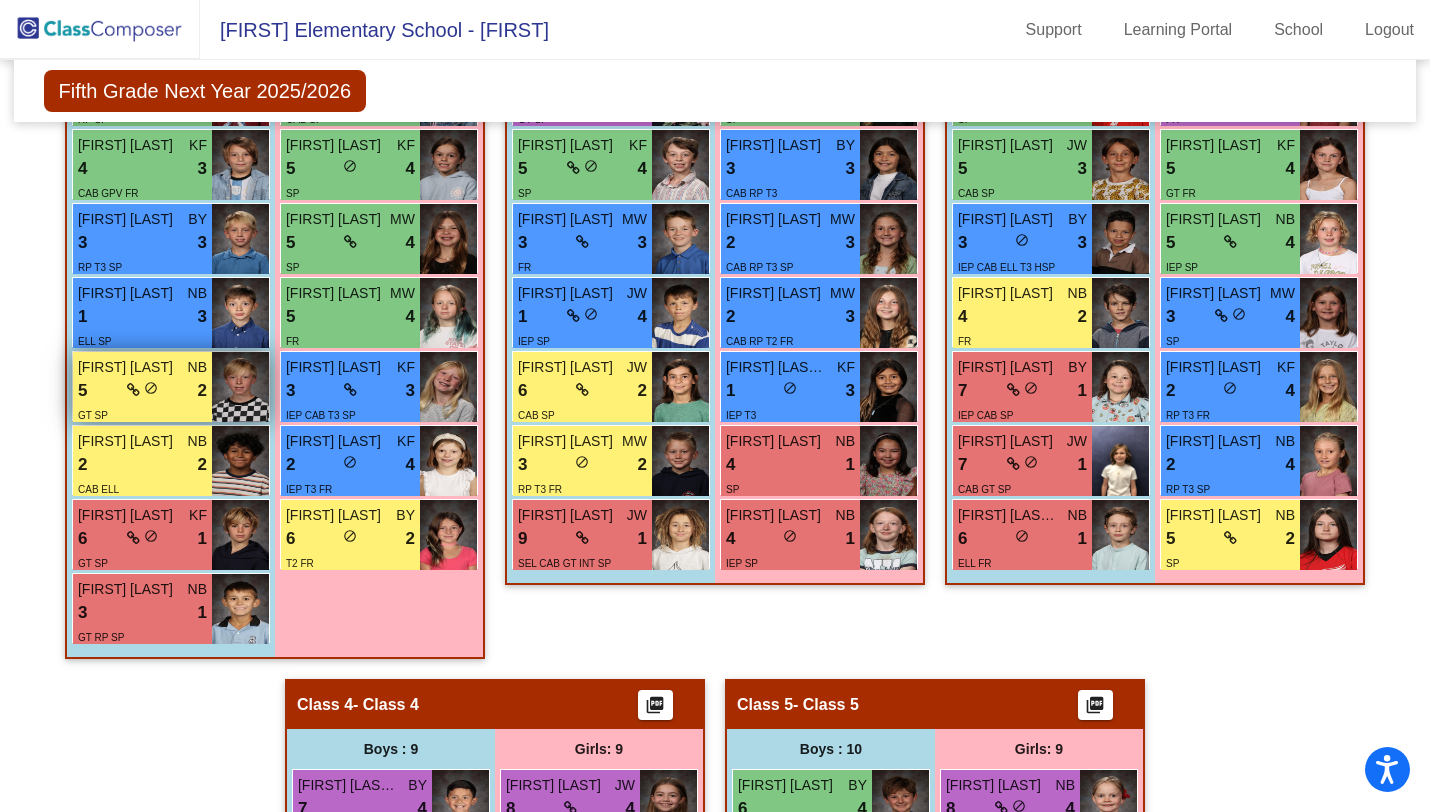 click on "5 lock do_not_disturb_alt 2" at bounding box center (142, 391) 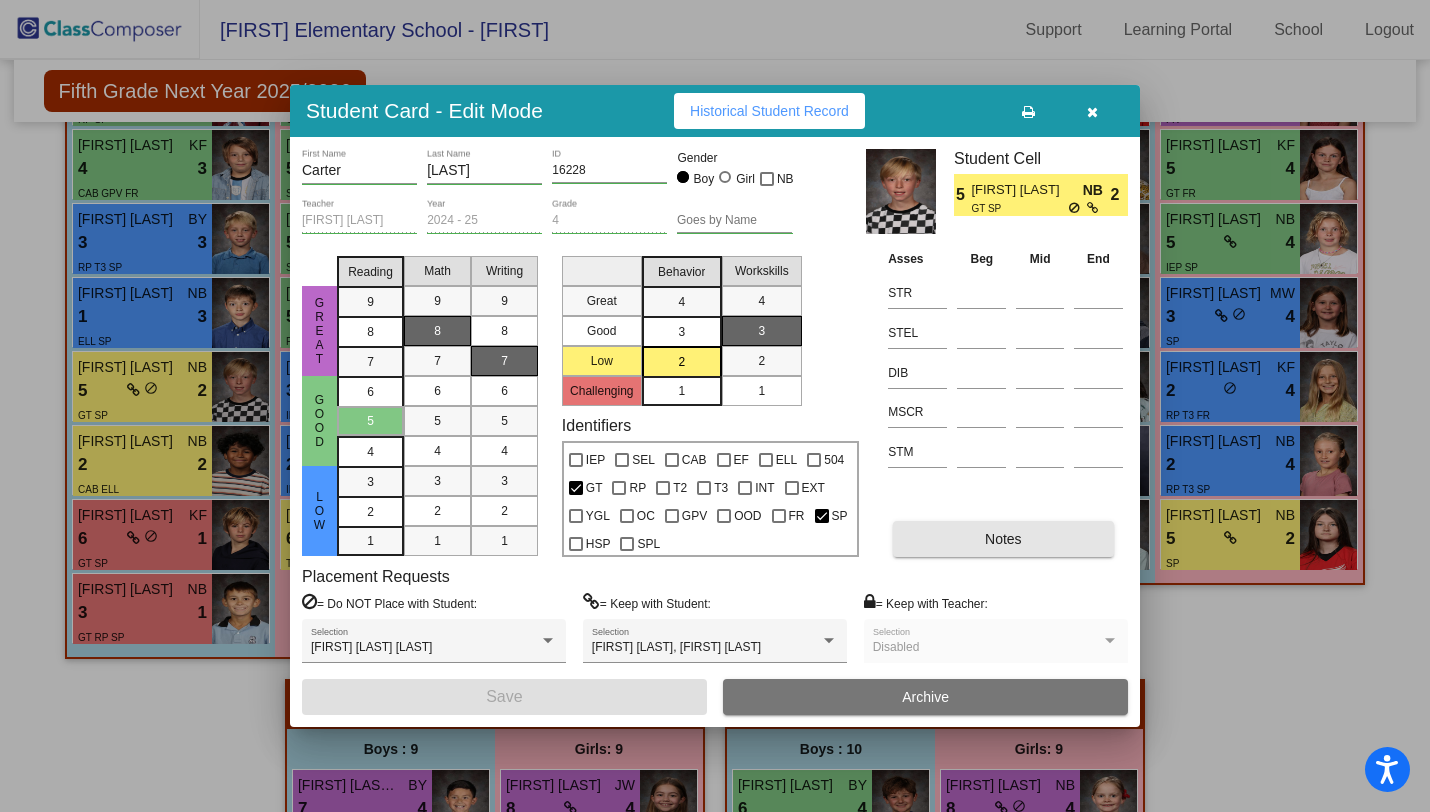 click on "Notes" at bounding box center (1003, 539) 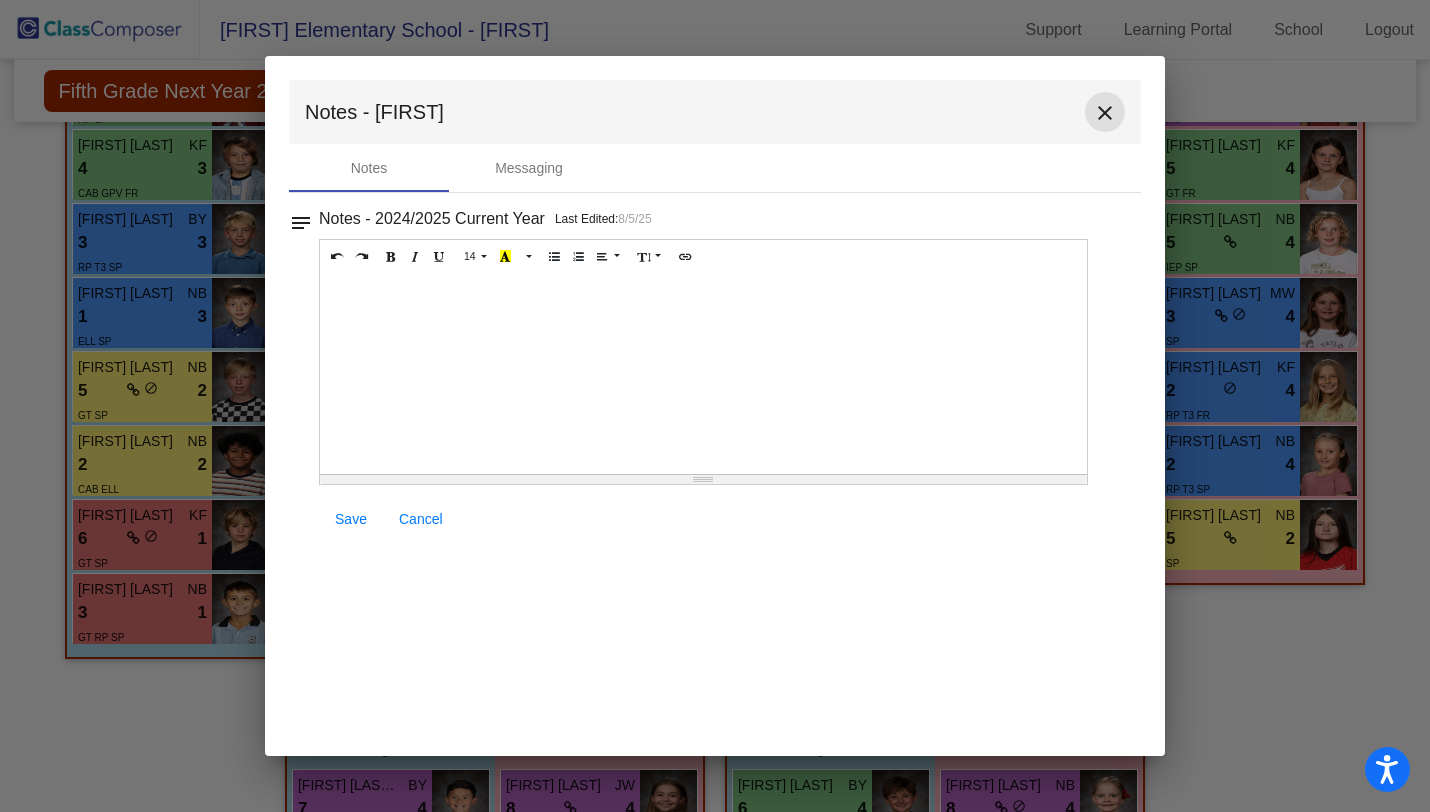 click on "close" at bounding box center [1105, 113] 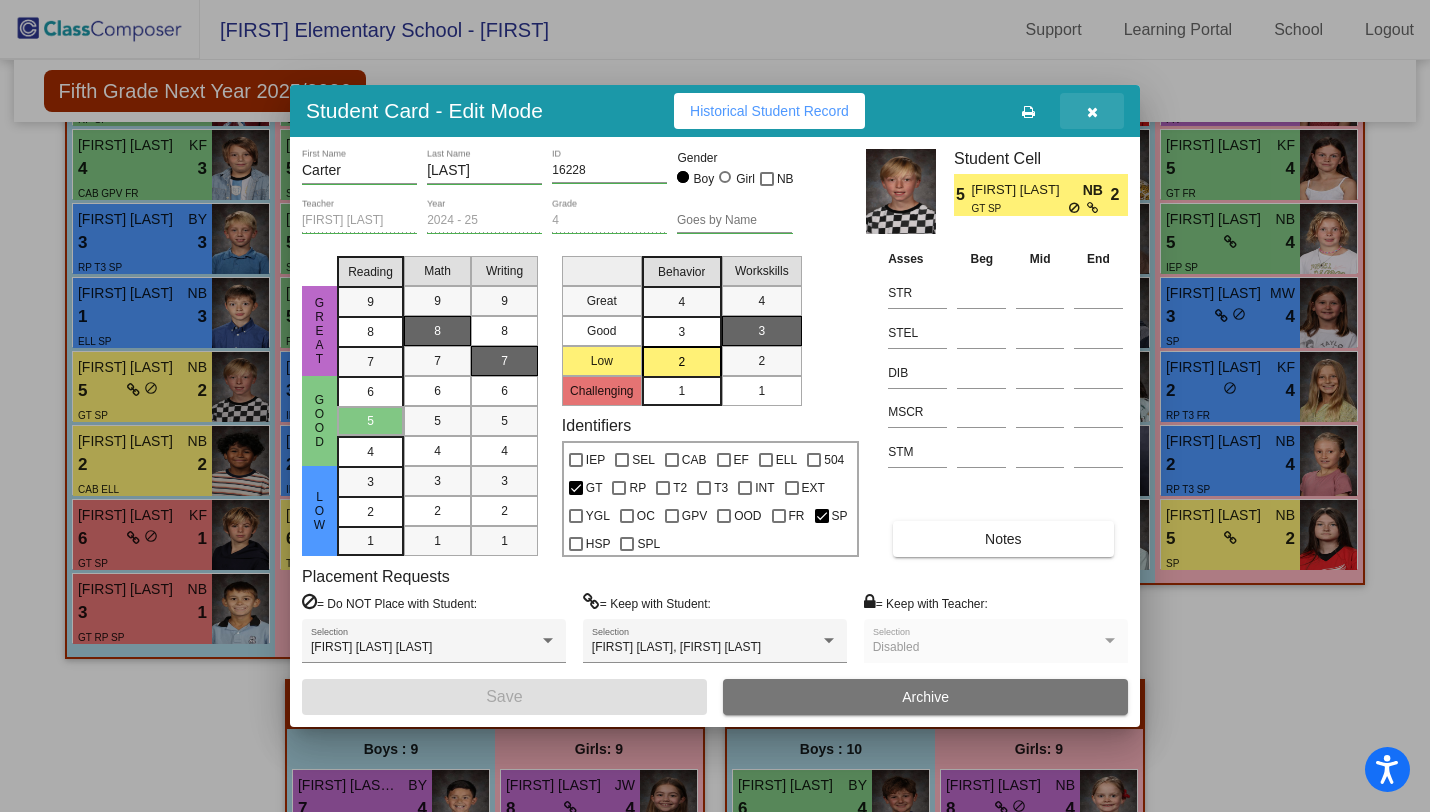 click at bounding box center (1092, 112) 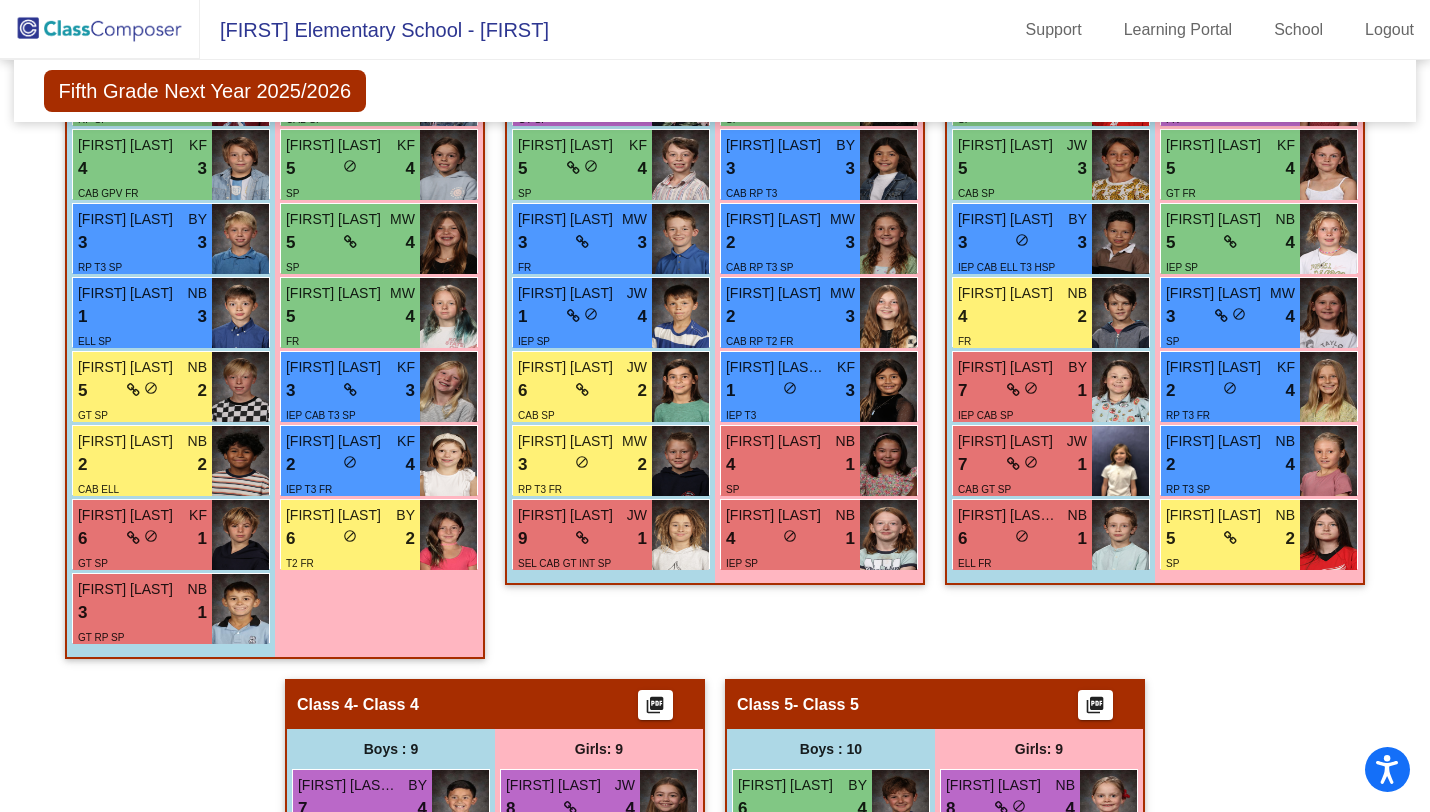 click on "Fifth Grade Next Year 2025/2026  Edit Composition Off   On  Incoming   Digital Data Wall    Display Scores for Years:   2023 - 2024   2024 - 2025  Grade/Archive Students in Table View   Download   New Small Group   Saved Small Group  Display Scores for Years:   2023 - 2024   2024 - 2025 Display Assessments: STR STEL DIB MSCR STM Display Student Picture:    Yes     No  Students Academics Life Skills  Last Teacher  Placement  Identified  Total Boys Girls  Read.   Math   Writ.   Behav.   Work Sk.   KF   JW   BY   MW   NB   IEP   SEL   CAB   EF   ELL   504   GT   RP   T2   T3   INT   EXT   YGL   OC   GPV   OOD   FR   SP   HSP   SPL  Hallway  visibility_off  0 0 0                 0   0   0   0   0   0   0   0   0   0   0   0   0   0   0   0   0   0   0   0   0   0   0   0   0   0   0   0  Class 1  visibility  19 10 9  4.63   5.26   4.63   3.05   3.11   6   2   2   4   5   6   4   0   2   1   4   0   3   0   4   3   1   3   0   0   0   0   1   0   5   12   0   0  Class 2  visibility  18 9 9  4.67   4.22  18" 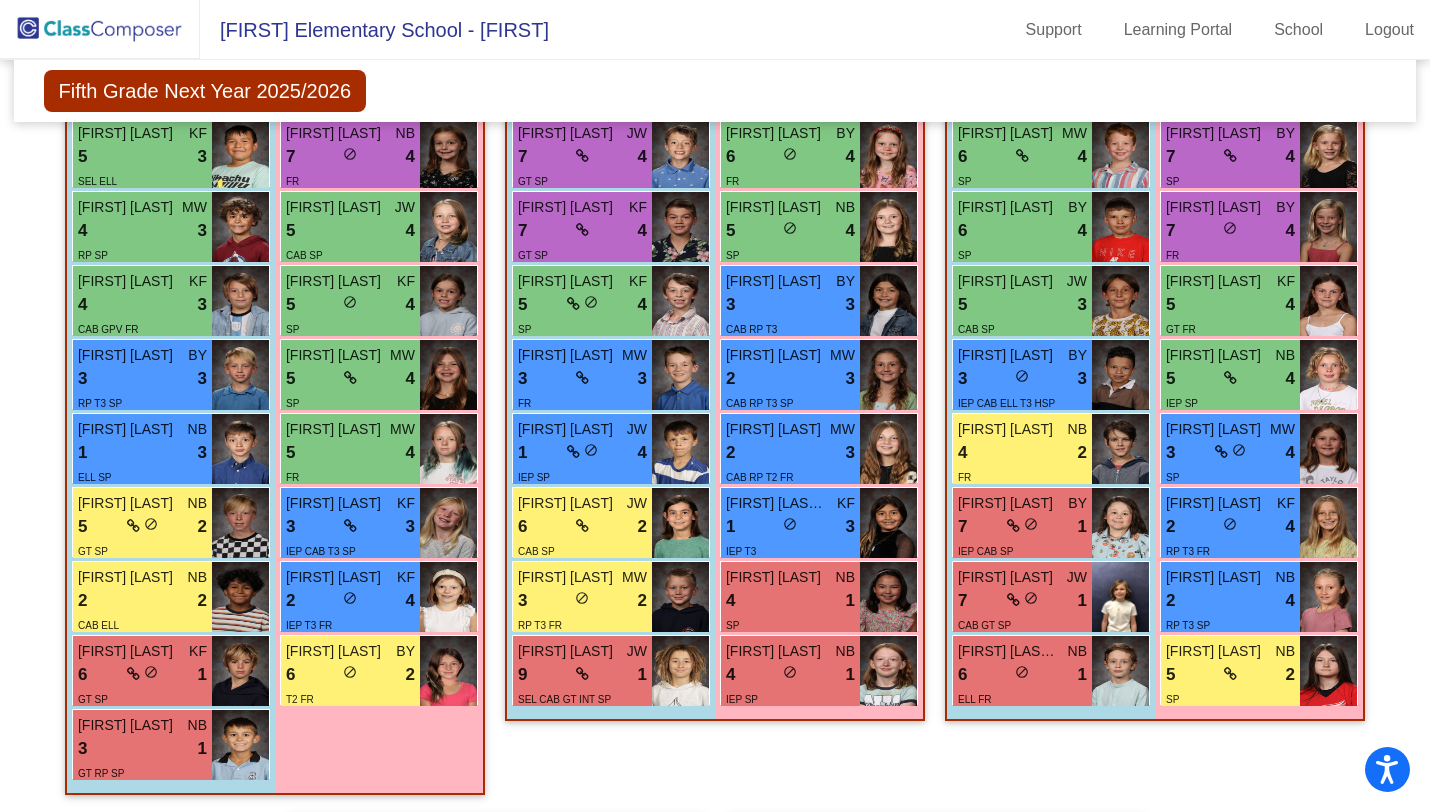 scroll, scrollTop: 614, scrollLeft: 0, axis: vertical 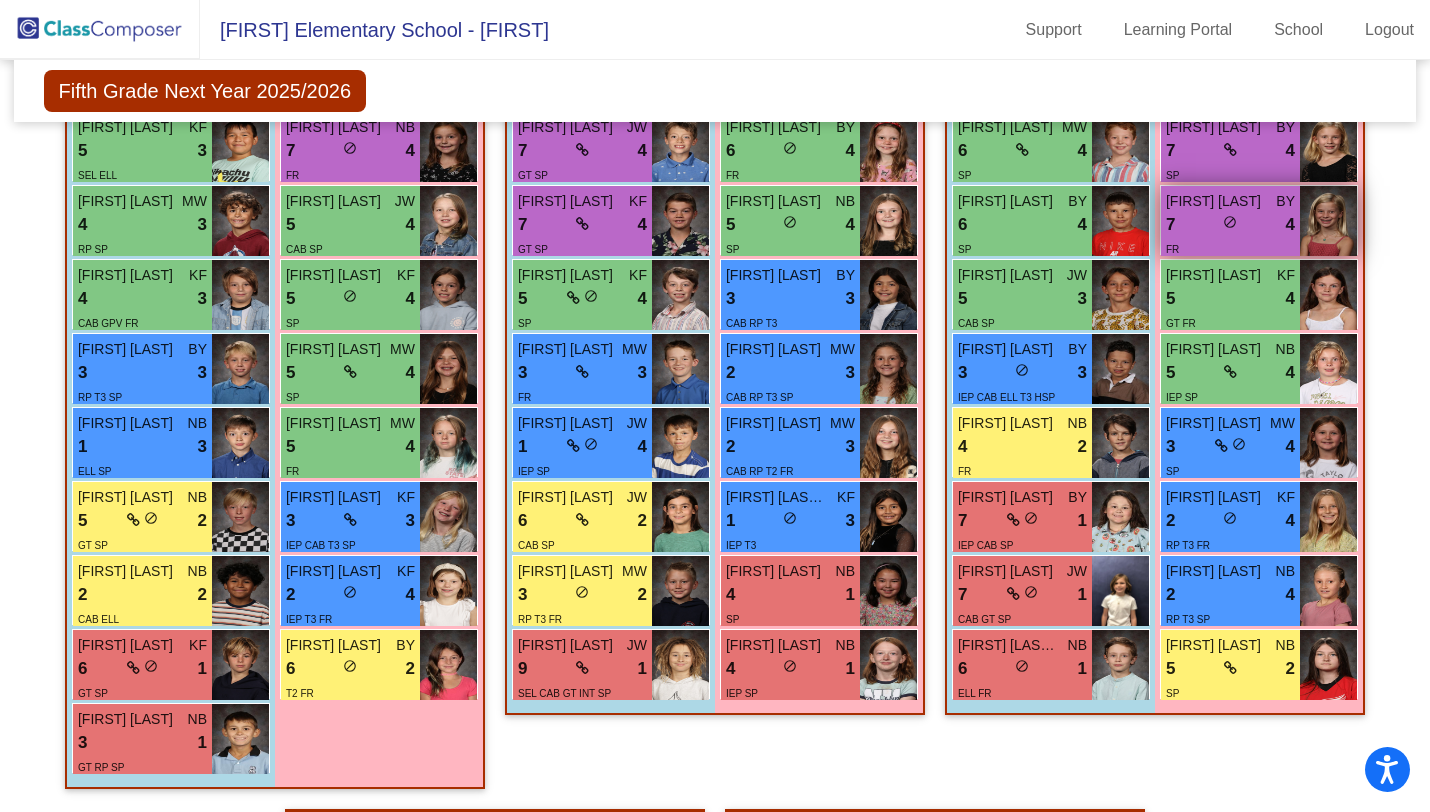 click on "FR" at bounding box center [1230, 248] 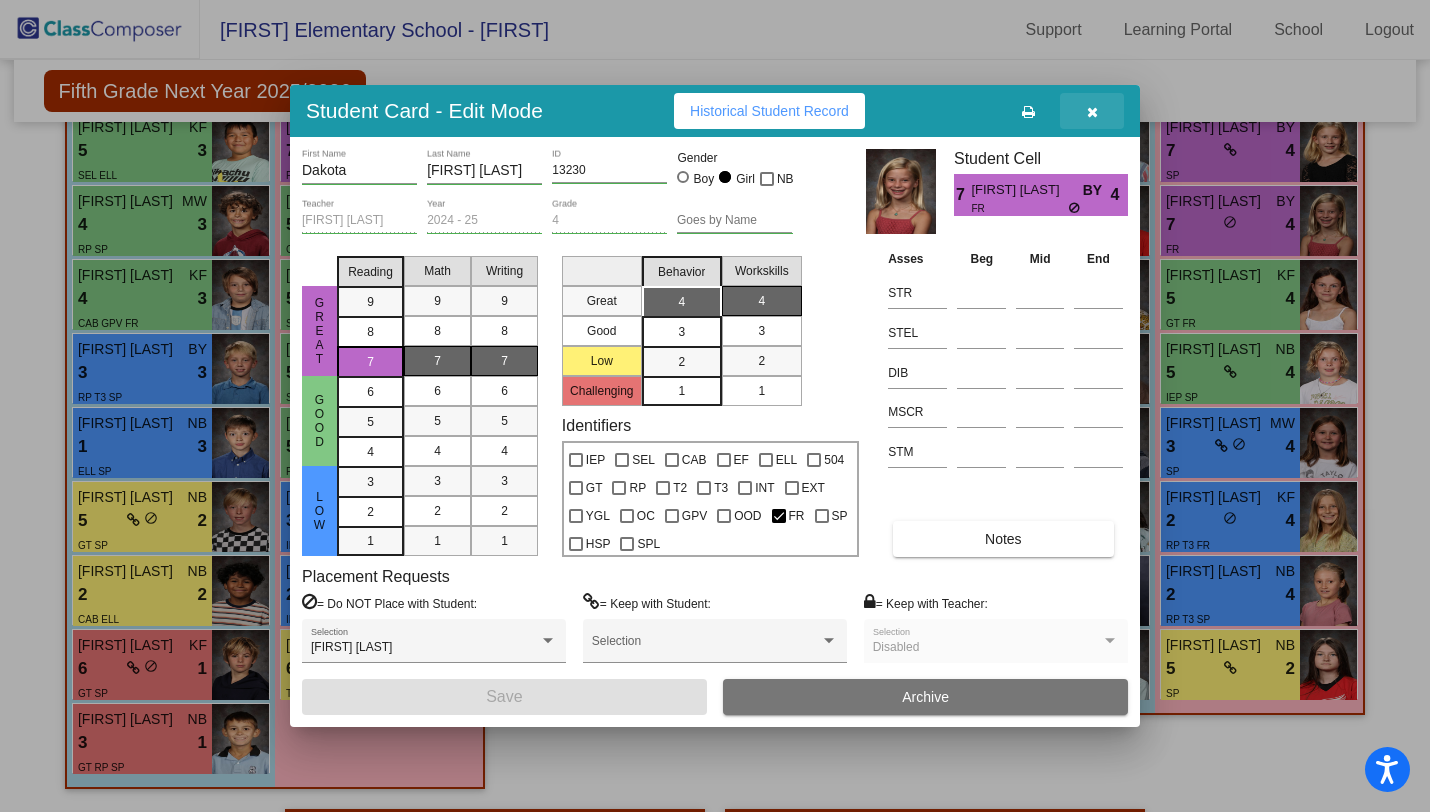 click at bounding box center [1092, 112] 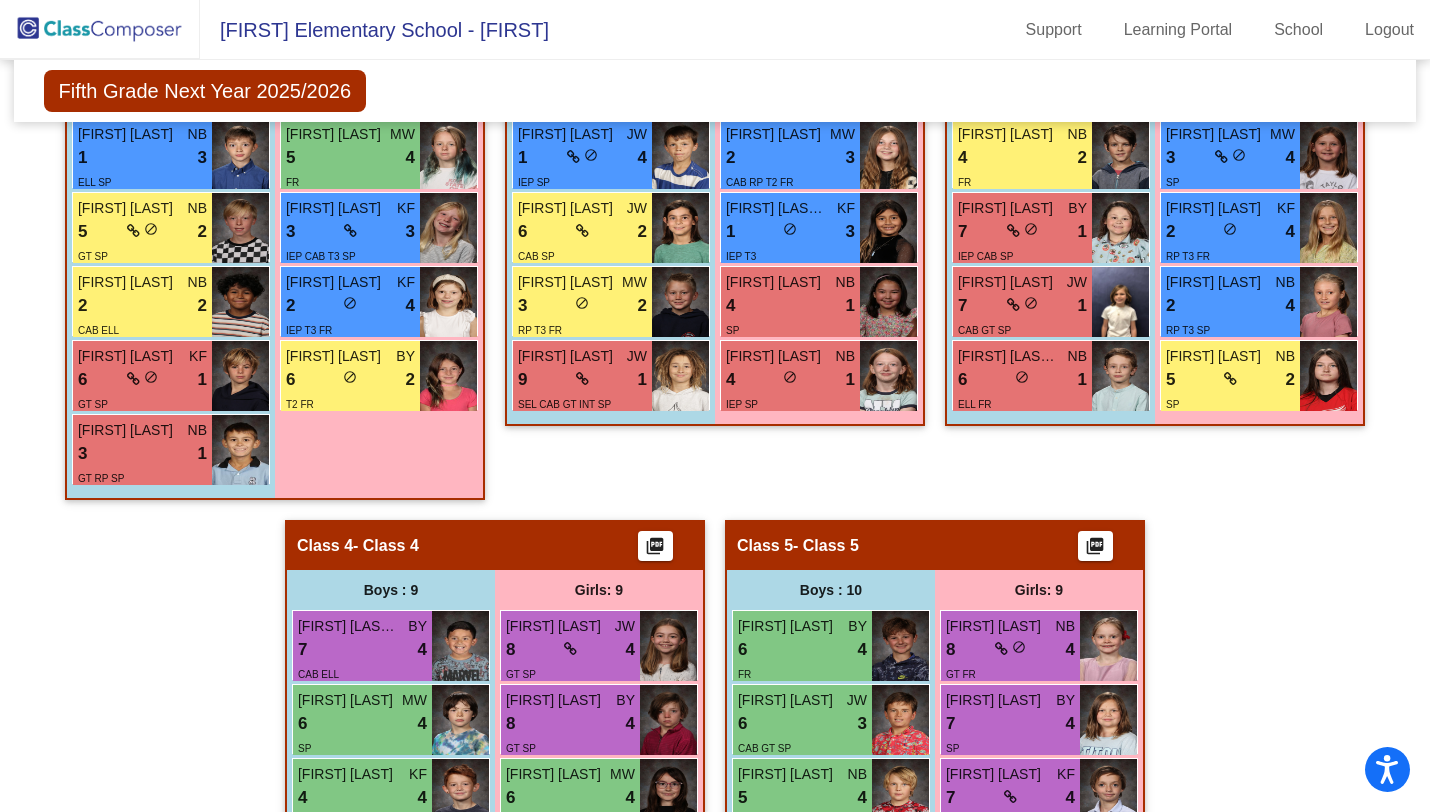 scroll, scrollTop: 907, scrollLeft: 0, axis: vertical 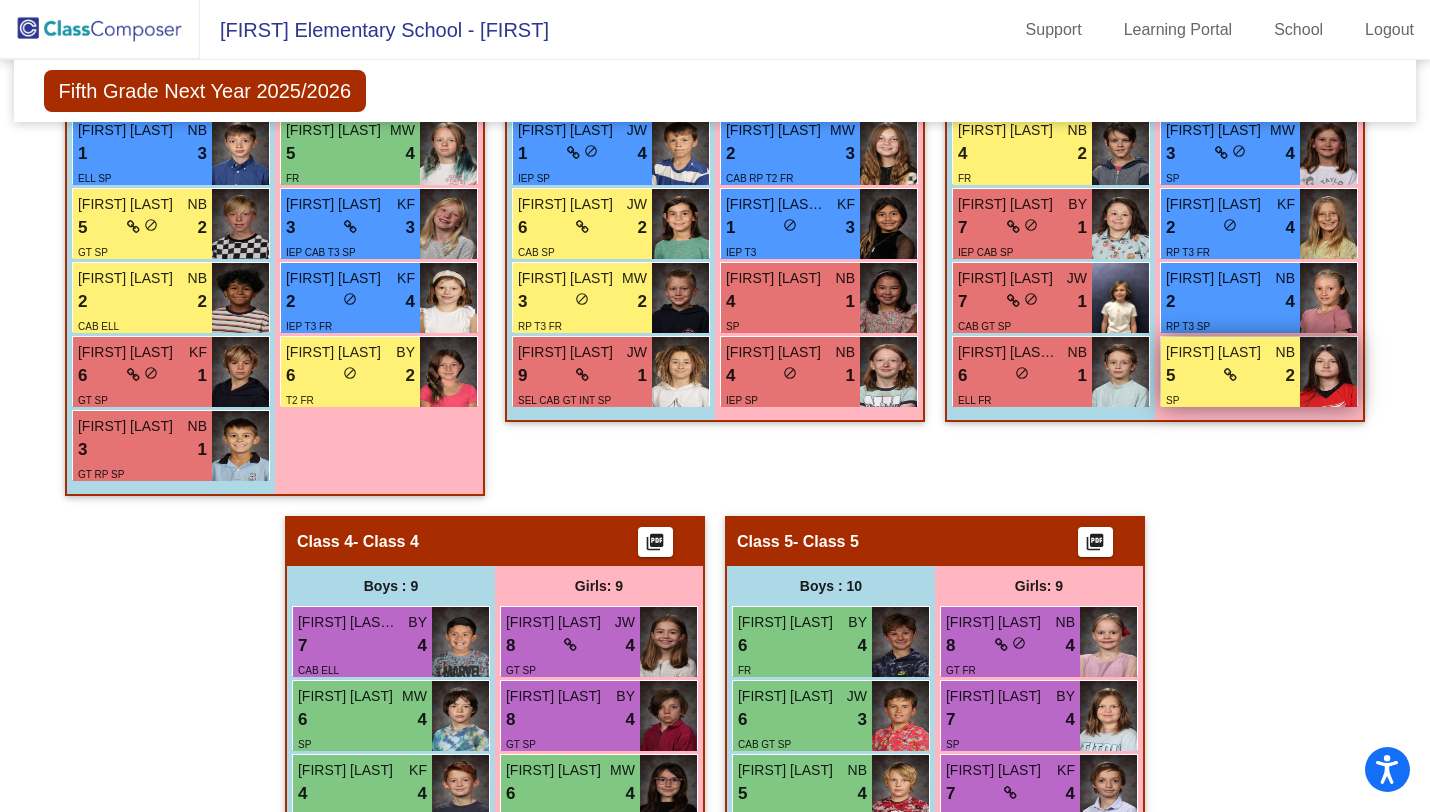 click on "5 lock do_not_disturb_alt 2" at bounding box center [1230, 376] 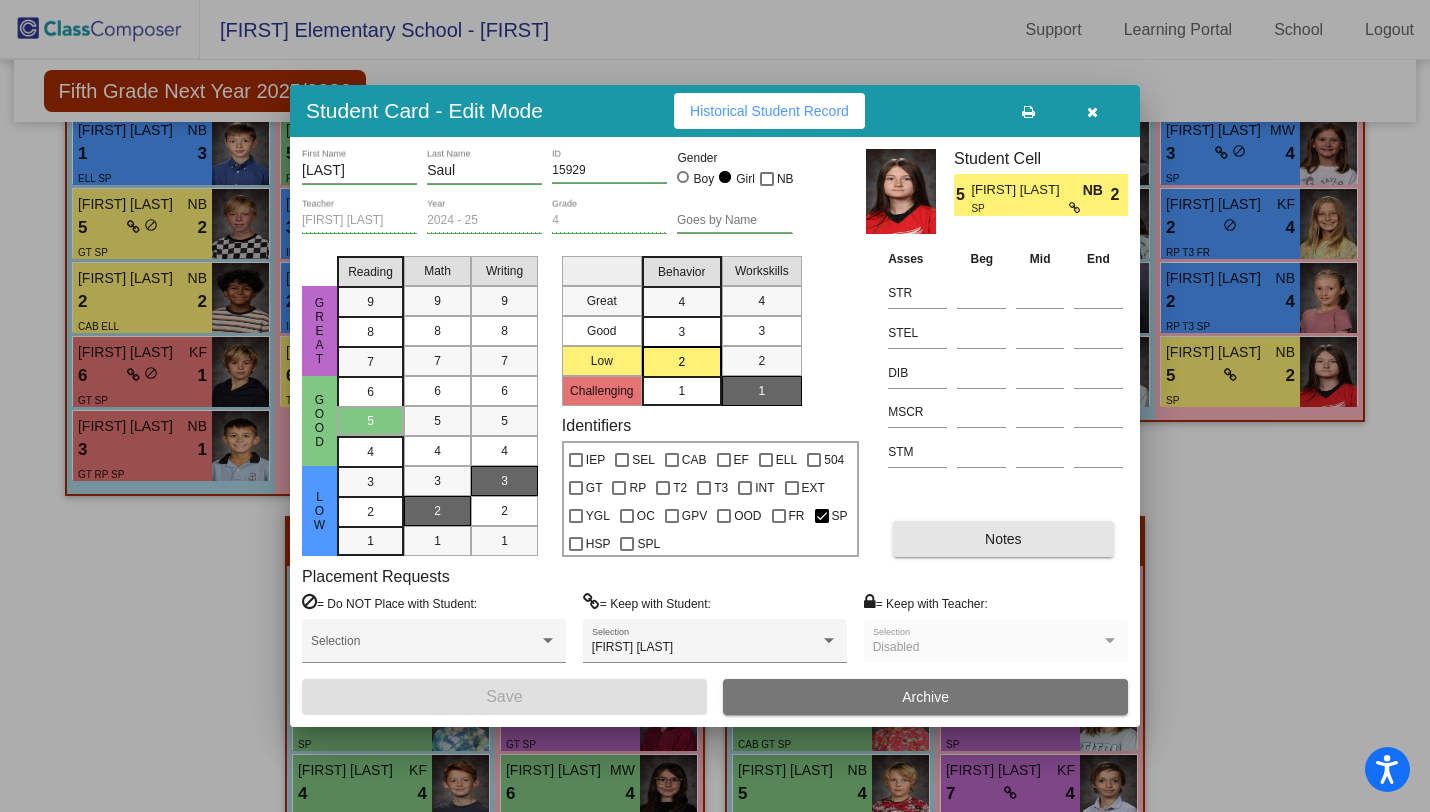 click on "Notes" at bounding box center [1003, 539] 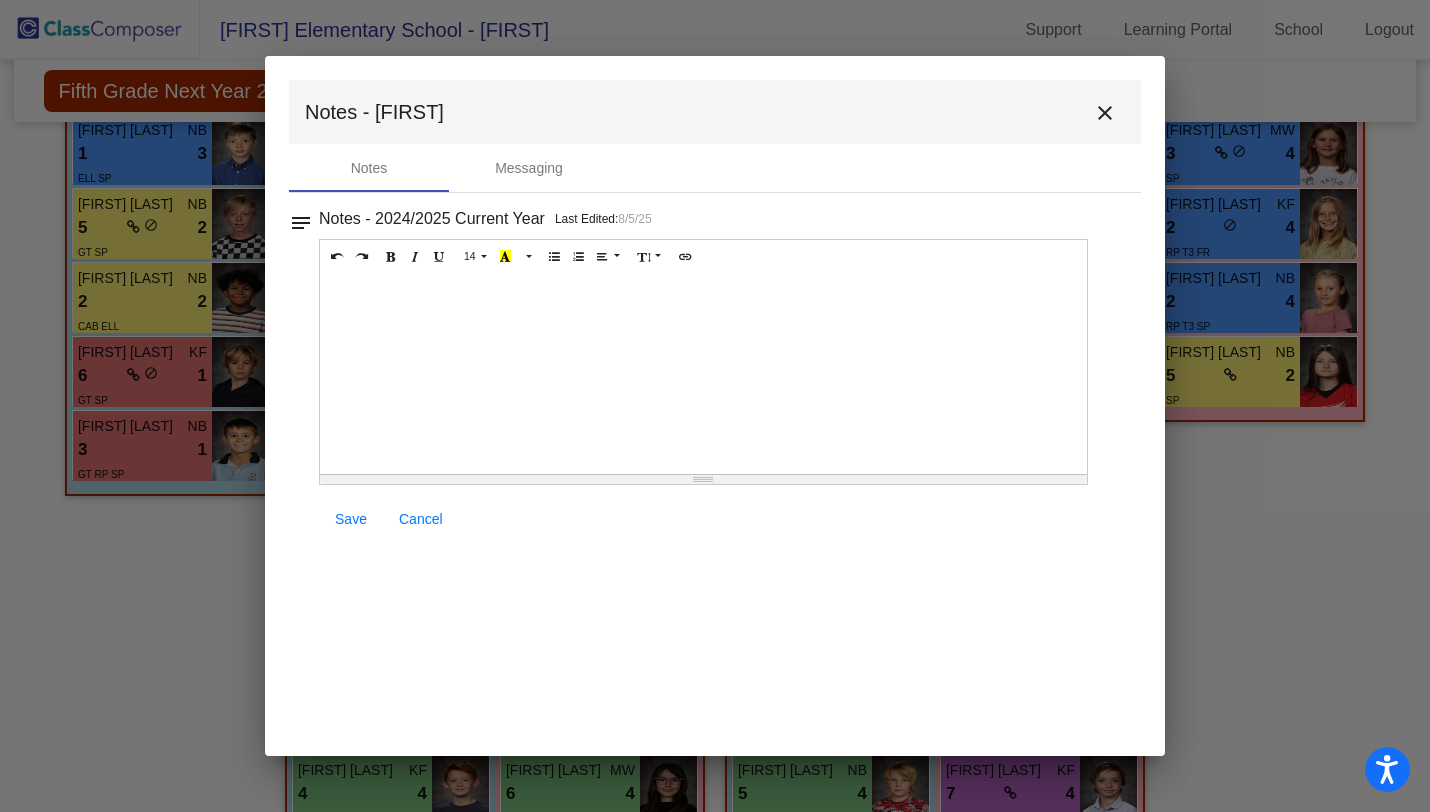 click on "close" at bounding box center [1105, 113] 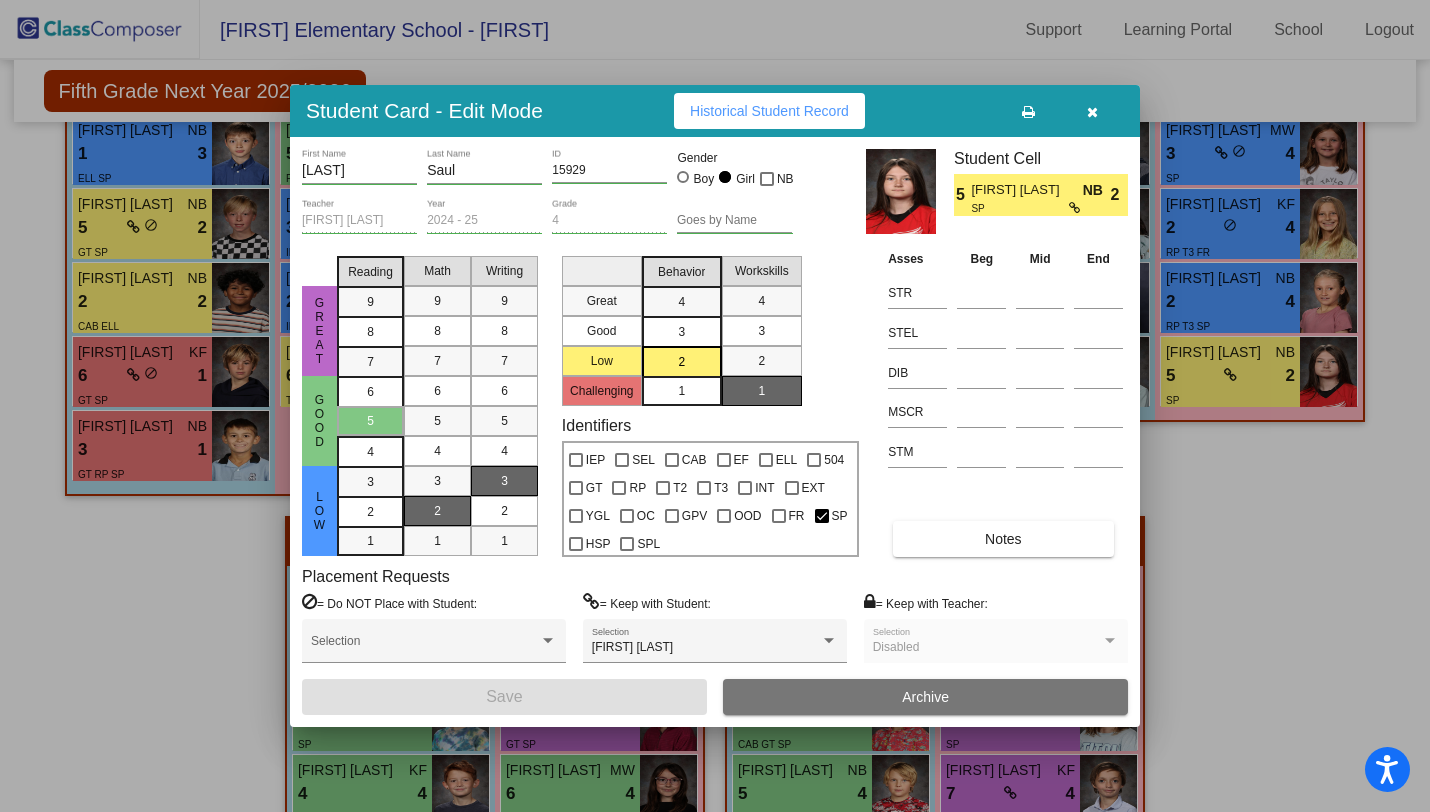 click at bounding box center [1092, 111] 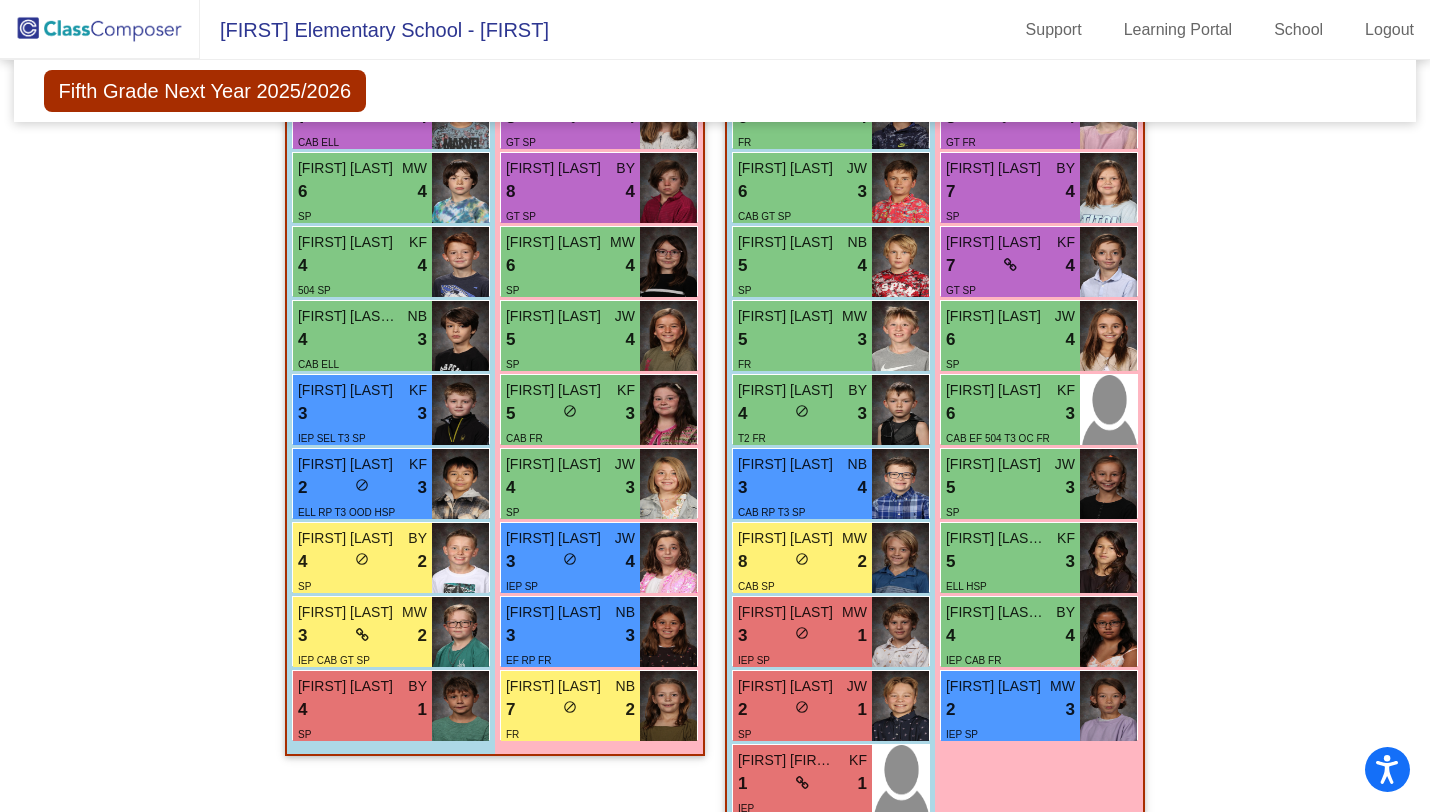 scroll, scrollTop: 1442, scrollLeft: 0, axis: vertical 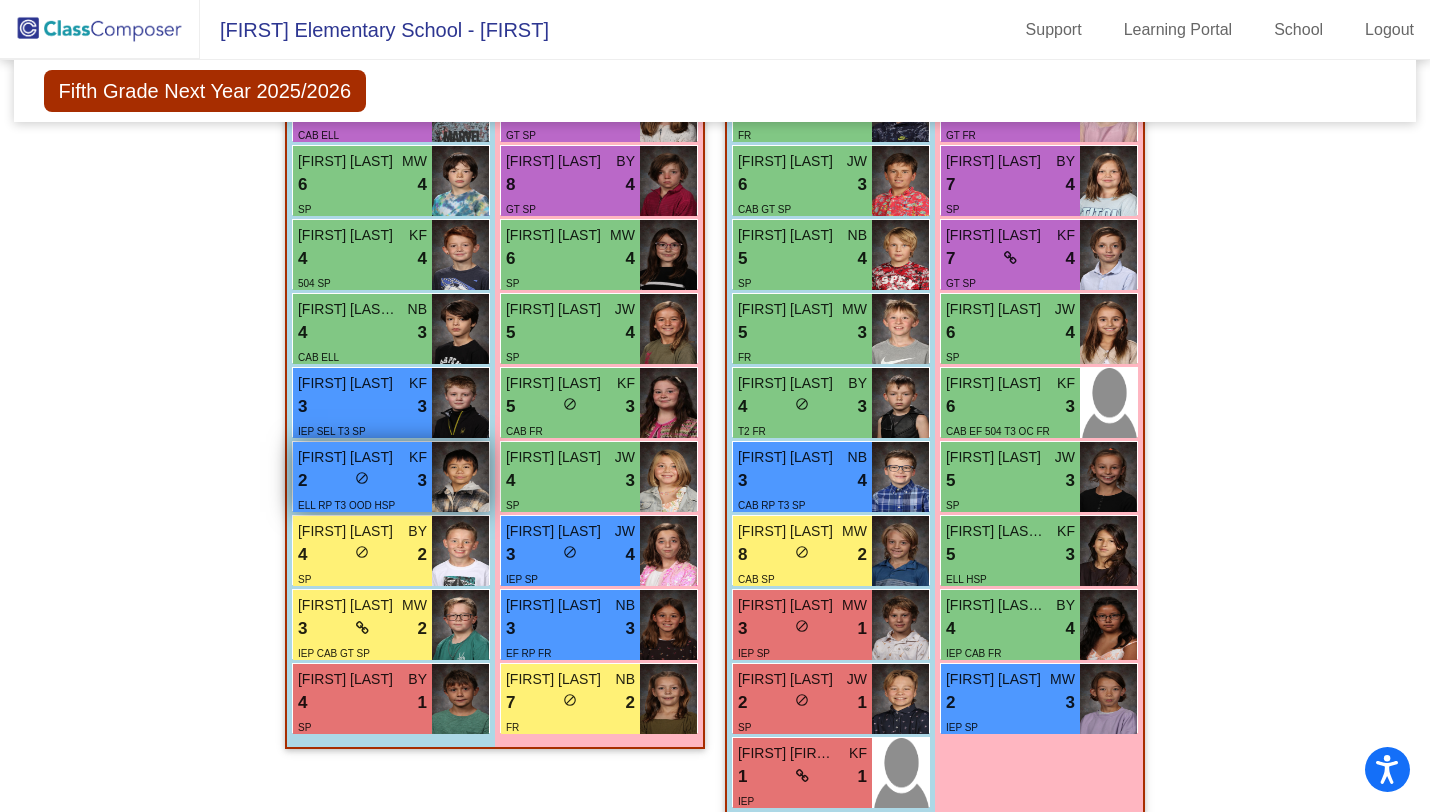 click on "2 lock do_not_disturb_alt 3" at bounding box center [362, 481] 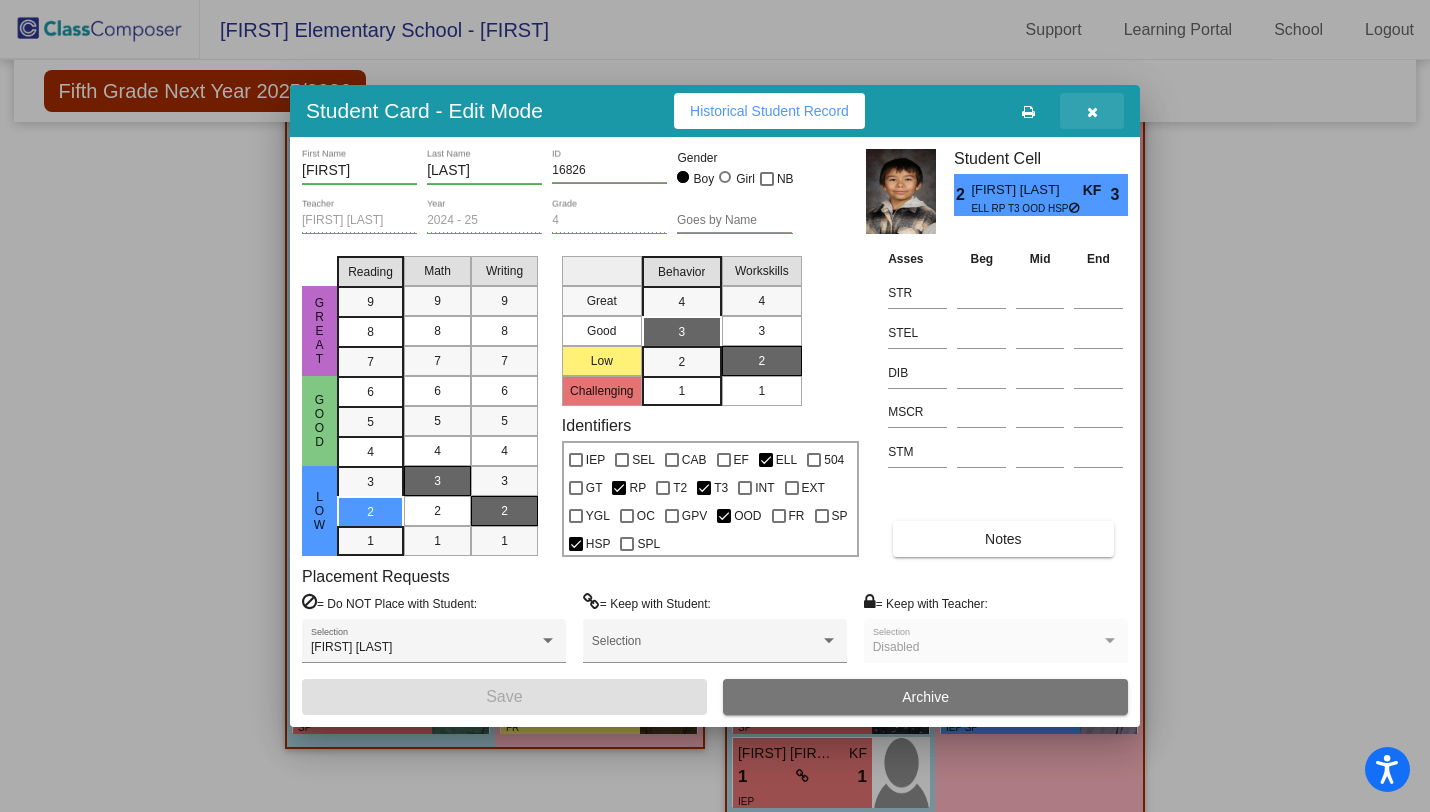 click at bounding box center (1092, 112) 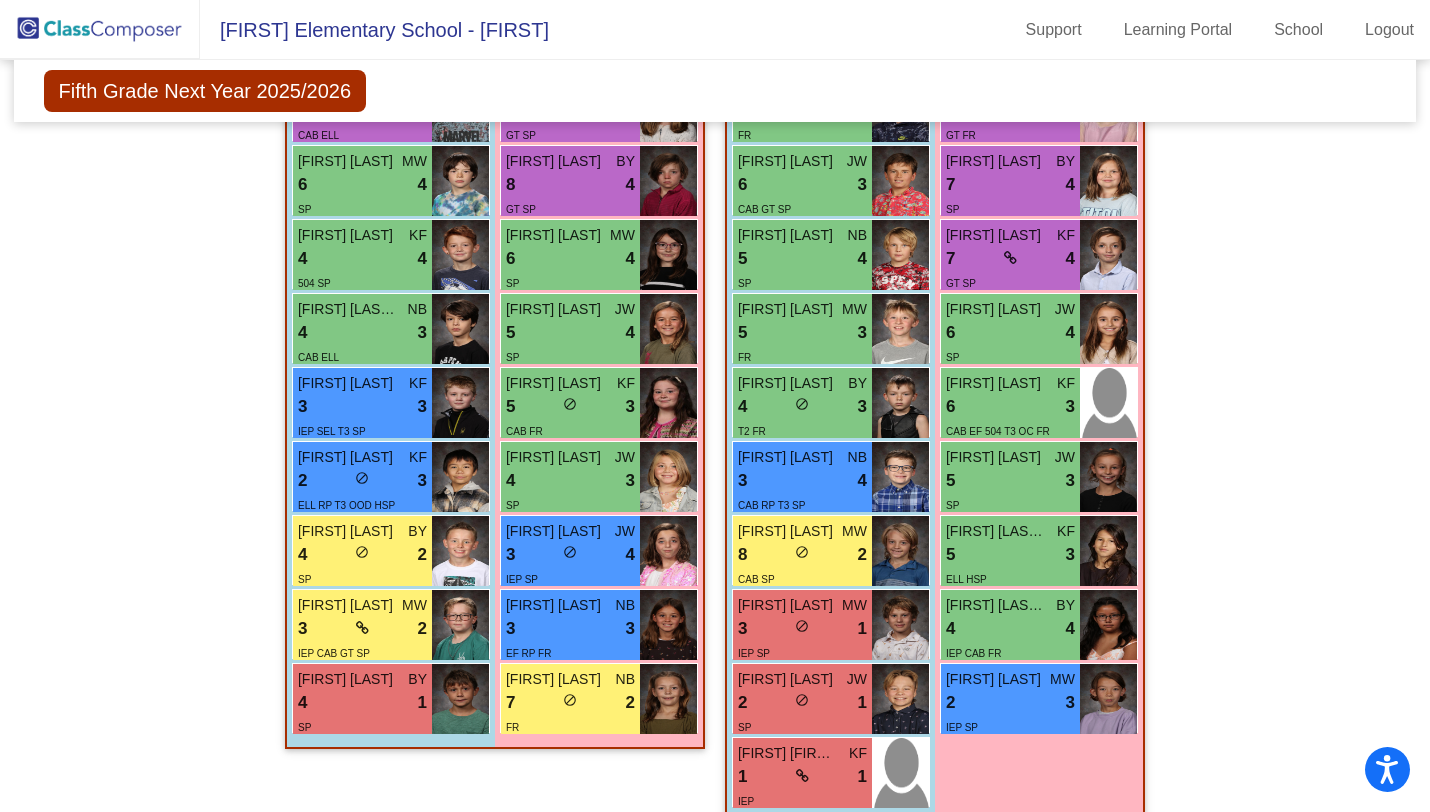 click on "Hallway   - Hallway Class  picture_as_pdf  Add Student  First Name Last Name Student Id  (Recommended)   Boy   Girl   Non Binary Add Close  Boys : 0    No Students   Girls: 0   No Students   Class 1   - Class 1  picture_as_pdf  Add Student  First Name Last Name Student Id  (Recommended)   Boy   Girl   Non Binary Add Close  Boys : 10  Kieran Keleher JW 9 lock do_not_disturb_alt 4 SP Eddy Mercado KF 5 lock do_not_disturb_alt 3 SEL ELL Jonathan Pfautz MW 4 lock do_not_disturb_alt 3 RP SP Santiago Celso KF 4 lock do_not_disturb_alt 3 CAB GPV FR Emmett Brigham BY 3 lock do_not_disturb_alt 3 RP T3 SP Vladyslav Mamaievskyi NB 1 lock do_not_disturb_alt 3 ELL SP Carter Shook NB 5 lock do_not_disturb_alt 2 GT SP Yair Hernandez Joya NB 2 lock do_not_disturb_alt 2 CAB ELL Tom Marx KF 6 lock do_not_disturb_alt 1 GT SP Ivan Marriott NB 3 lock do_not_disturb_alt 1 GT RP SP Girls: 9 Mika Jacobs MW 8 lock do_not_disturb_alt 4 GT SP Chloe Fellin NB 7 lock do_not_disturb_alt 4 FR Ivy Noble JW 5 lock do_not_disturb_alt 4 5" 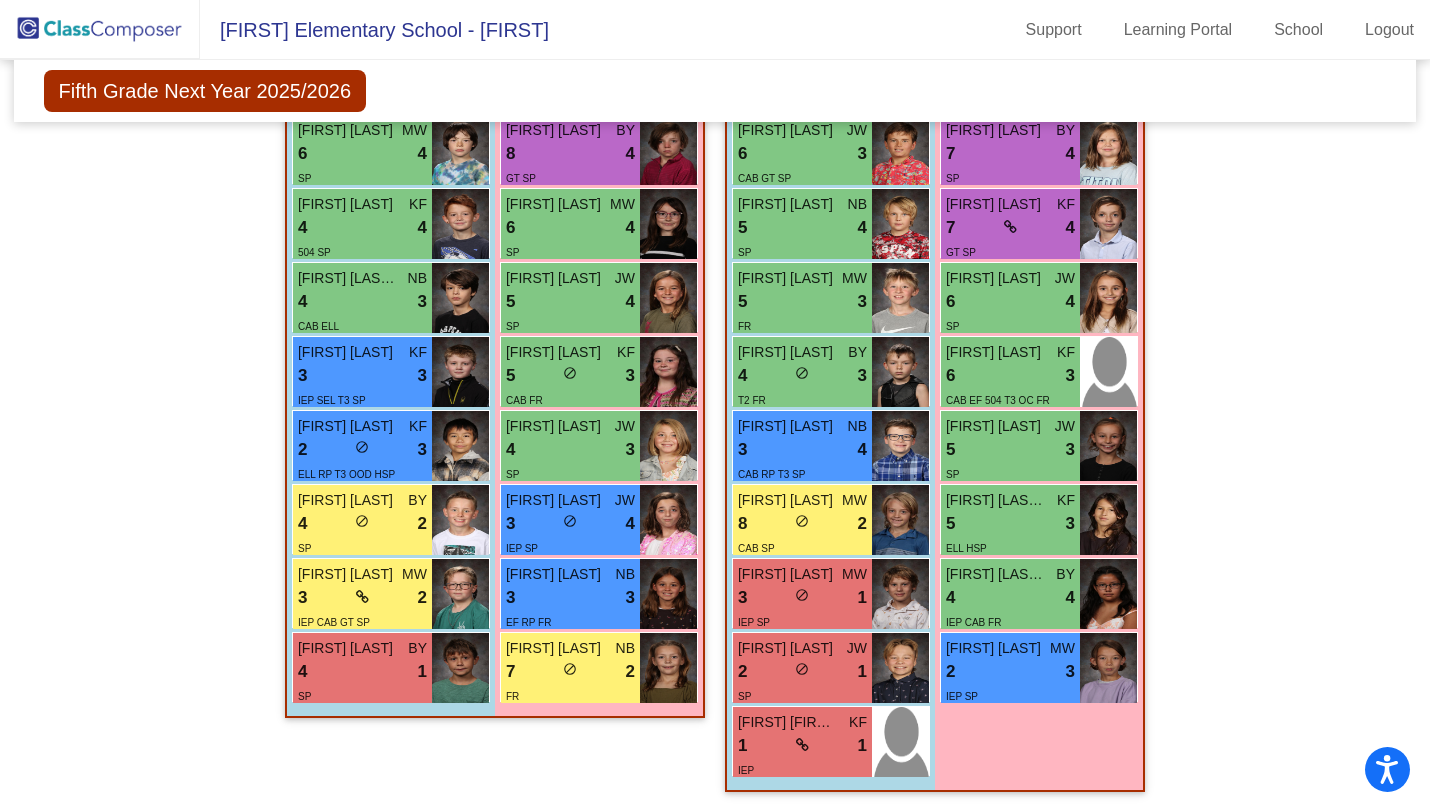 scroll, scrollTop: 1482, scrollLeft: 0, axis: vertical 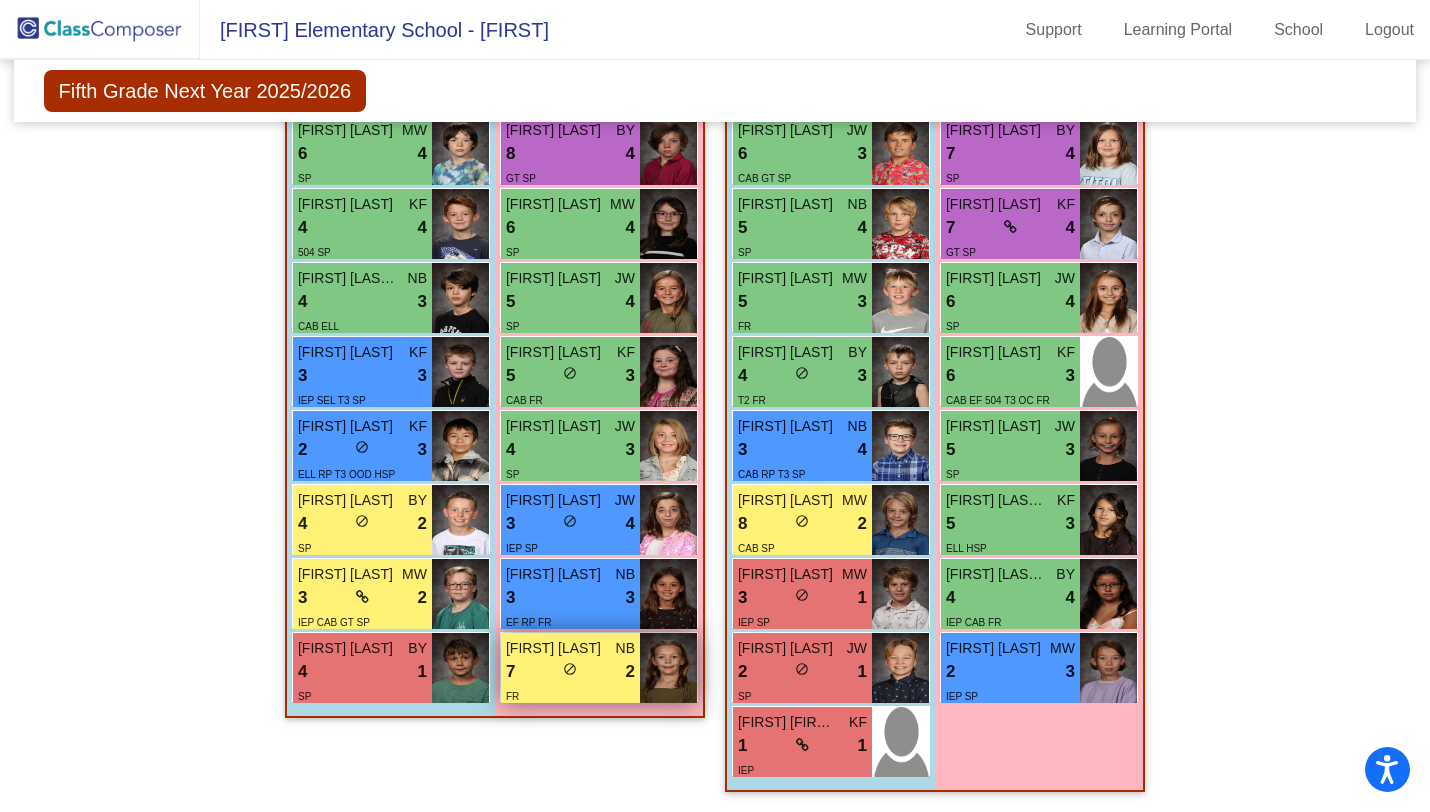 click on "FR" at bounding box center (570, 695) 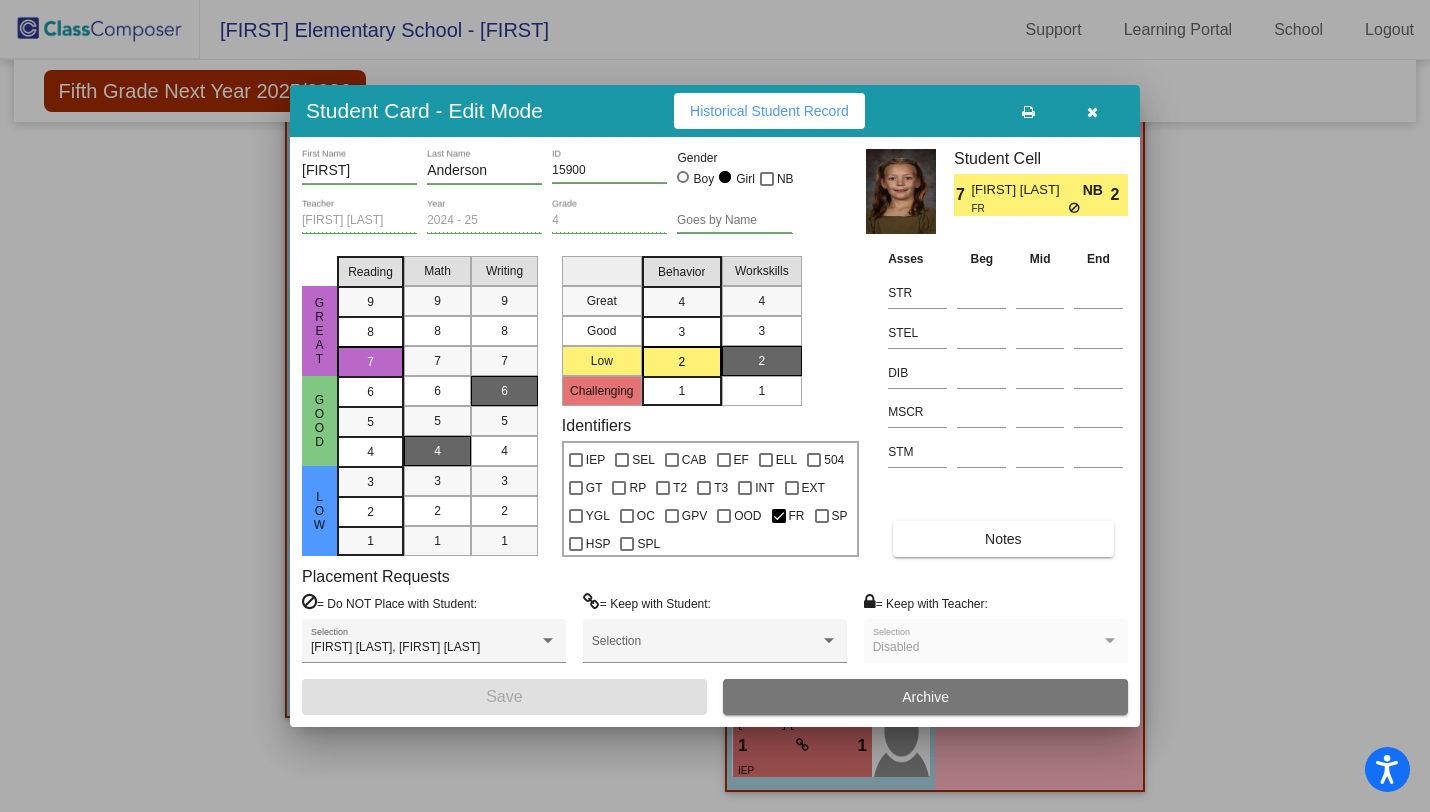 click on "Notes" at bounding box center (1003, 539) 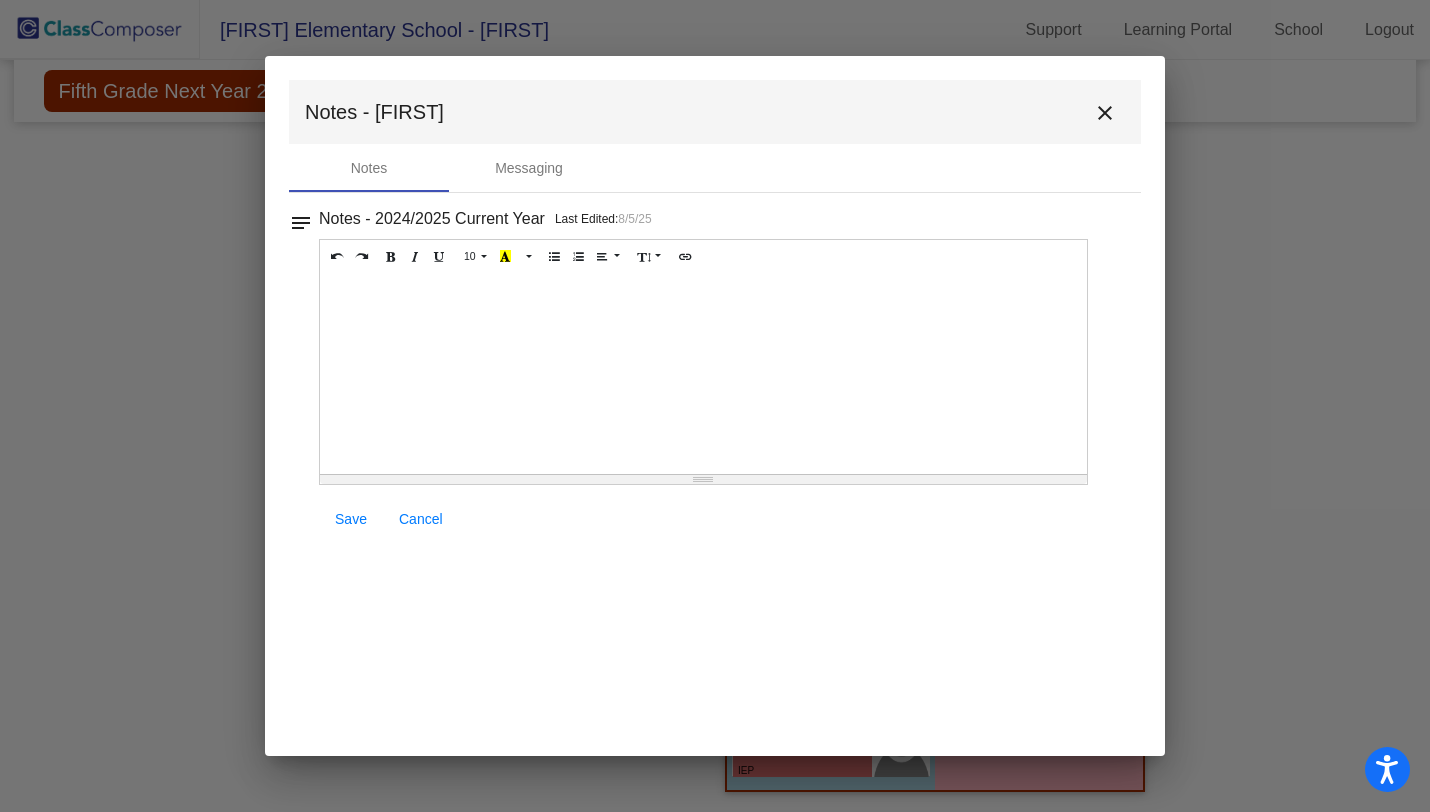 click on "close" at bounding box center [1105, 113] 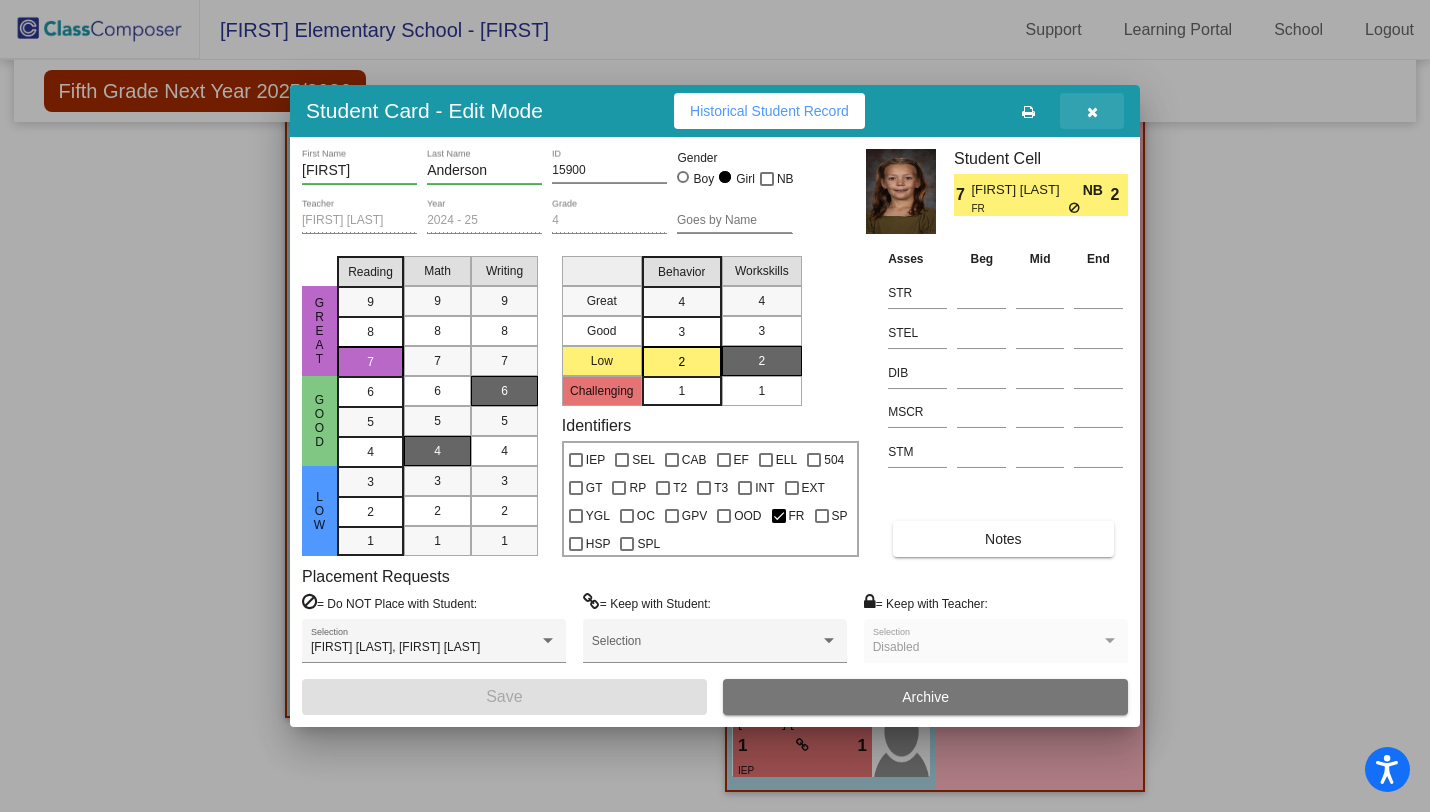 click at bounding box center [1092, 111] 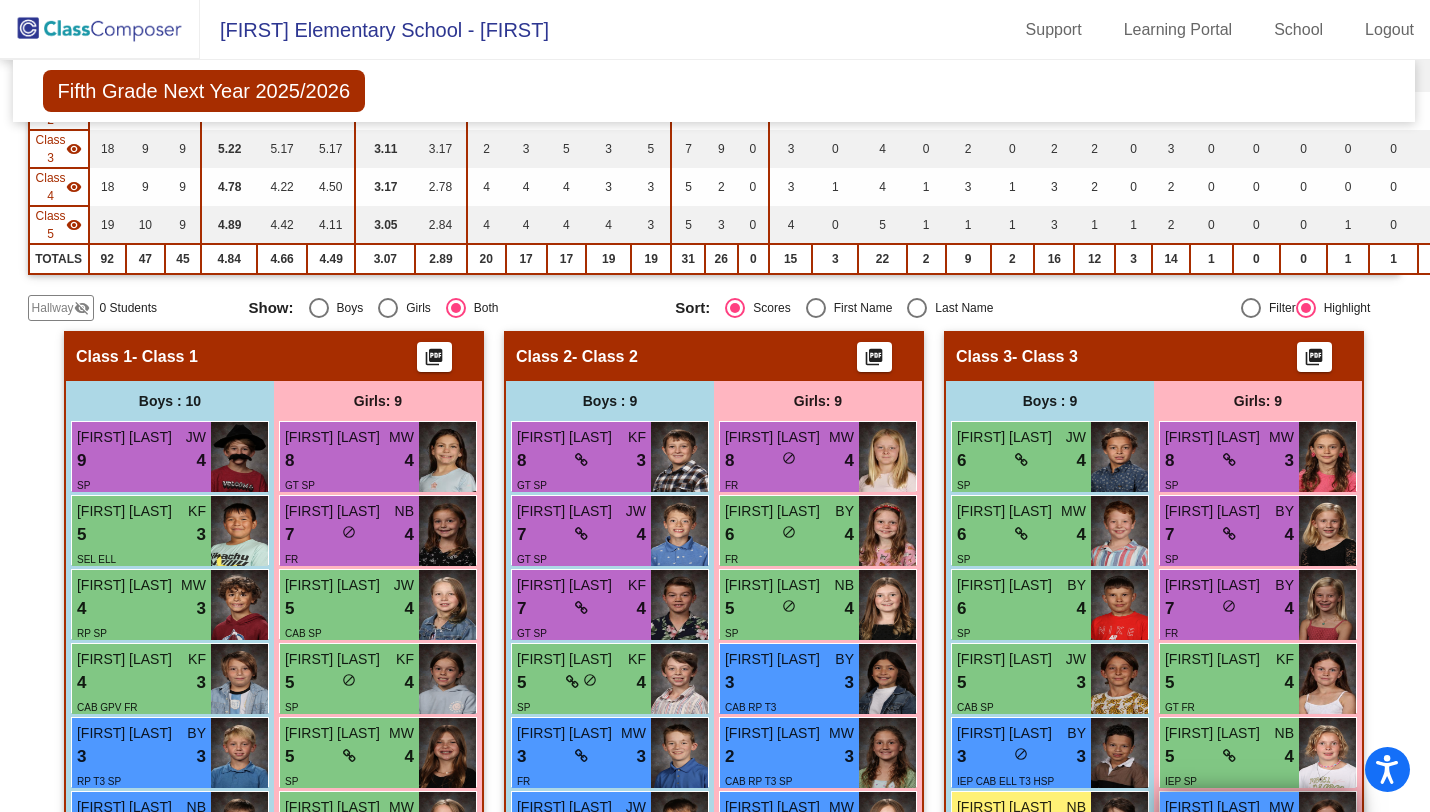 scroll, scrollTop: 145, scrollLeft: 1, axis: both 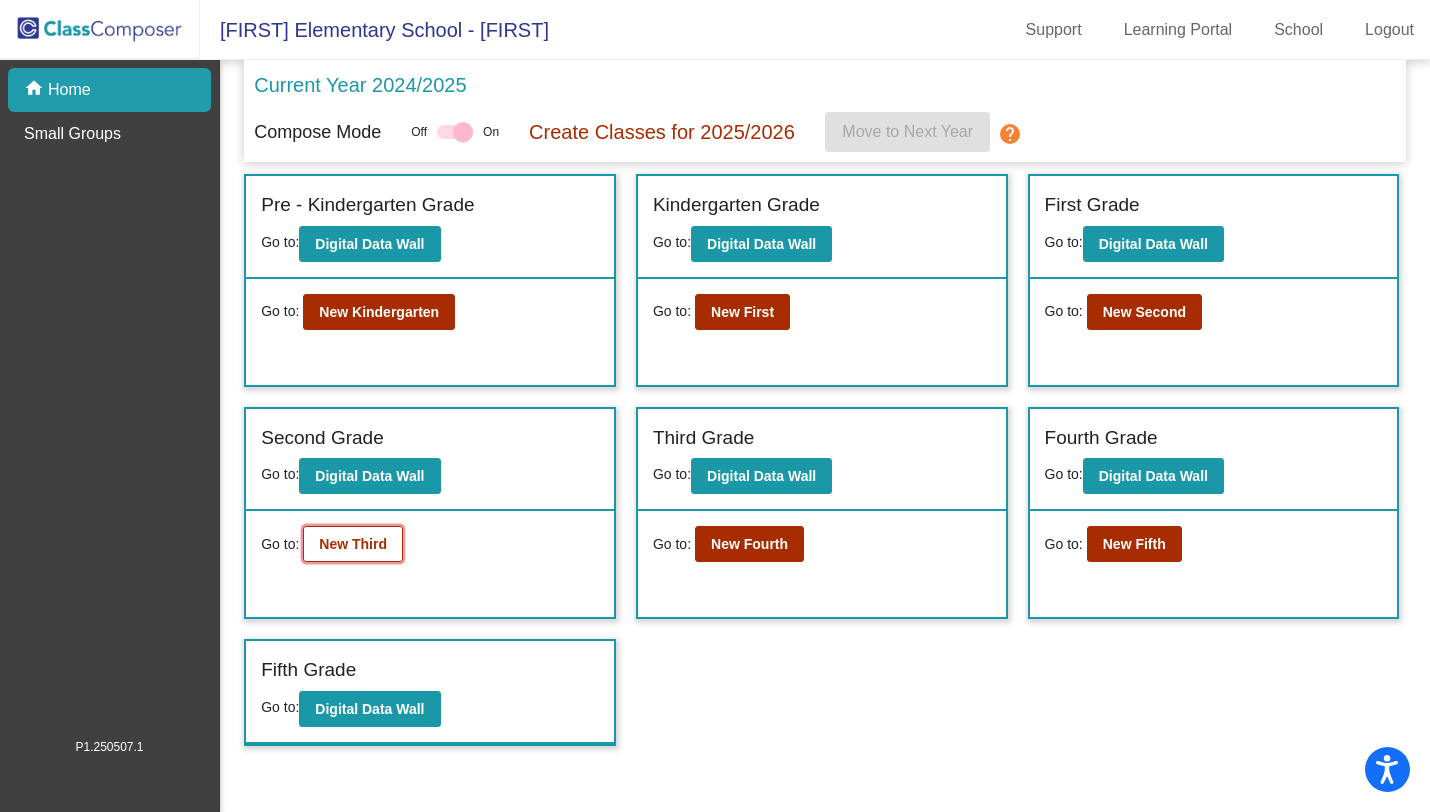 click on "New Third" 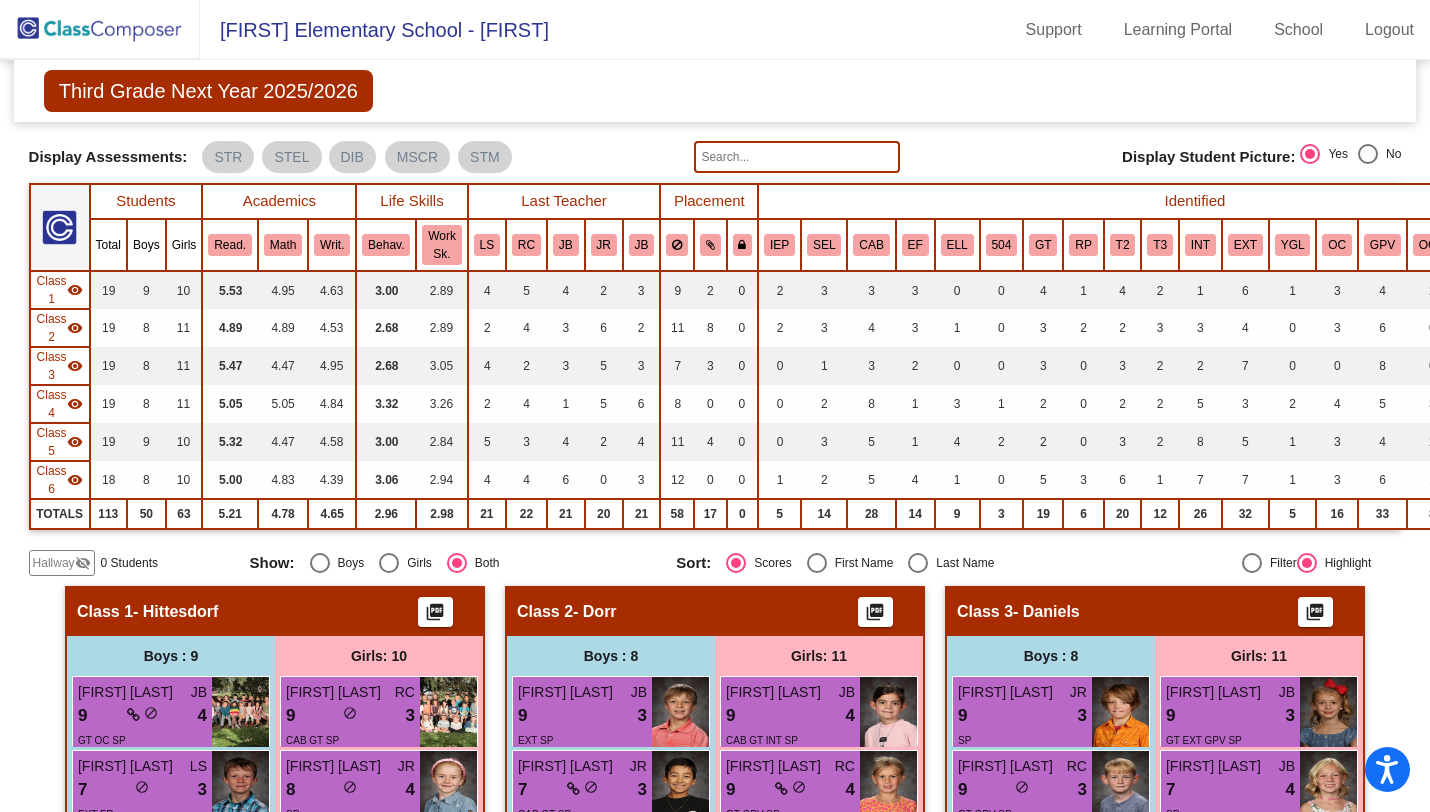 scroll, scrollTop: 0, scrollLeft: 0, axis: both 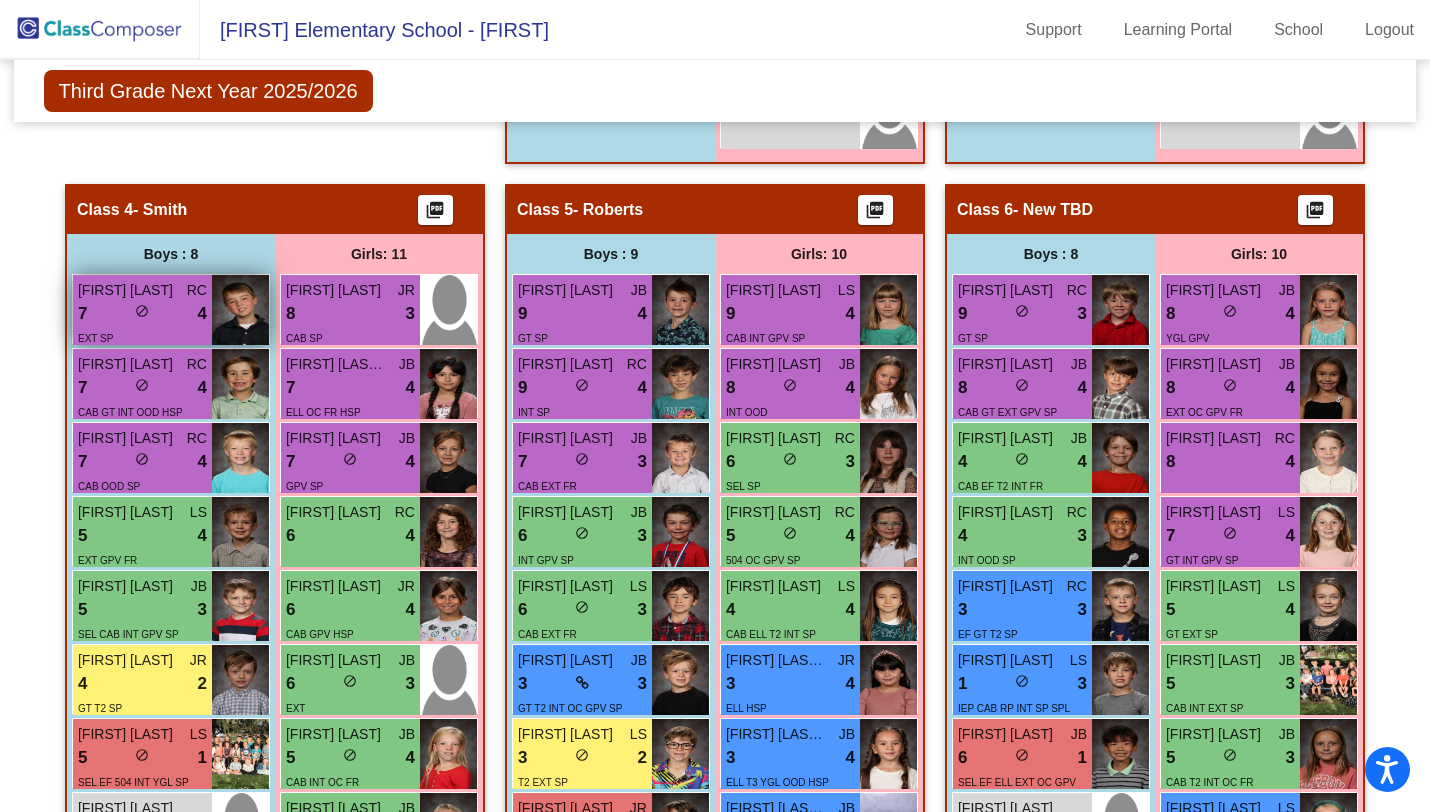 click on "7 lock do_not_disturb_alt 4" at bounding box center [142, 314] 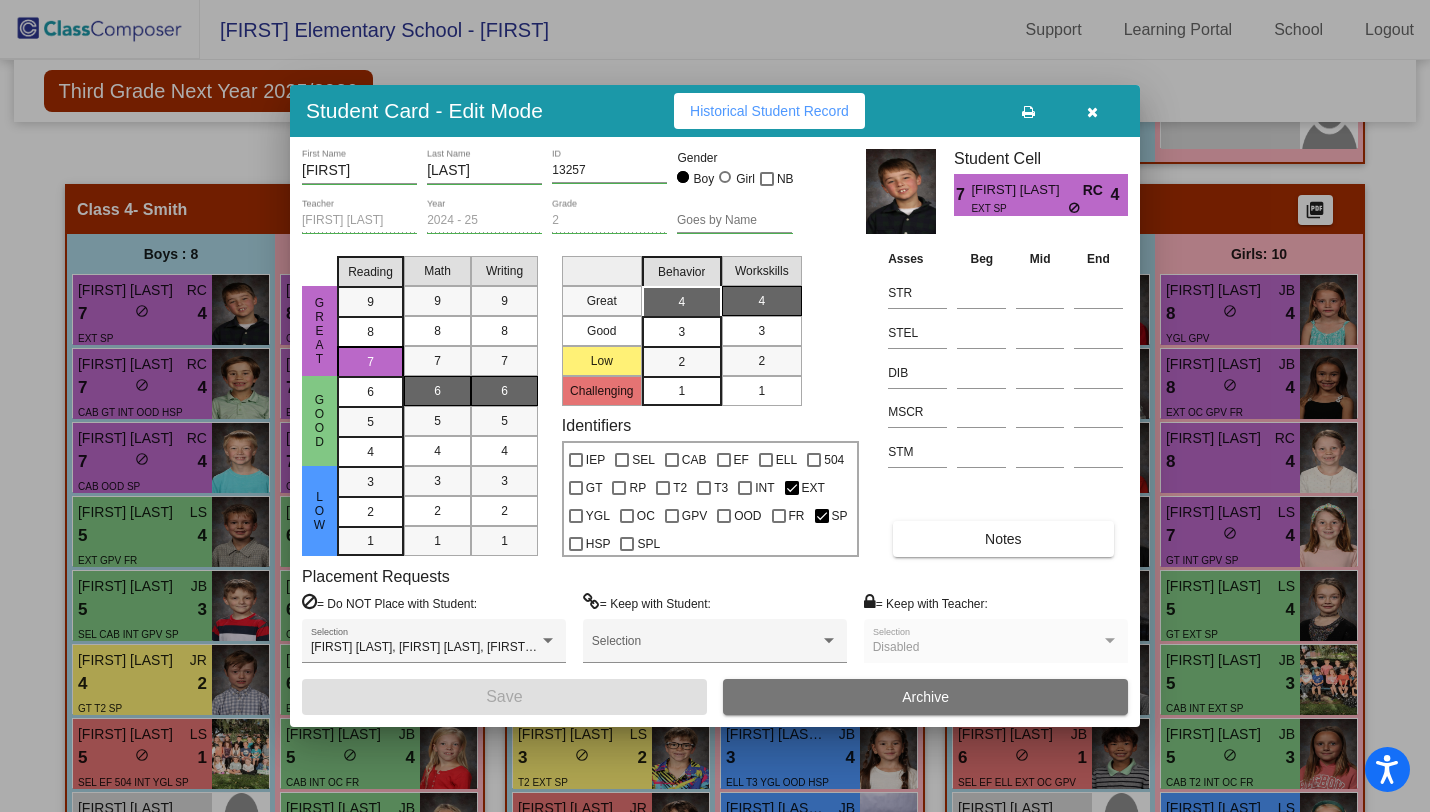 click on "Notes" at bounding box center [1003, 539] 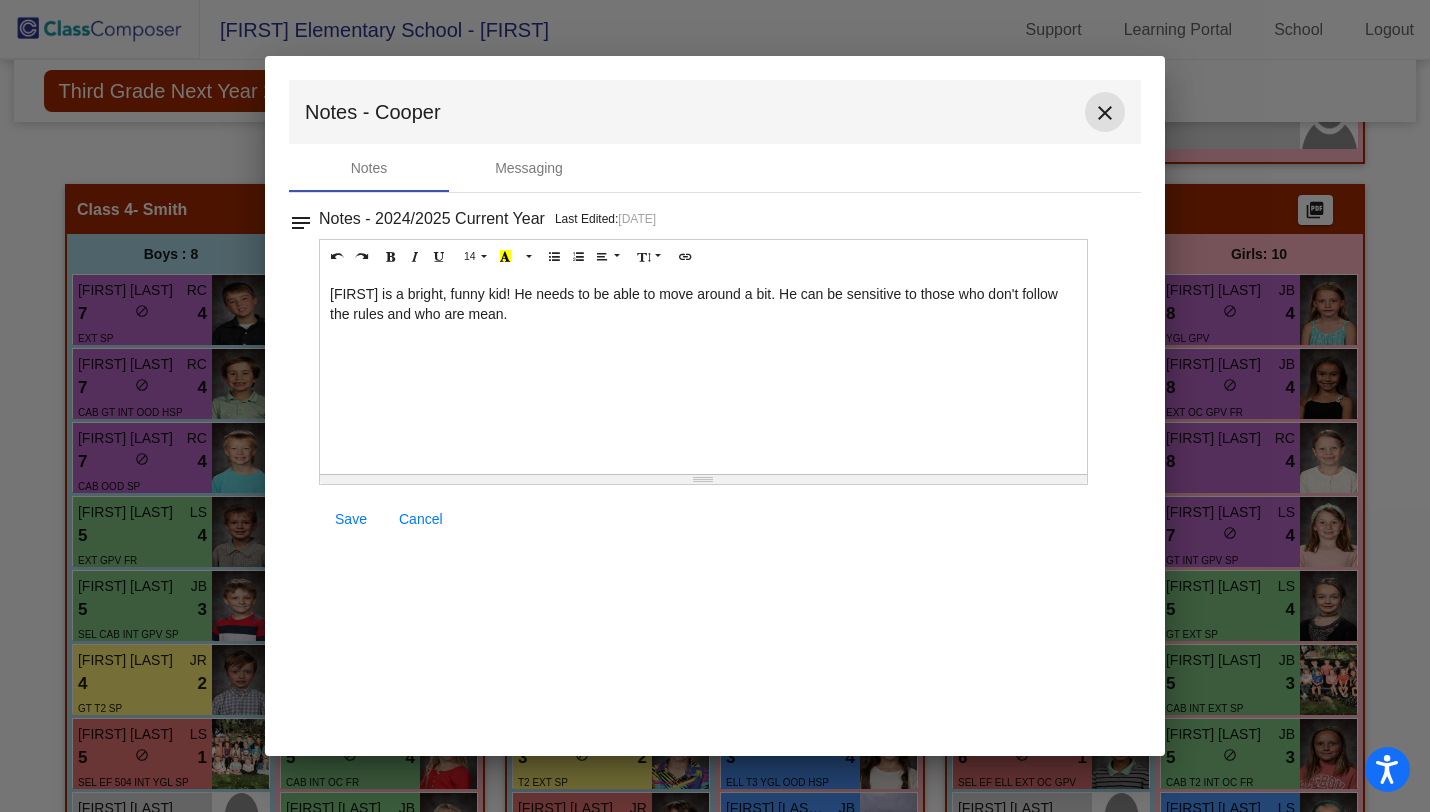 click on "close" at bounding box center (1105, 113) 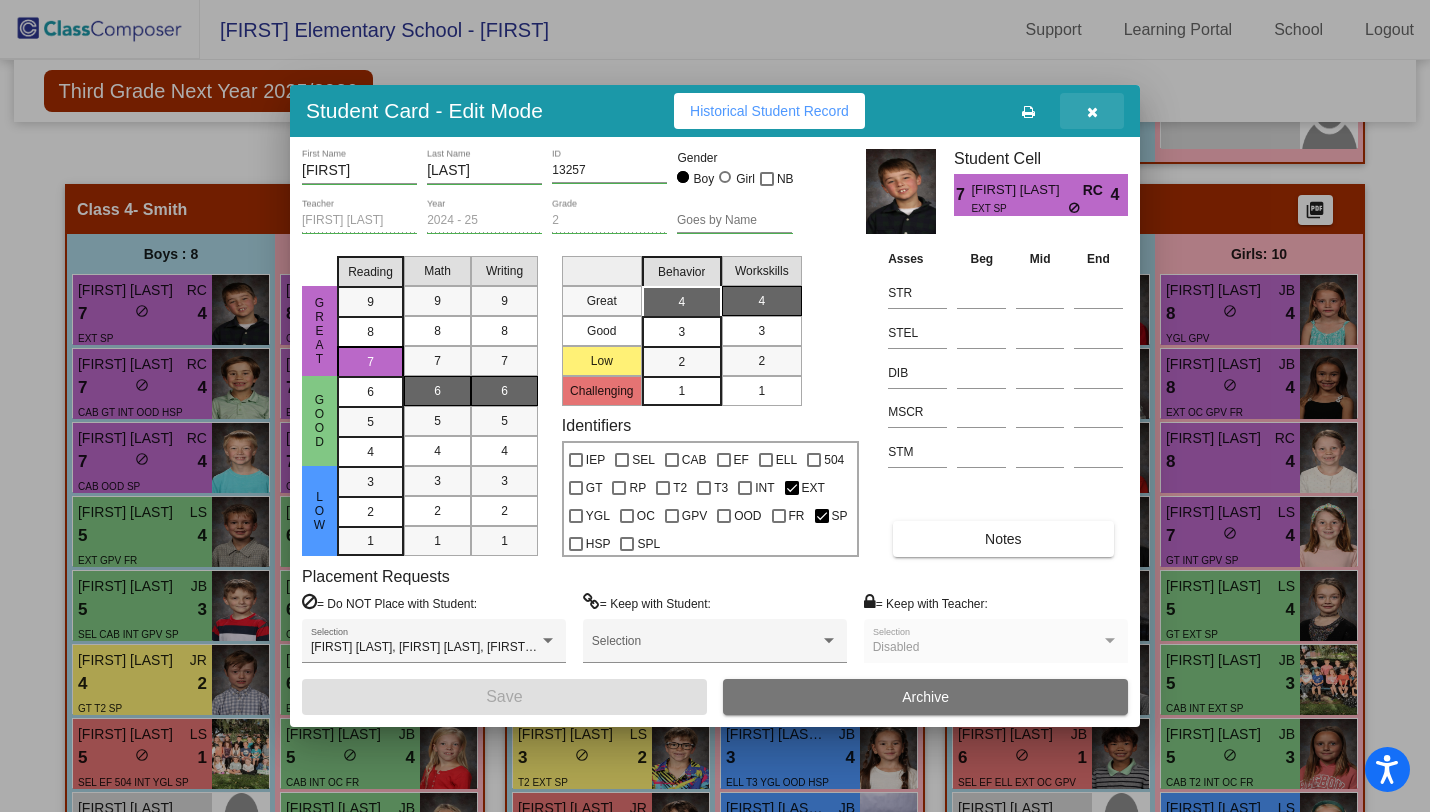click at bounding box center [1092, 112] 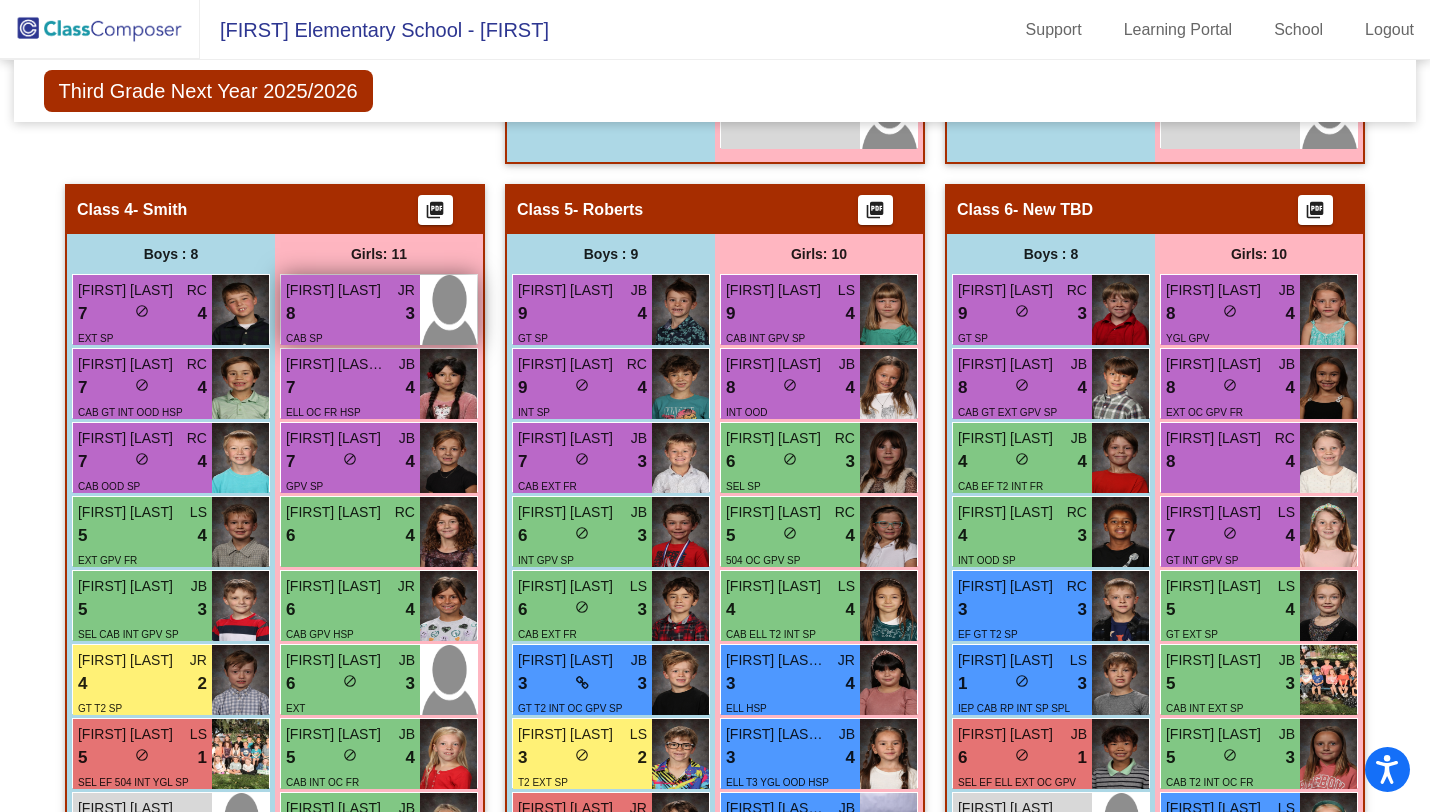 click on "CAB SP" at bounding box center (350, 337) 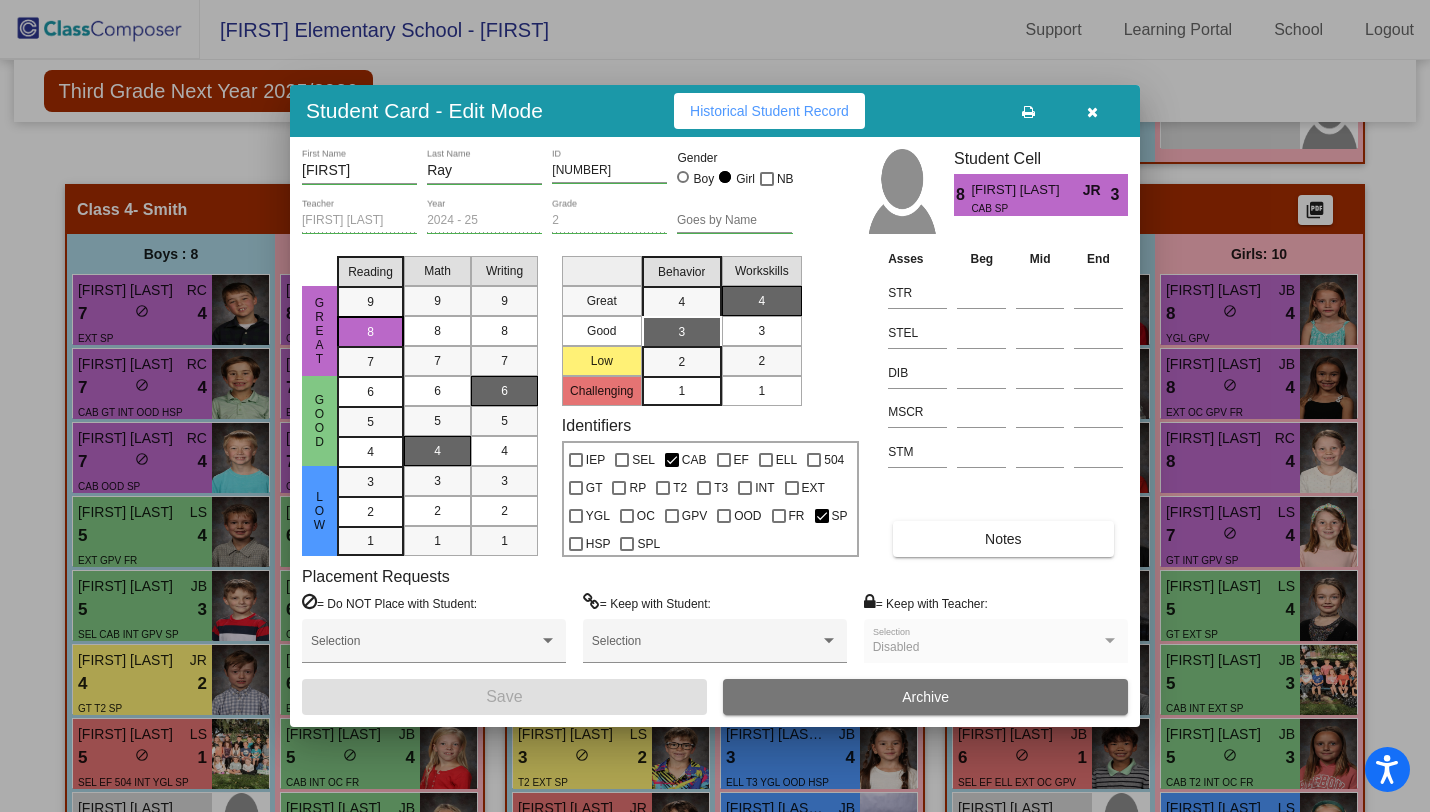 click on "Notes" at bounding box center (1003, 539) 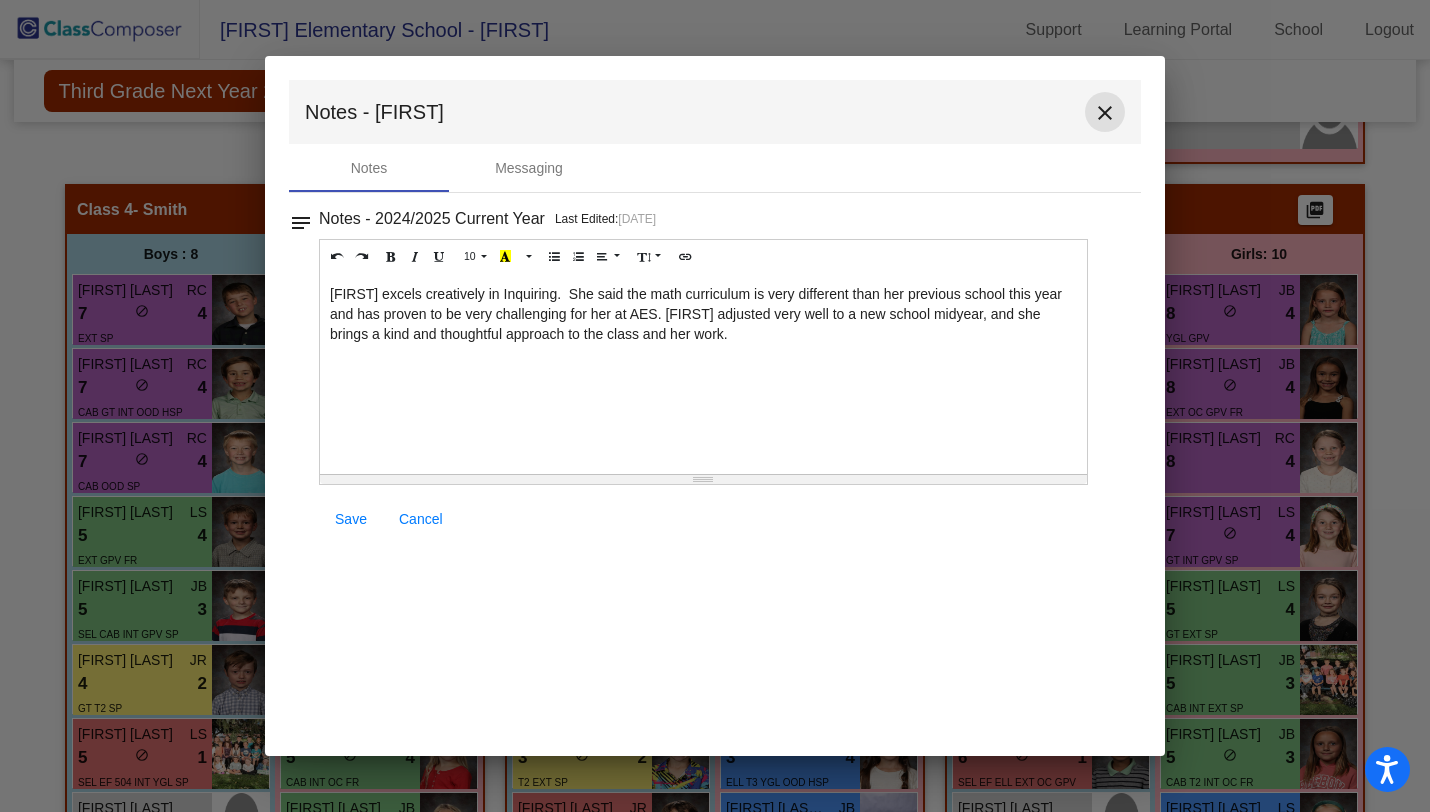 click on "close" at bounding box center (1105, 113) 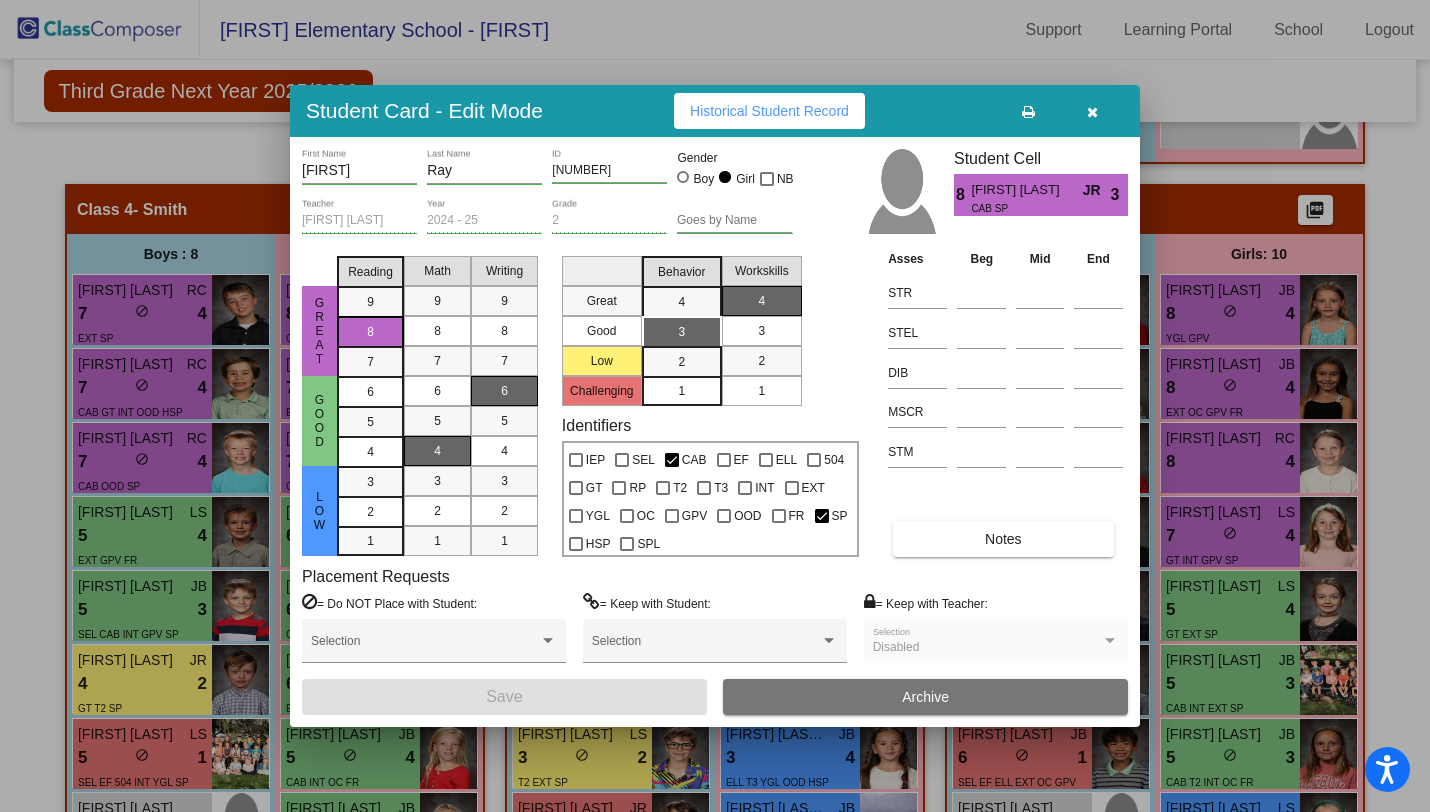 click at bounding box center (1092, 112) 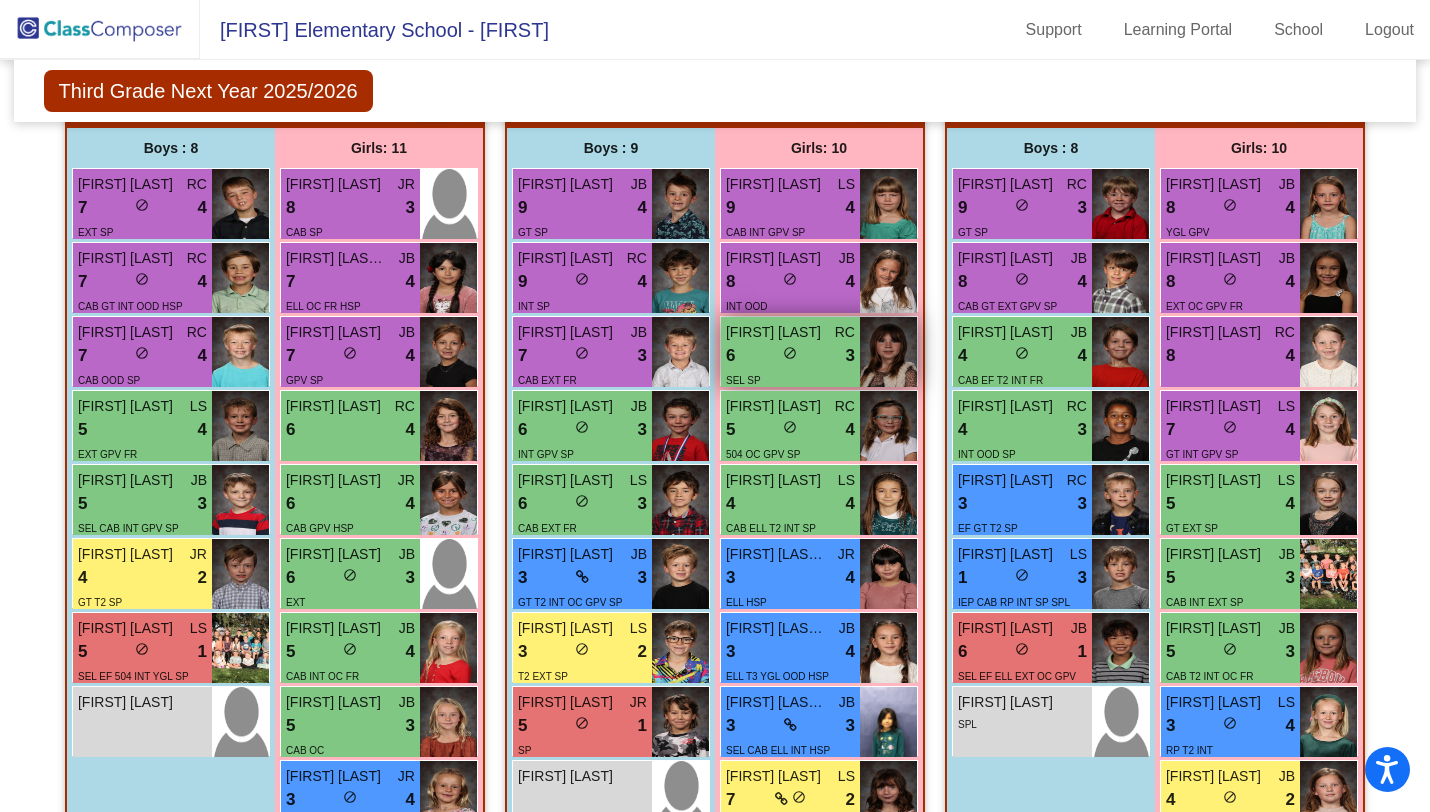 scroll, scrollTop: 1668, scrollLeft: 0, axis: vertical 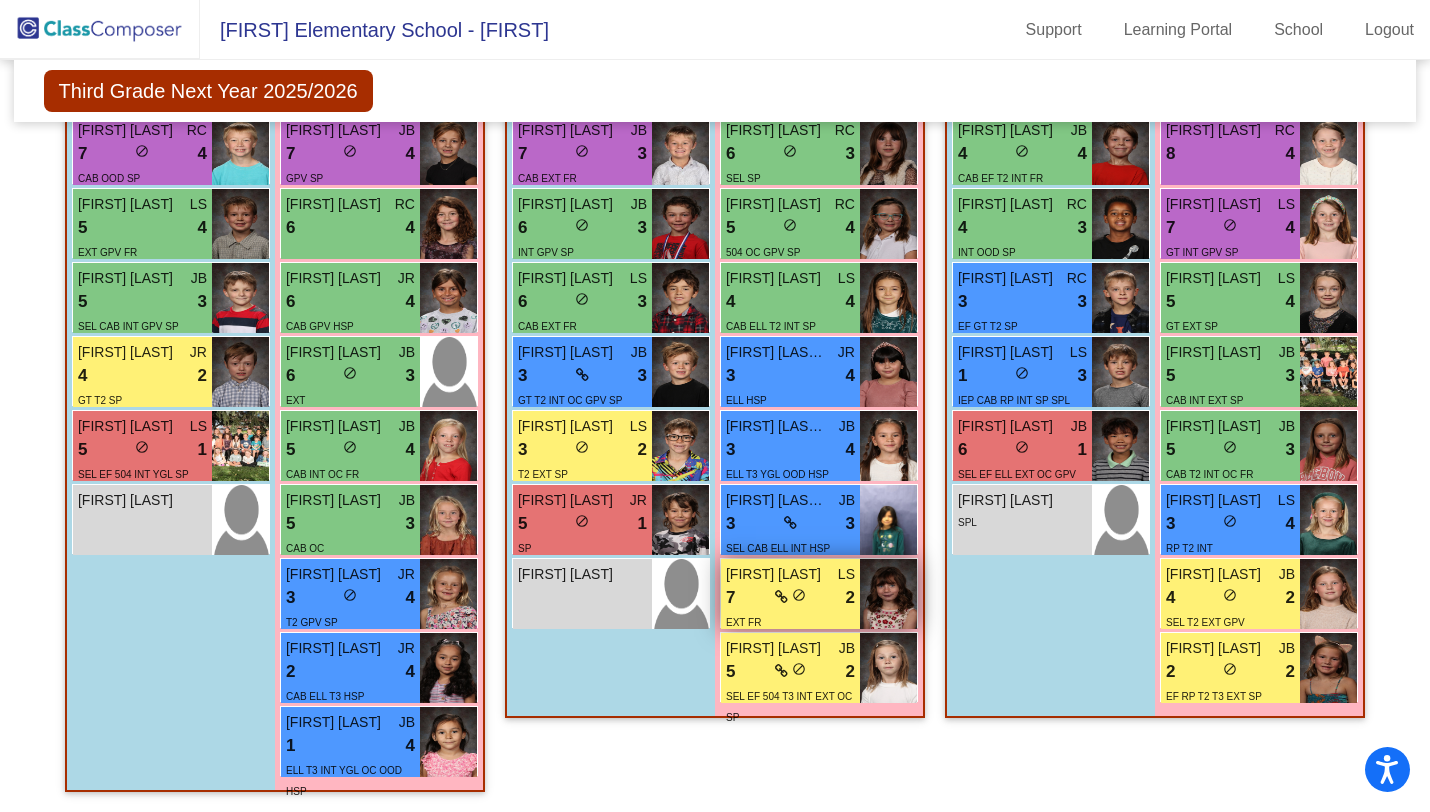 click on "7 lock do_not_disturb_alt 2" at bounding box center [790, 598] 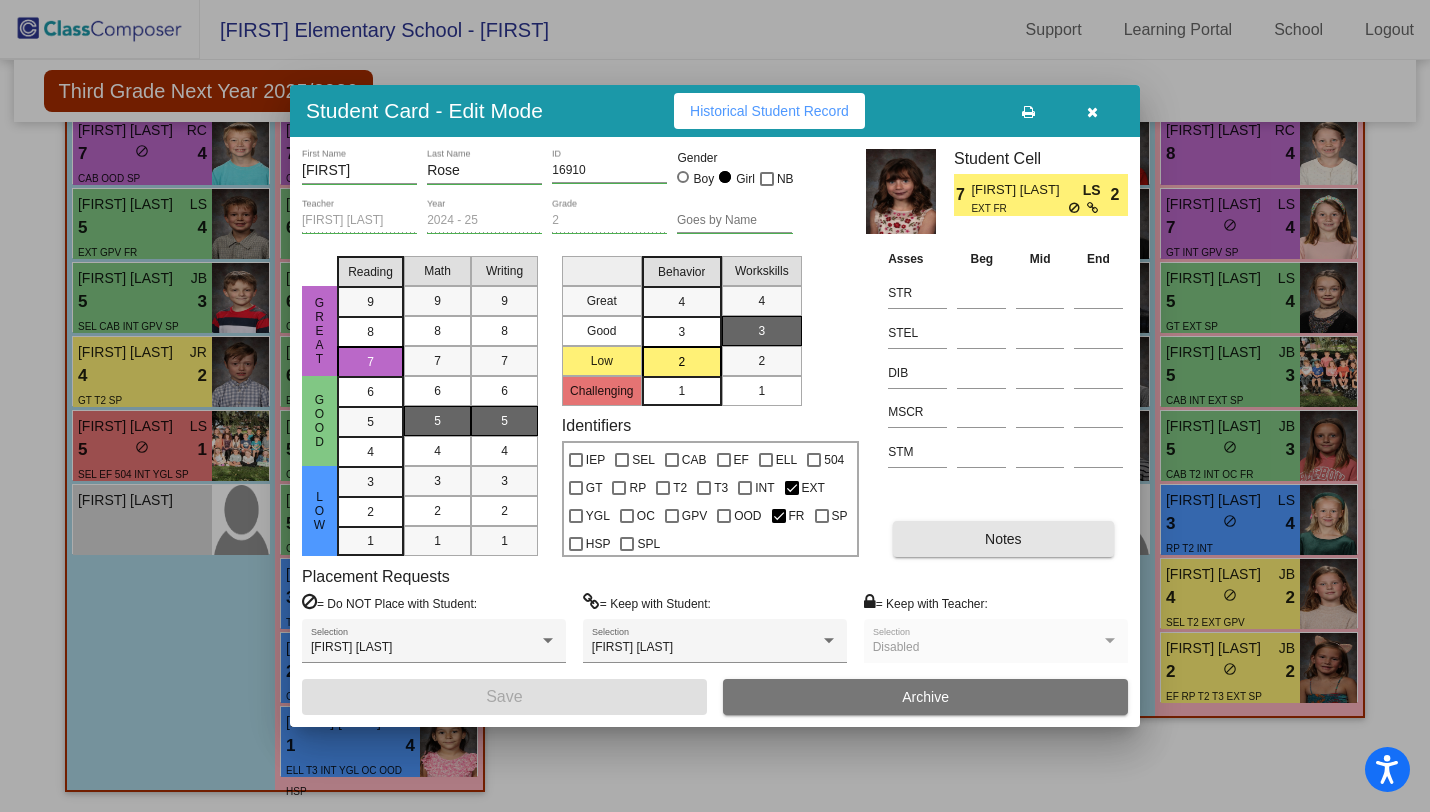 click on "Notes" at bounding box center (1003, 539) 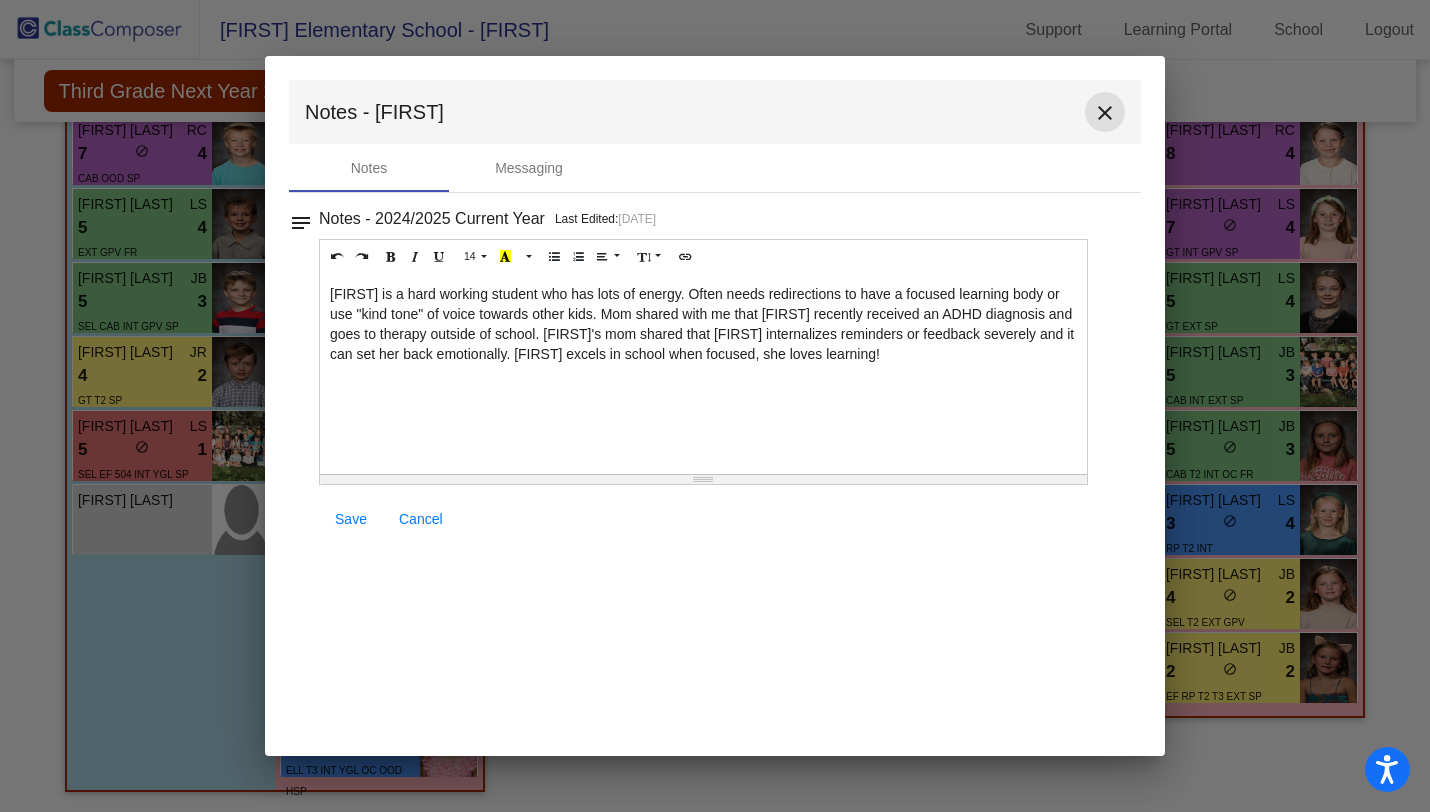 click on "close" at bounding box center [1105, 113] 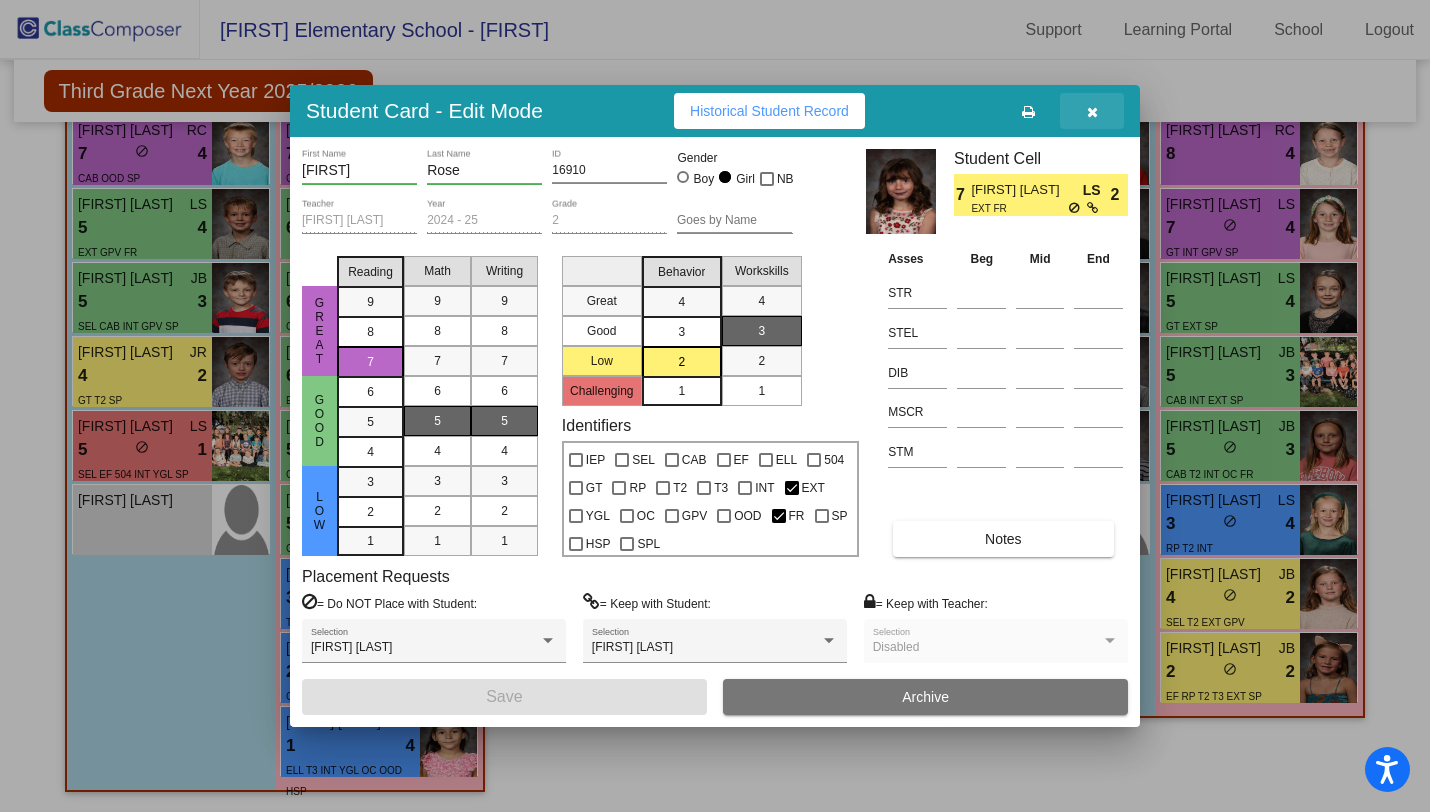 click at bounding box center (1092, 111) 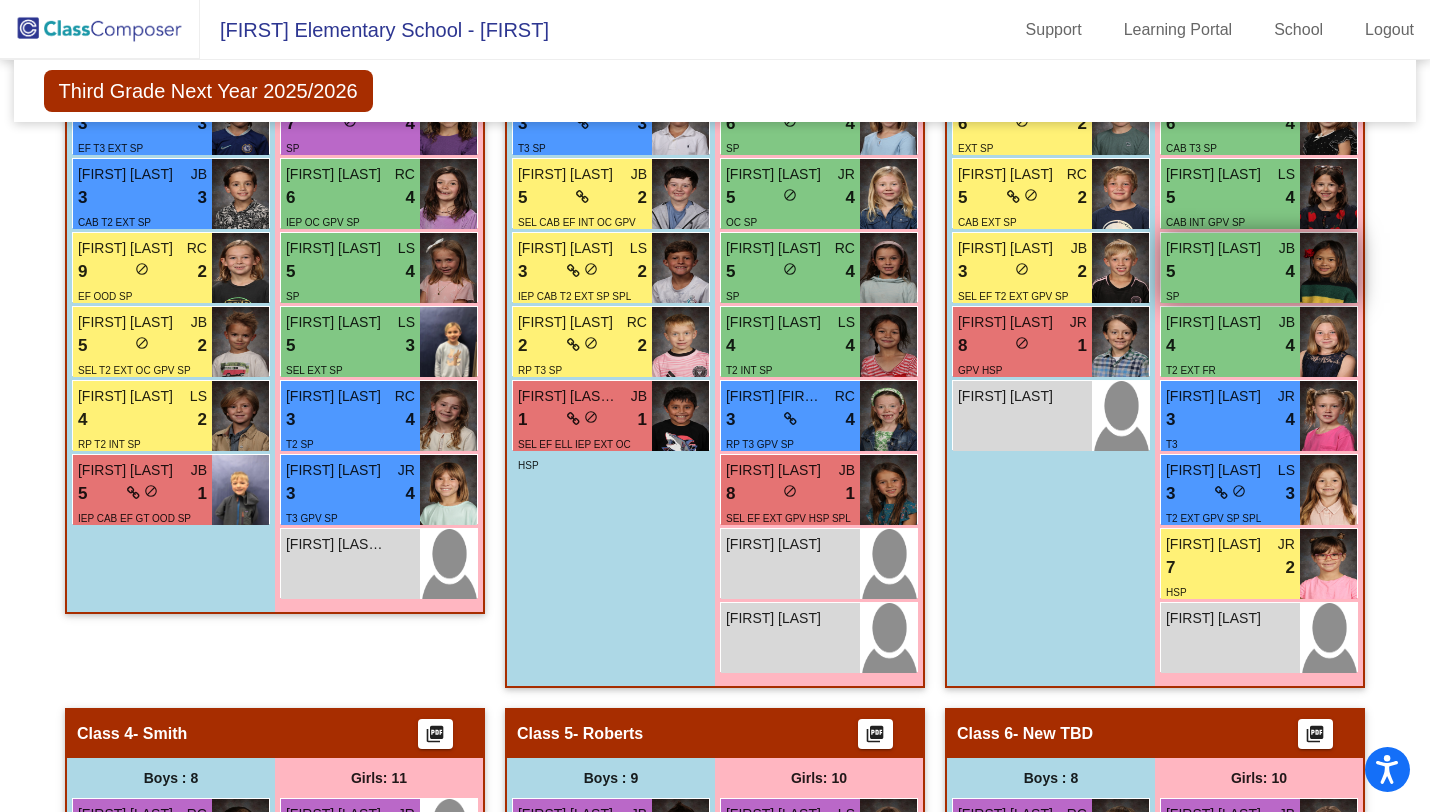 scroll, scrollTop: 824, scrollLeft: 0, axis: vertical 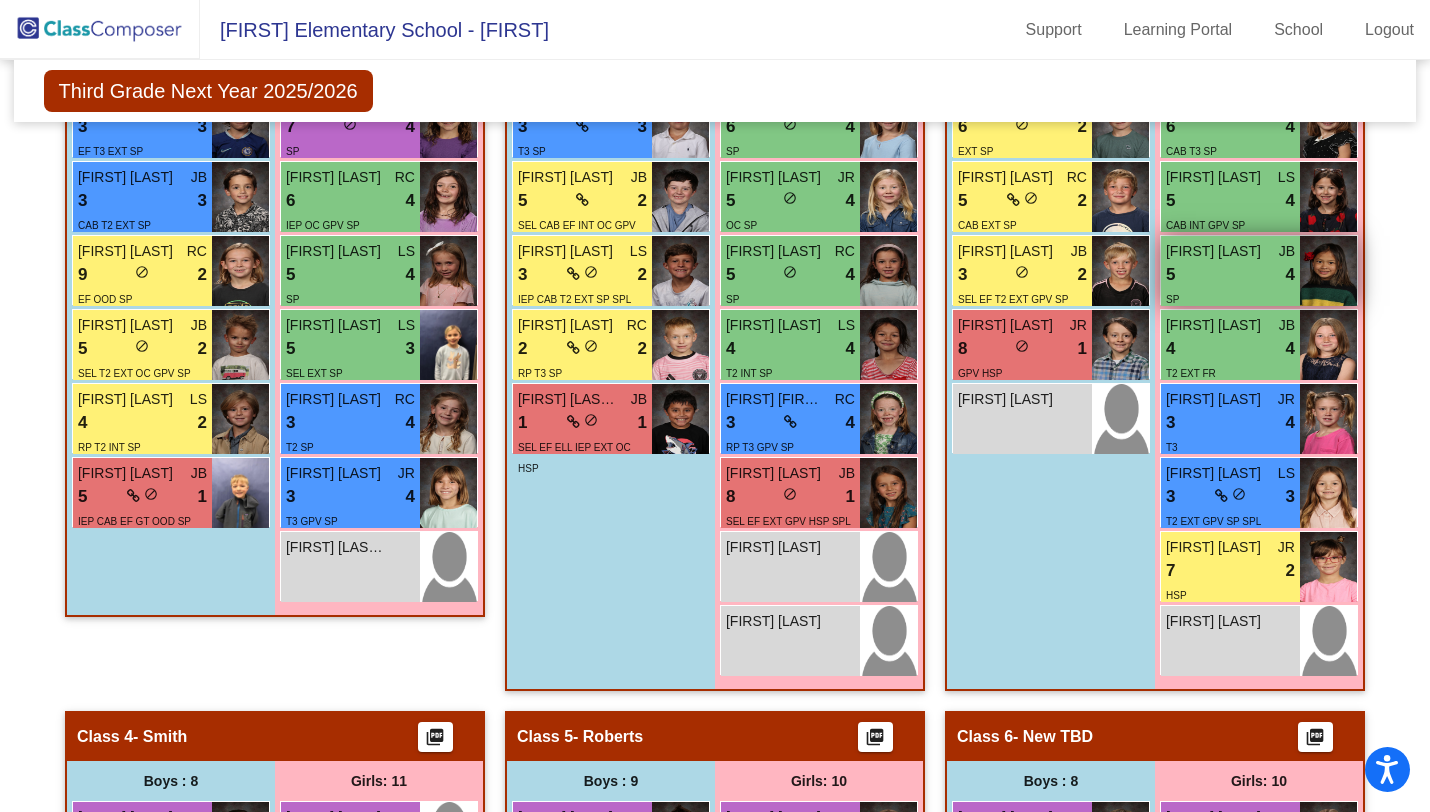 click on "5 lock do_not_disturb_alt 4" at bounding box center (1230, 201) 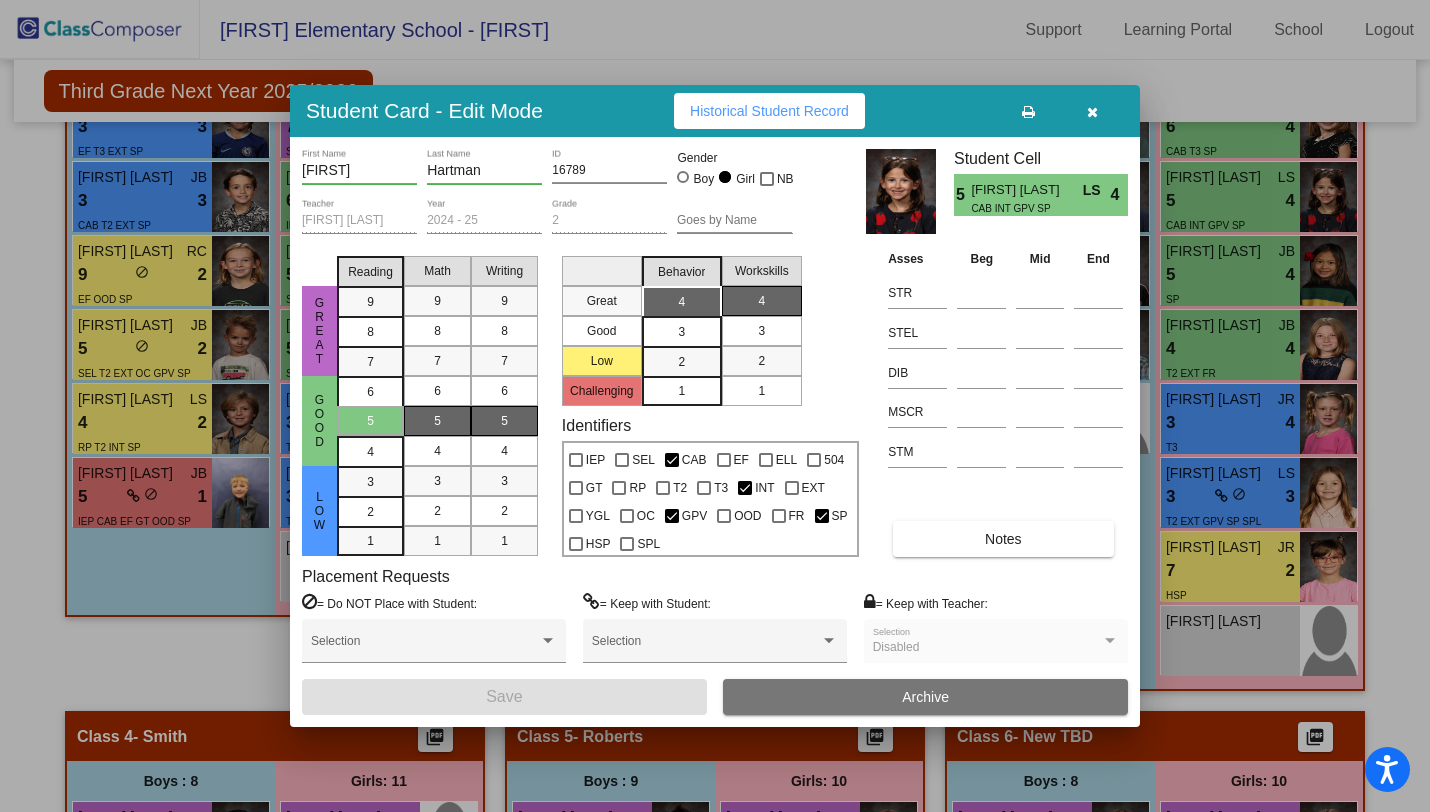 click on "Notes" at bounding box center (1003, 539) 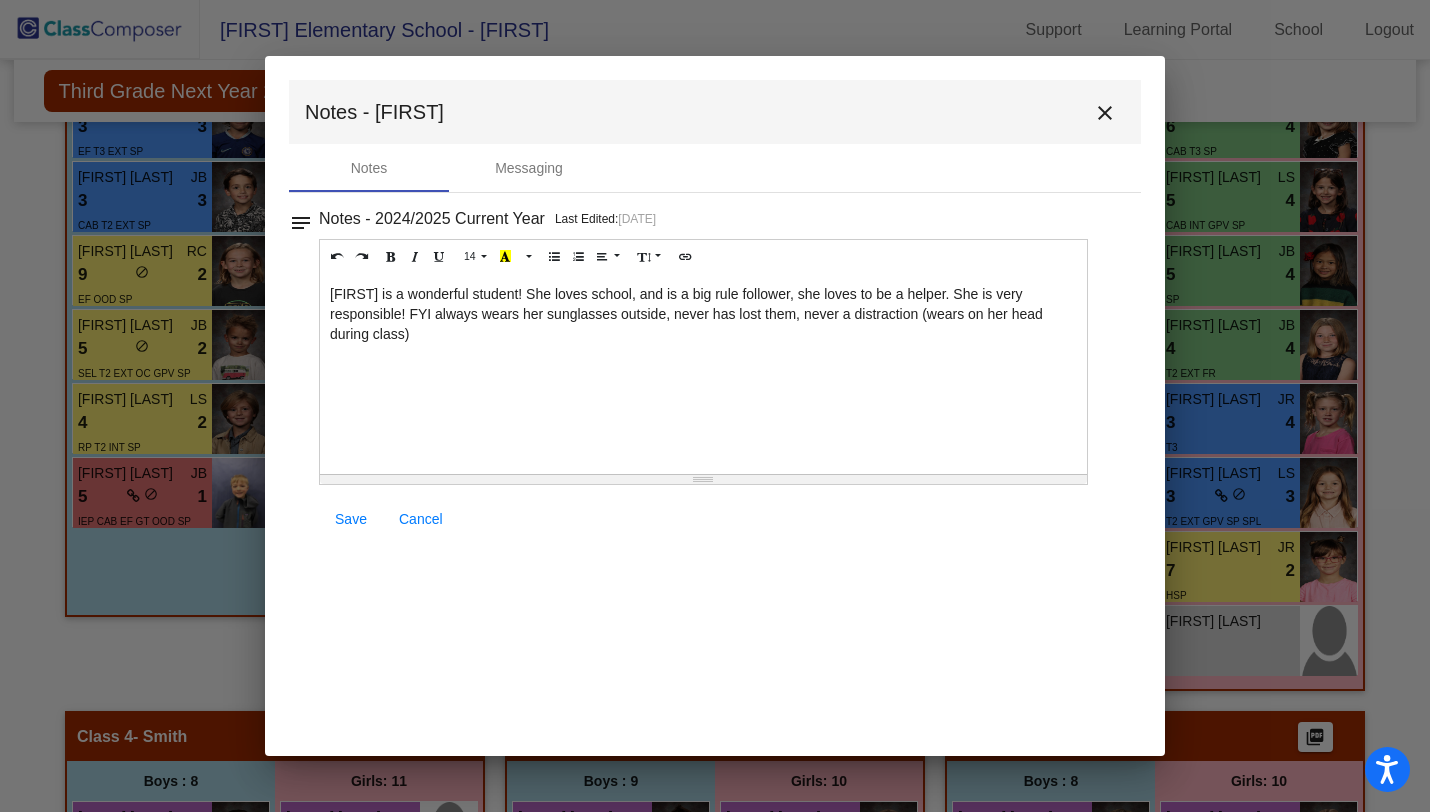 click on "close" at bounding box center [1105, 113] 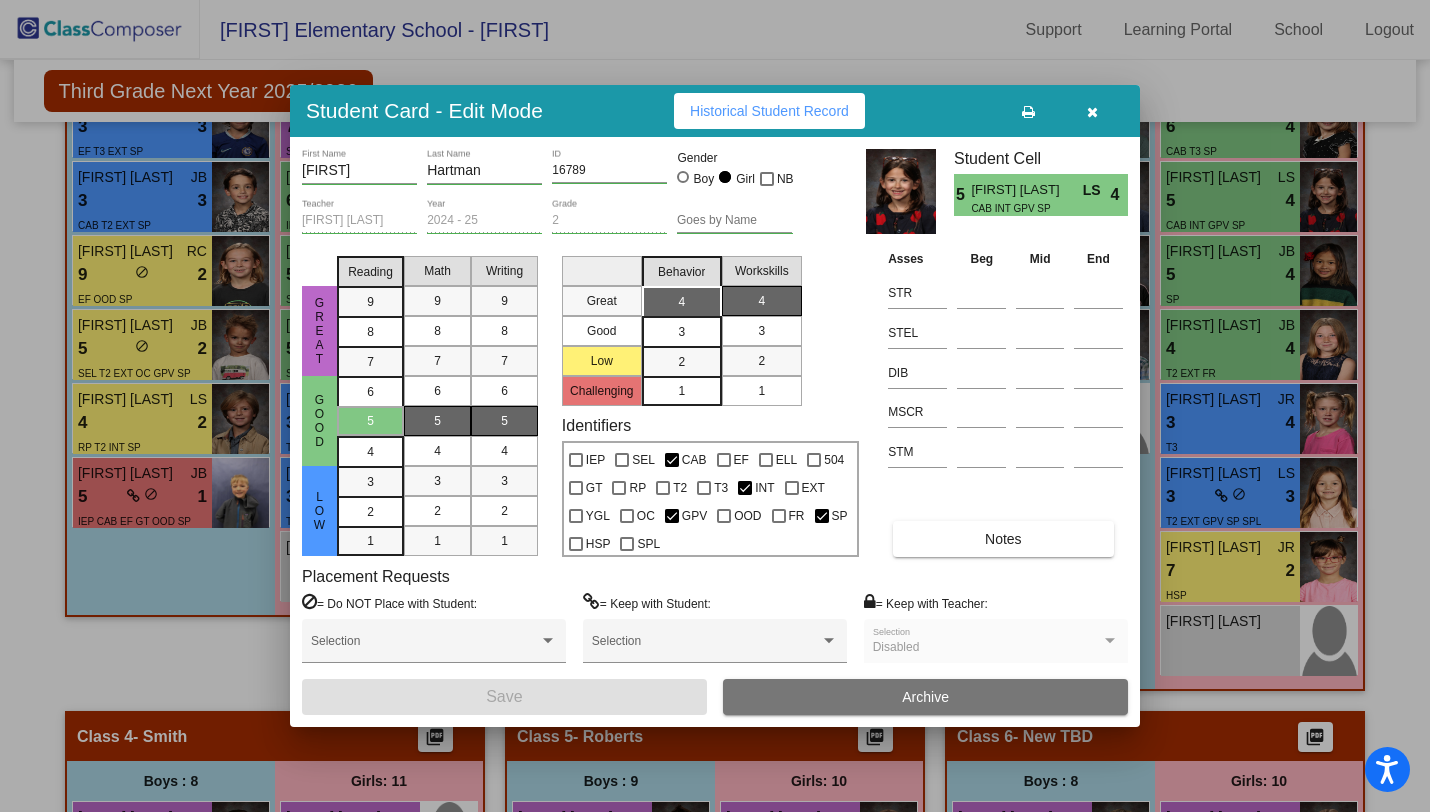 click at bounding box center (1092, 112) 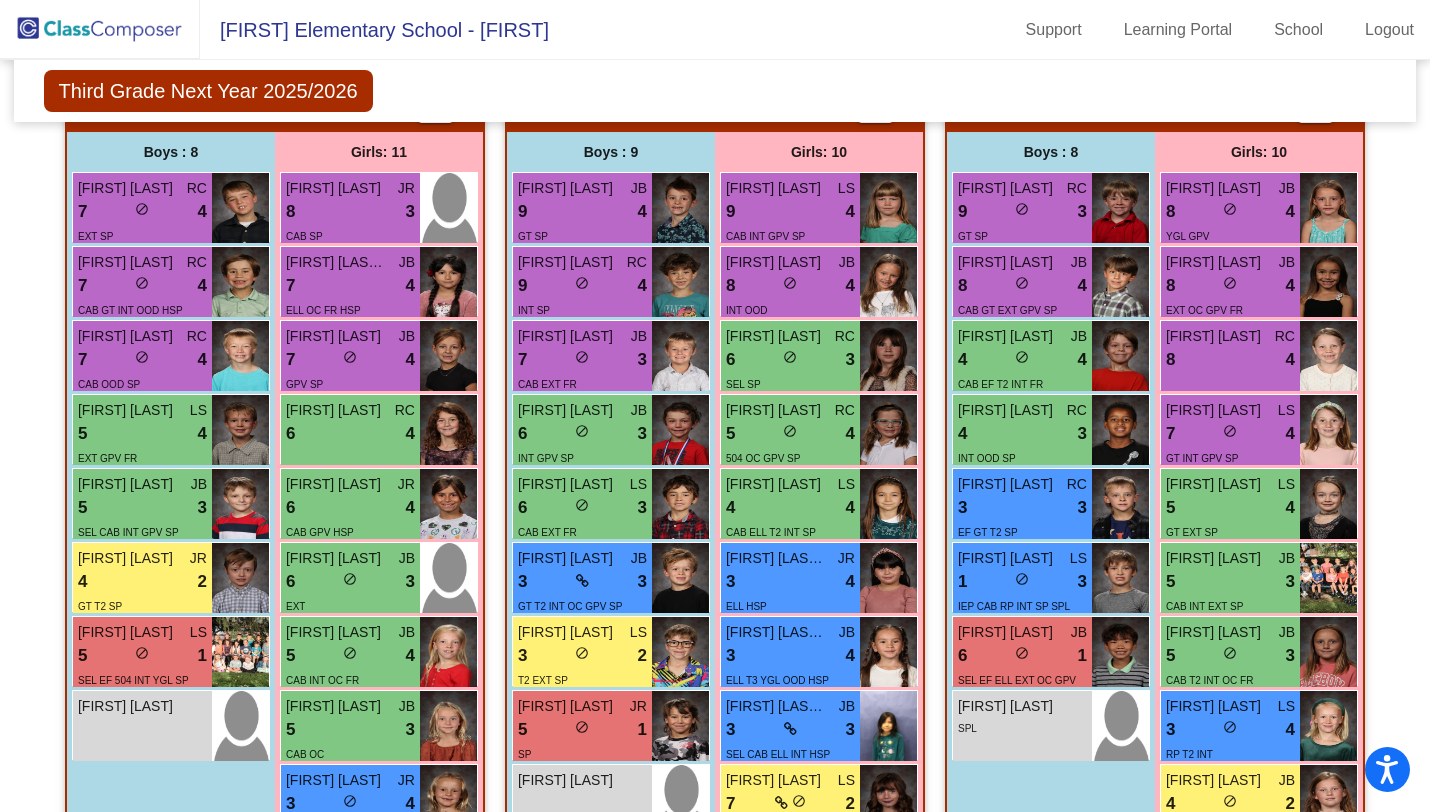 scroll, scrollTop: 1454, scrollLeft: 0, axis: vertical 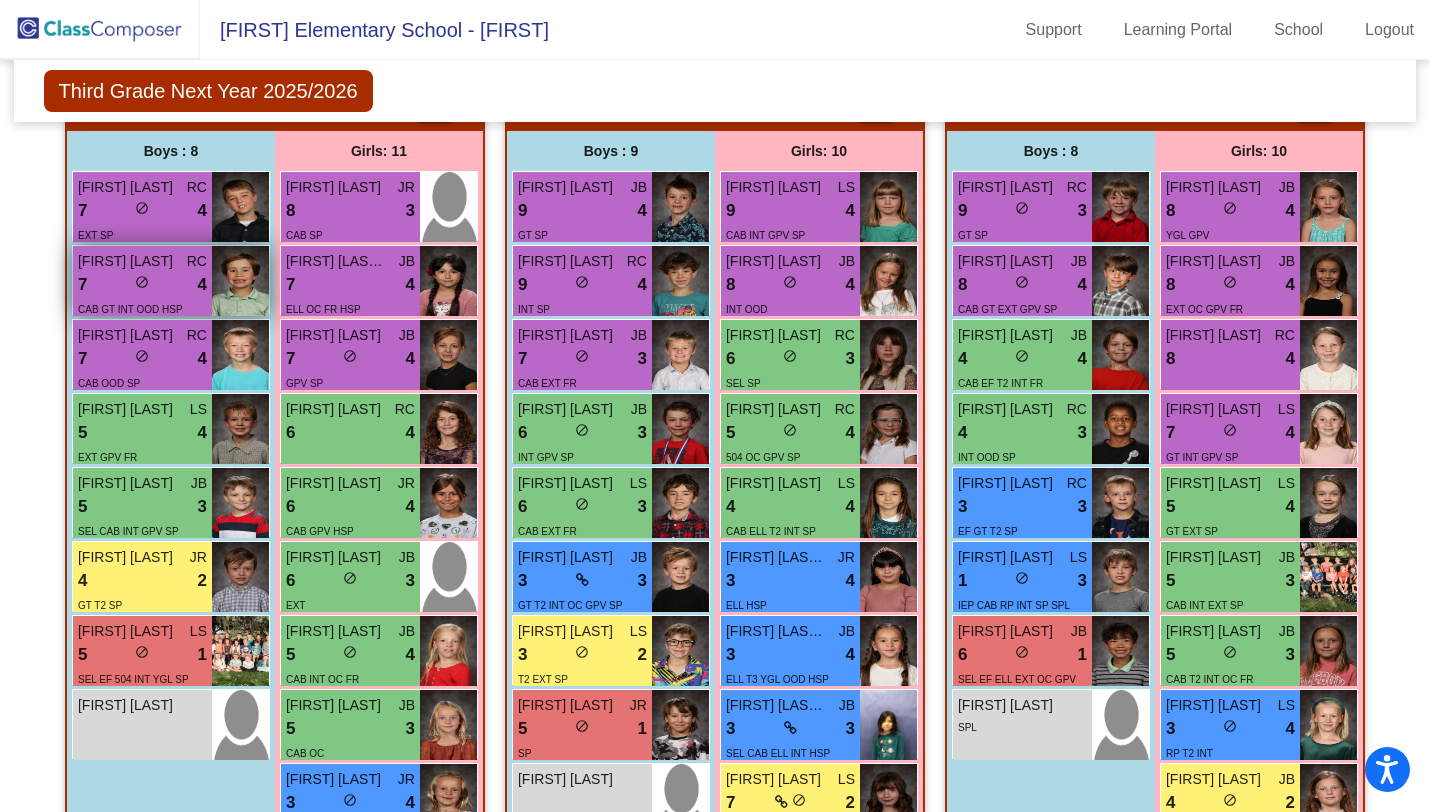 click on "7 lock do_not_disturb_alt 4" at bounding box center (142, 285) 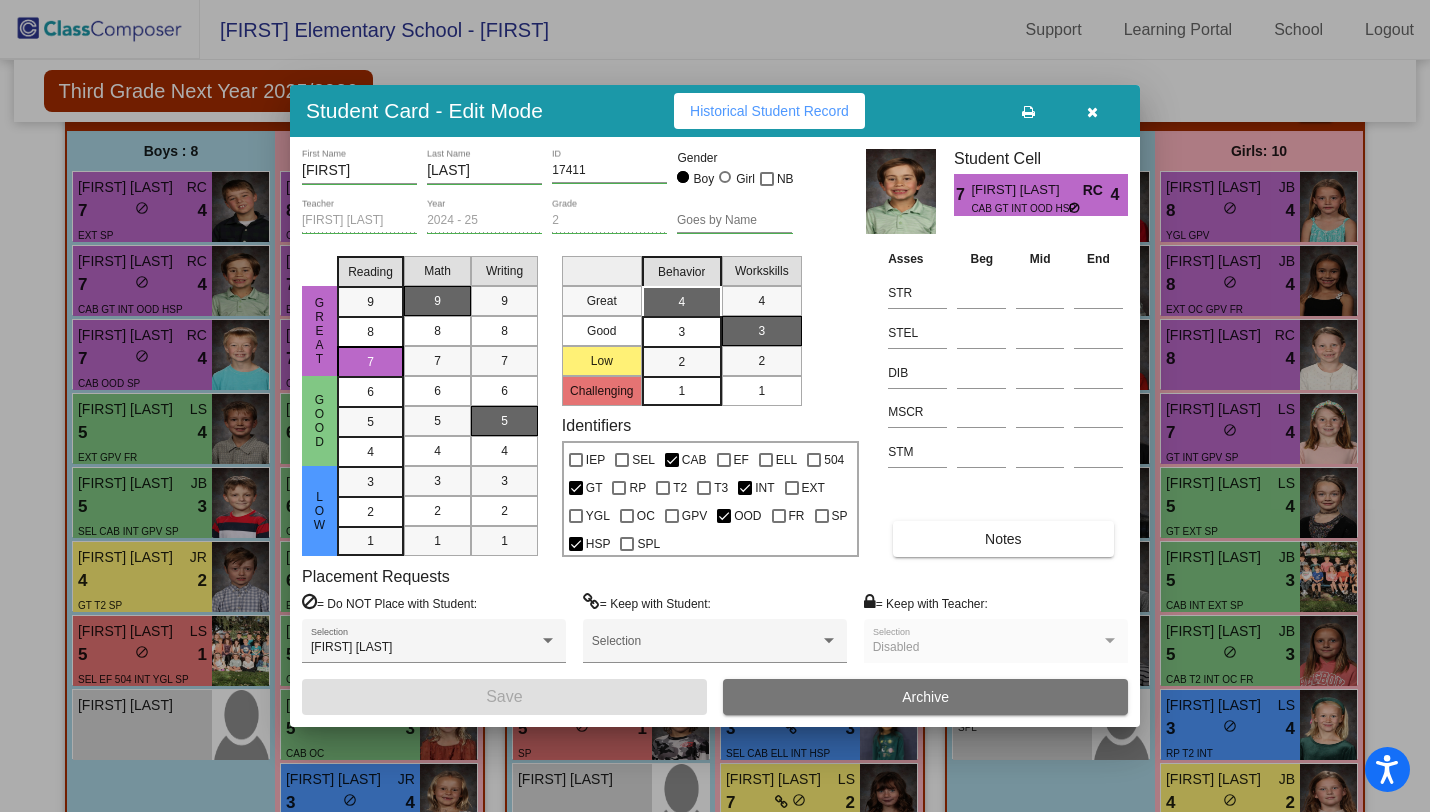 click on "Notes" at bounding box center (1003, 539) 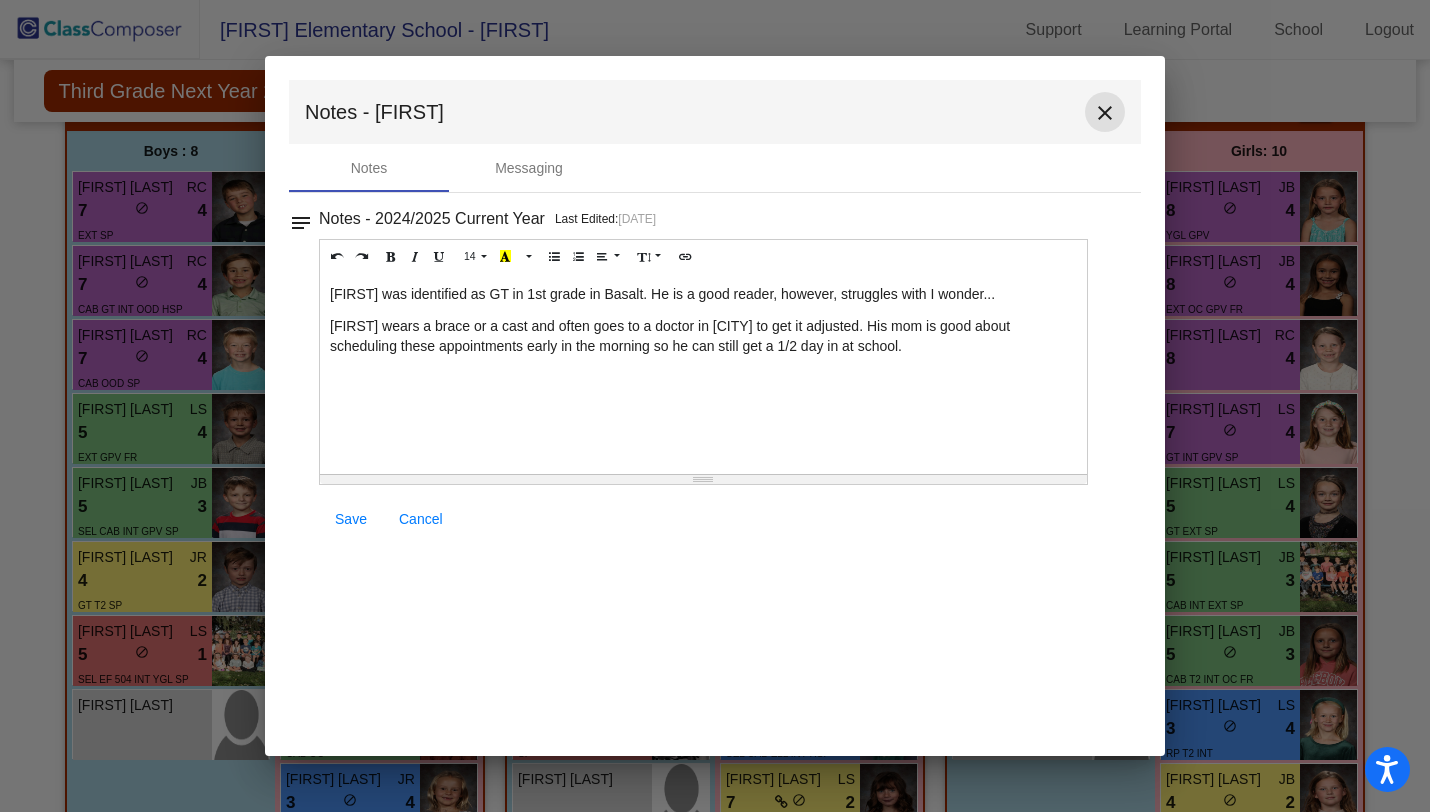 click on "close" at bounding box center [1105, 113] 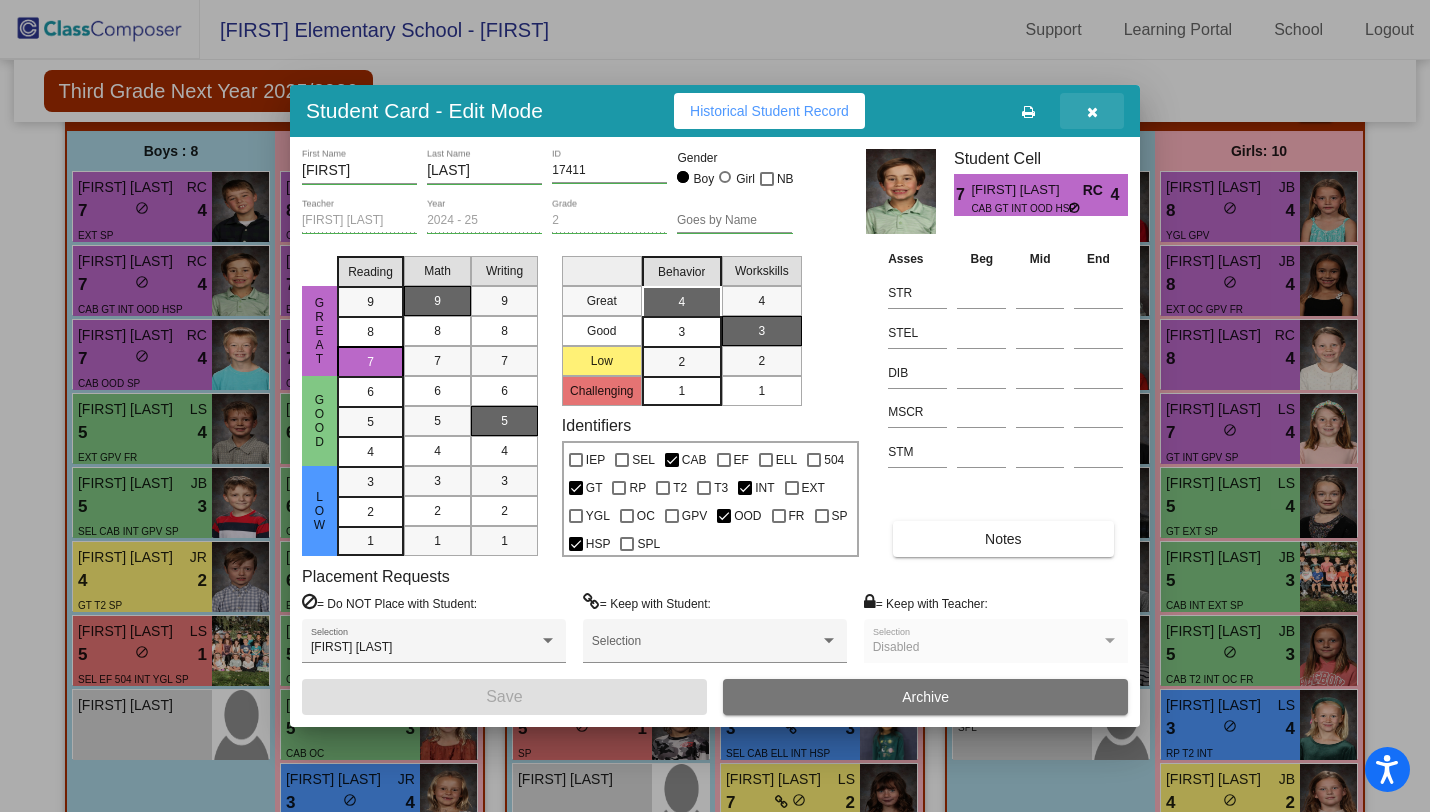 click at bounding box center (1092, 111) 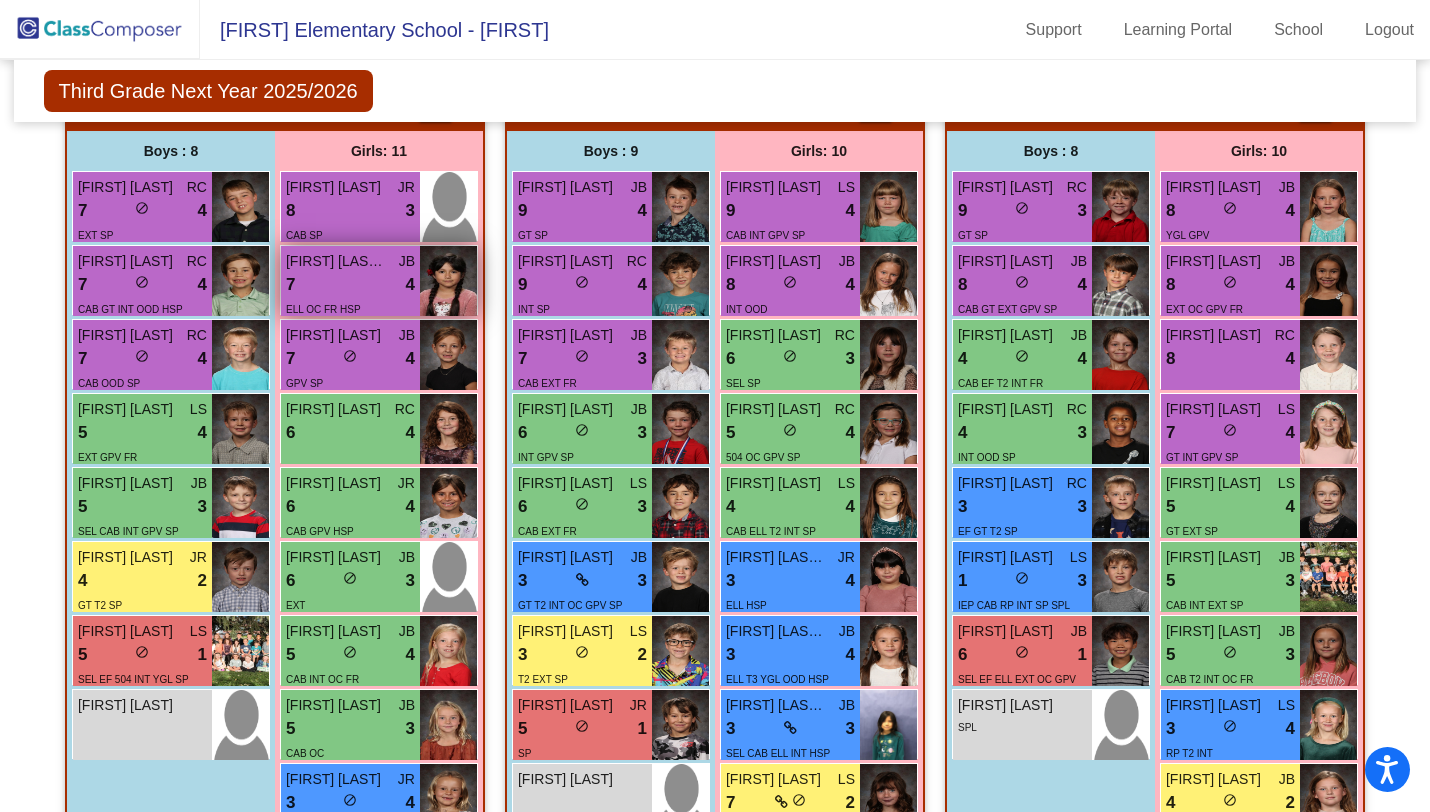 click on "7 lock do_not_disturb_alt 4" at bounding box center (350, 285) 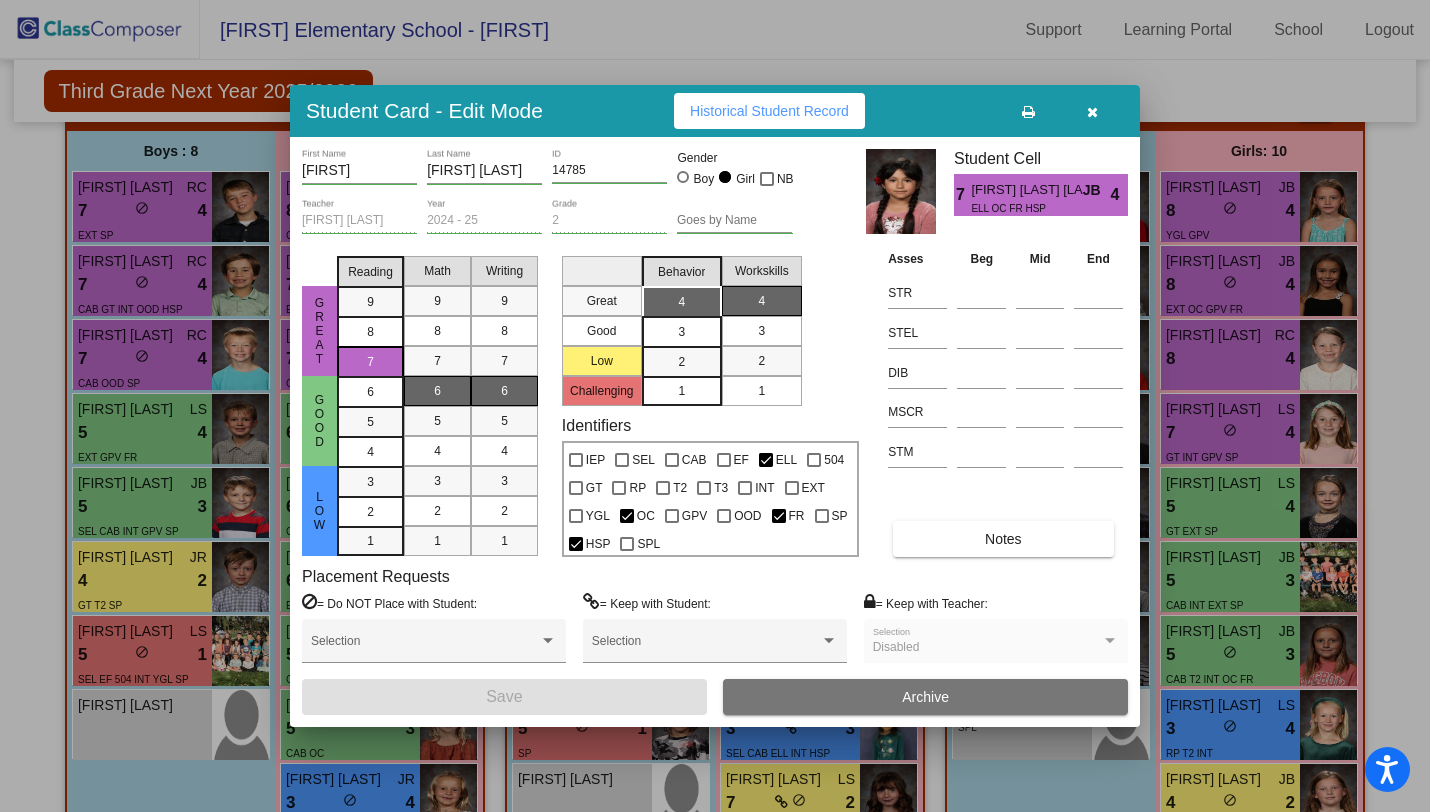 click on "Notes" at bounding box center [1003, 539] 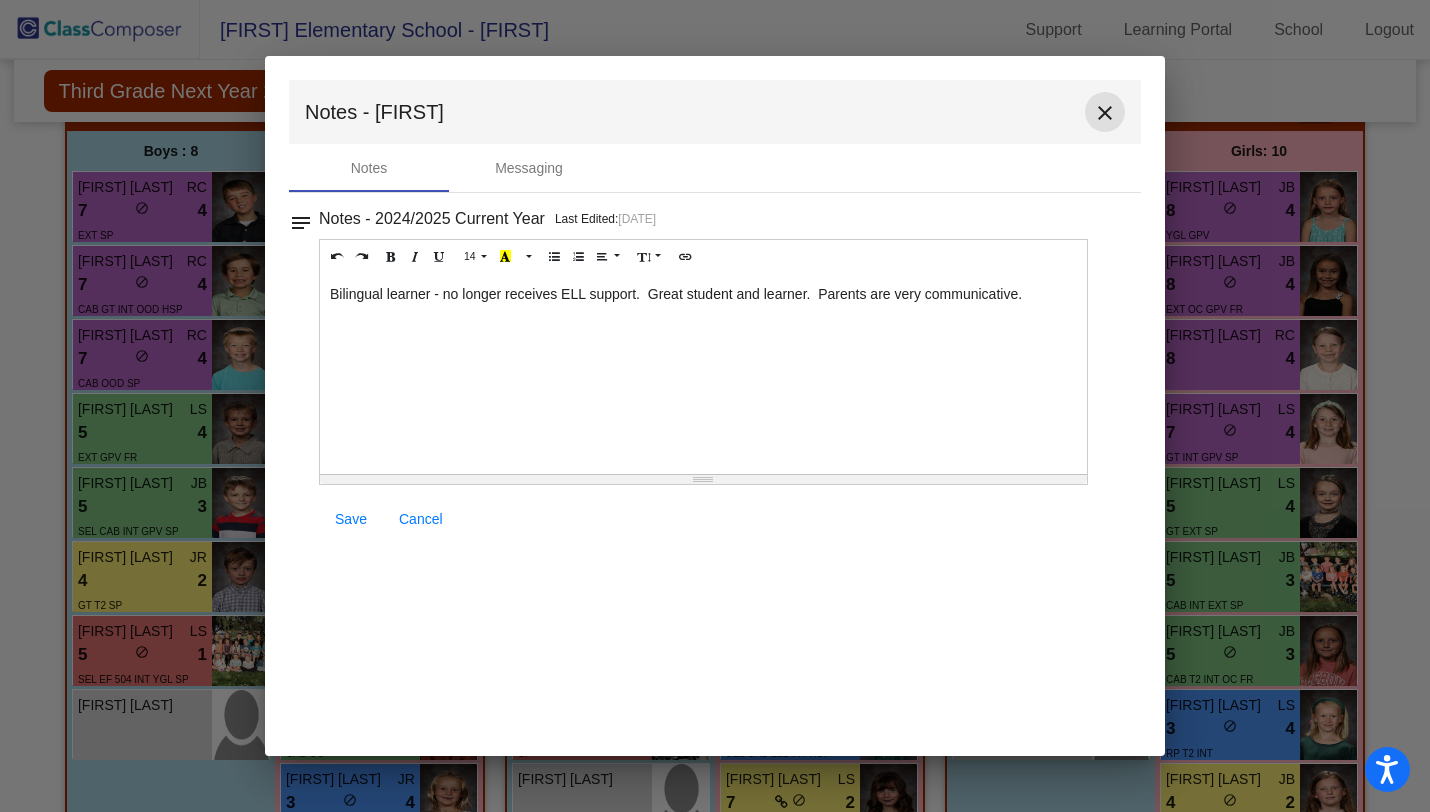 click on "close" at bounding box center [1105, 113] 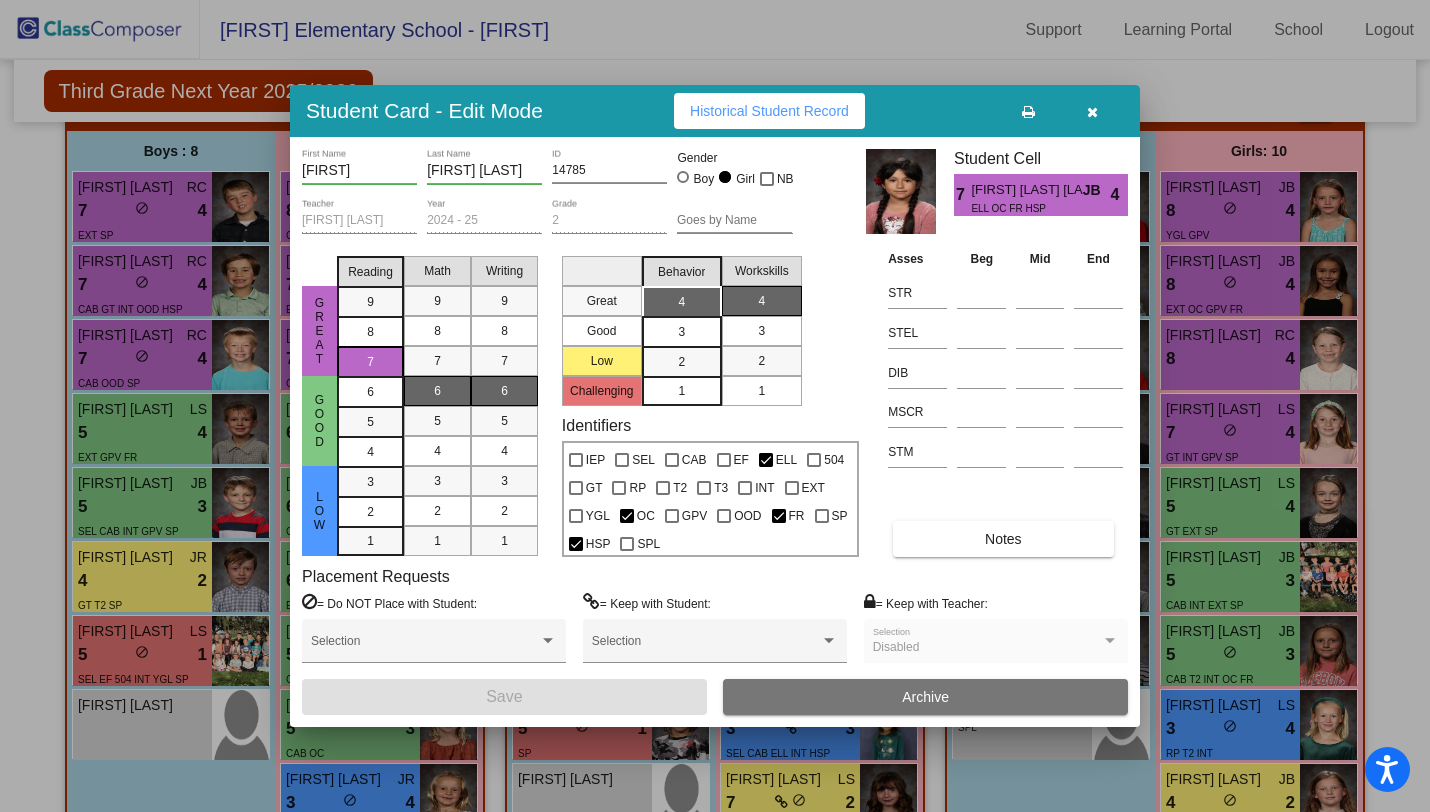click at bounding box center (1092, 111) 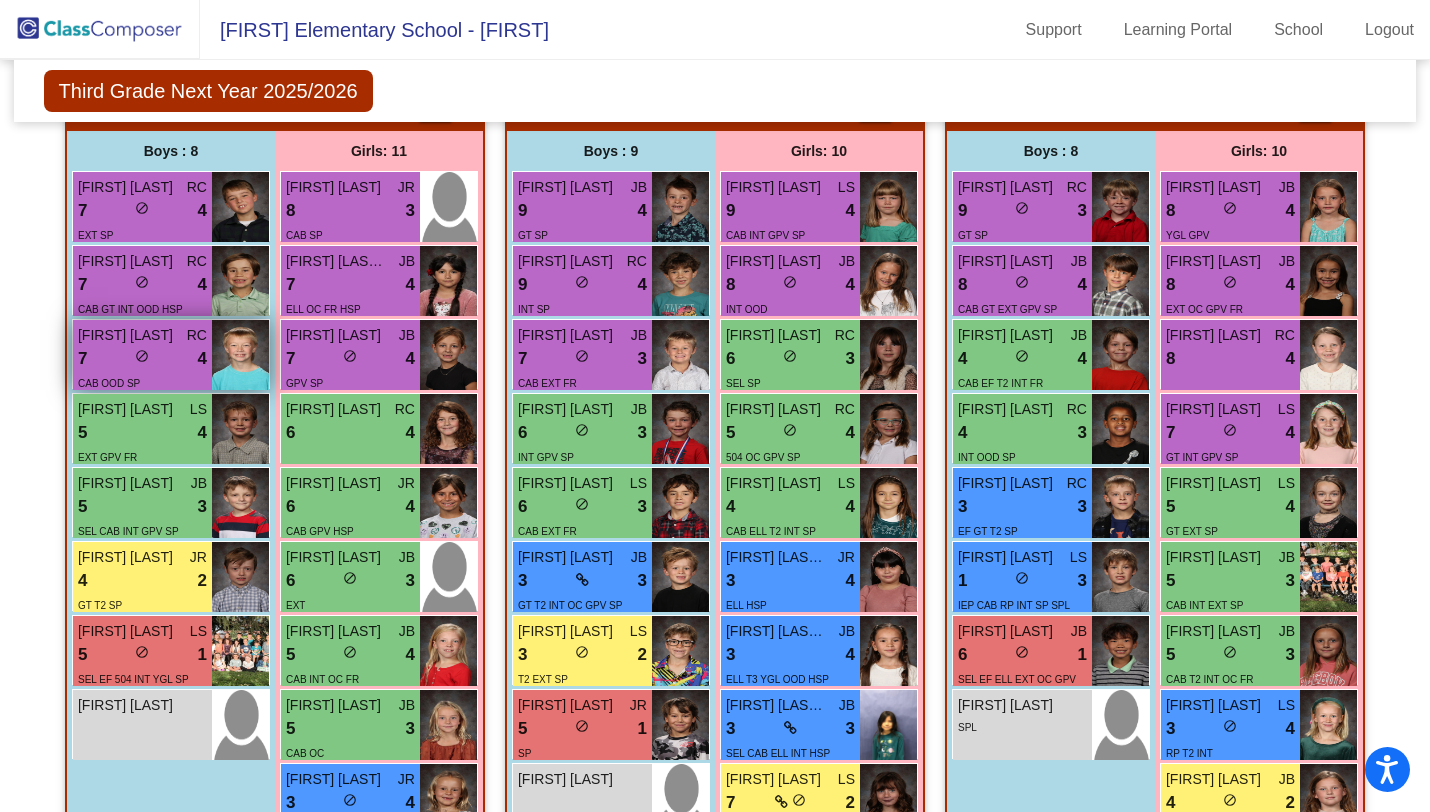 click on "7 lock do_not_disturb_alt 4" at bounding box center (142, 359) 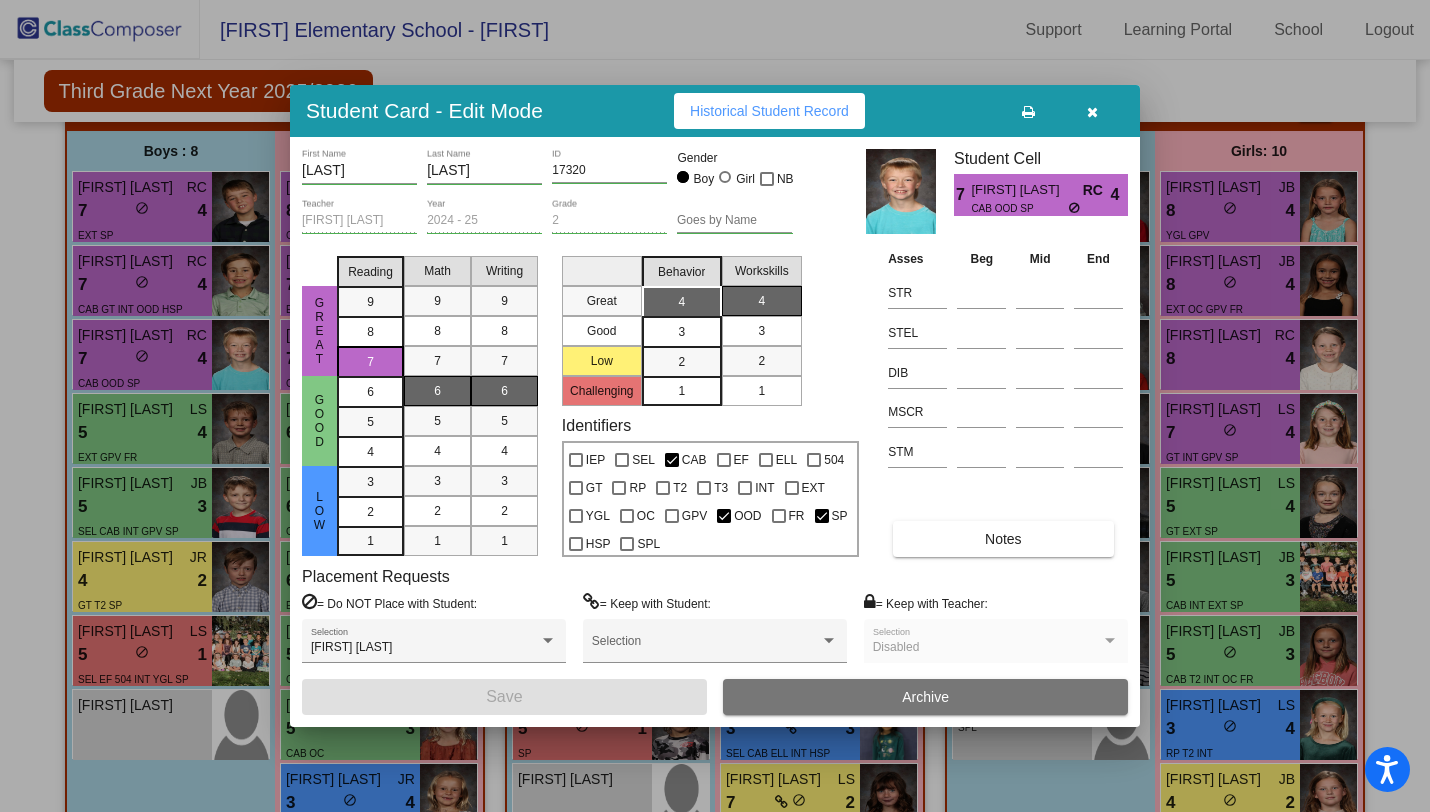 click on "Notes" at bounding box center (1003, 539) 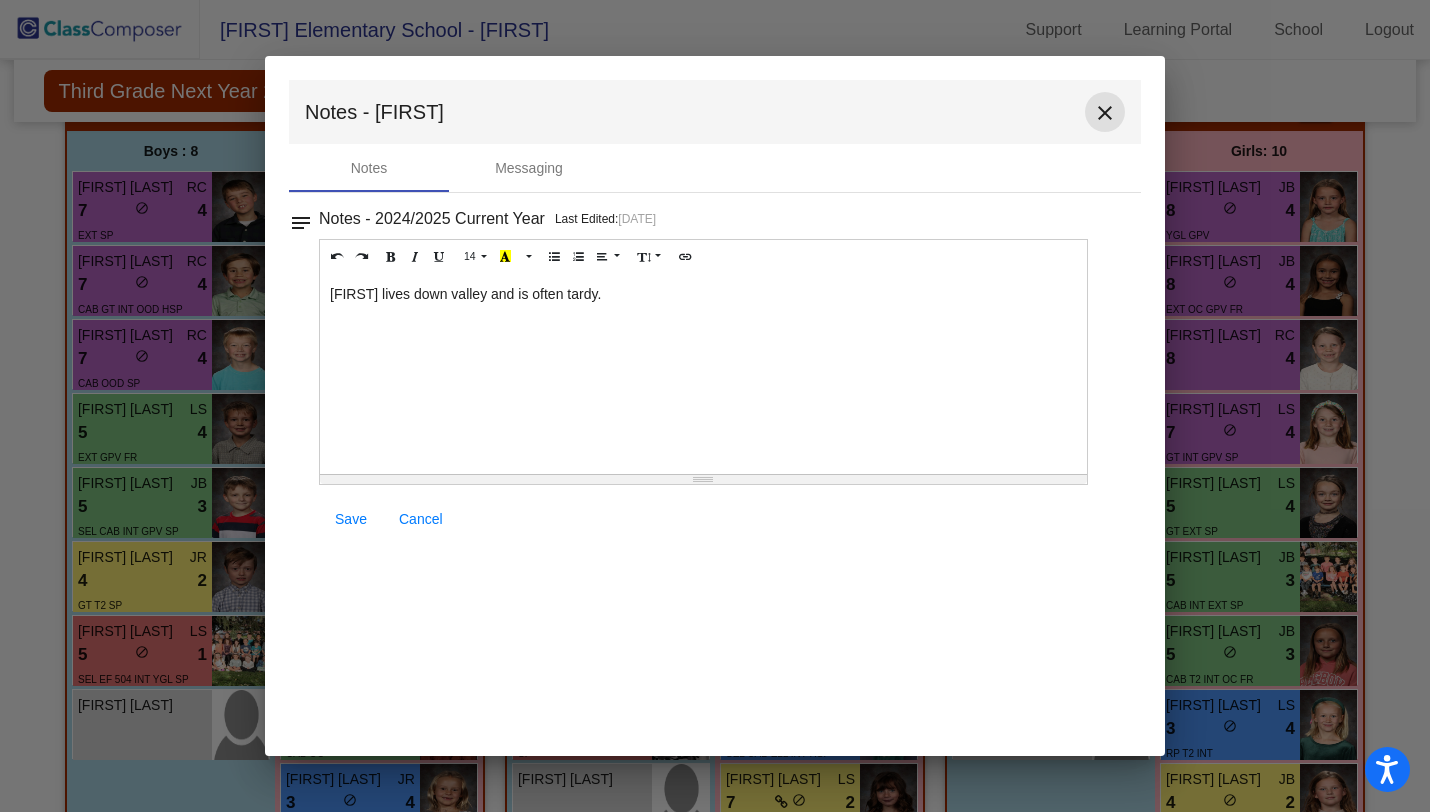 click on "close" at bounding box center [1105, 113] 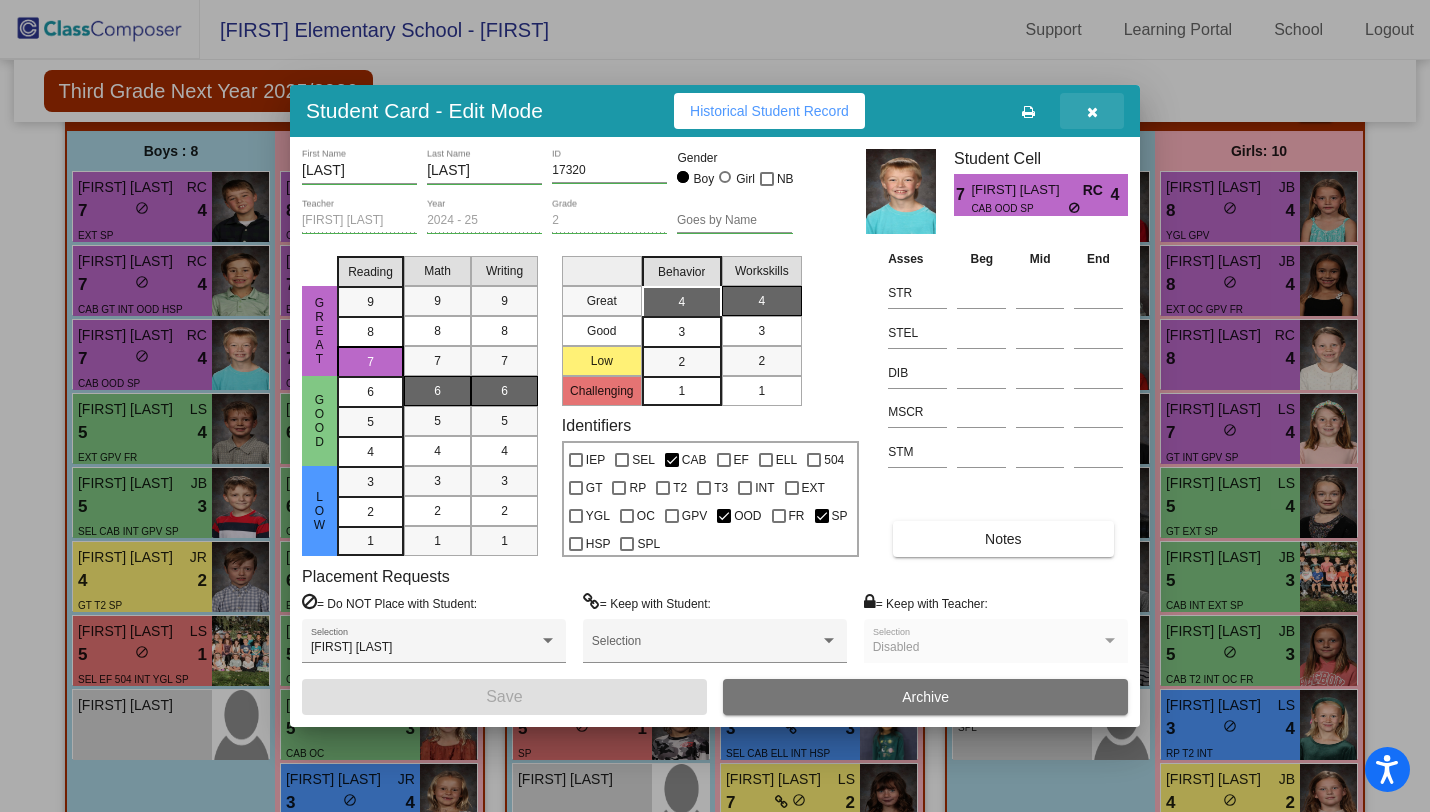 click at bounding box center [1092, 112] 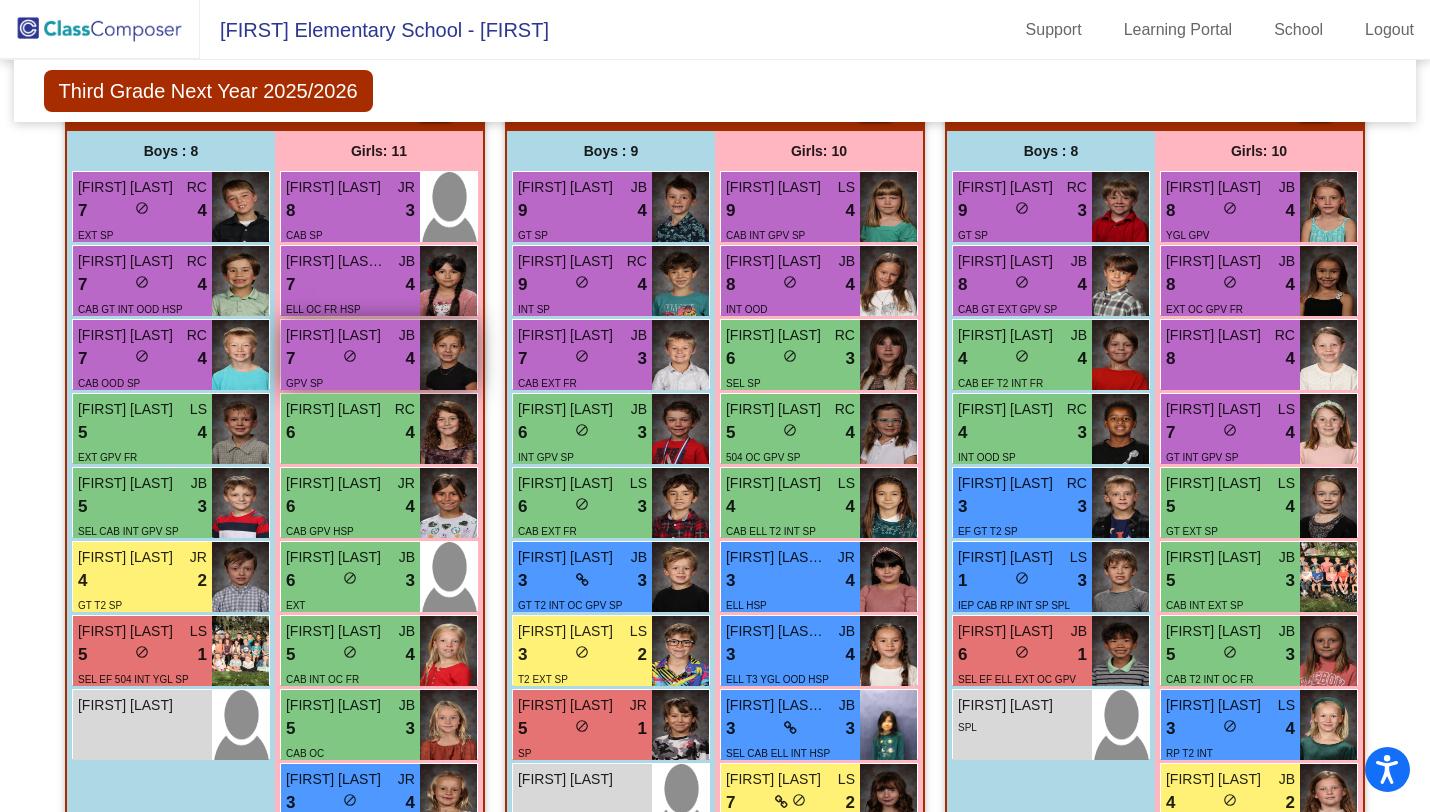 click on "7 lock do_not_disturb_alt 4" at bounding box center (350, 359) 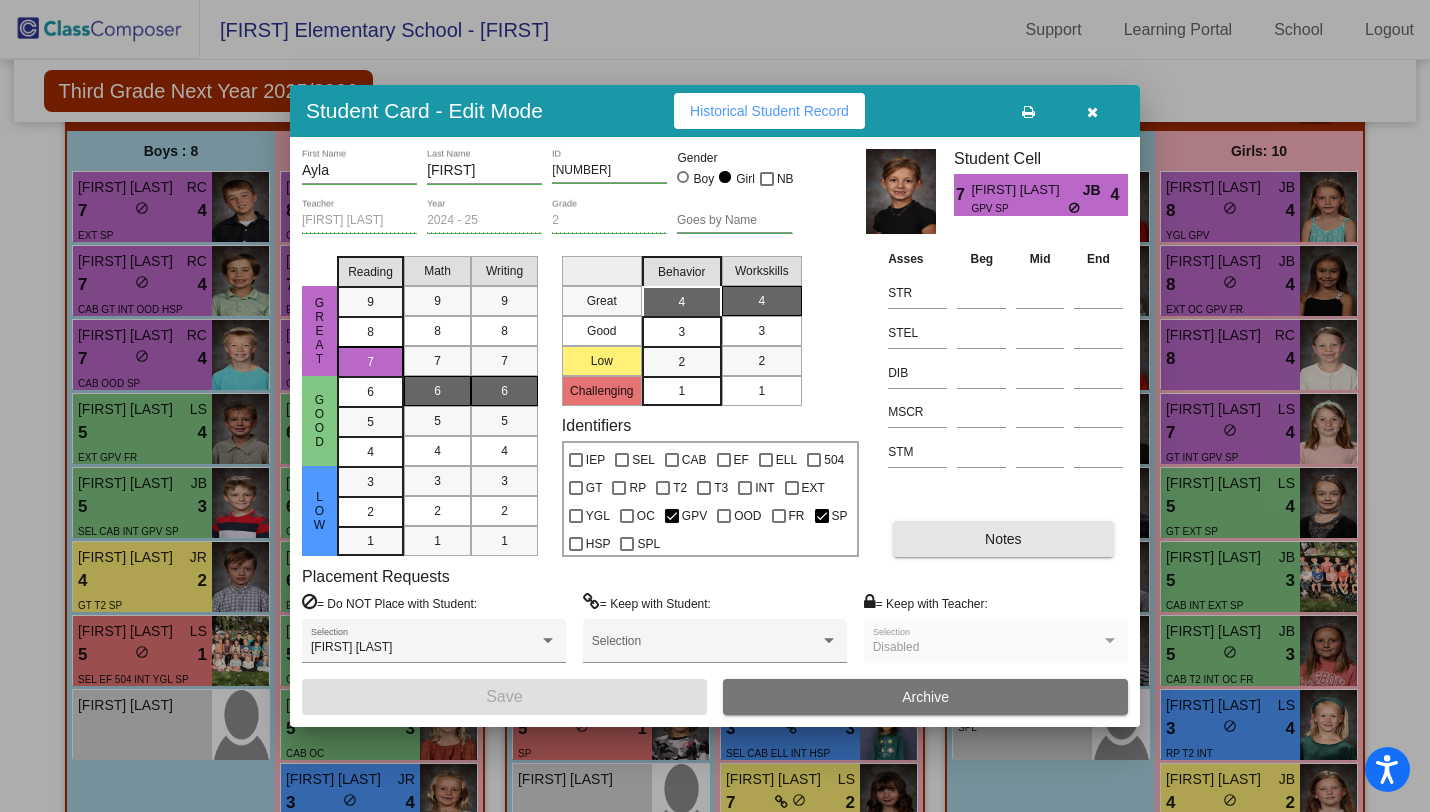 click on "Notes" at bounding box center (1003, 539) 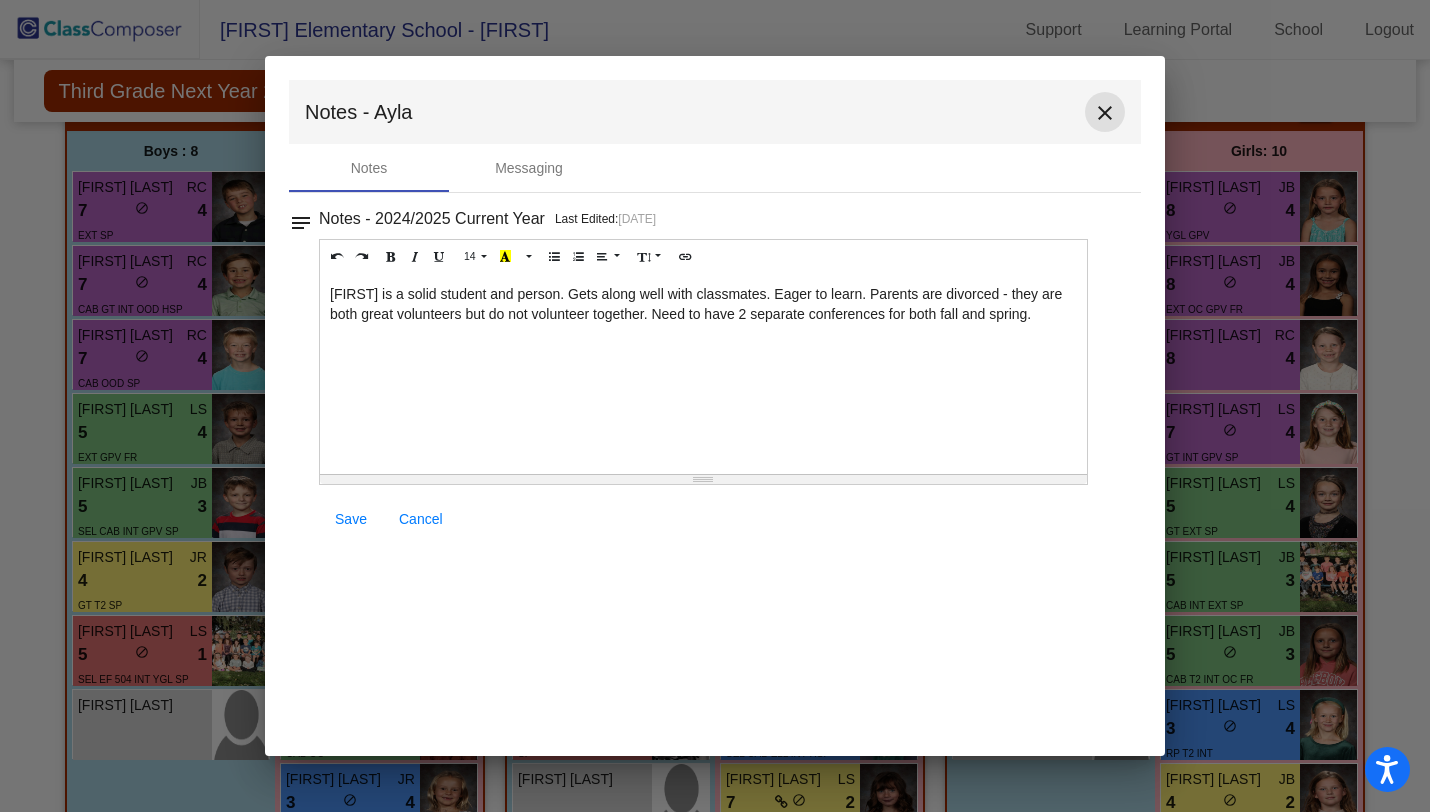 click on "close" at bounding box center (1105, 113) 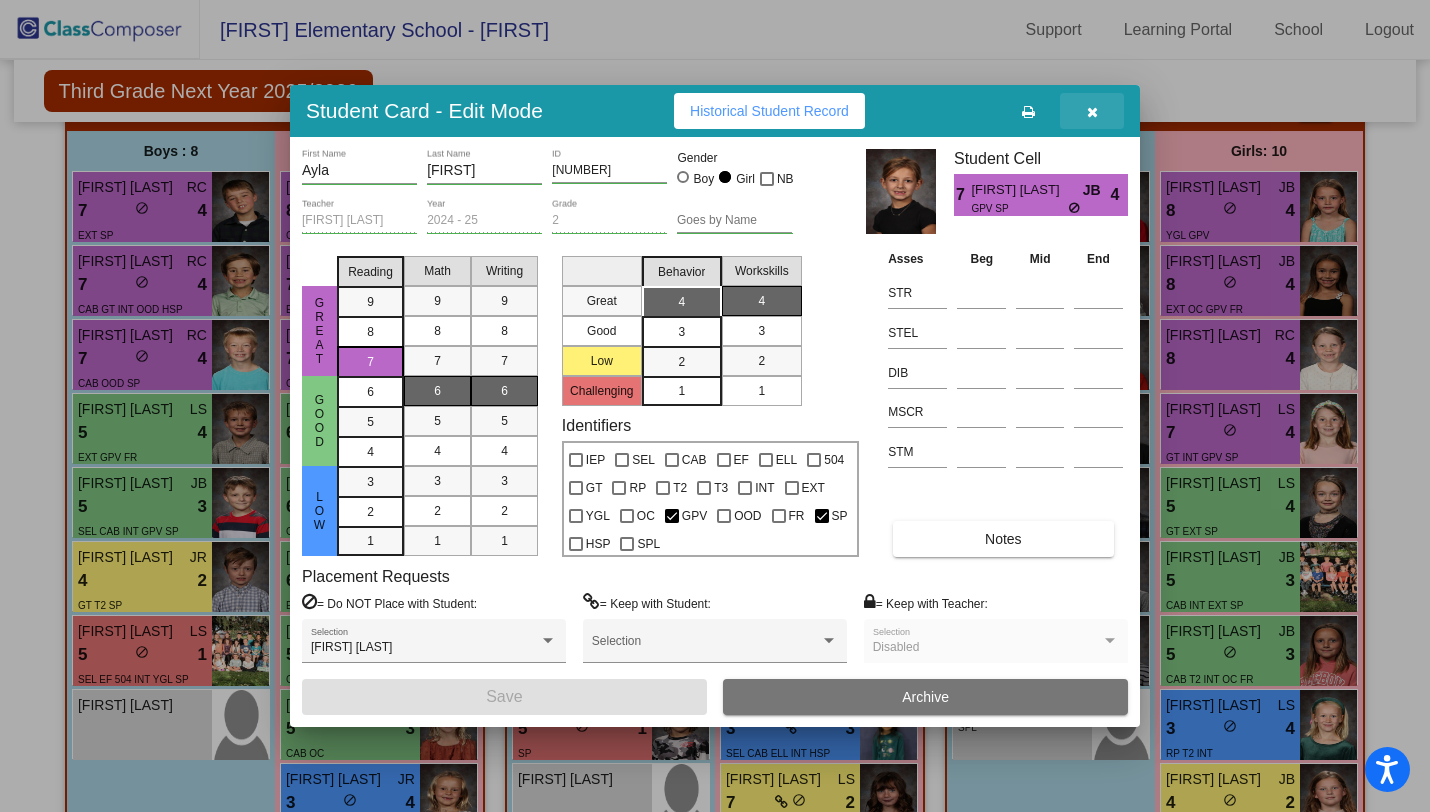 click at bounding box center (1092, 111) 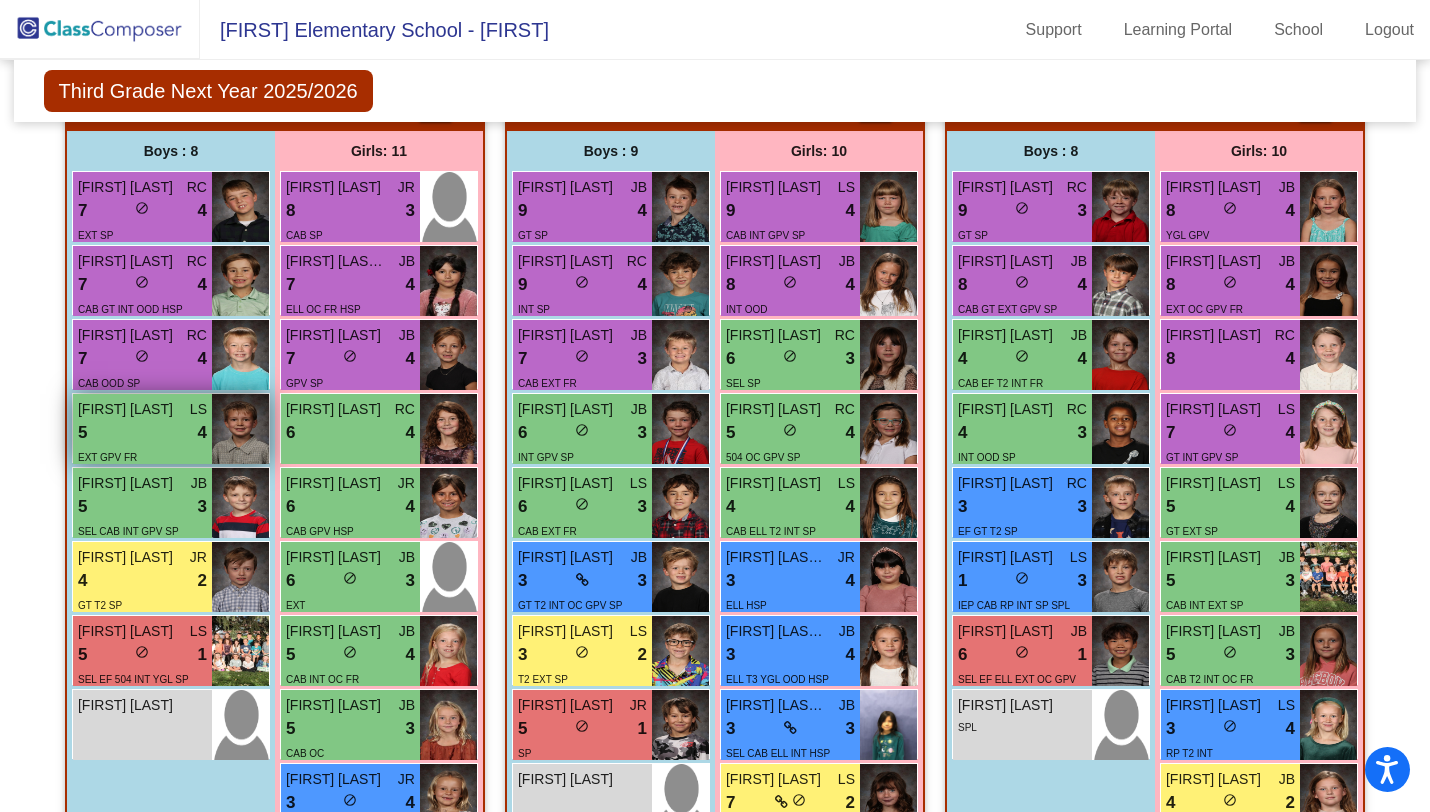 click on "5 lock do_not_disturb_alt 4" at bounding box center (142, 433) 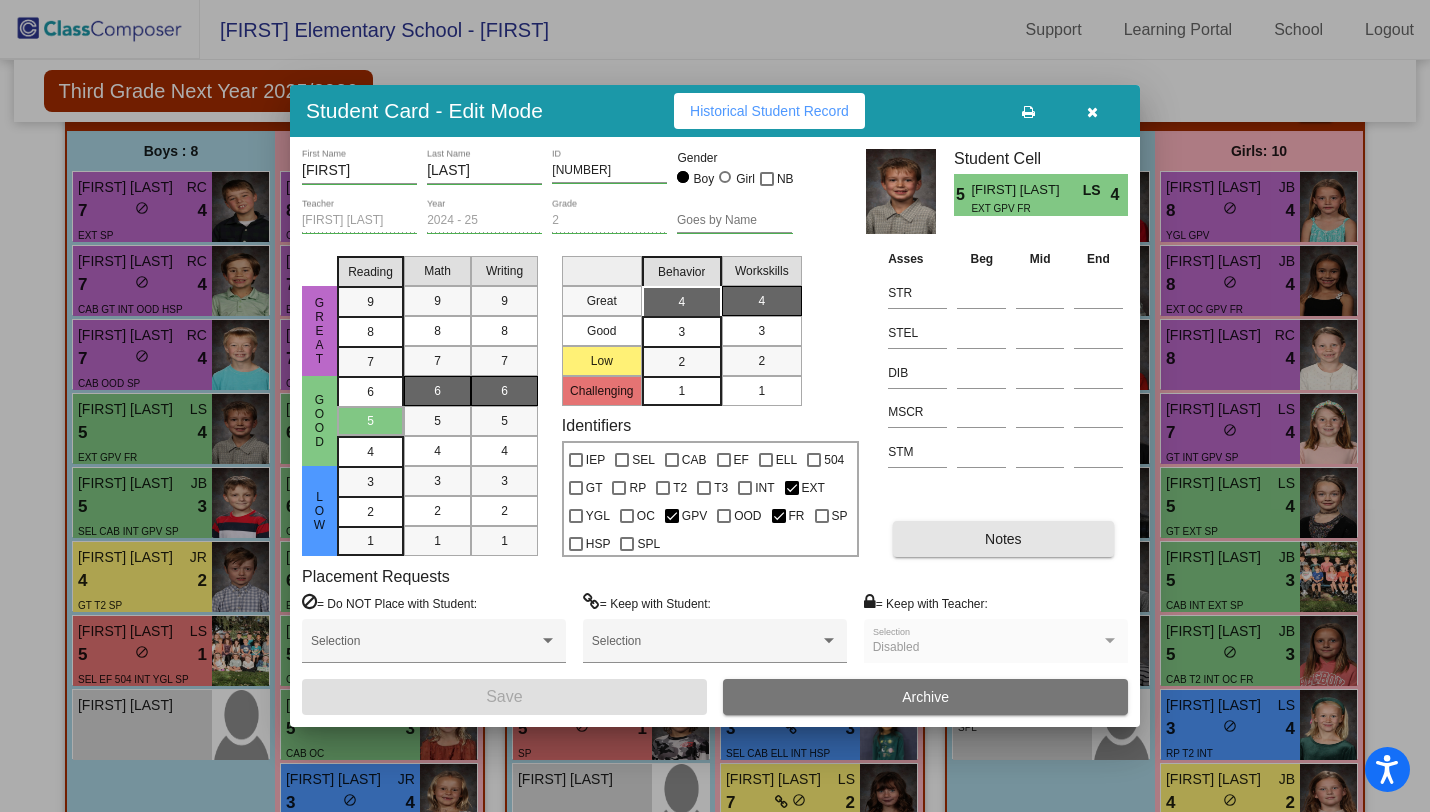 click on "Notes" at bounding box center [1003, 539] 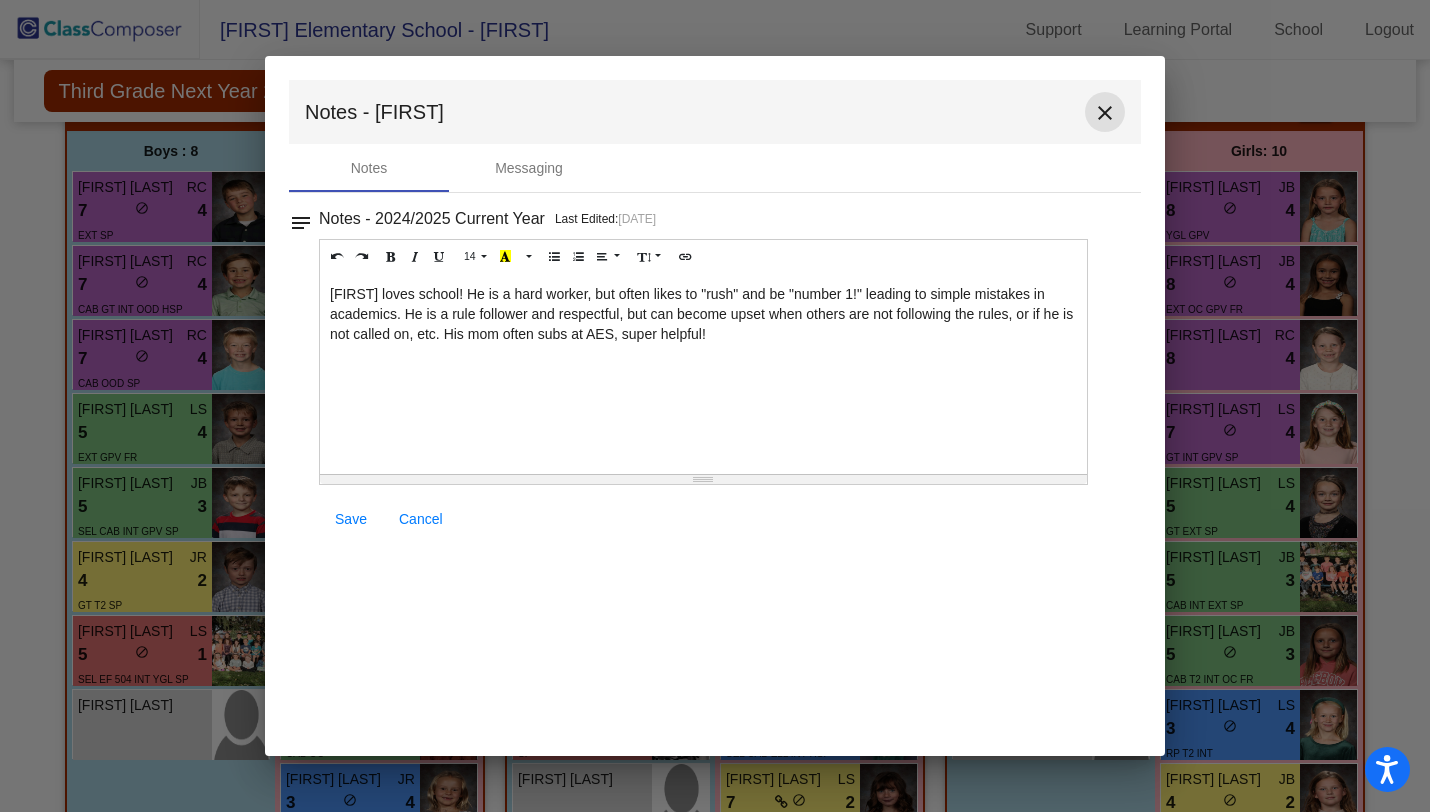 click on "close" at bounding box center (1105, 112) 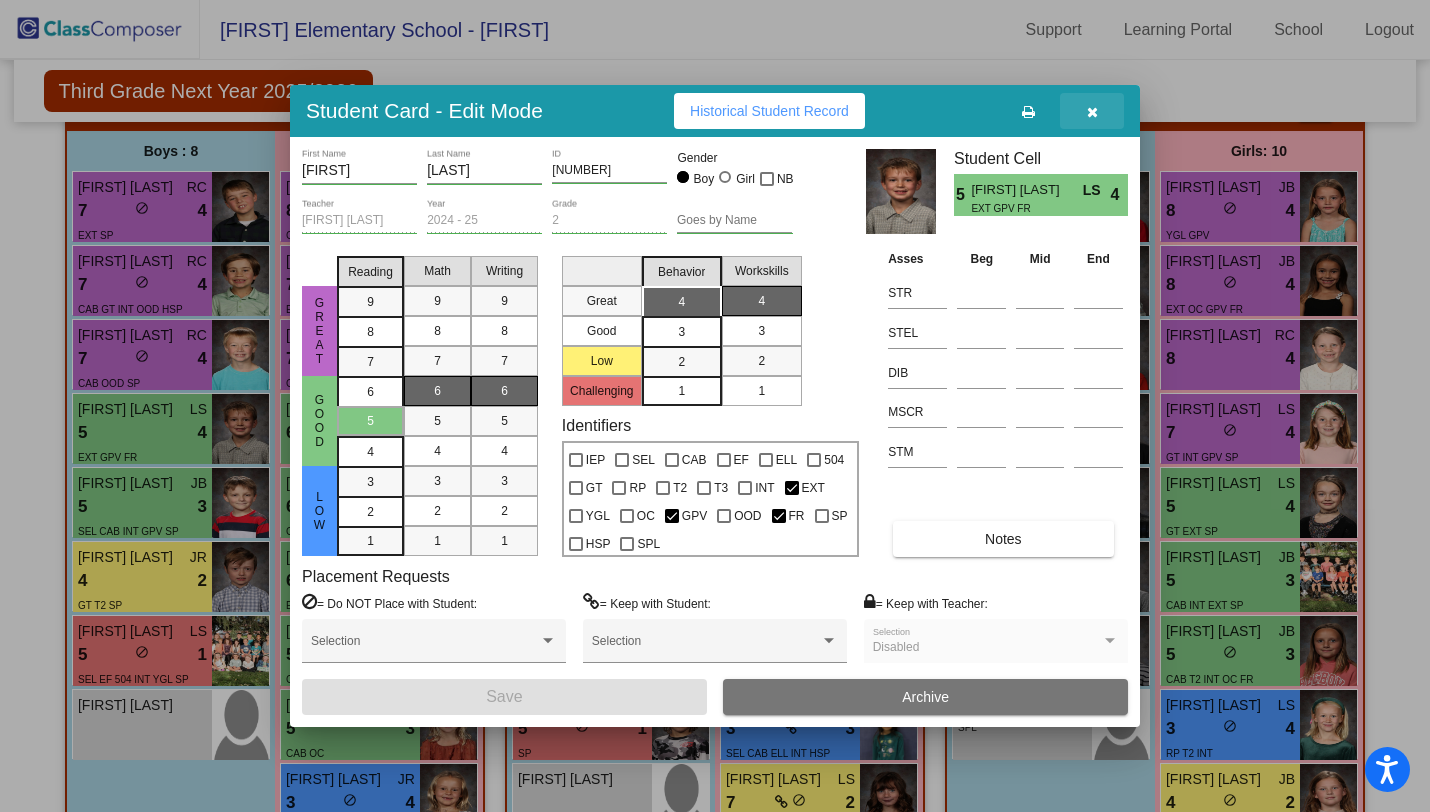 click at bounding box center (1092, 111) 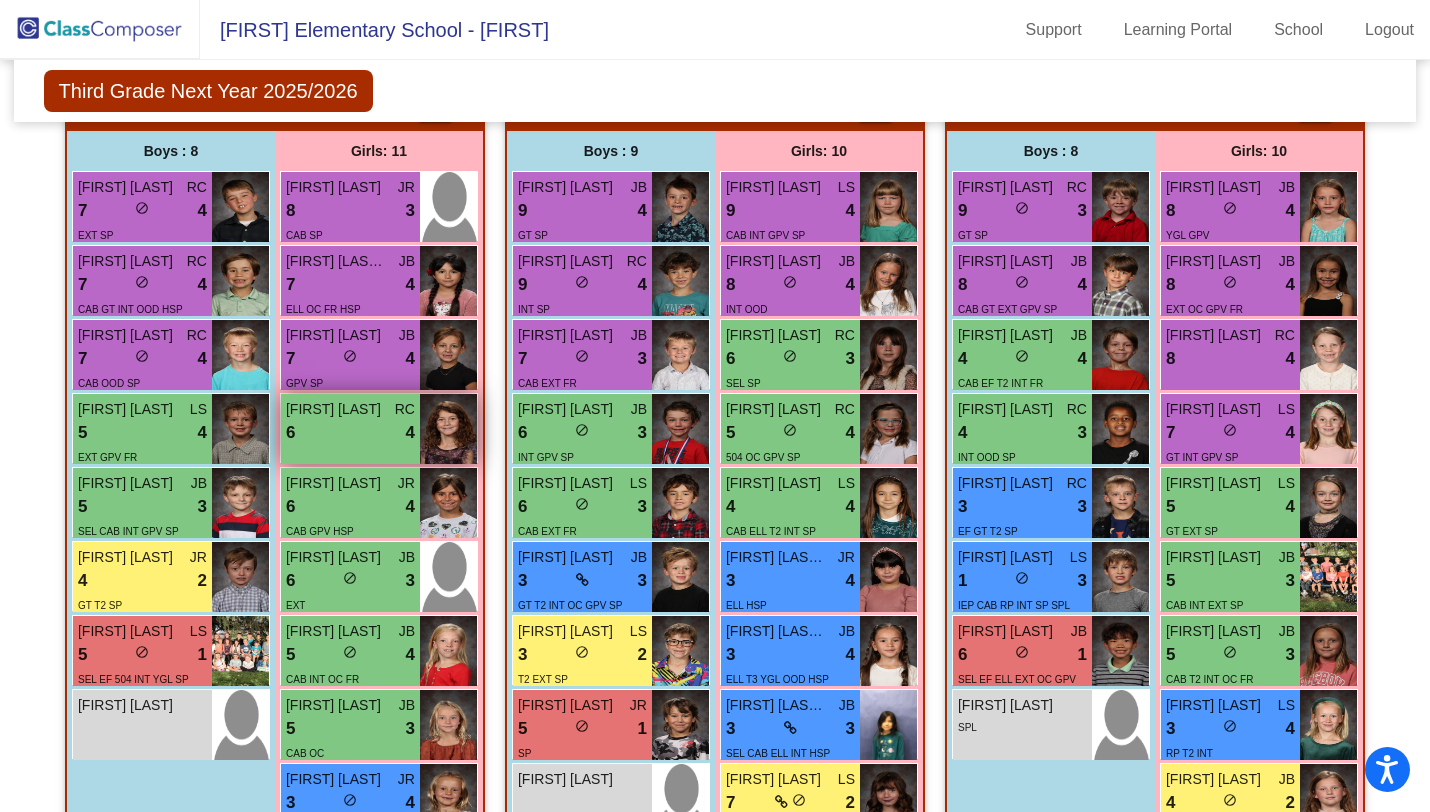 click on "Meadow Davis RC 6 lock do_not_disturb_alt 4" at bounding box center [350, 429] 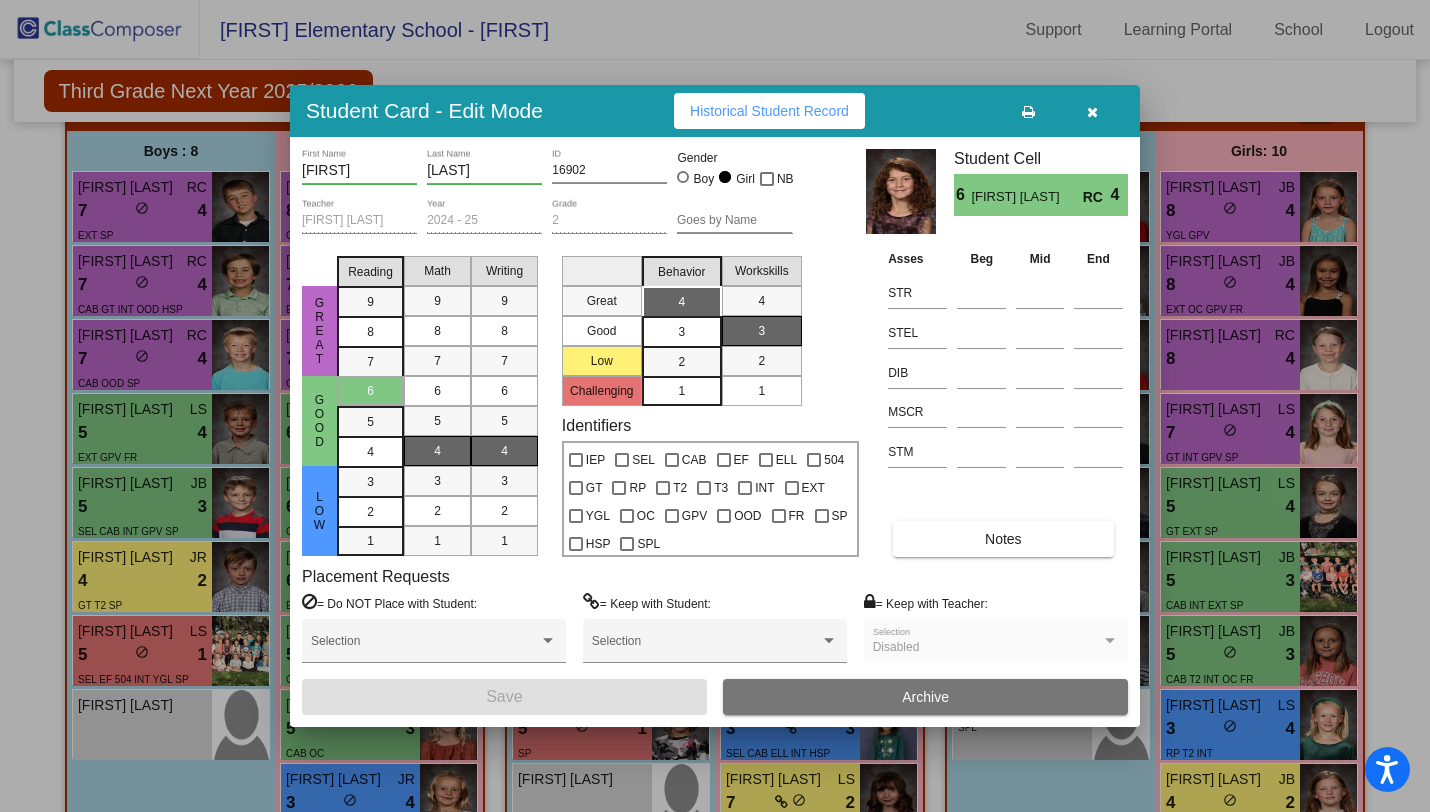 click on "Notes" at bounding box center (1003, 539) 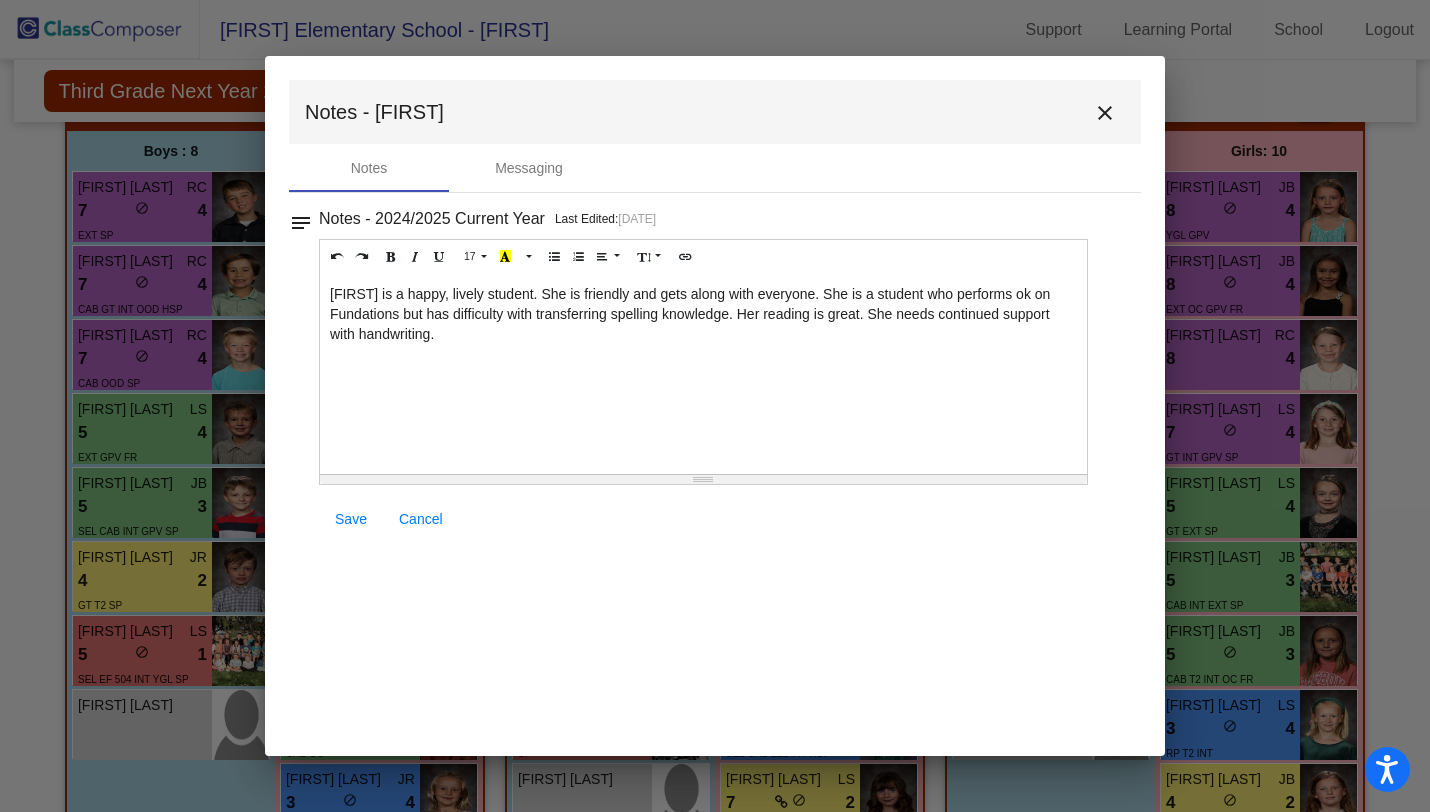 click on "close" at bounding box center [1105, 112] 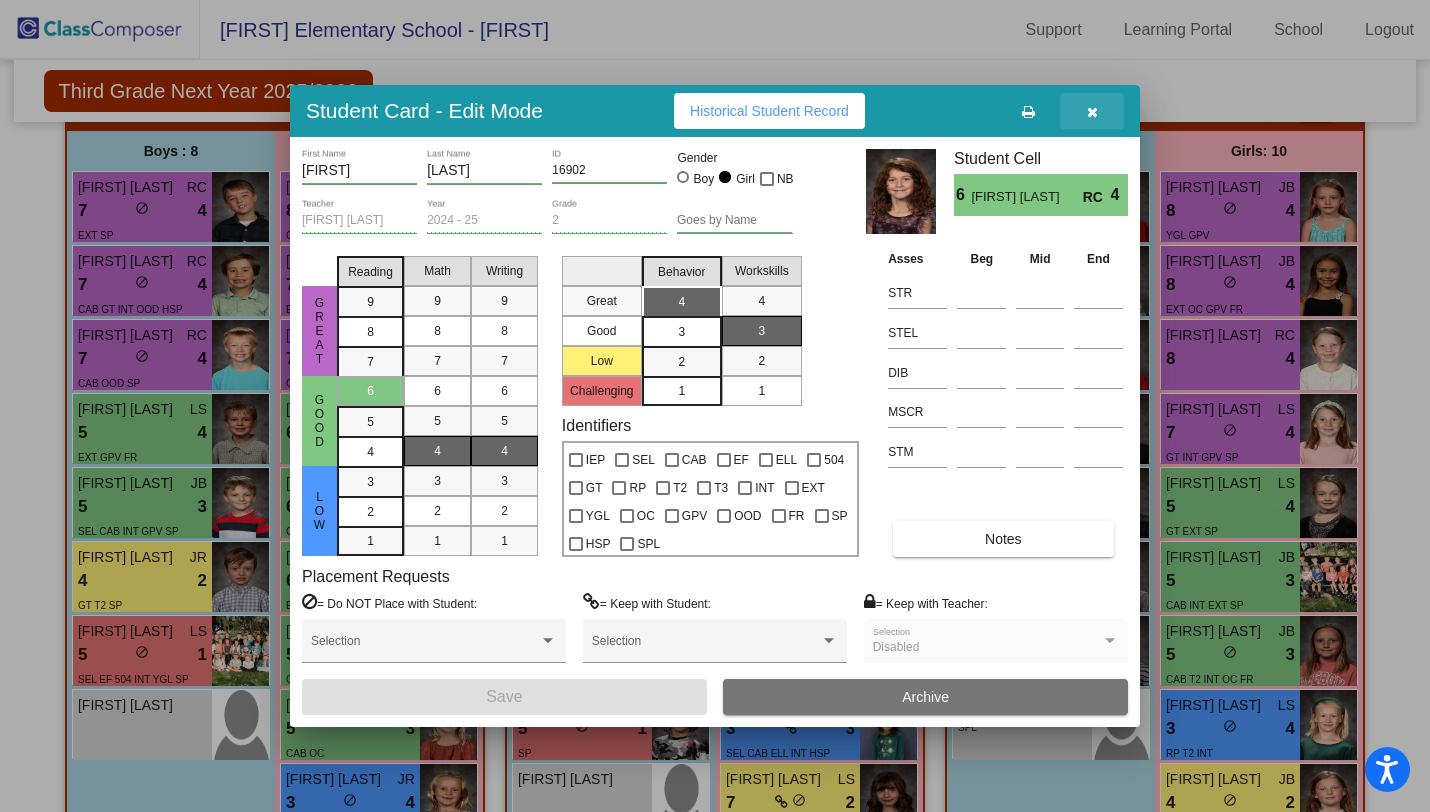 click at bounding box center [1092, 111] 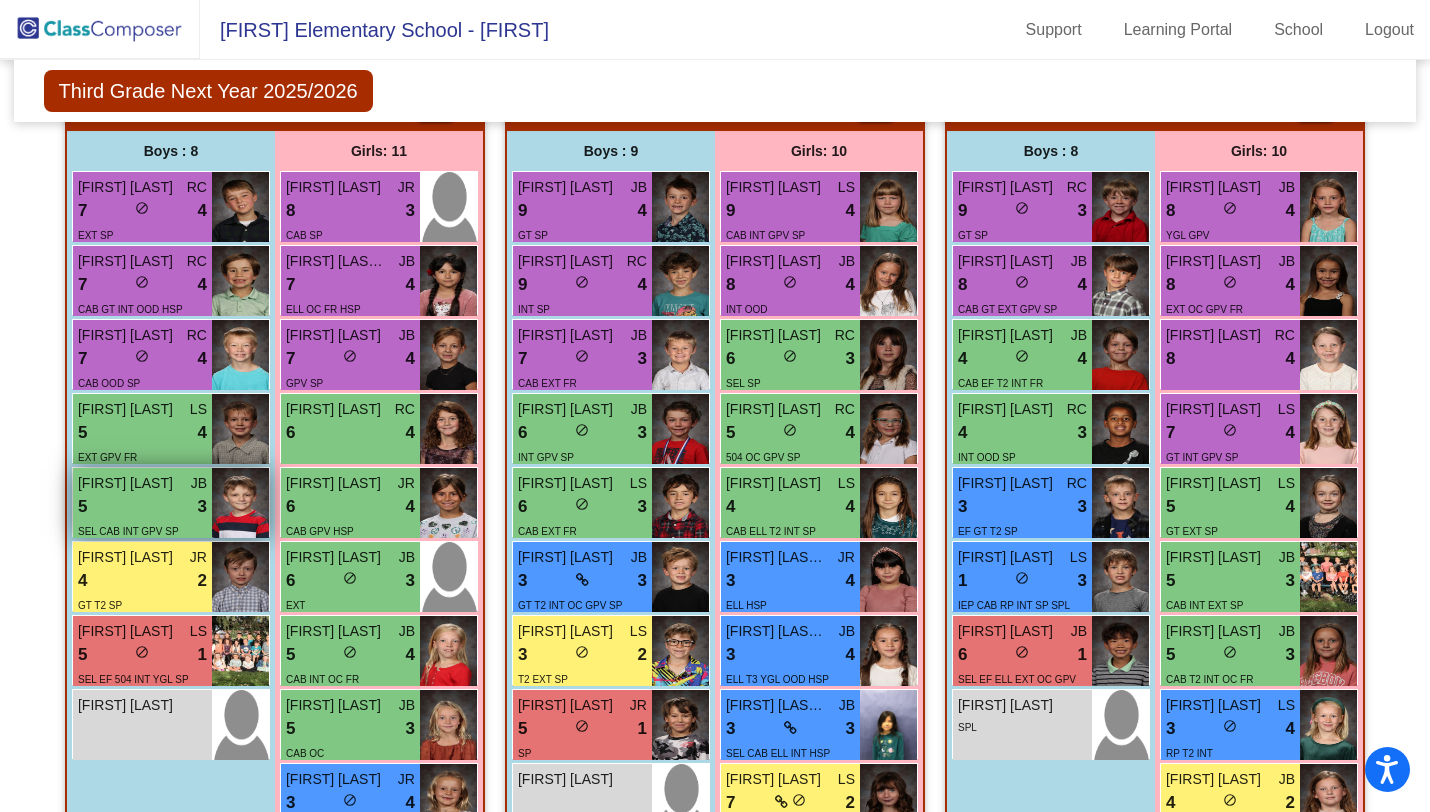 click on "5 lock do_not_disturb_alt 3" at bounding box center [142, 507] 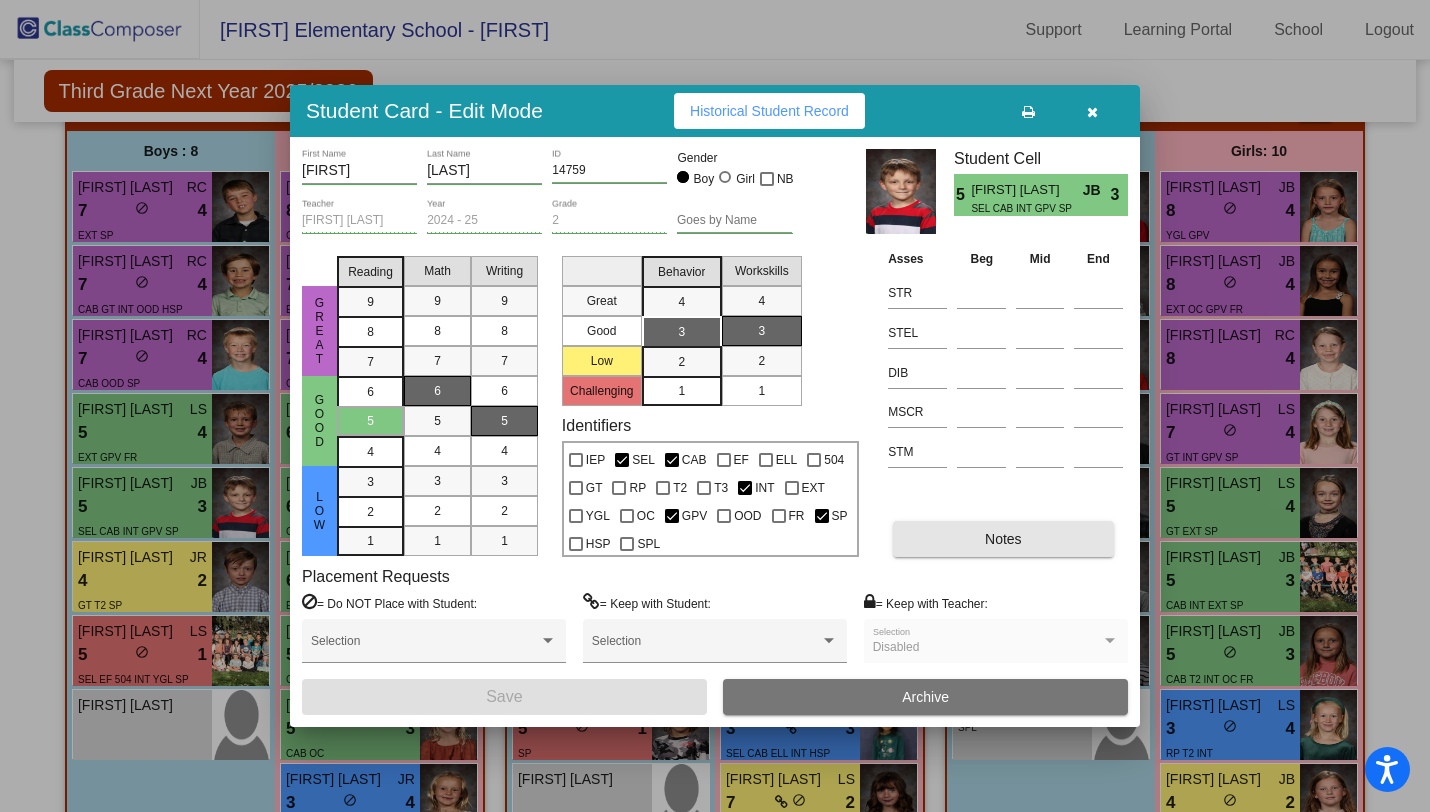 click on "Notes" at bounding box center [1003, 539] 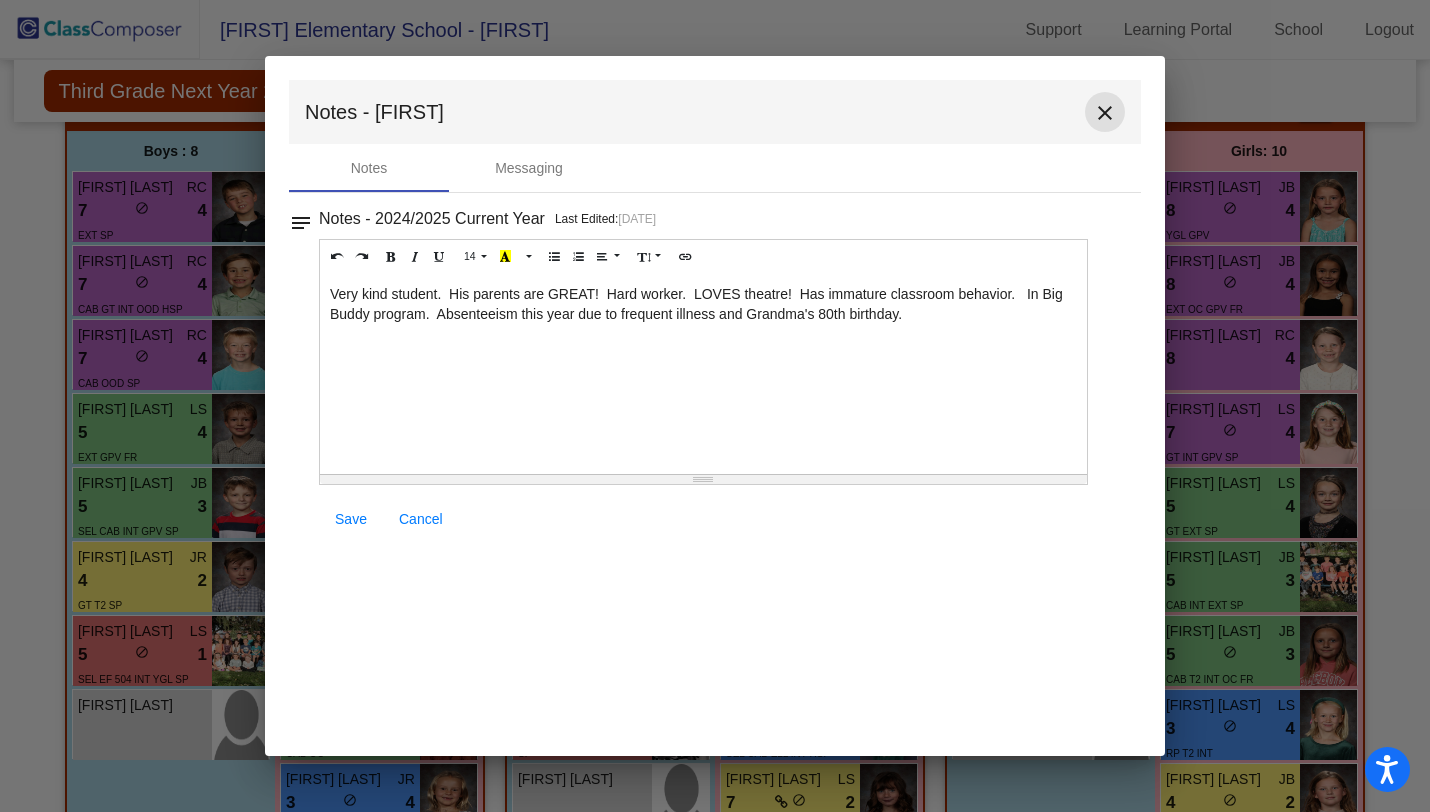 click on "close" at bounding box center [1105, 113] 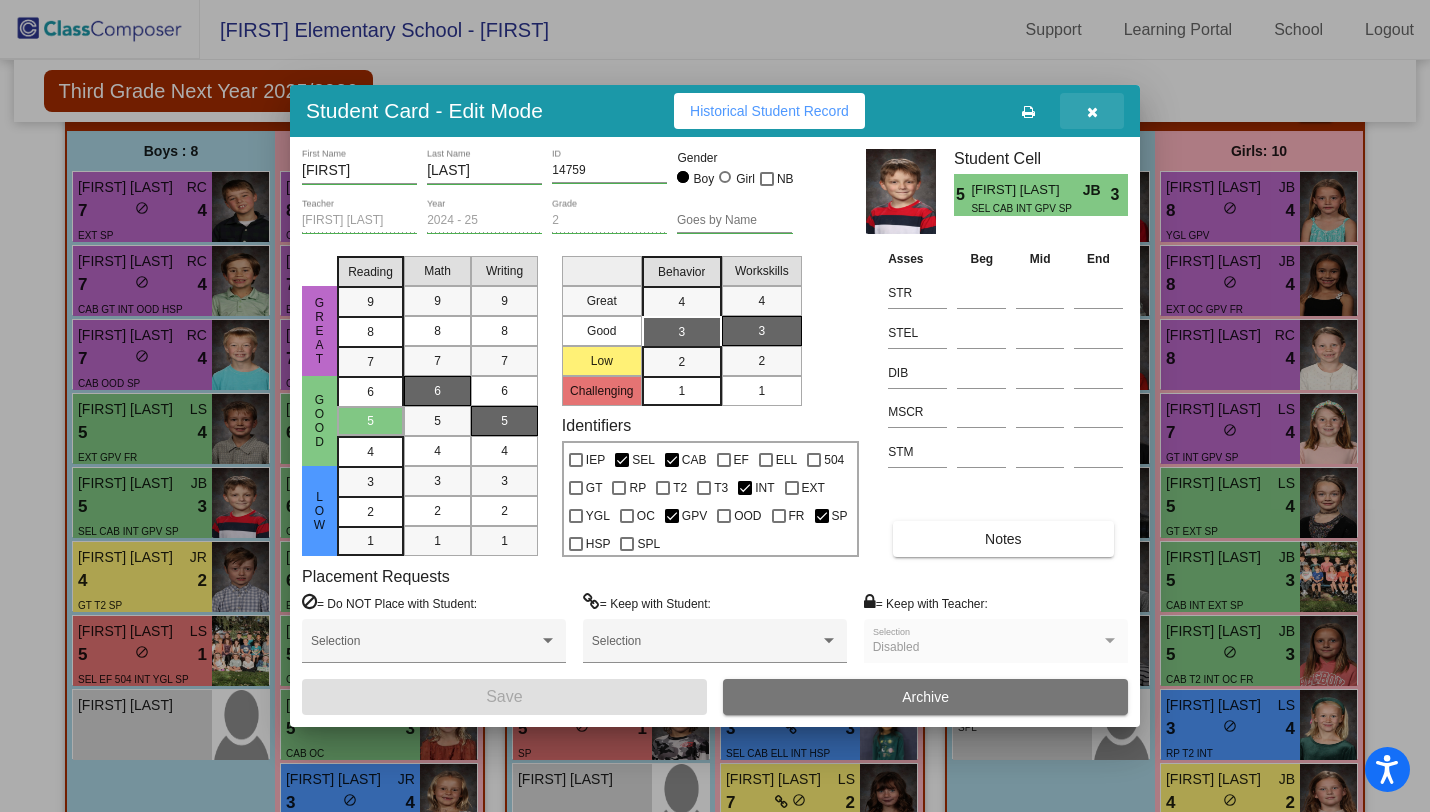 click at bounding box center (1092, 111) 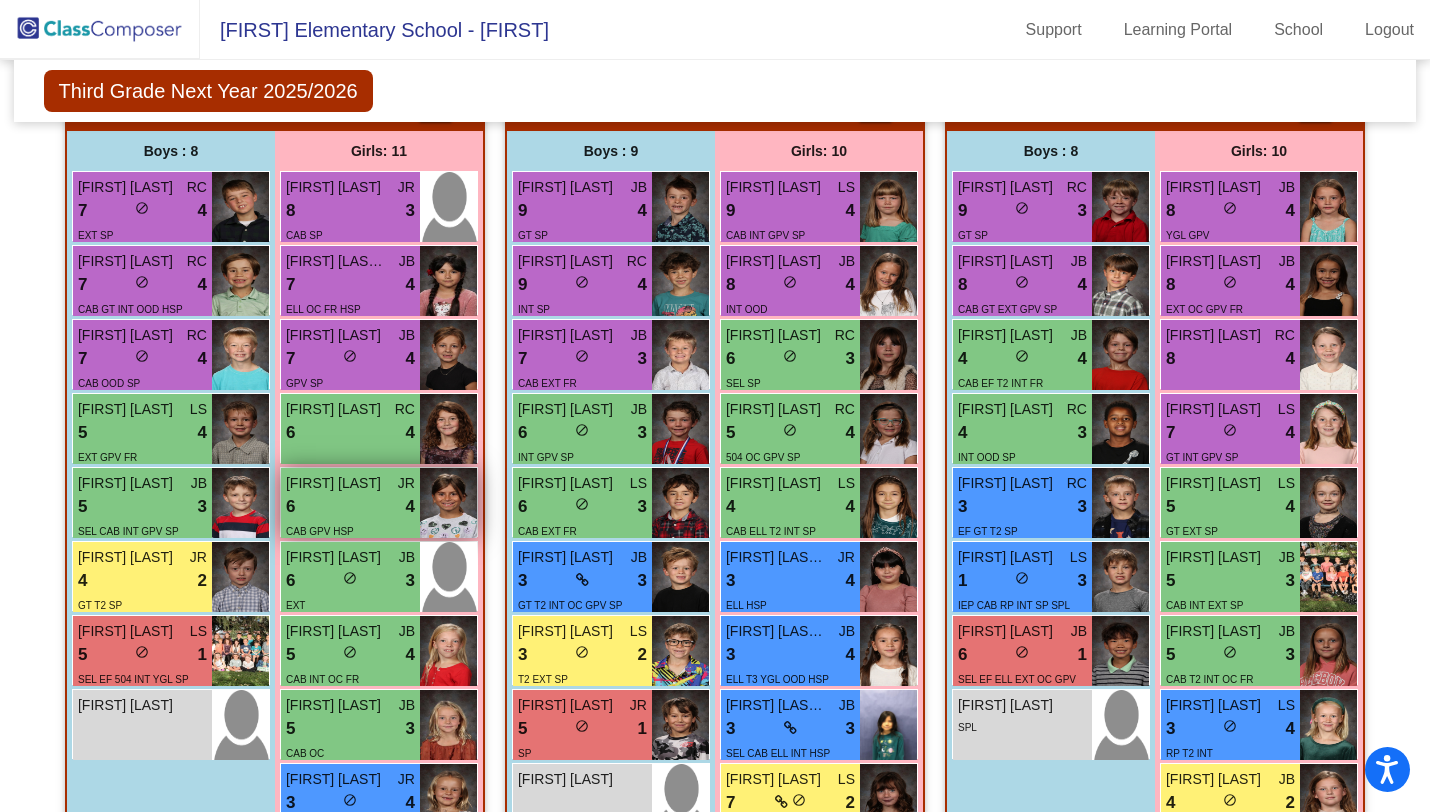 click on "6 lock do_not_disturb_alt 4" at bounding box center (350, 507) 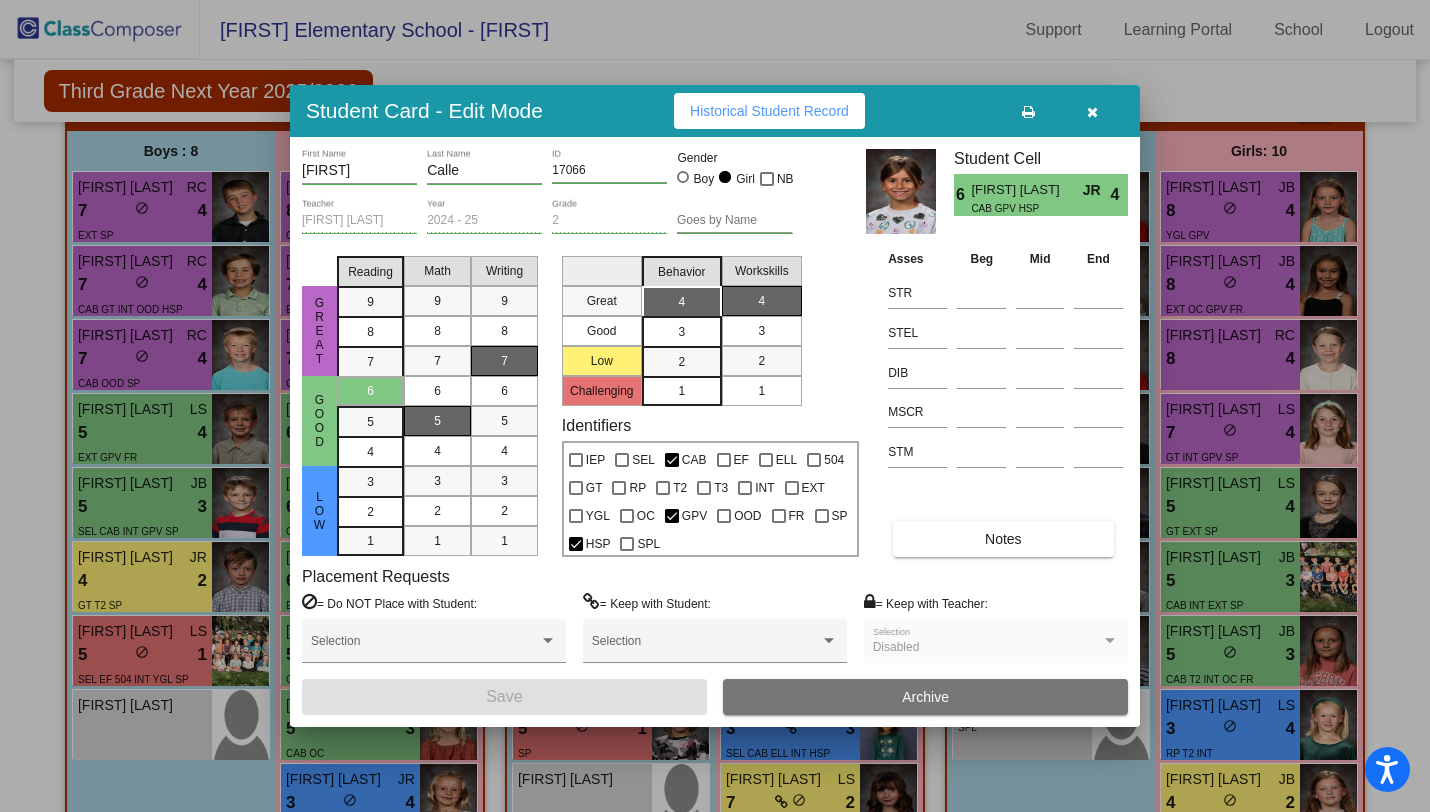 click on "Notes" at bounding box center (1003, 539) 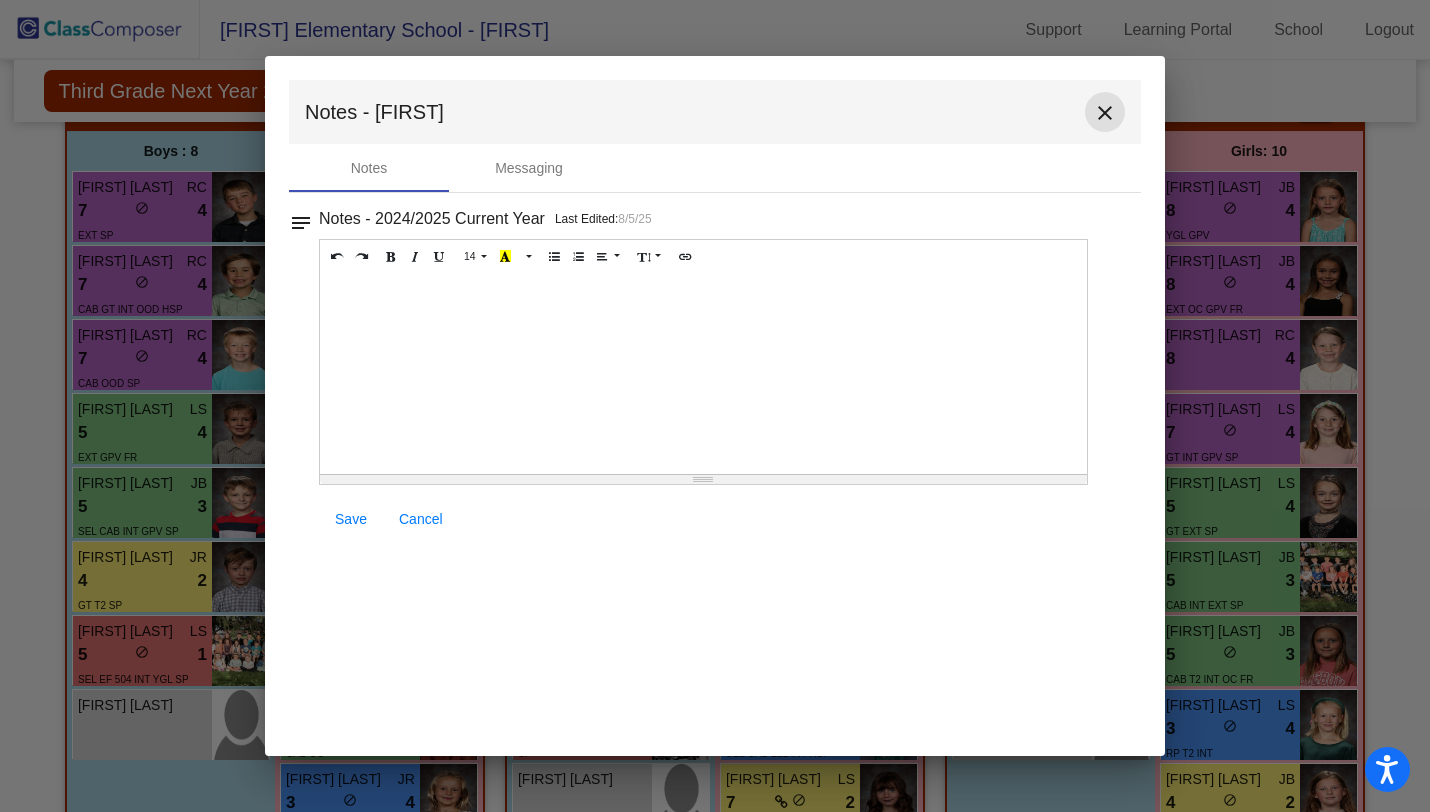 click on "close" at bounding box center [1105, 112] 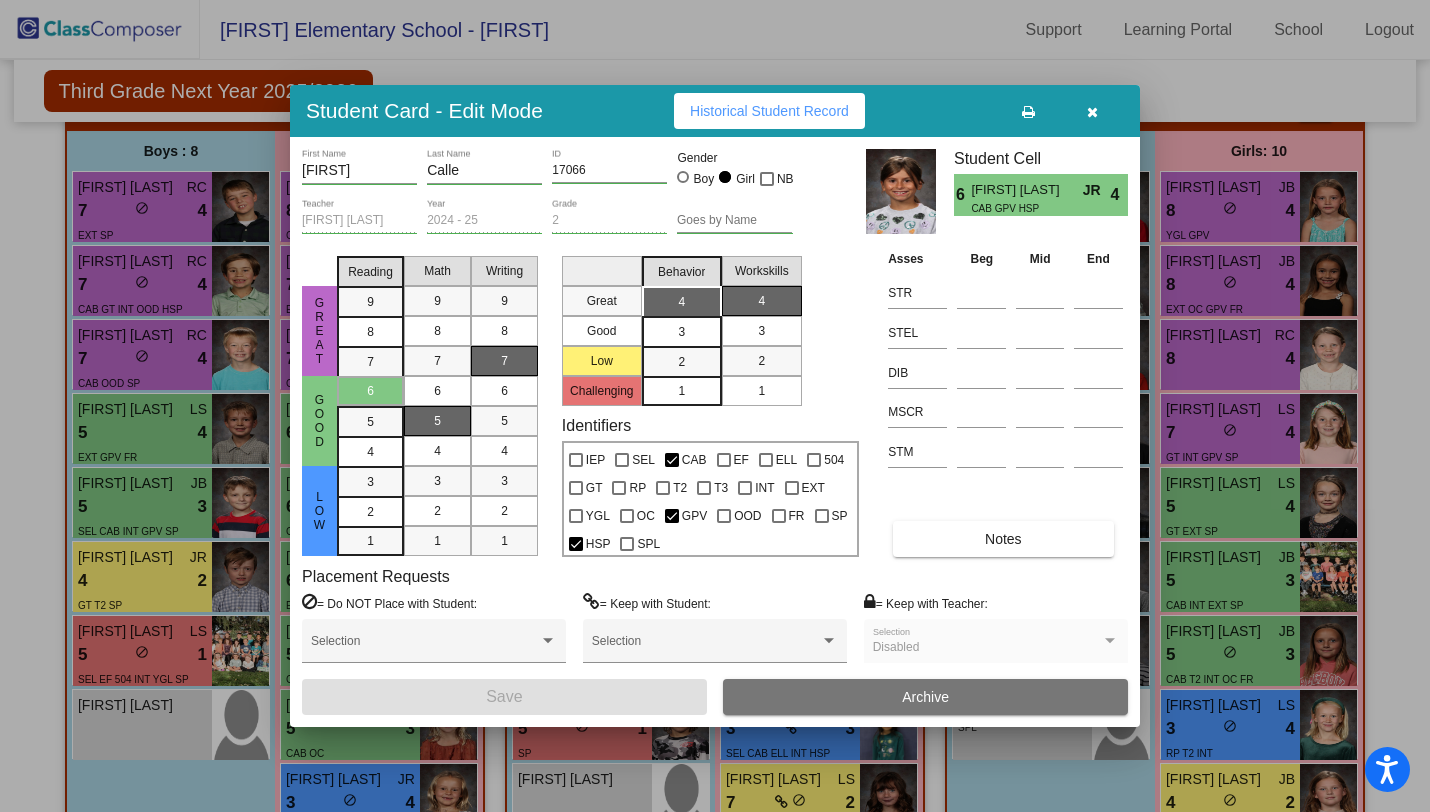 click at bounding box center [1092, 111] 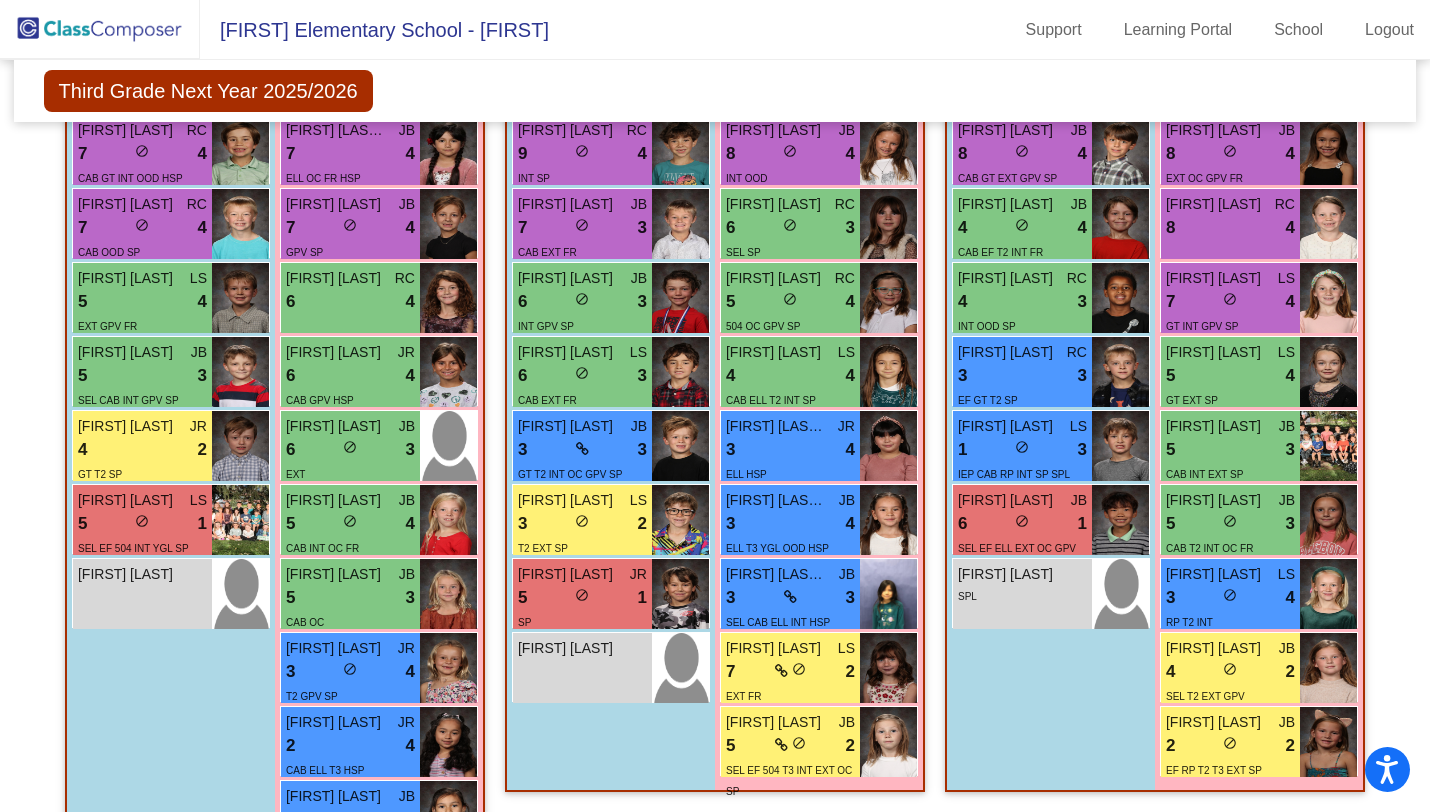 scroll, scrollTop: 1586, scrollLeft: 0, axis: vertical 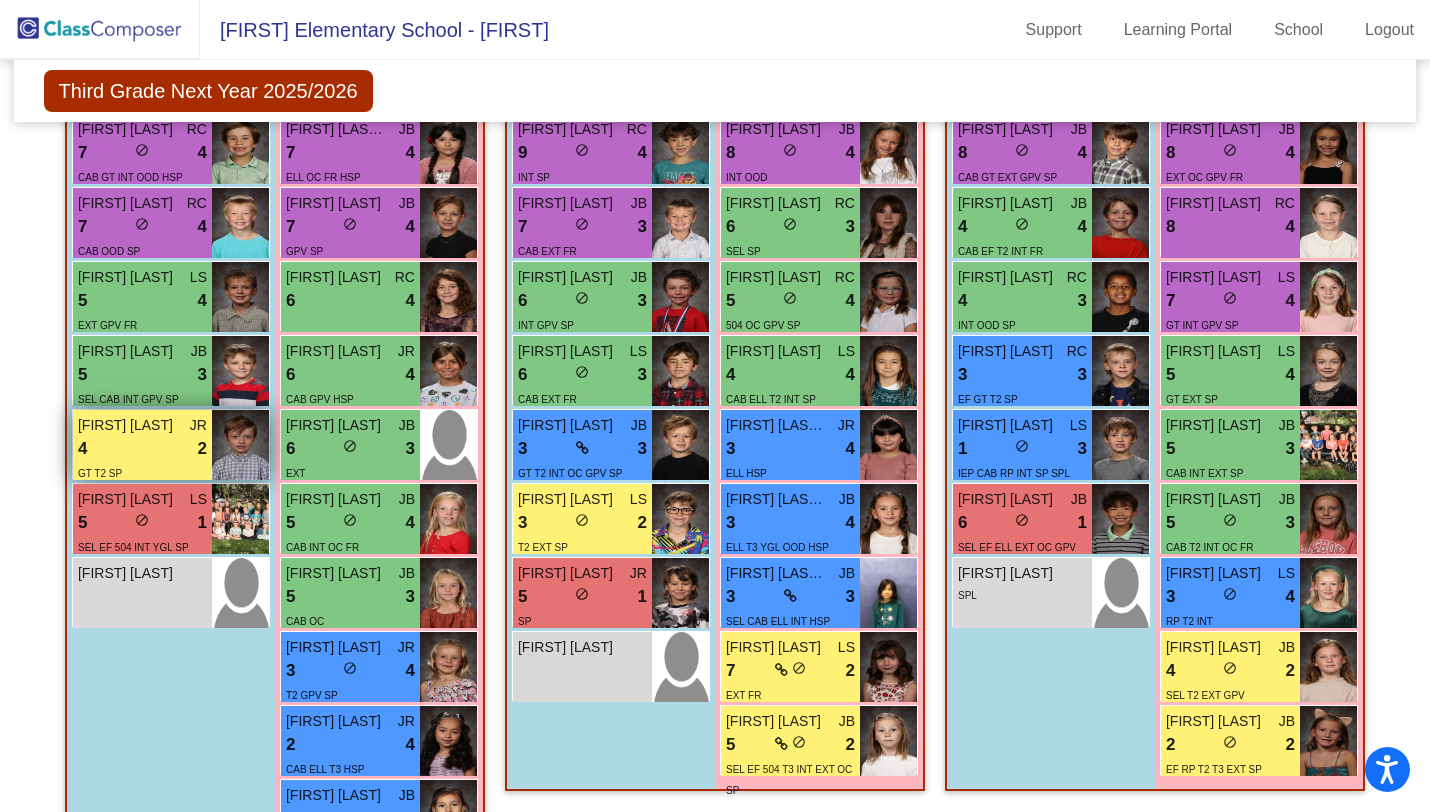 click on "4 lock do_not_disturb_alt 2" at bounding box center (142, 449) 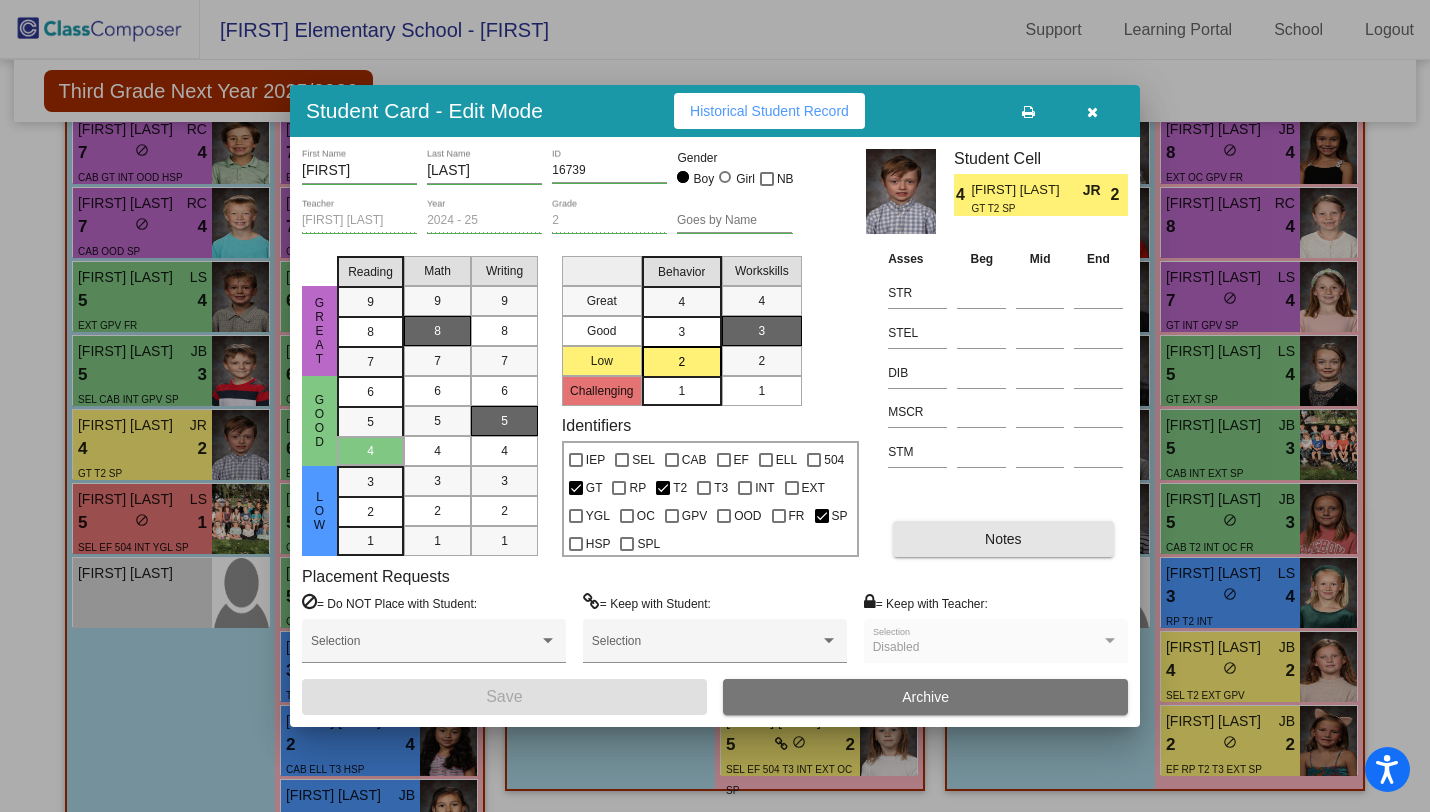 click on "Notes" at bounding box center (1003, 539) 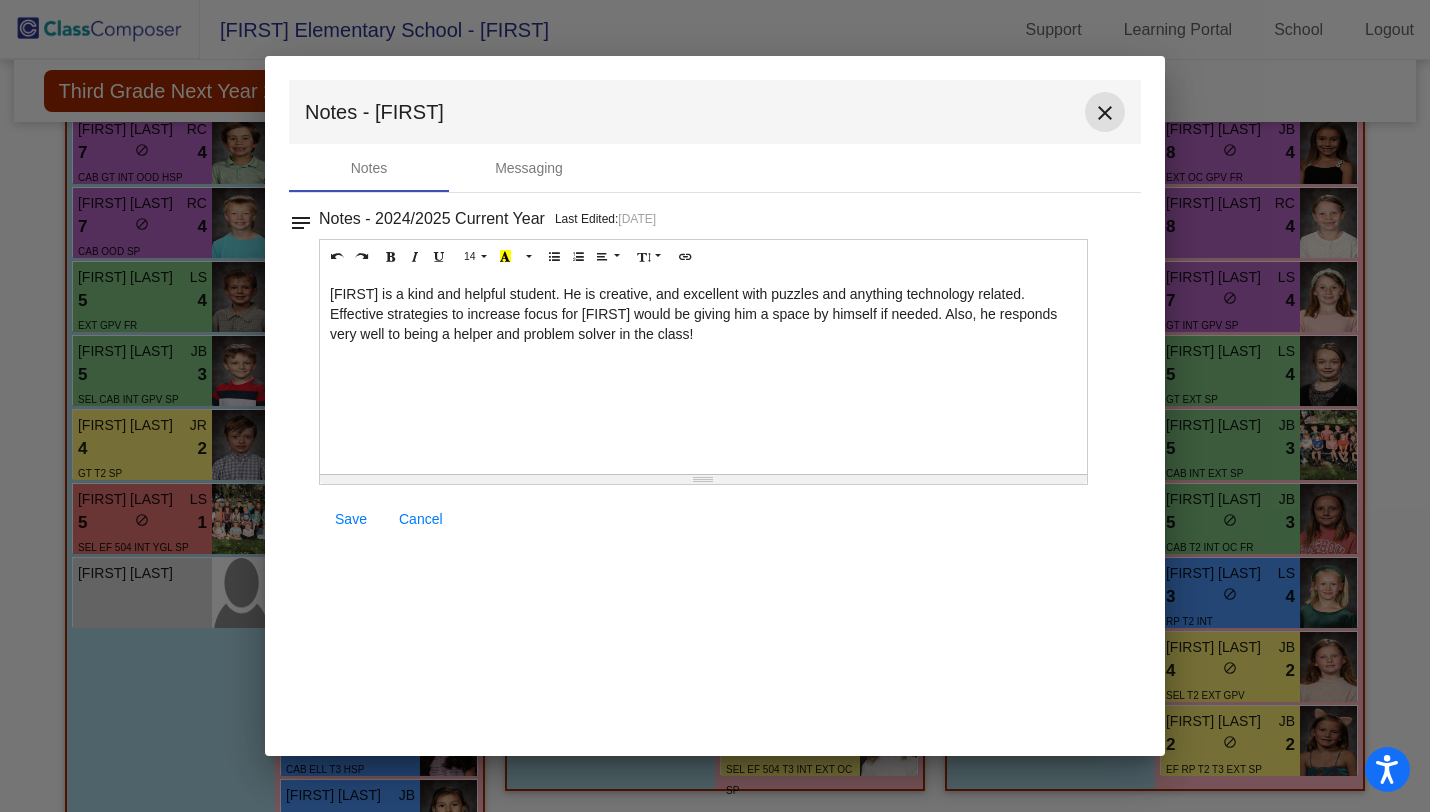 click on "close" at bounding box center [1105, 113] 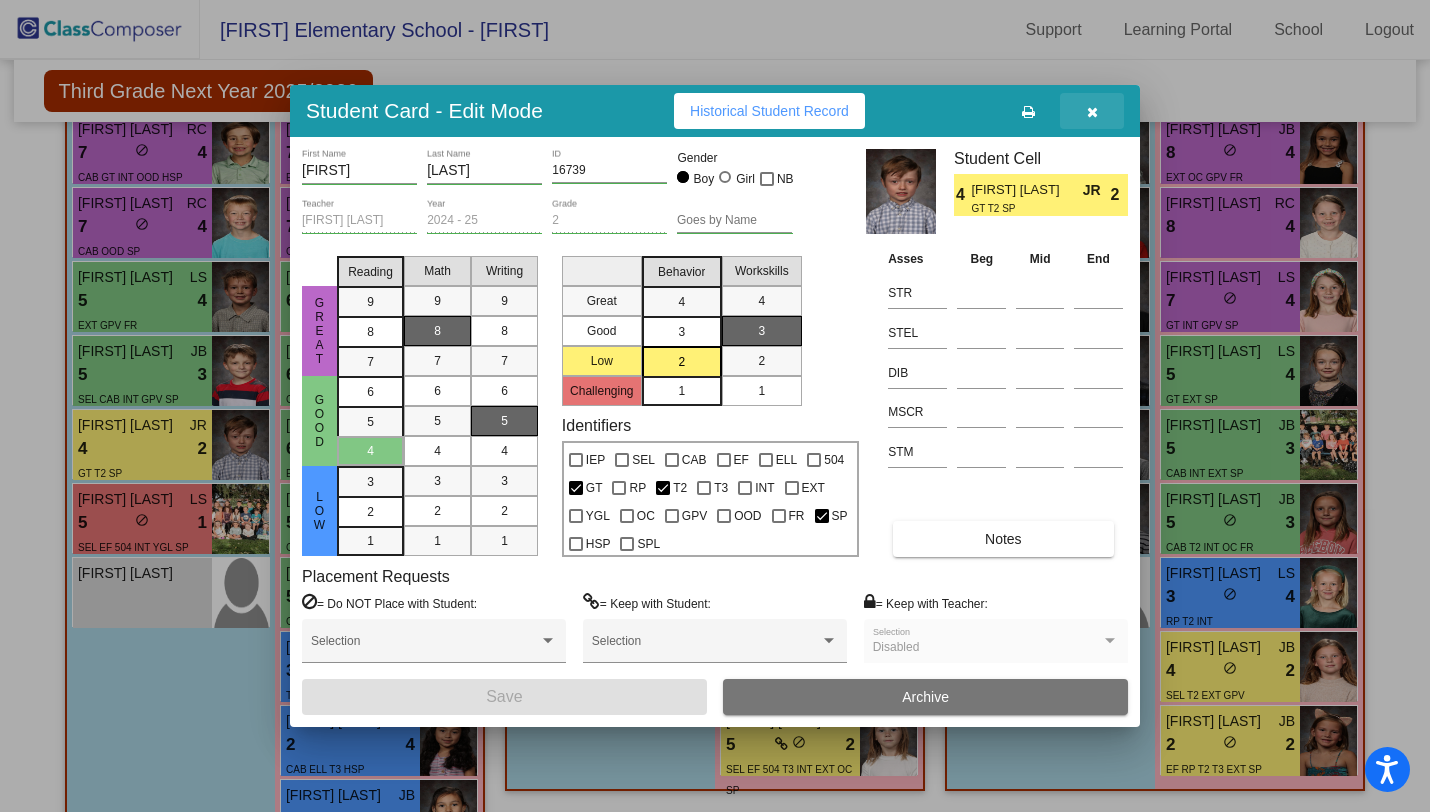 click at bounding box center [1092, 112] 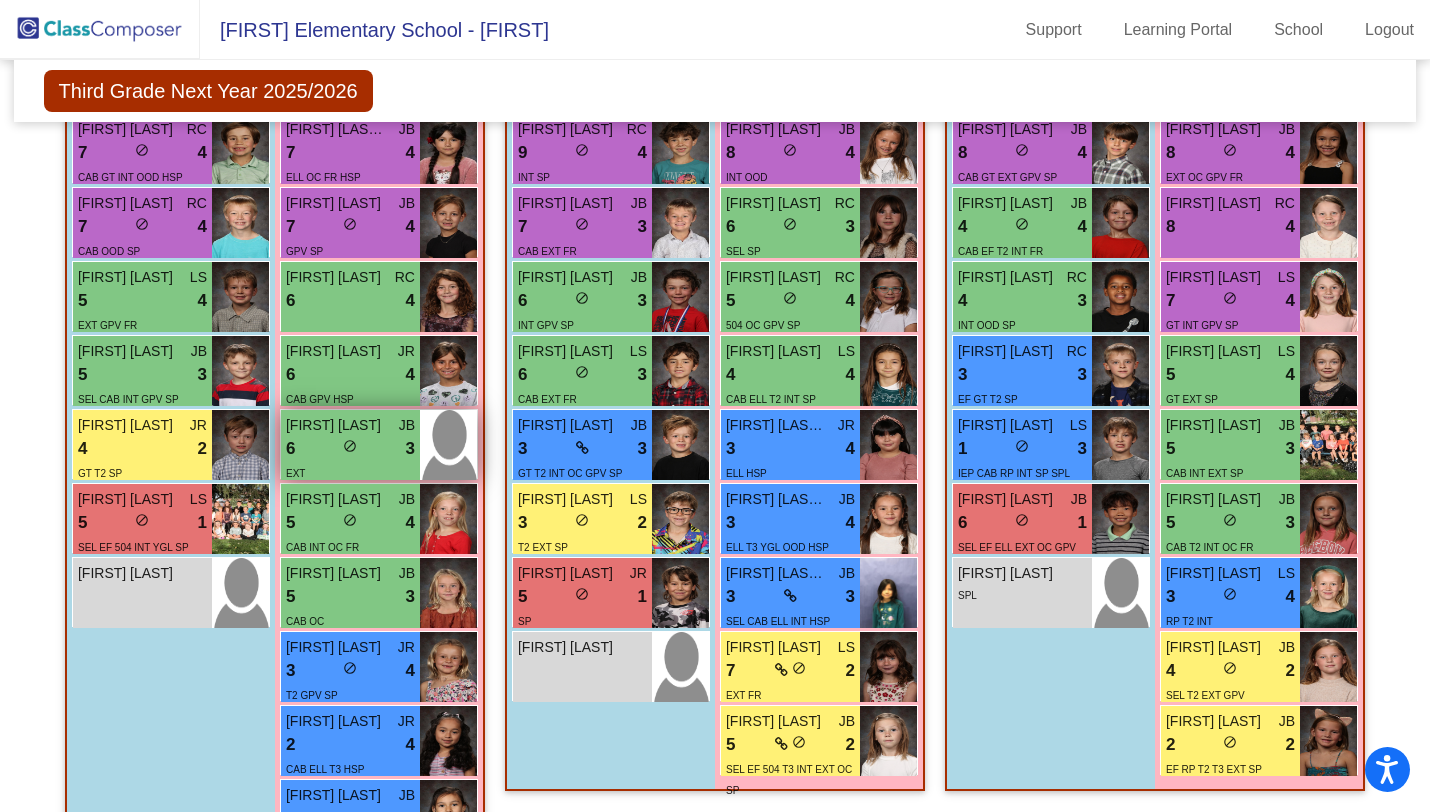 click on "6 lock do_not_disturb_alt 3" at bounding box center [350, 449] 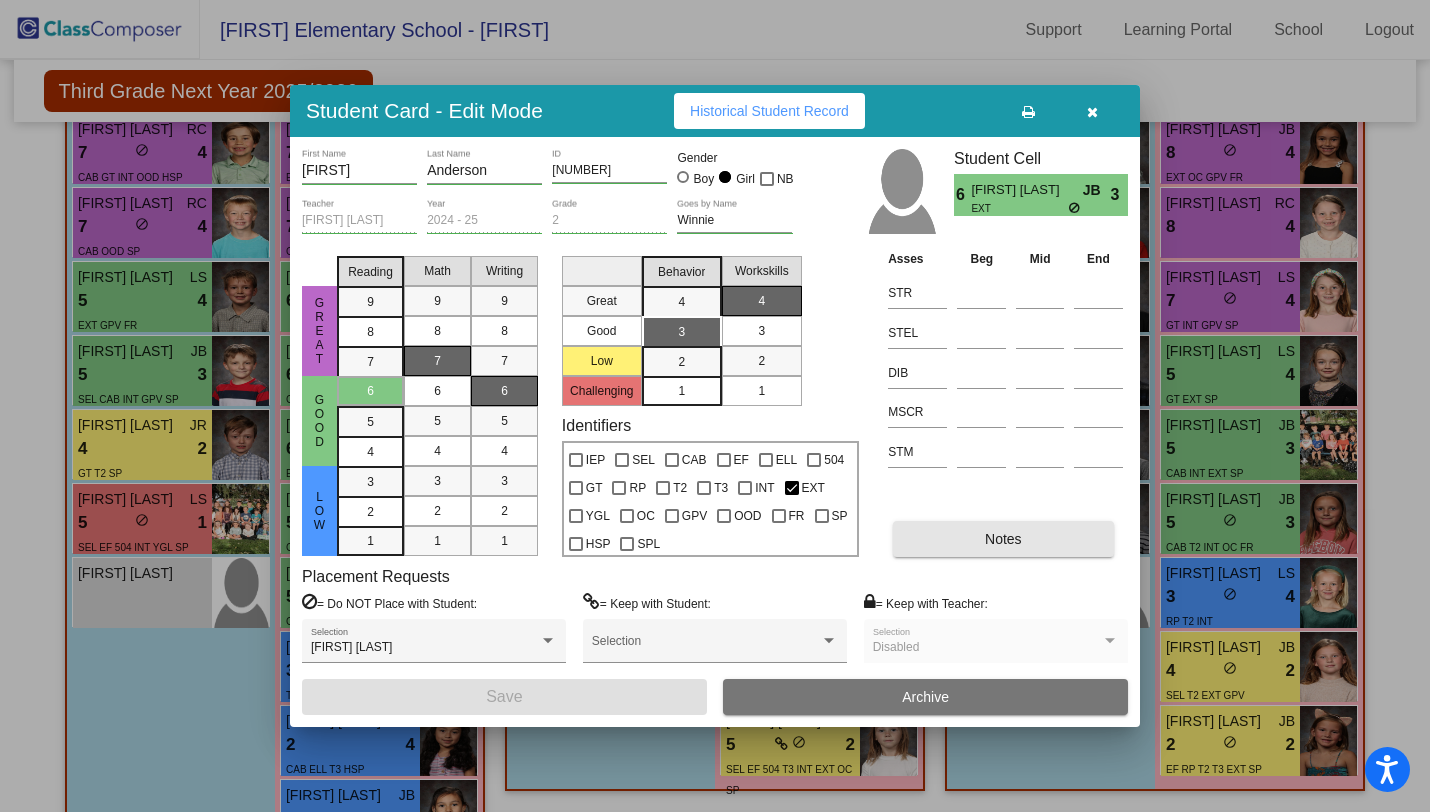 click on "Notes" at bounding box center [1003, 539] 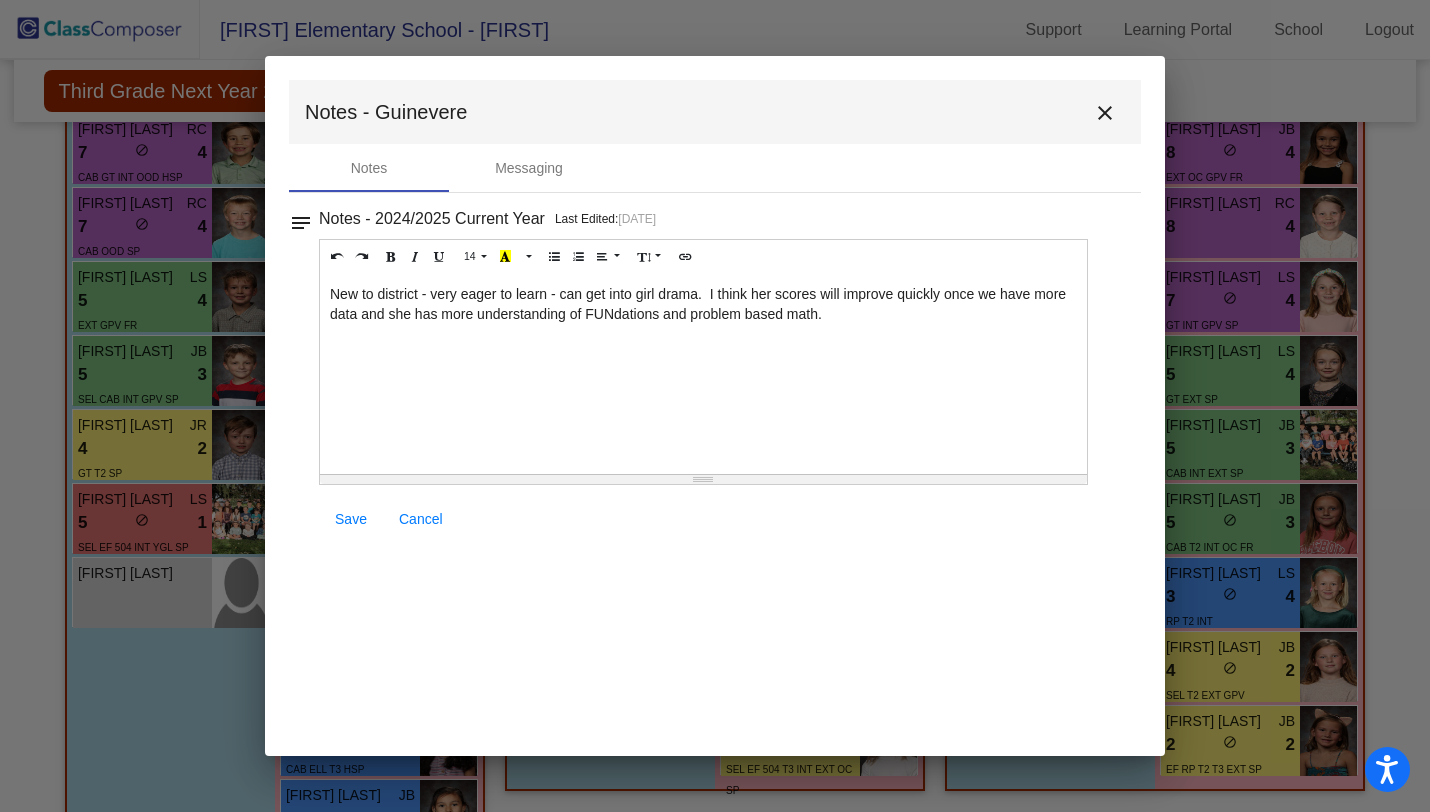 click on "close" at bounding box center [1105, 113] 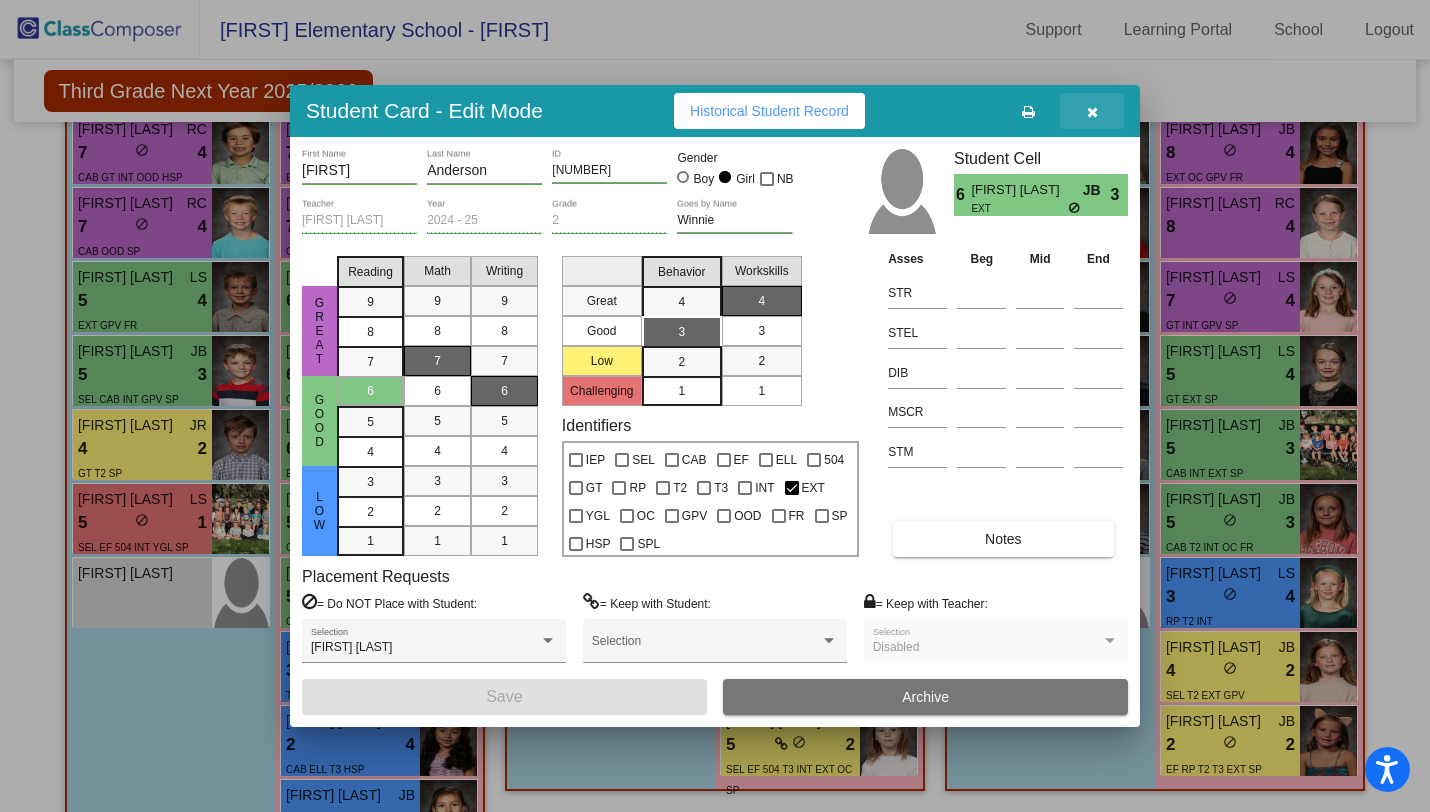 click at bounding box center [1092, 111] 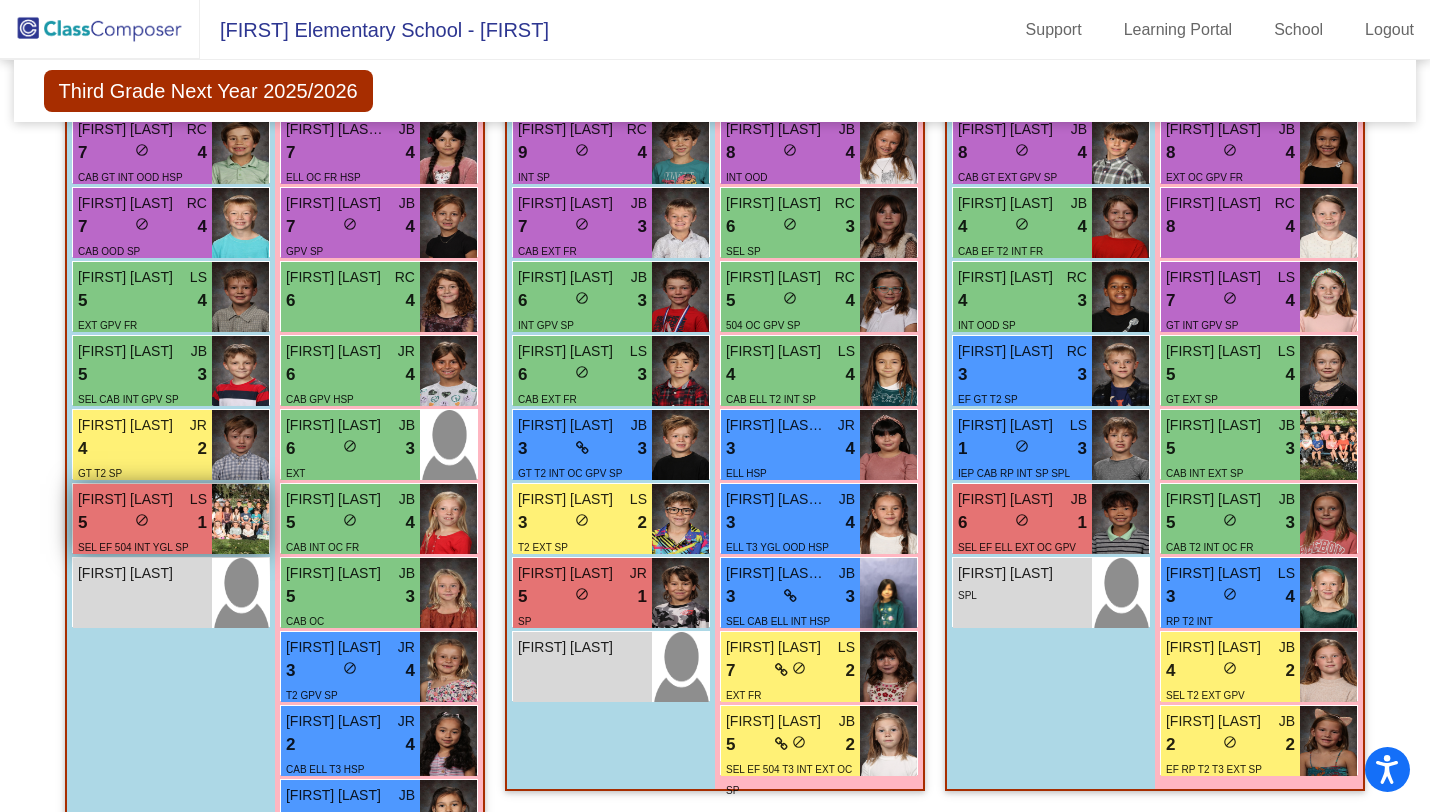 click on "5 lock do_not_disturb_alt 1" at bounding box center (142, 523) 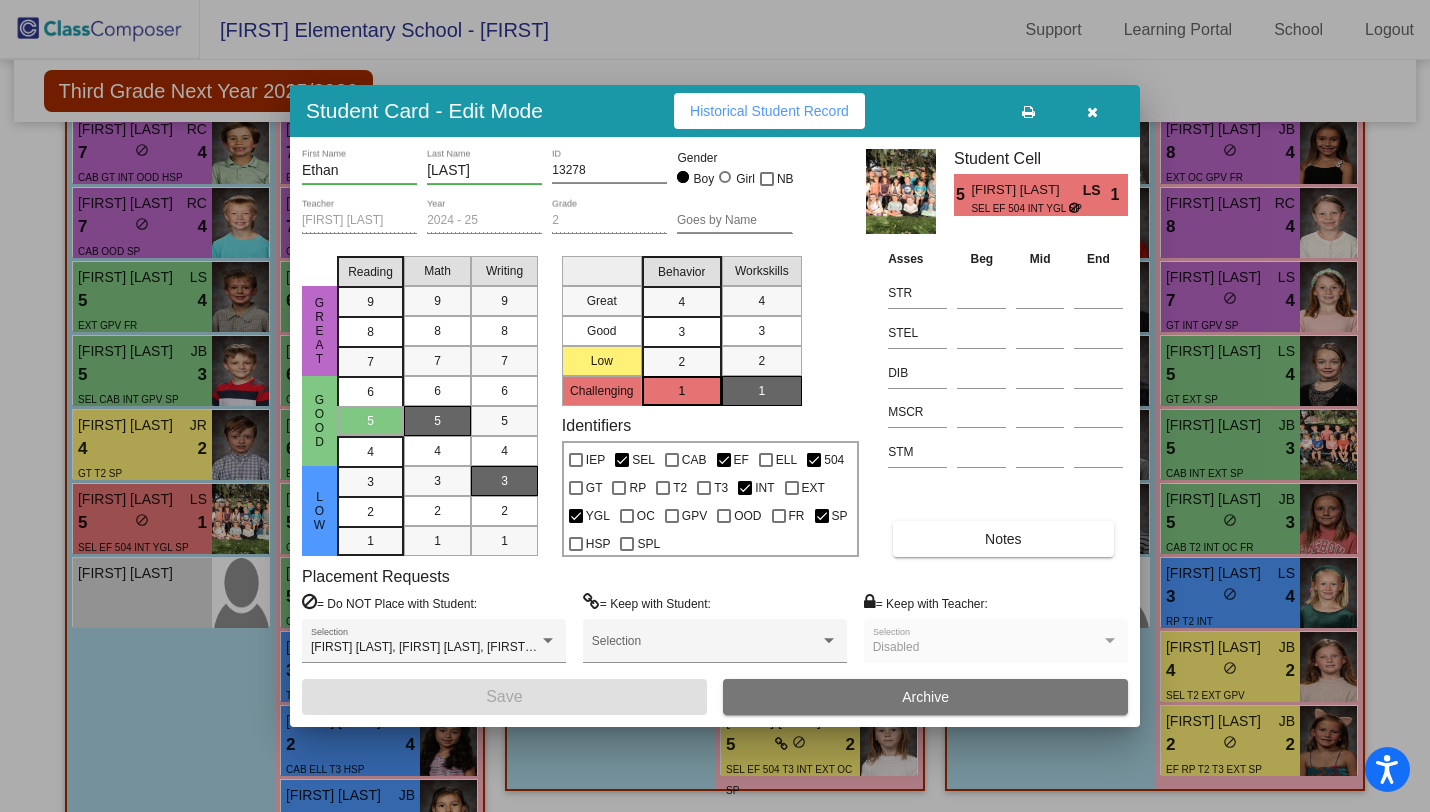 click on "Notes" at bounding box center (1003, 539) 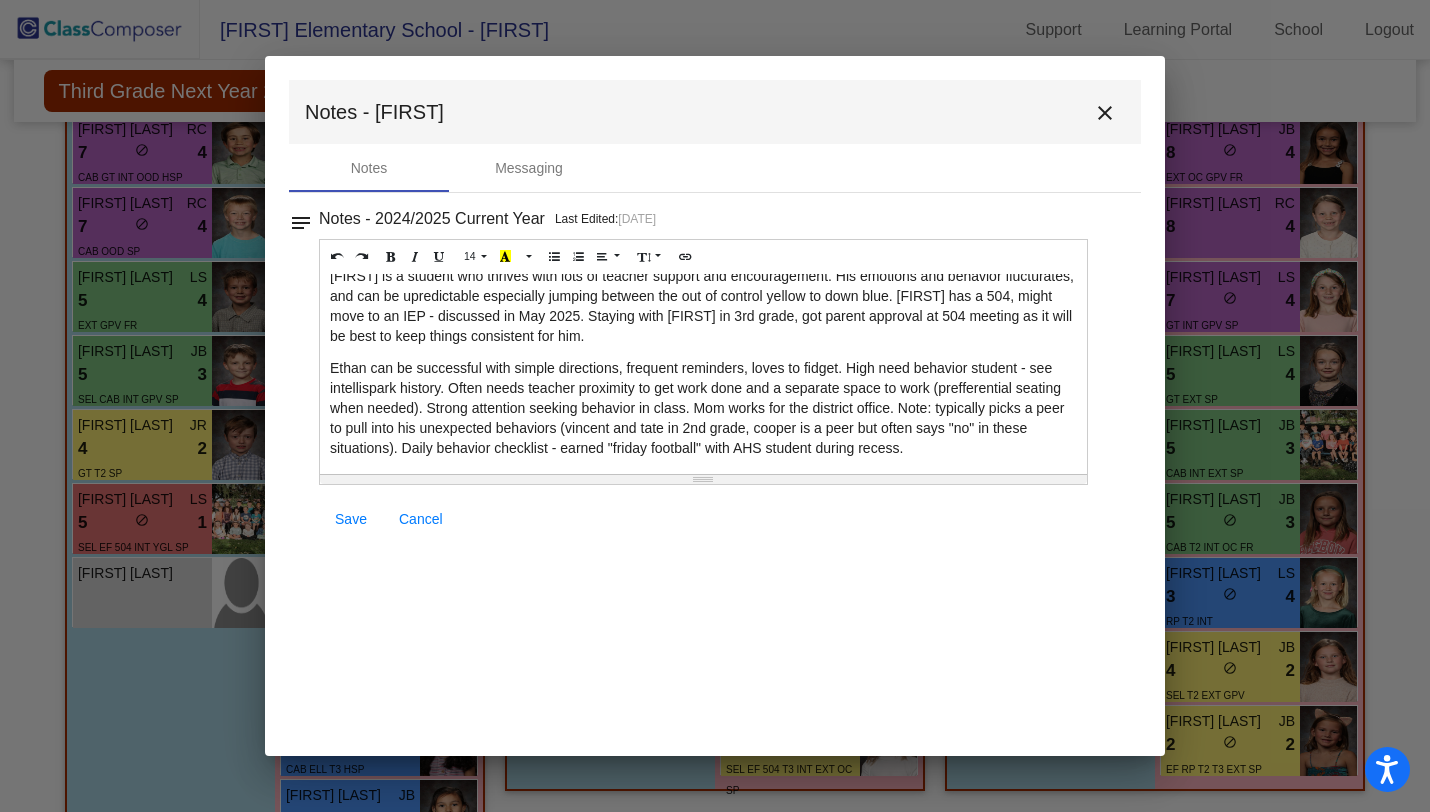 scroll, scrollTop: 24, scrollLeft: 0, axis: vertical 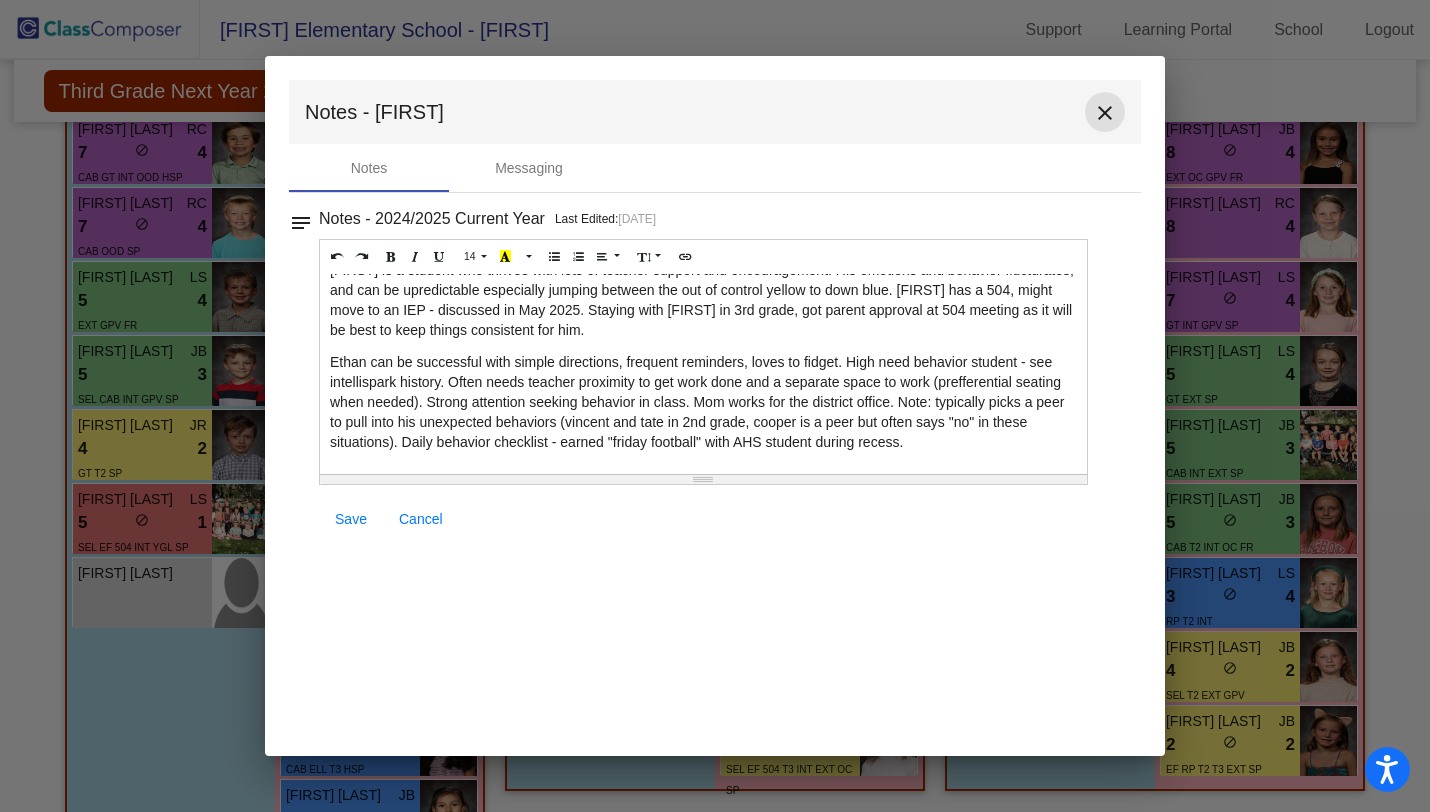 click on "close" at bounding box center (1105, 113) 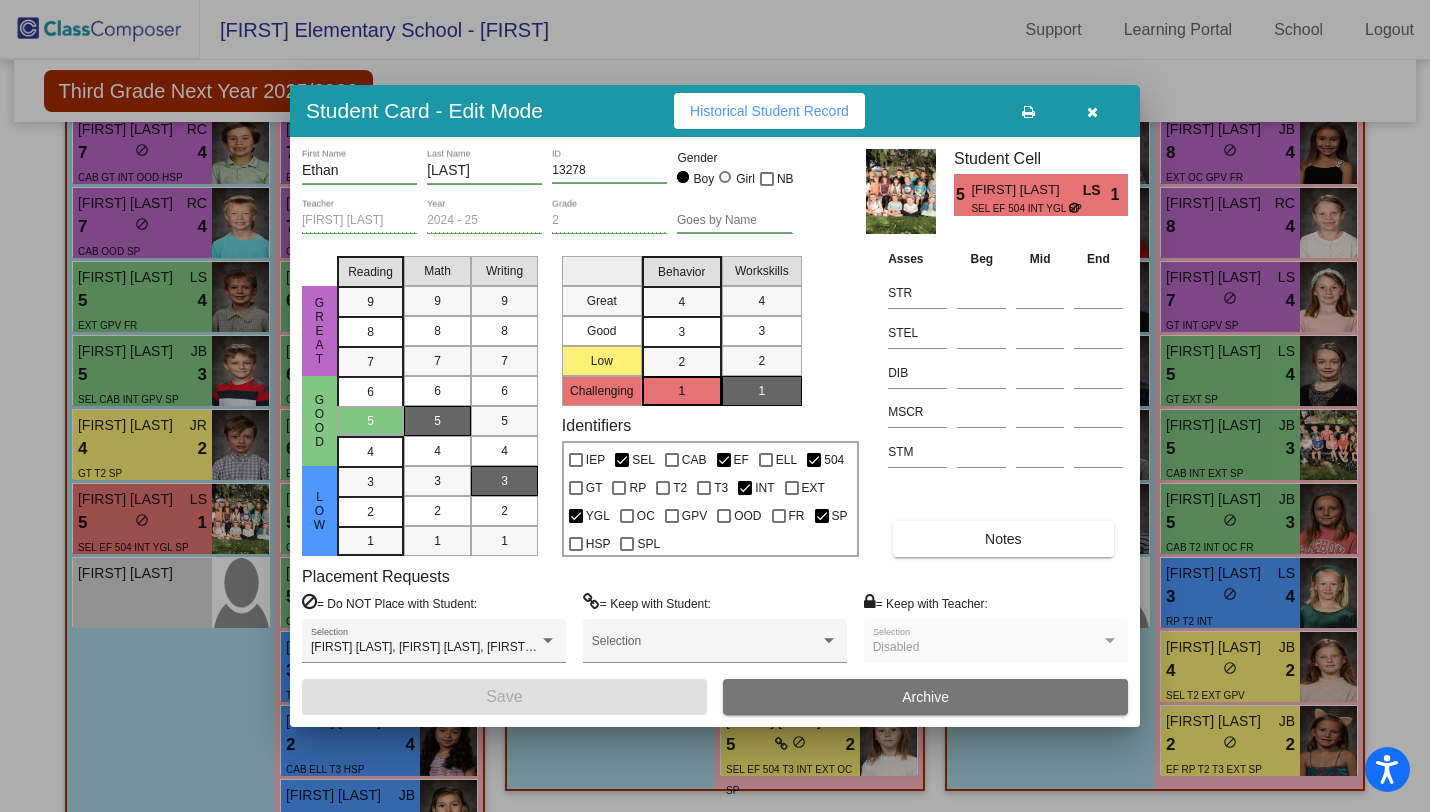 click at bounding box center [1092, 112] 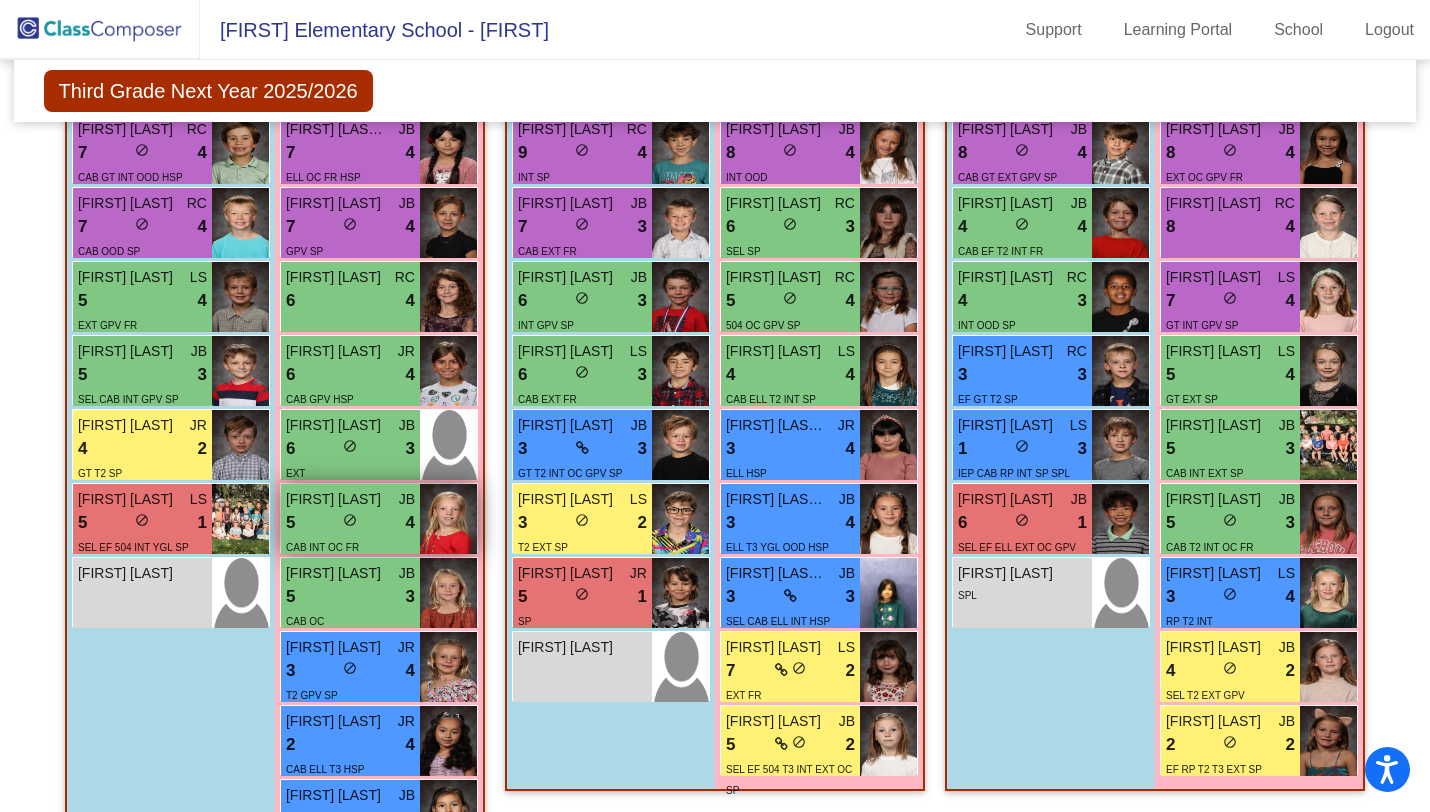 click on "5 lock do_not_disturb_alt 4" at bounding box center (350, 523) 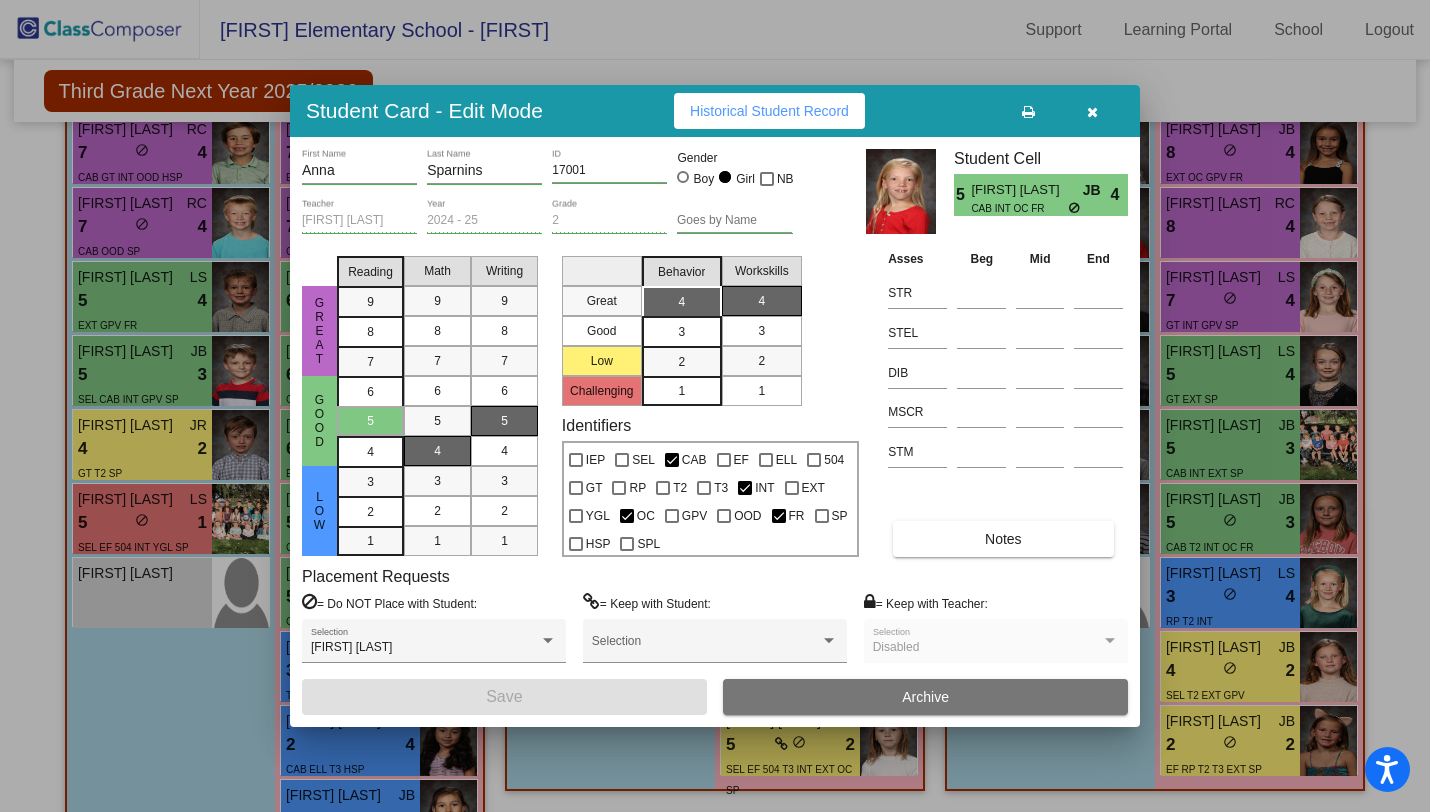 click on "Notes" at bounding box center [1003, 539] 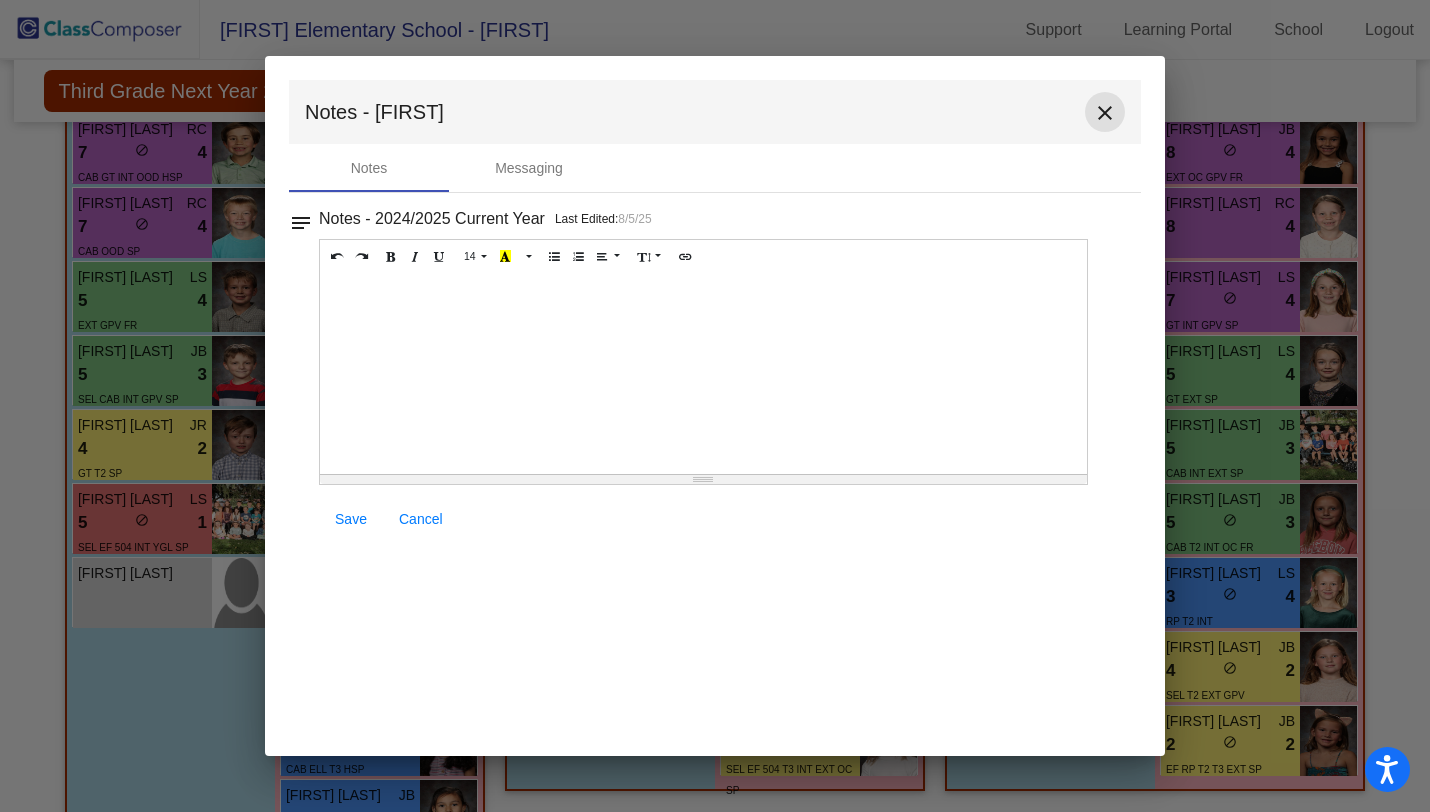 click on "close" at bounding box center [1105, 113] 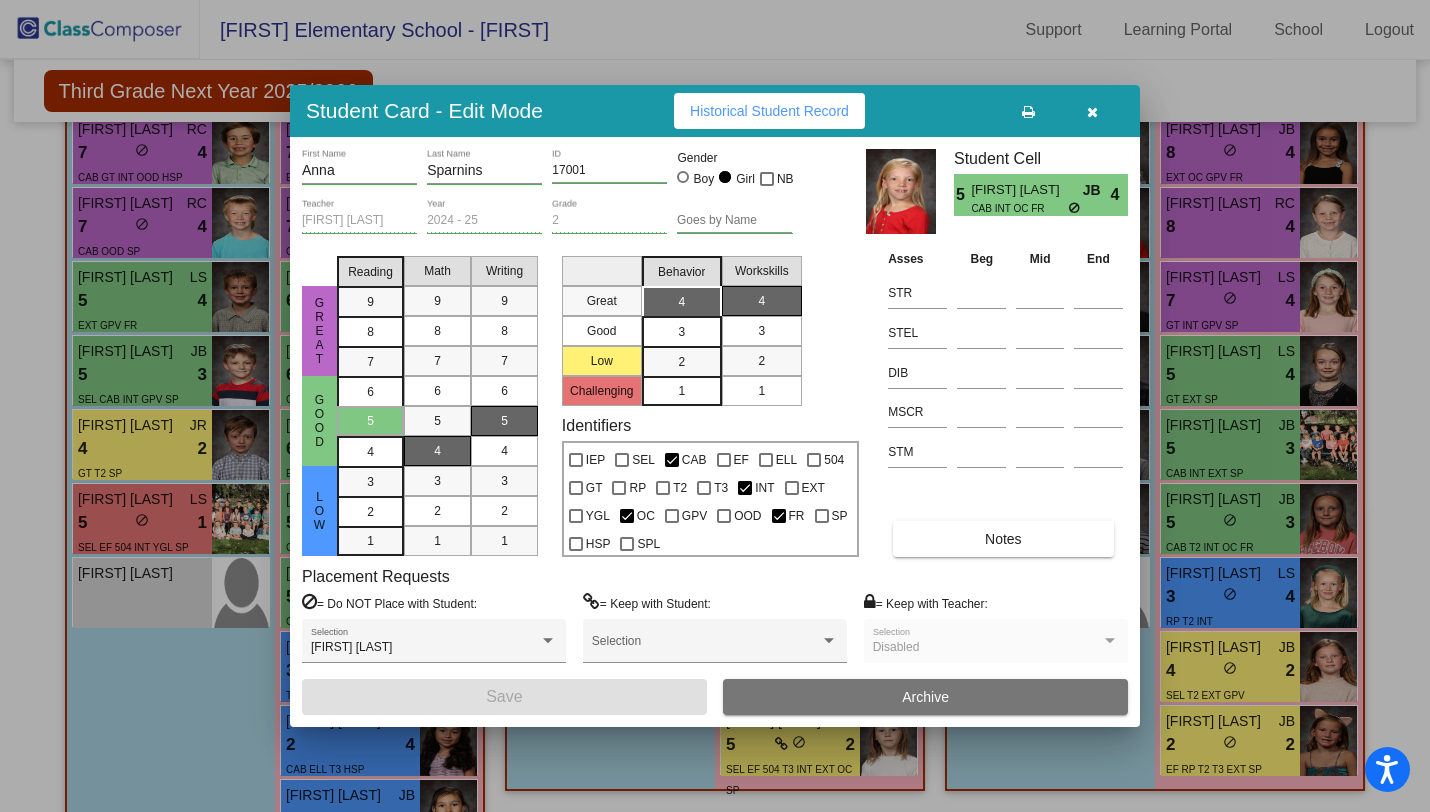 click at bounding box center [1092, 112] 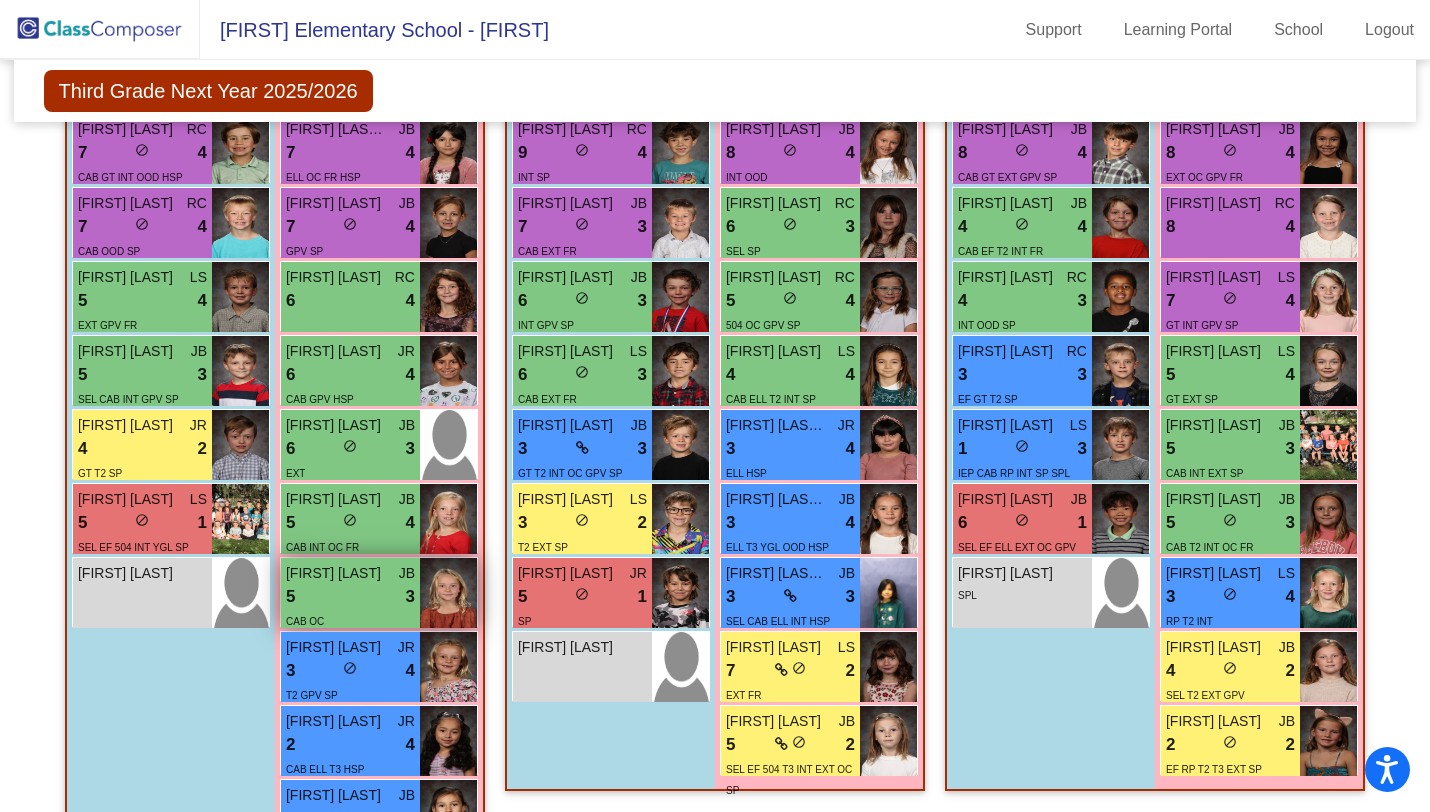 click on "5 lock do_not_disturb_alt 3" at bounding box center (350, 597) 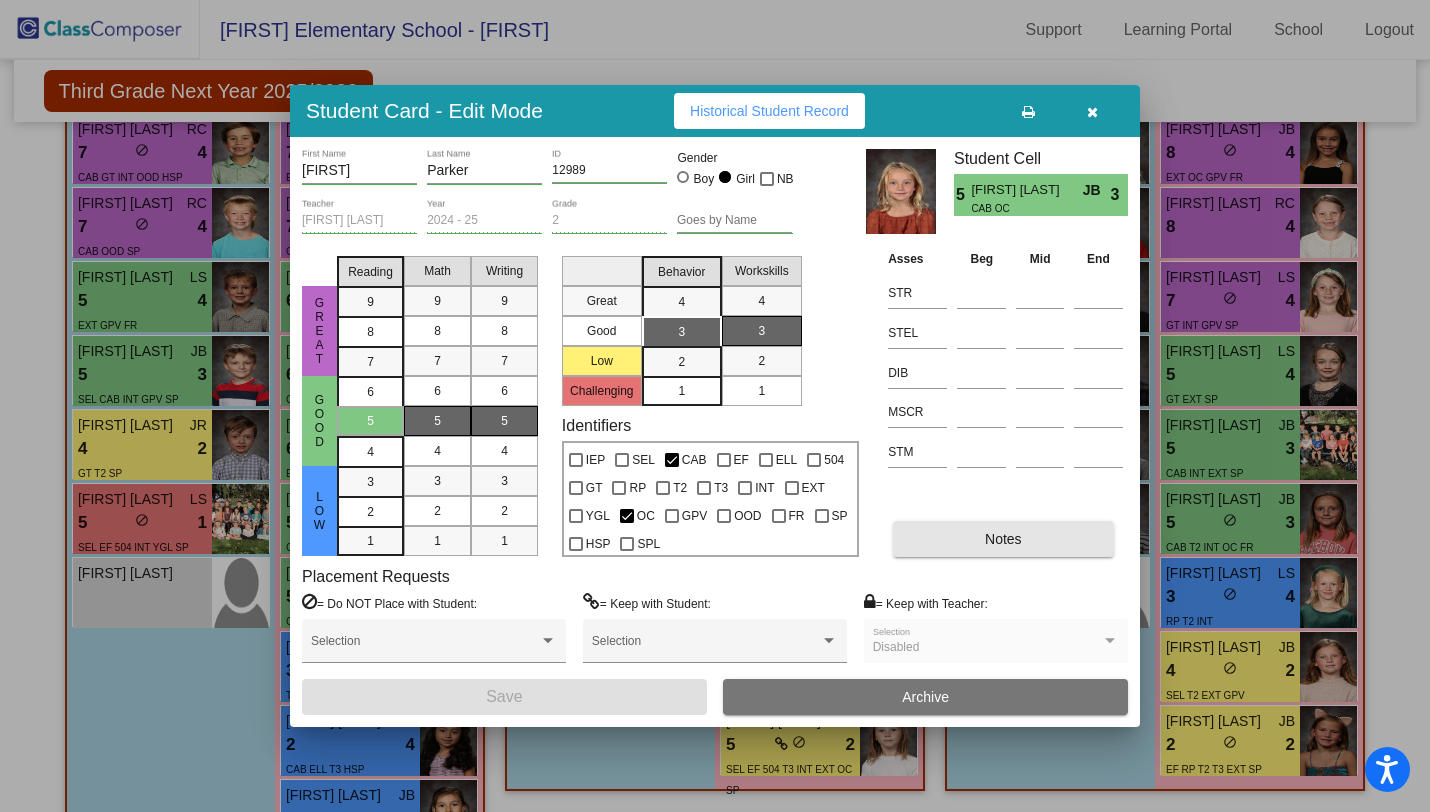 click on "Notes" at bounding box center (1003, 539) 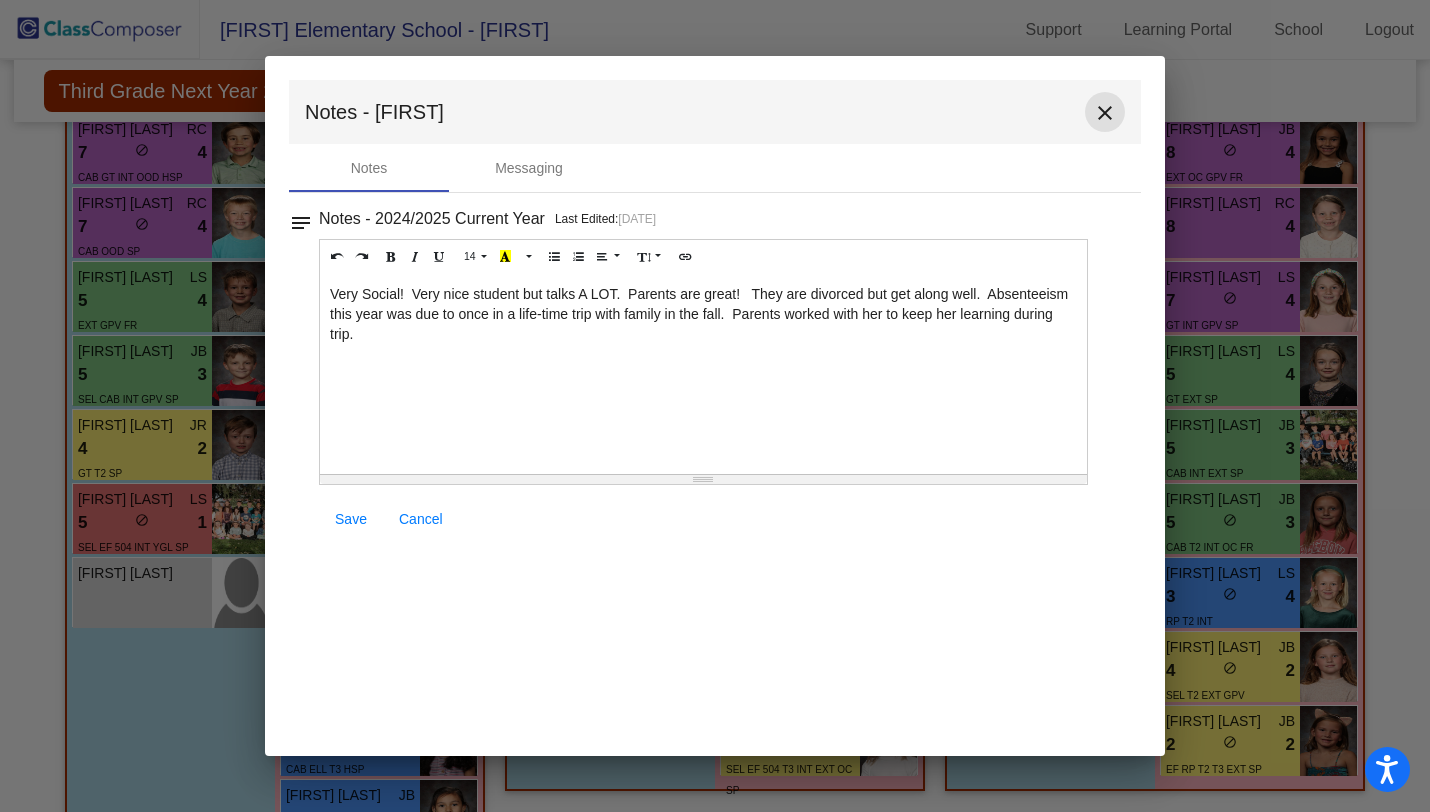 click on "close" at bounding box center (1105, 113) 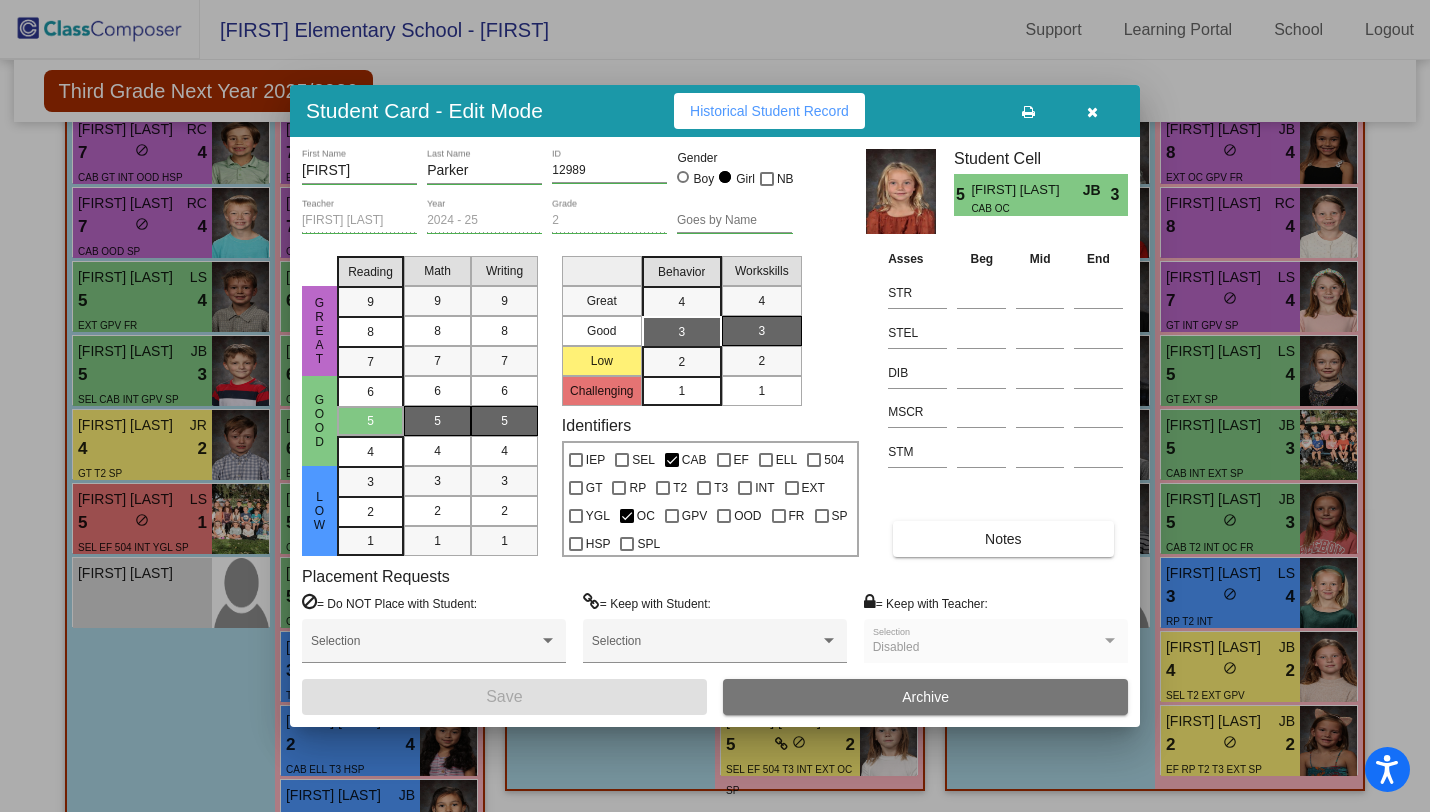 click at bounding box center [1092, 111] 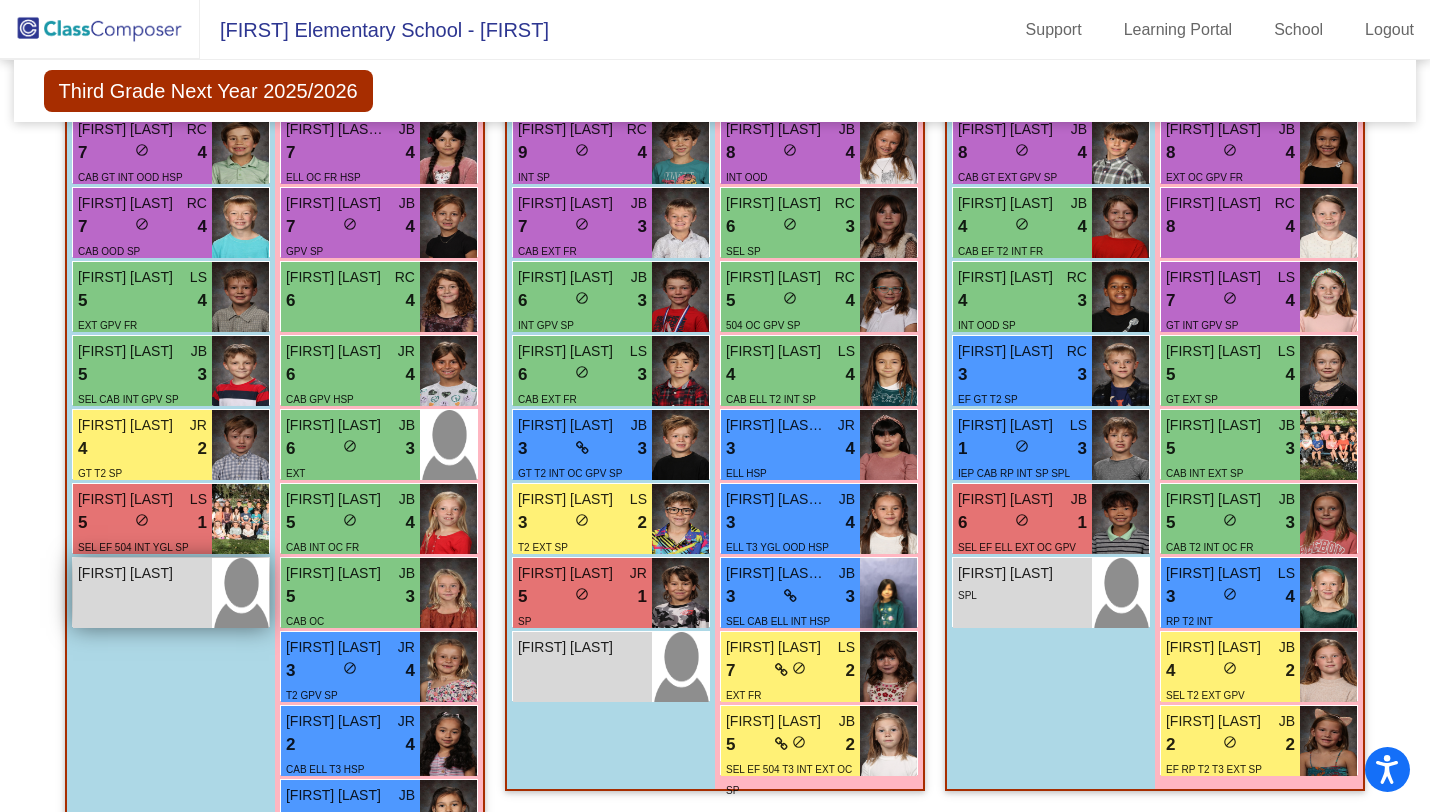 click on "Augustus Arias lock do_not_disturb_alt" at bounding box center (142, 593) 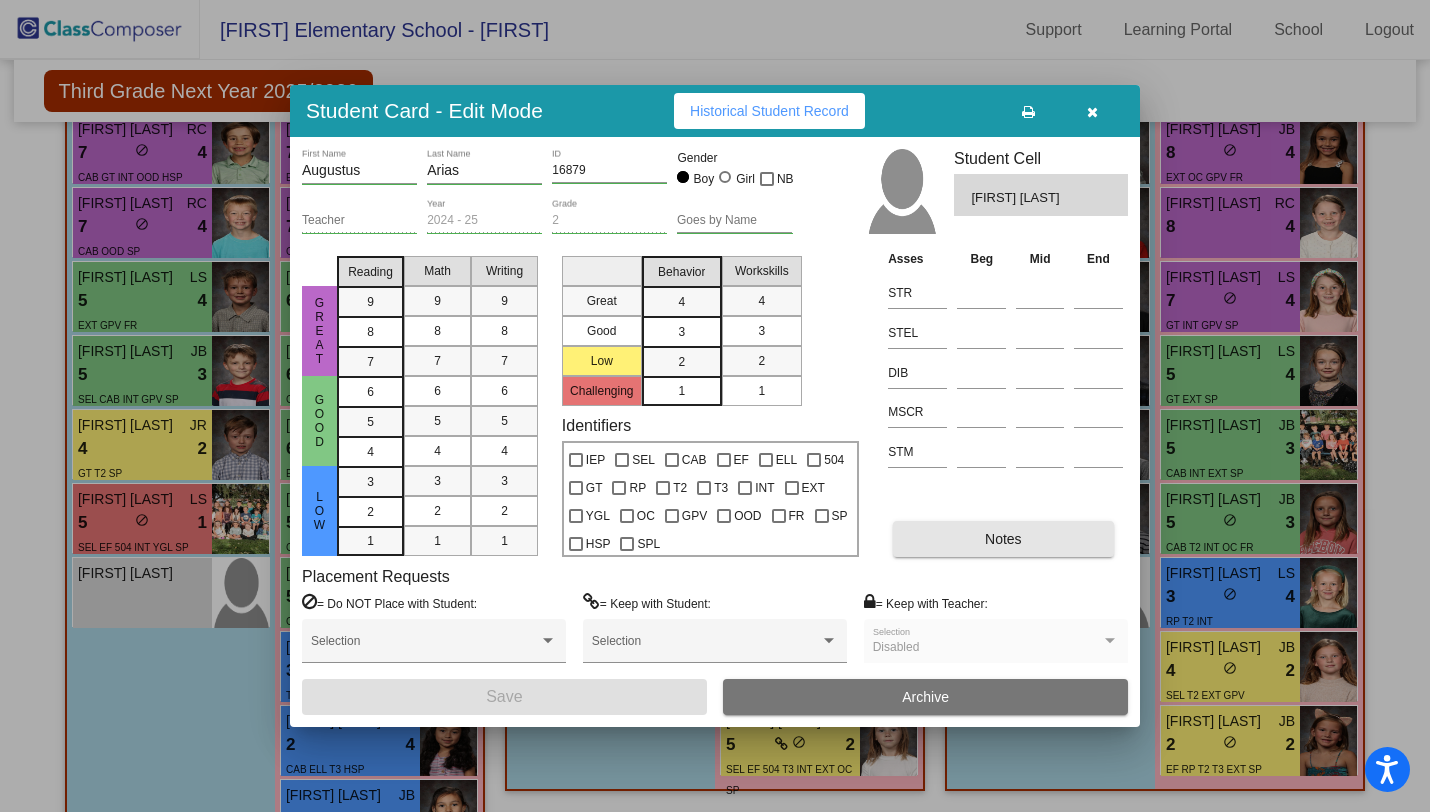 click on "Notes" at bounding box center (1003, 539) 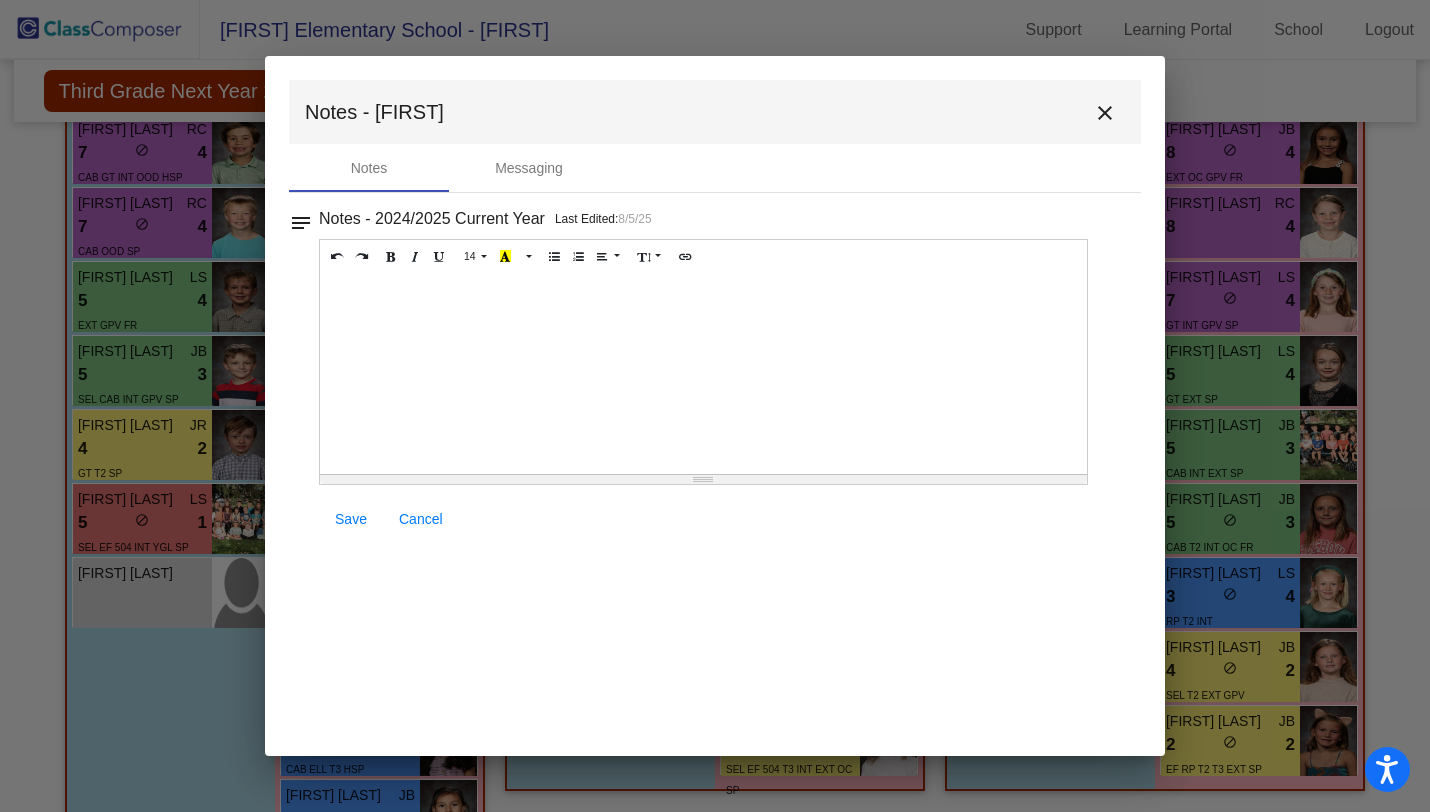 click on "close" at bounding box center (1105, 113) 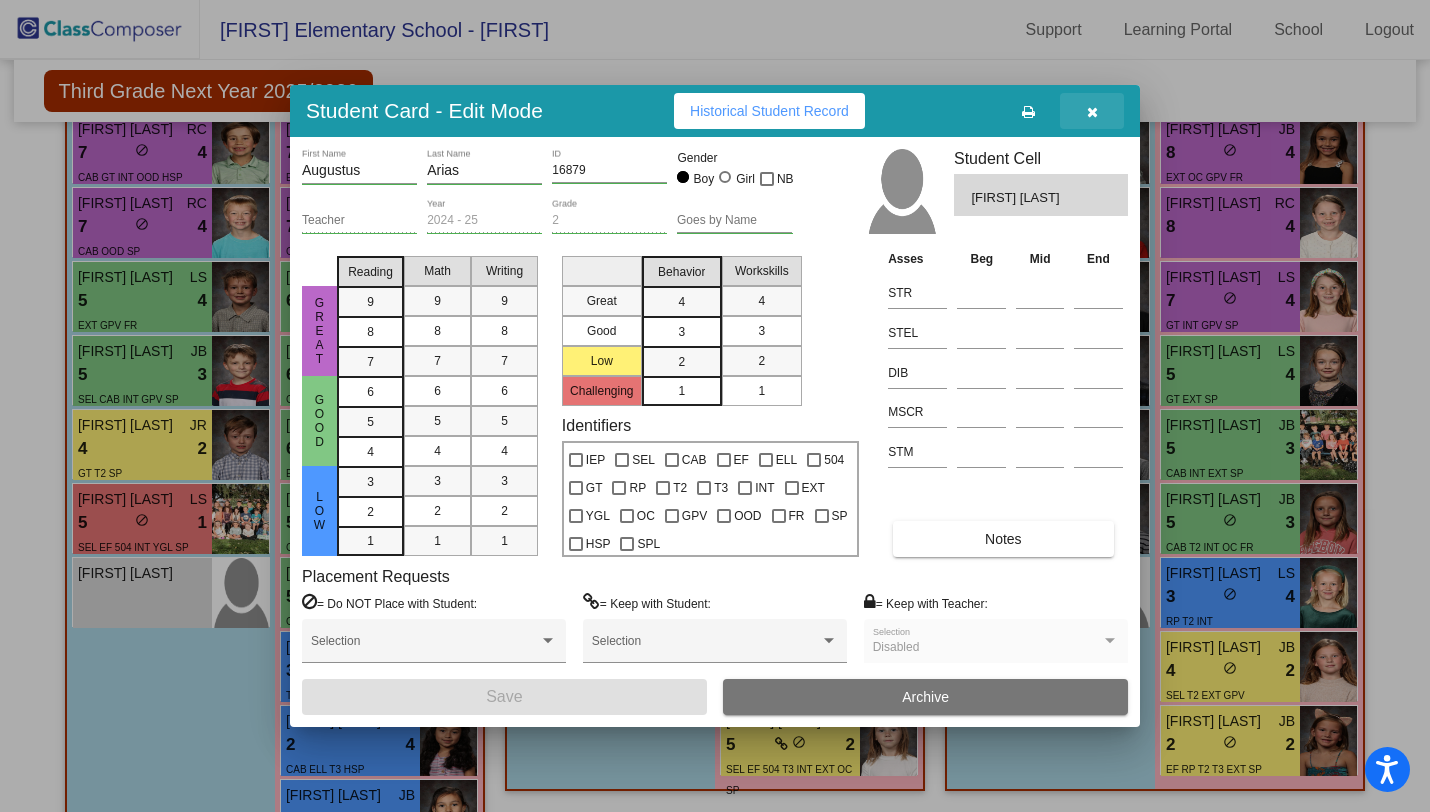 click at bounding box center [1092, 111] 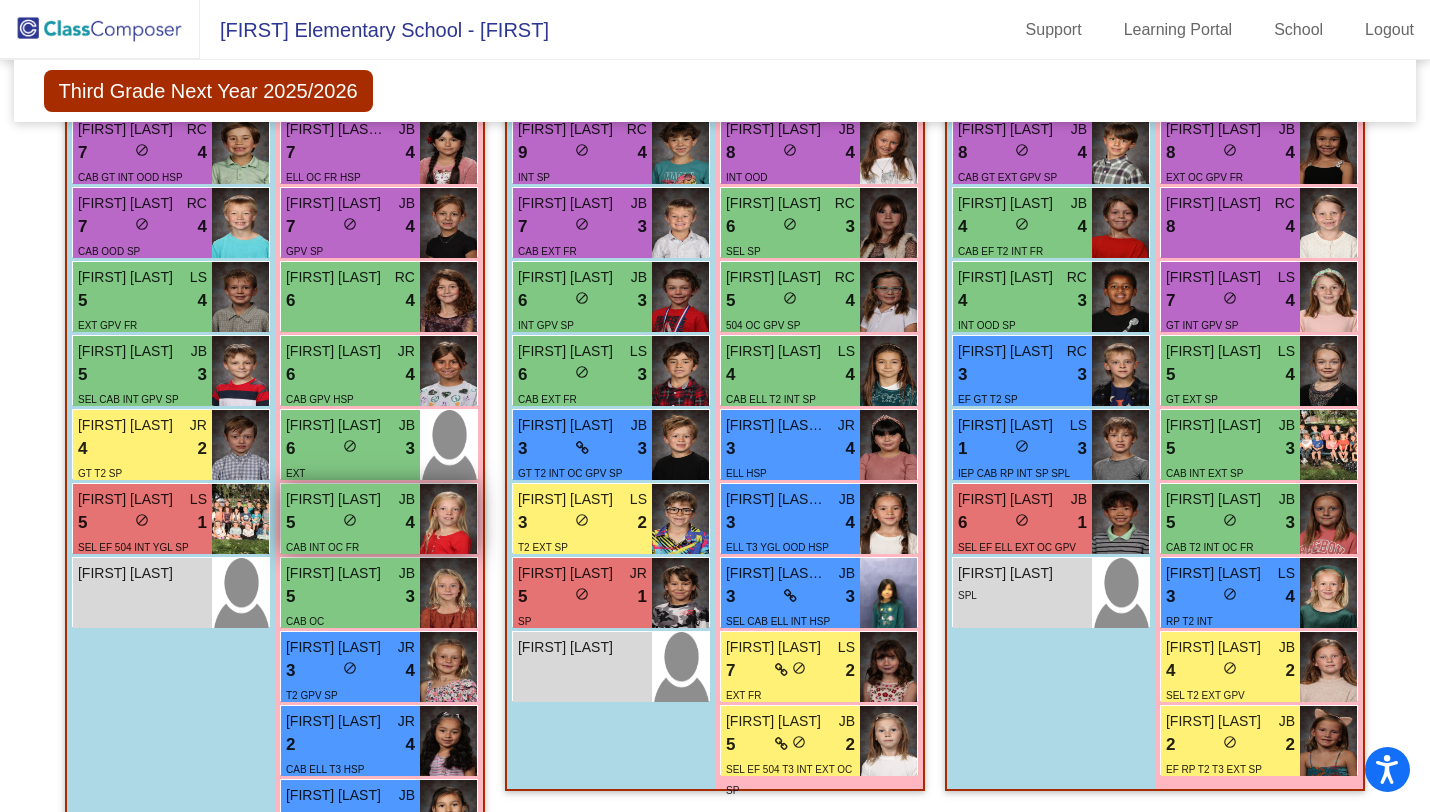 scroll, scrollTop: 1668, scrollLeft: 0, axis: vertical 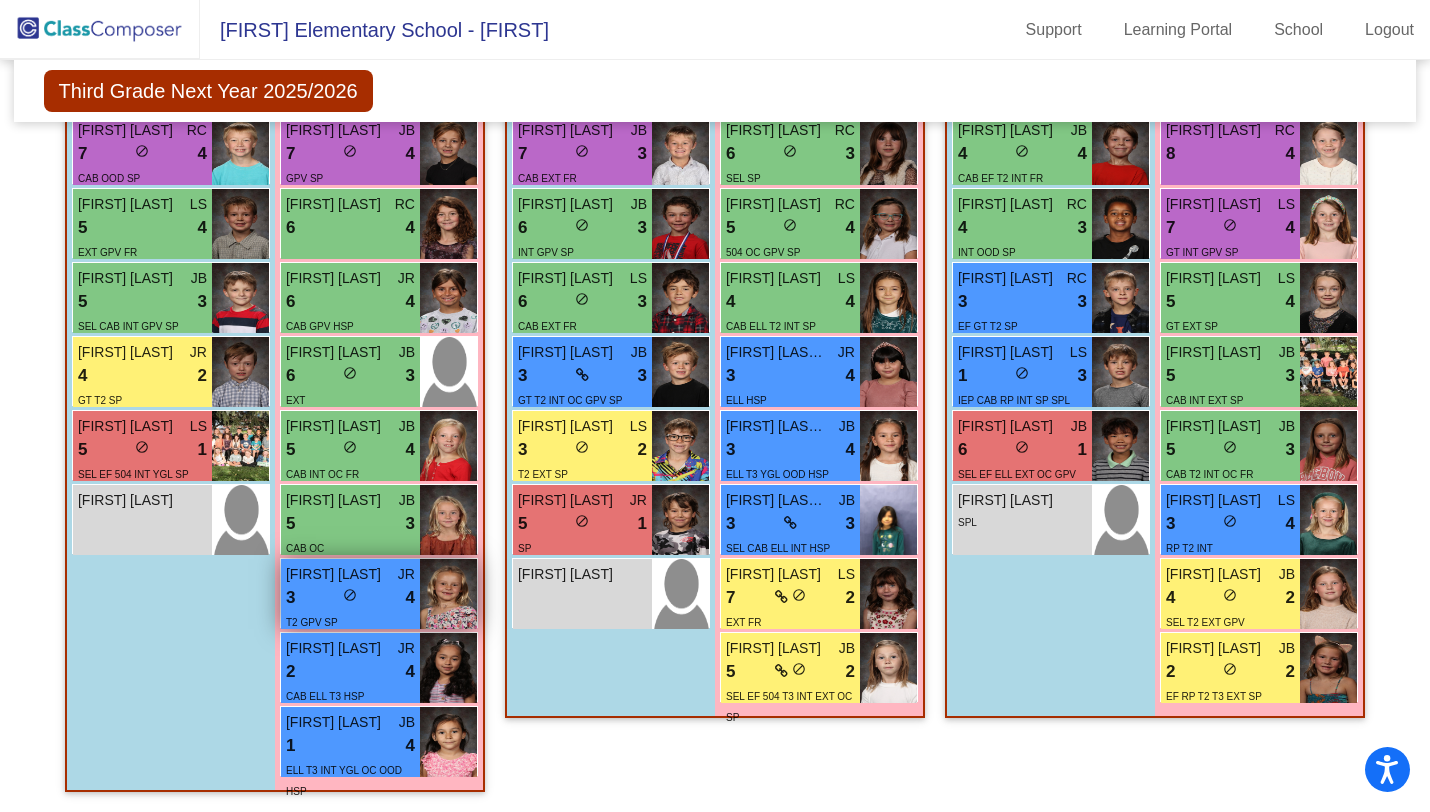 click on "3 lock do_not_disturb_alt 4" at bounding box center (350, 598) 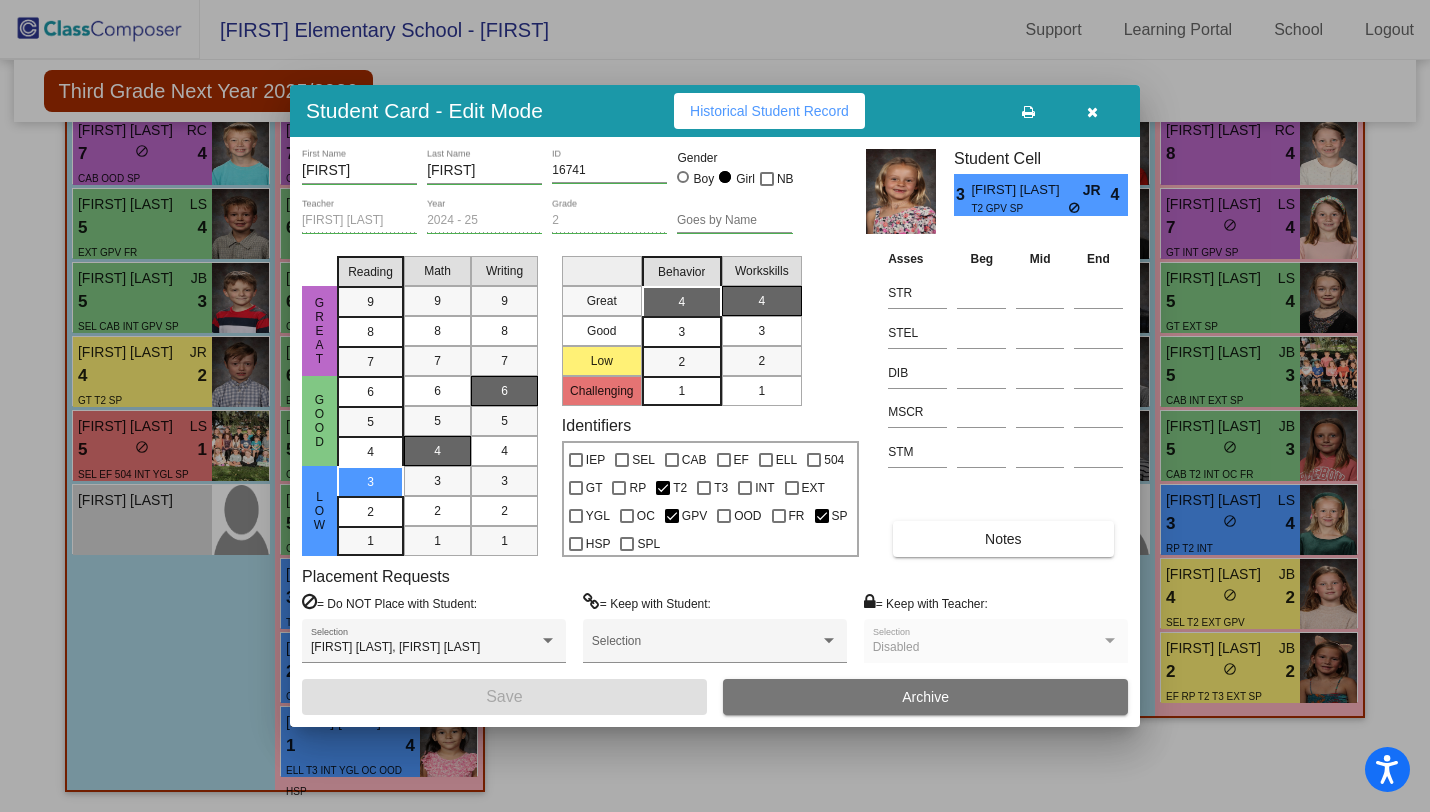 click on "Notes" at bounding box center [1003, 539] 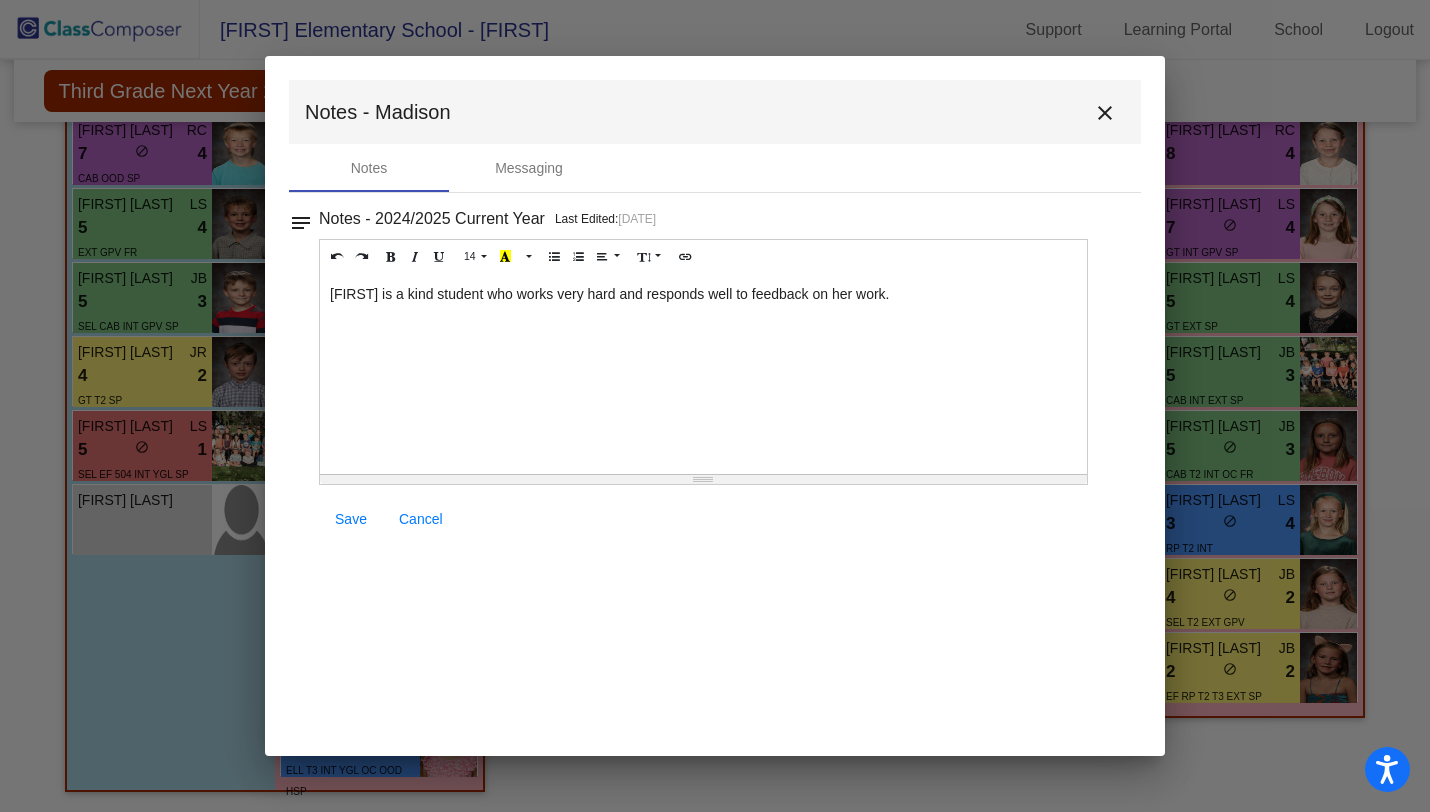 click on "close" at bounding box center (1105, 113) 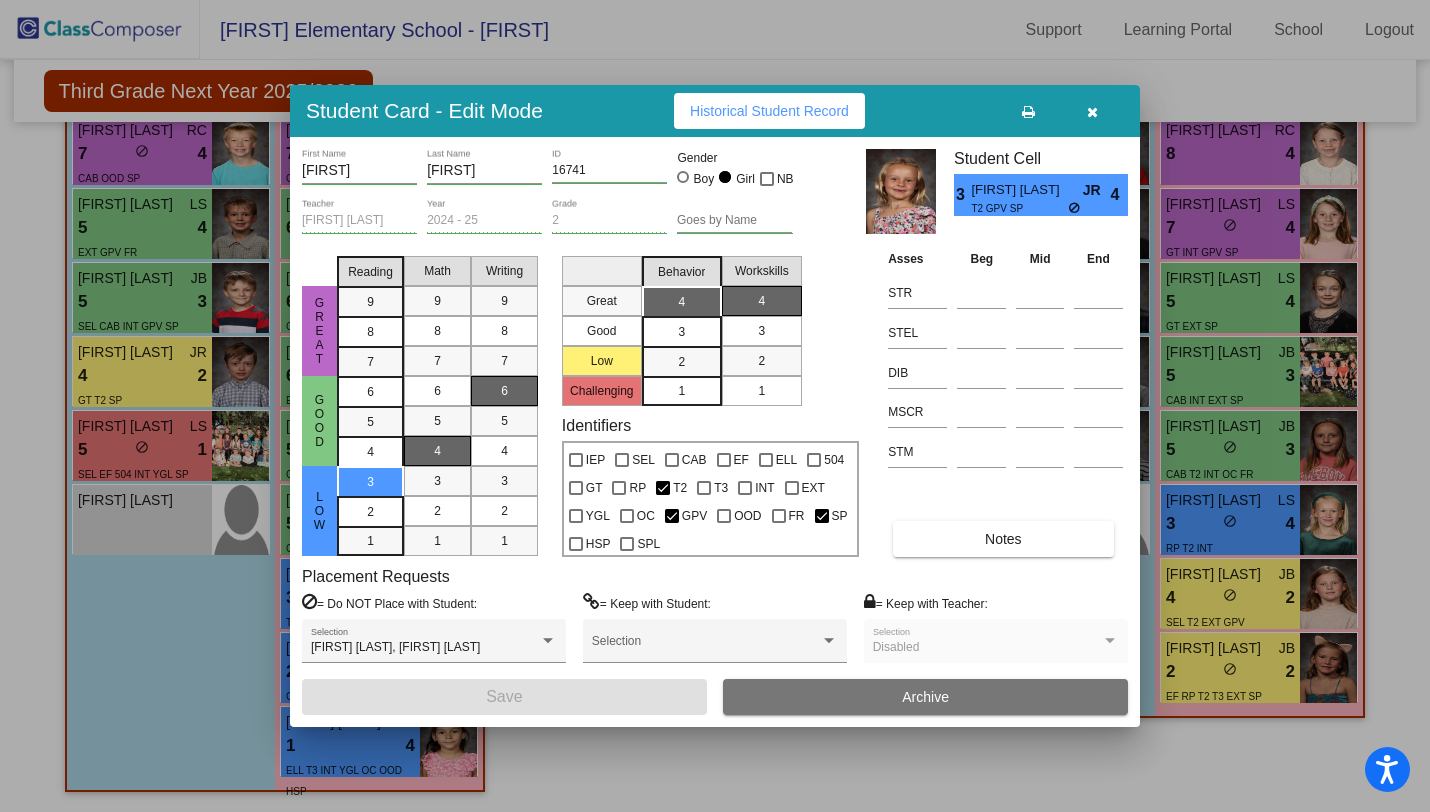 click at bounding box center (1092, 112) 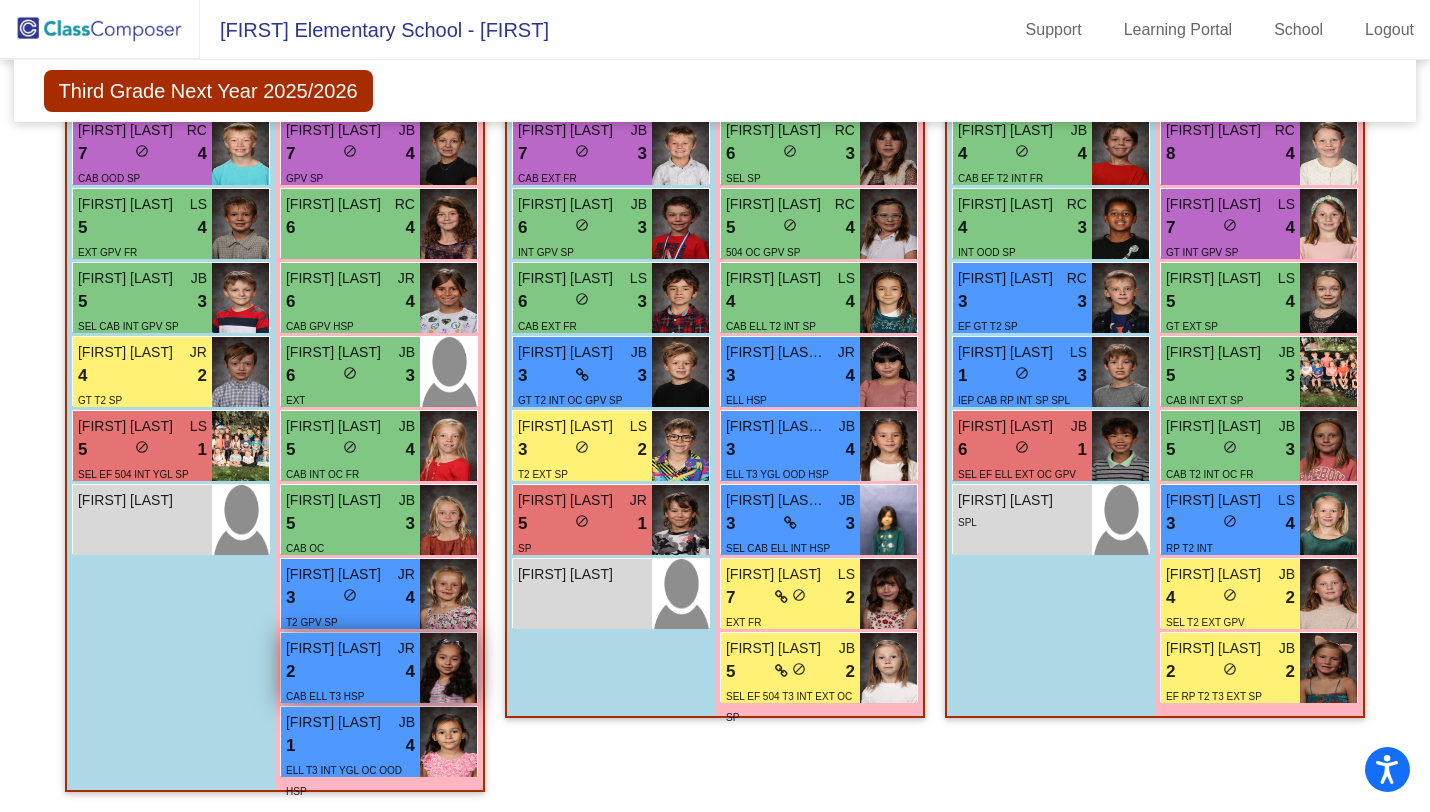 click on "2 lock do_not_disturb_alt 4" at bounding box center (350, 672) 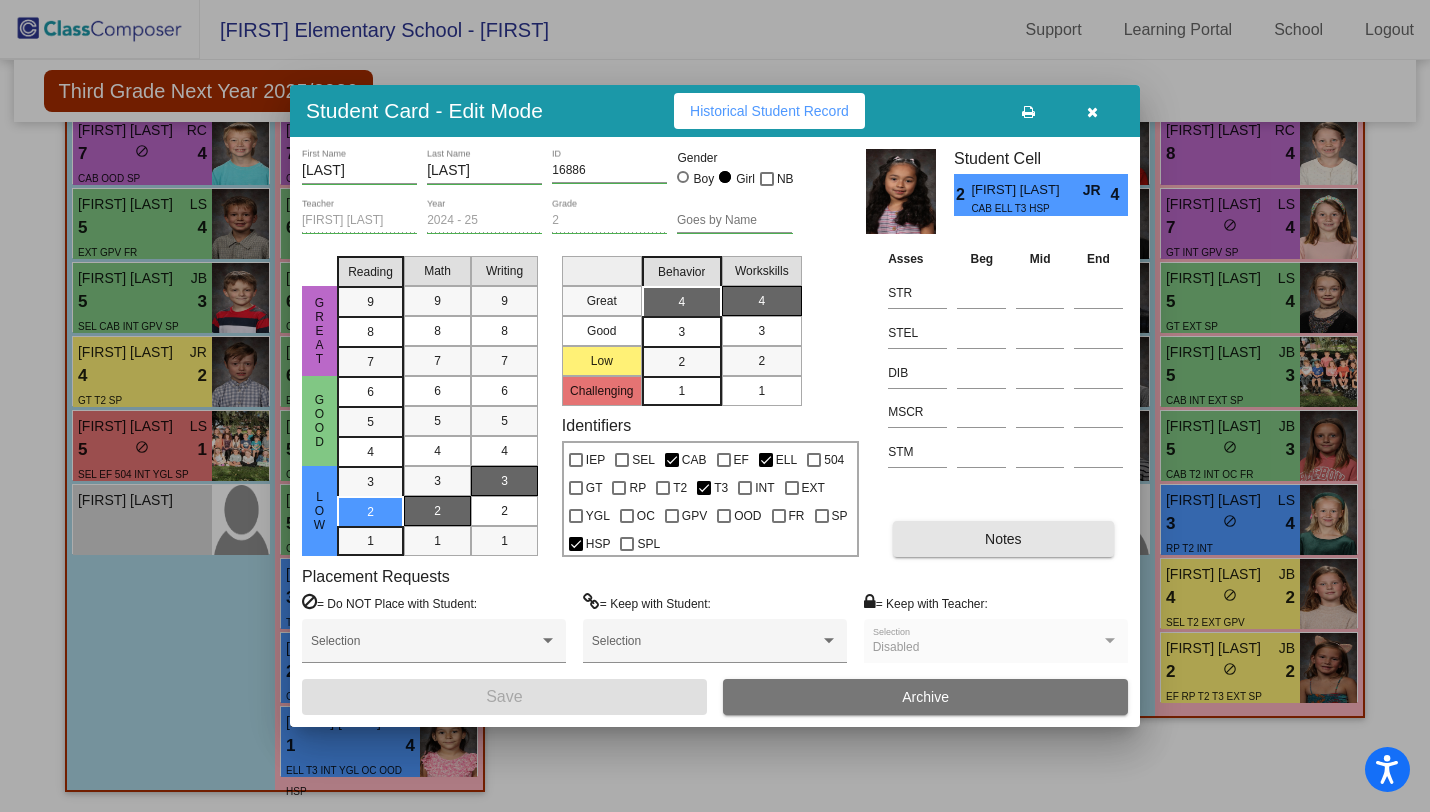 click on "Notes" at bounding box center [1003, 539] 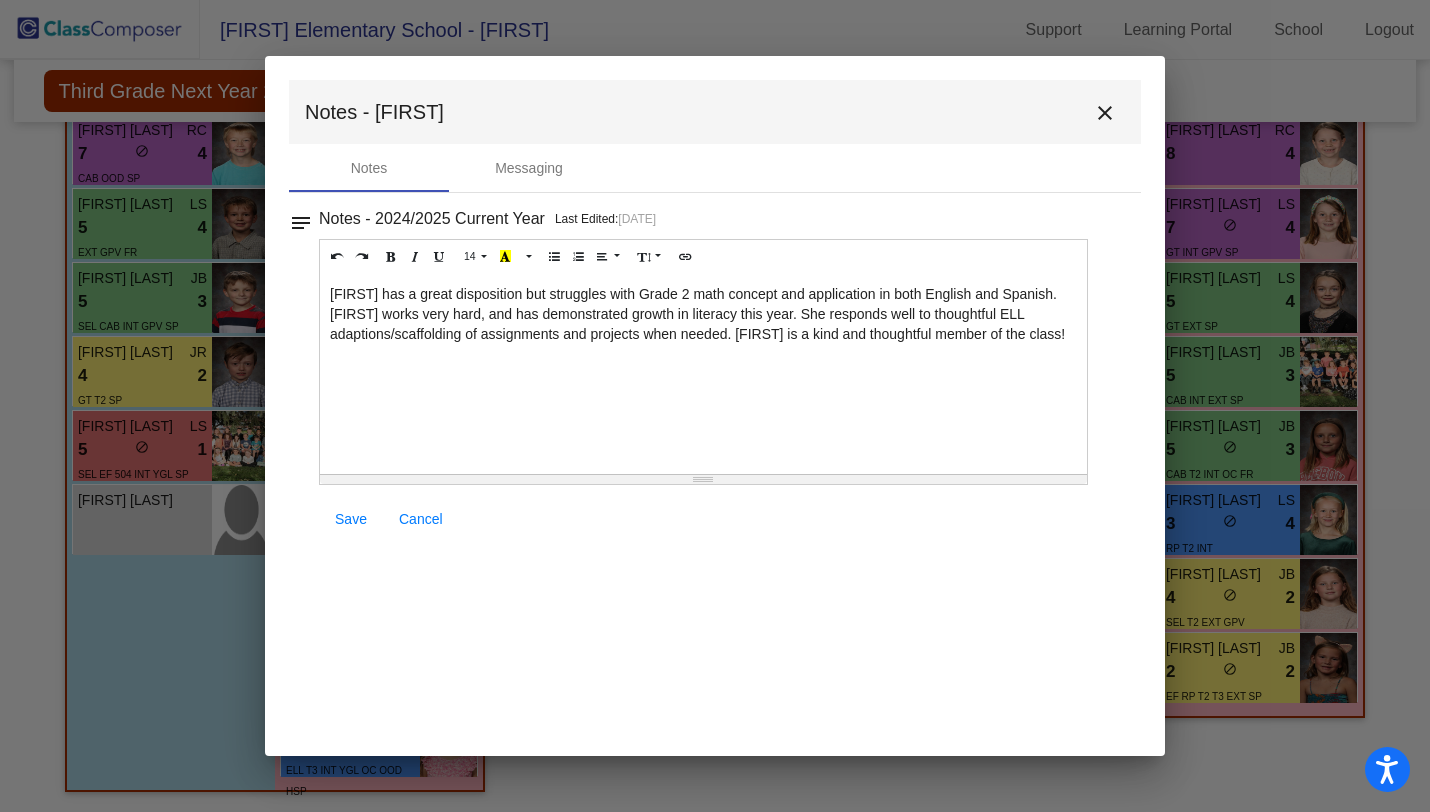 click on "close" at bounding box center [1105, 113] 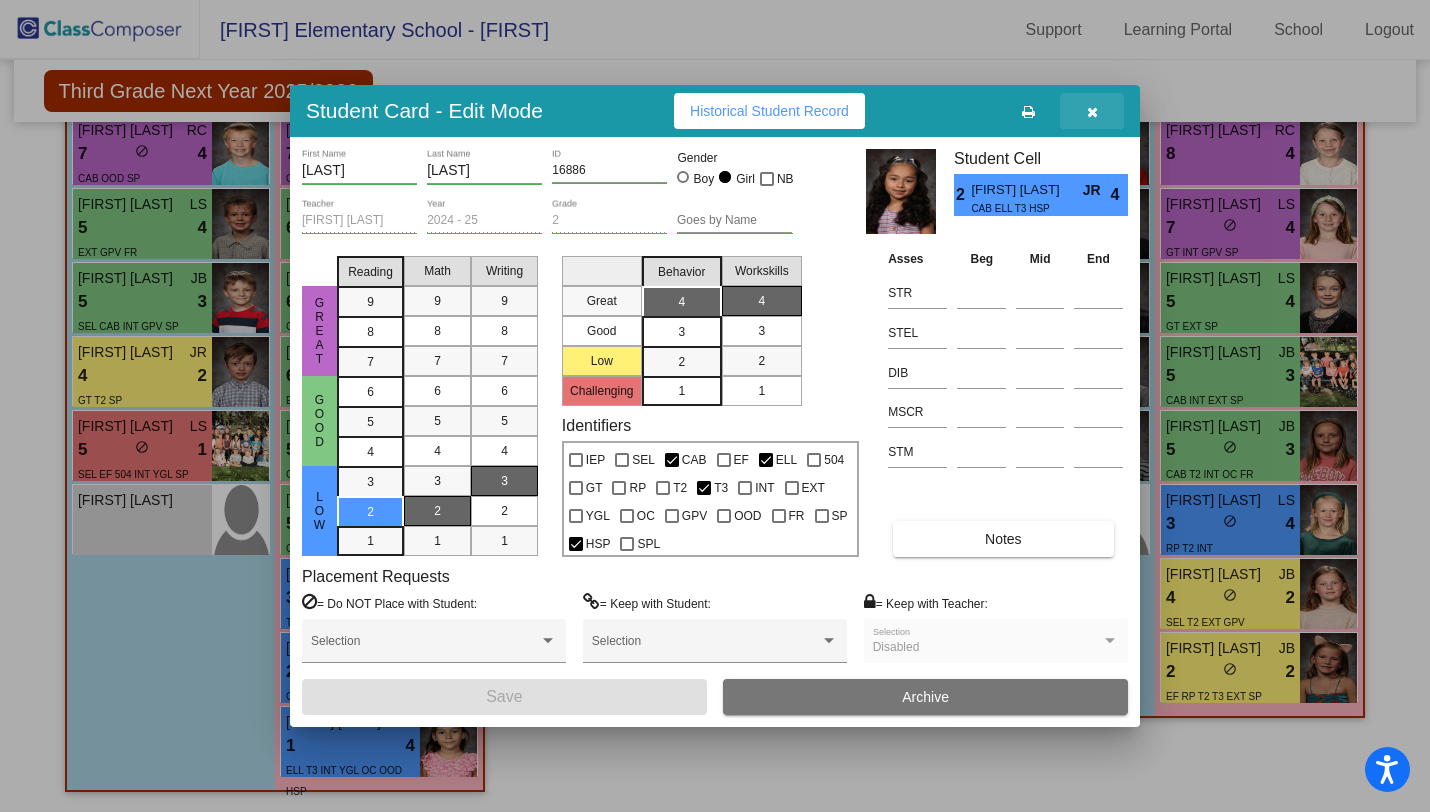 click at bounding box center (1092, 112) 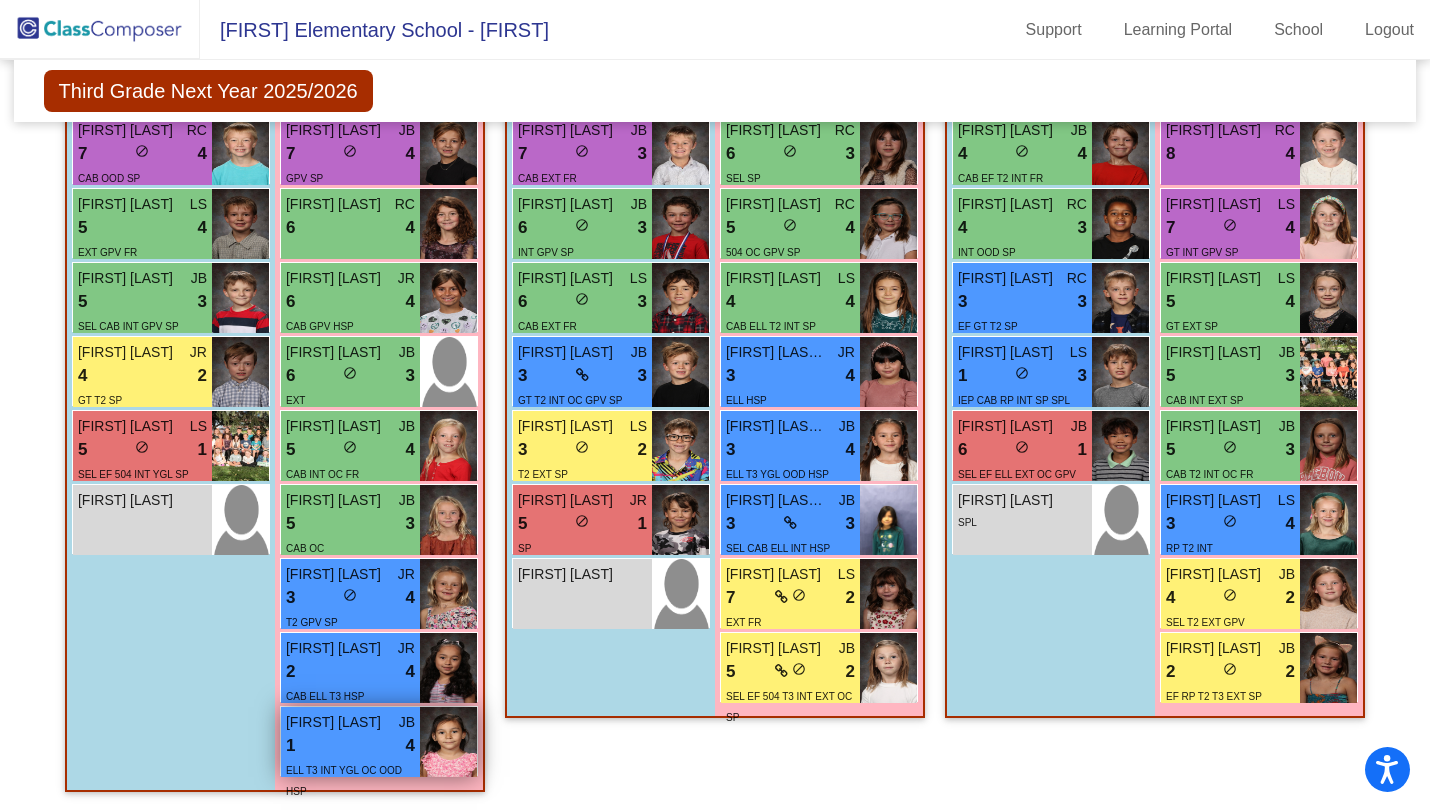 click on "1 lock do_not_disturb_alt 4" at bounding box center (350, 746) 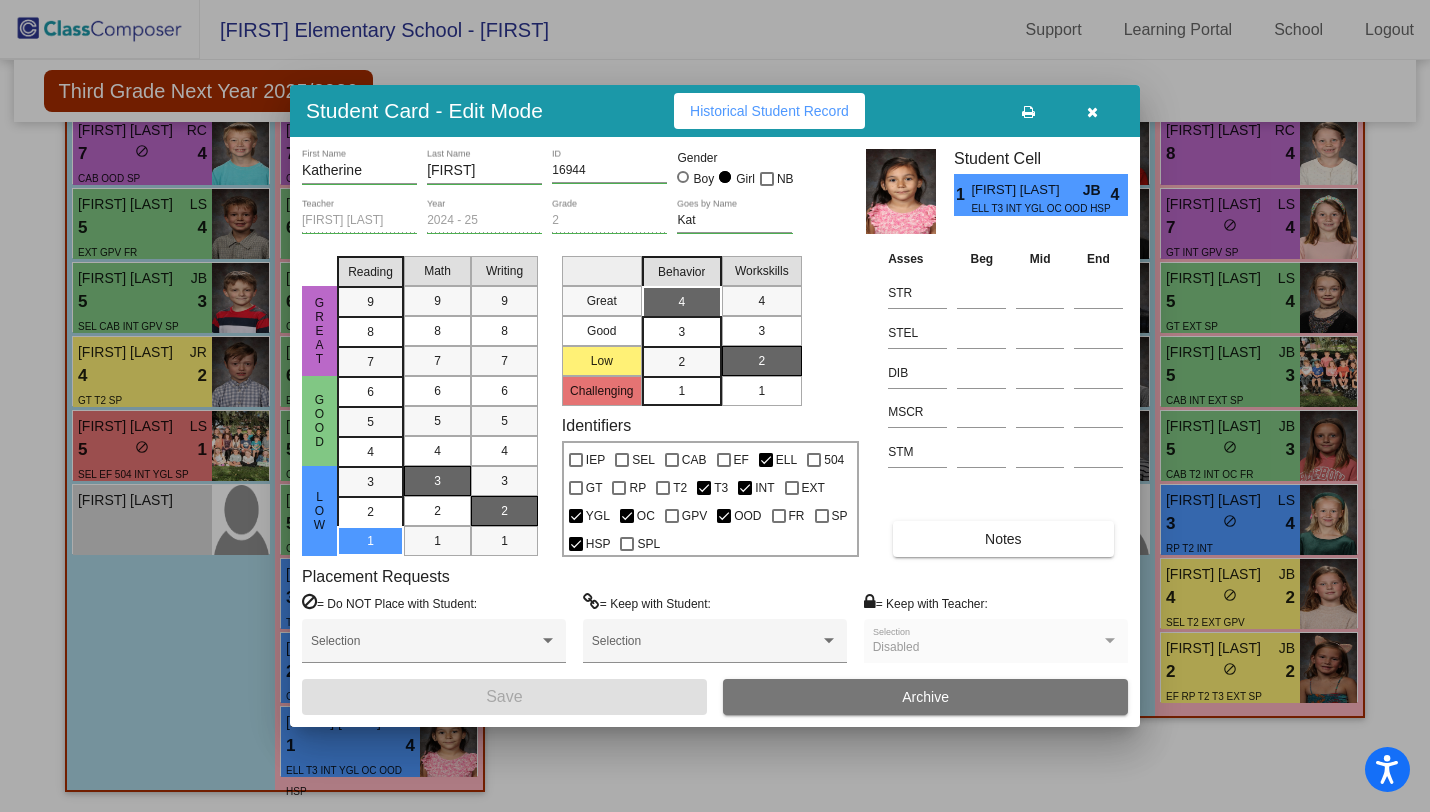click on "Notes" at bounding box center [1003, 539] 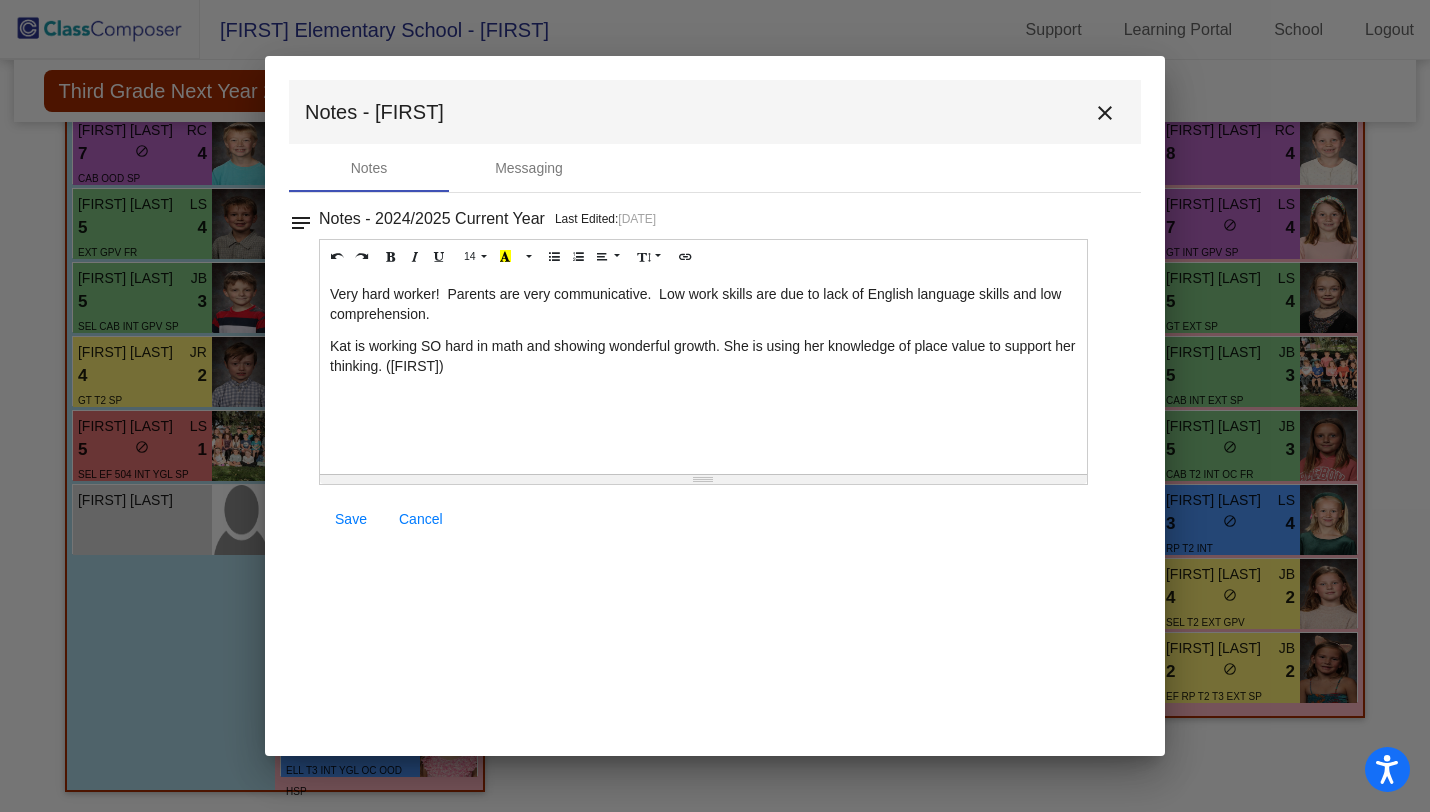 click on "close" at bounding box center (1105, 113) 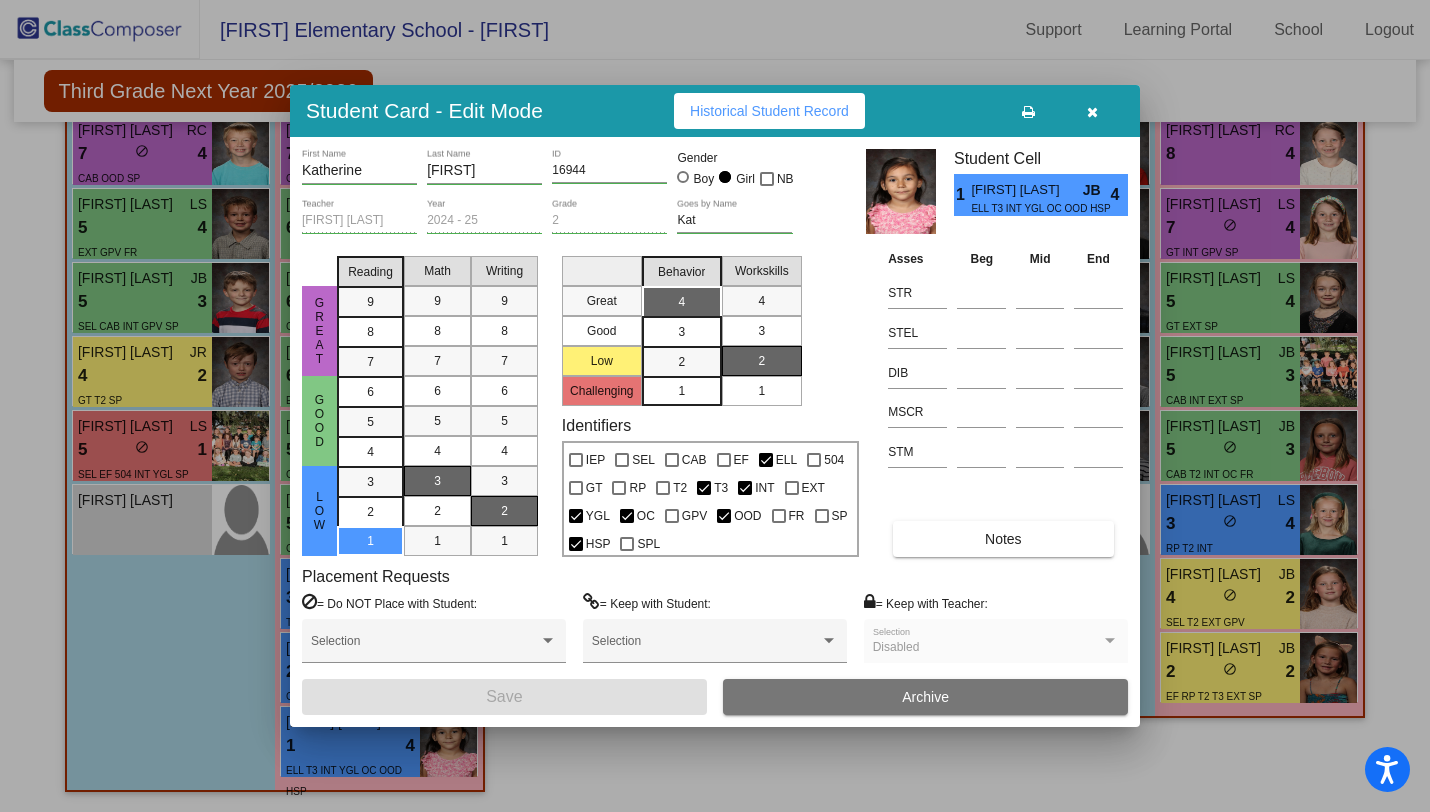 click at bounding box center (1092, 112) 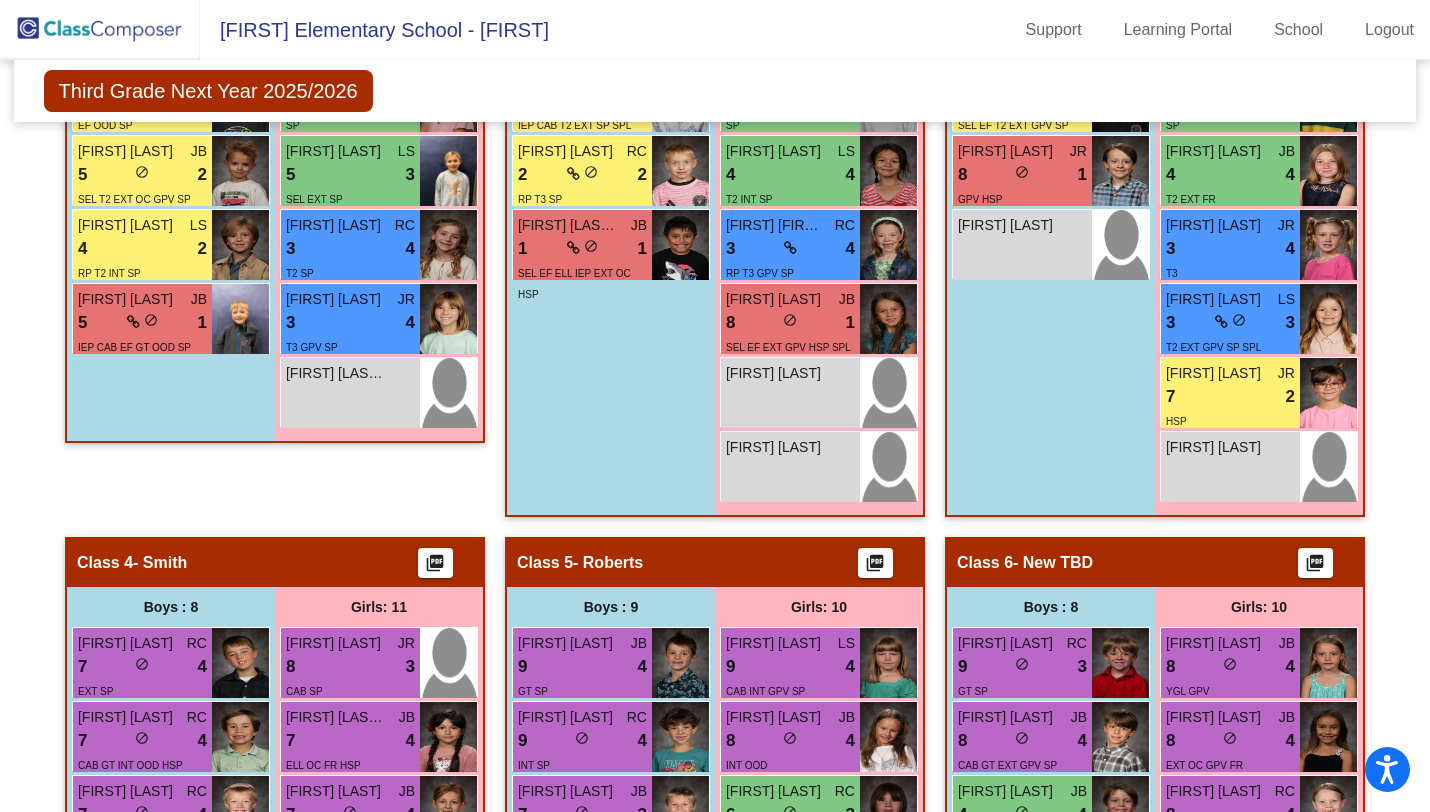 scroll, scrollTop: 995, scrollLeft: 0, axis: vertical 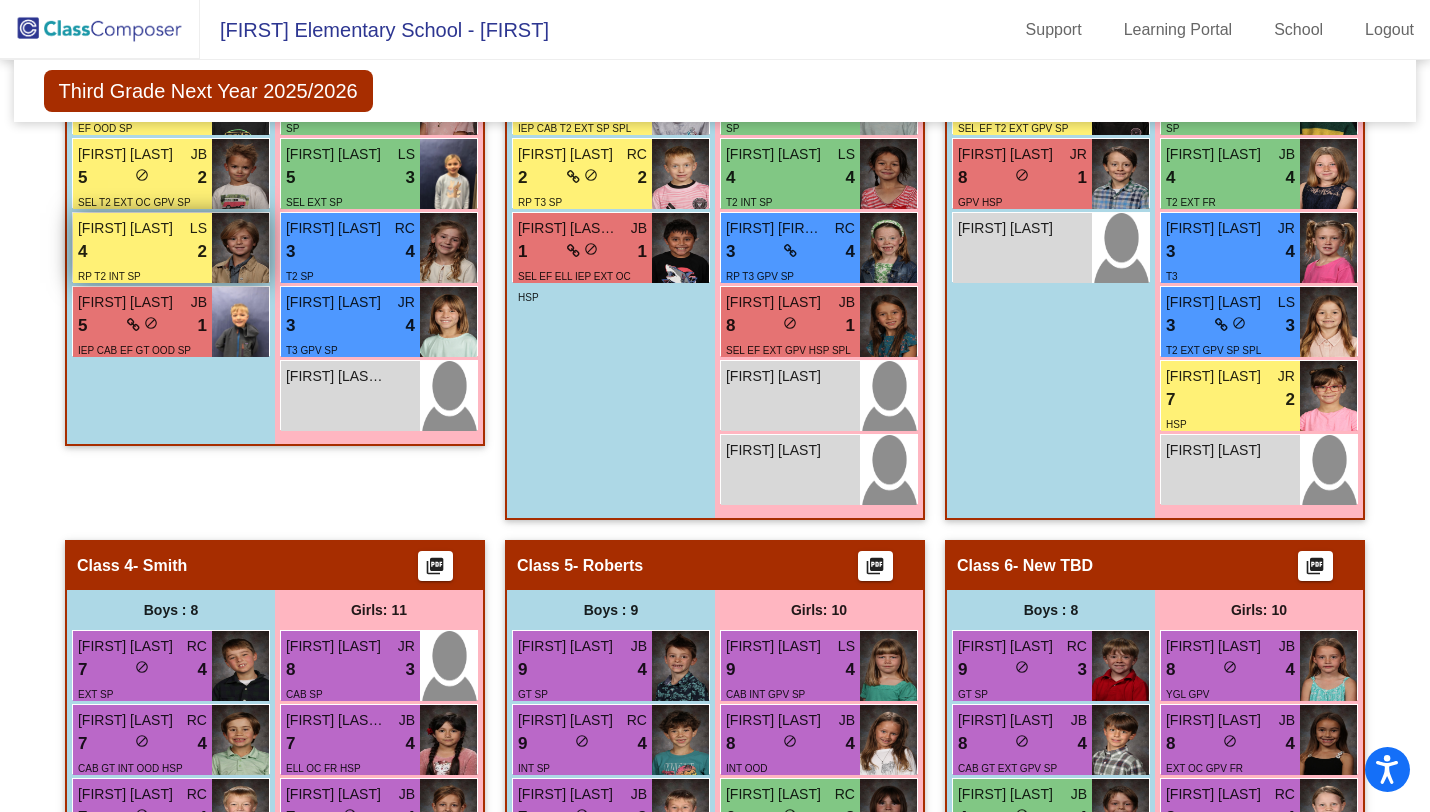 click on "4 lock do_not_disturb_alt 2" at bounding box center [142, 252] 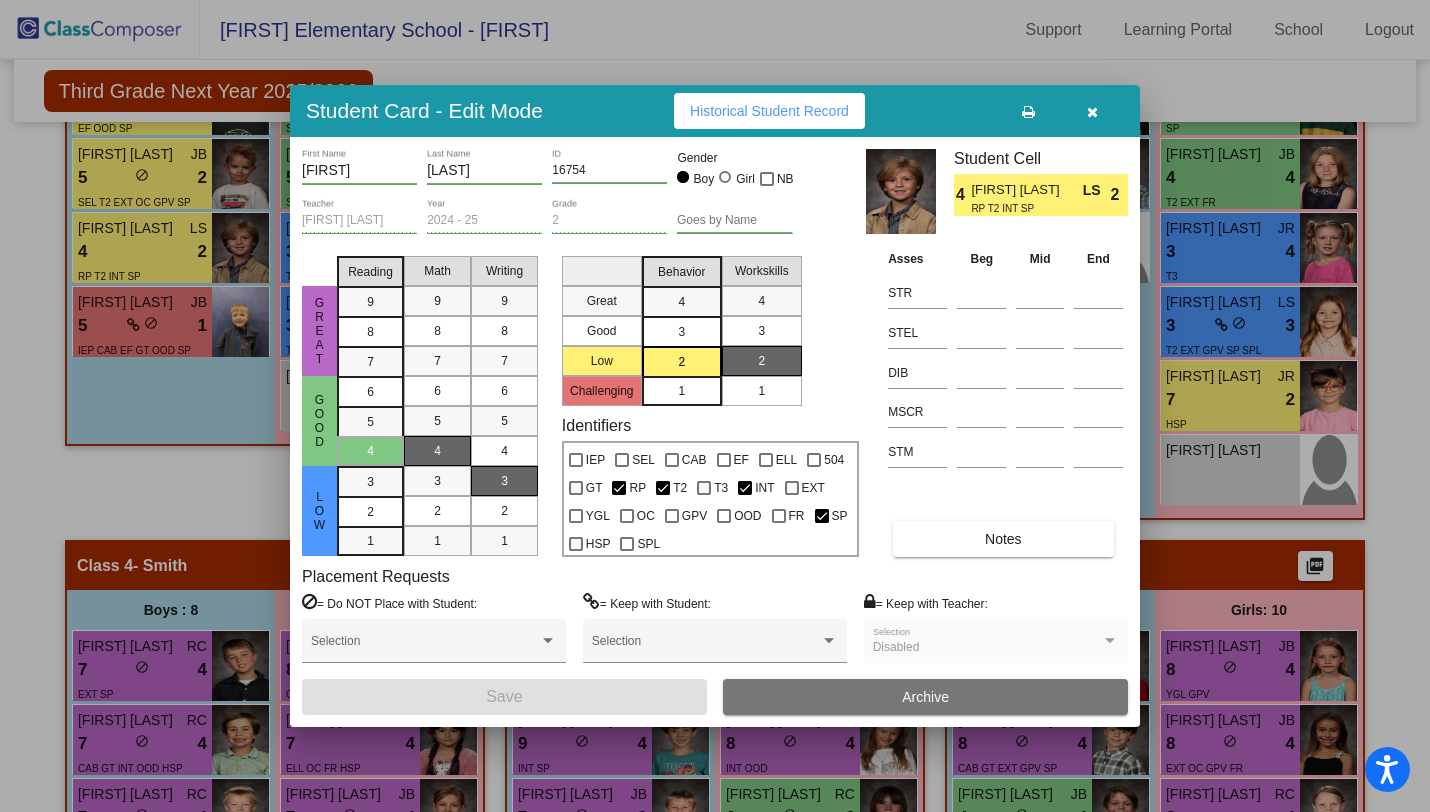 click on "Notes" at bounding box center [1003, 539] 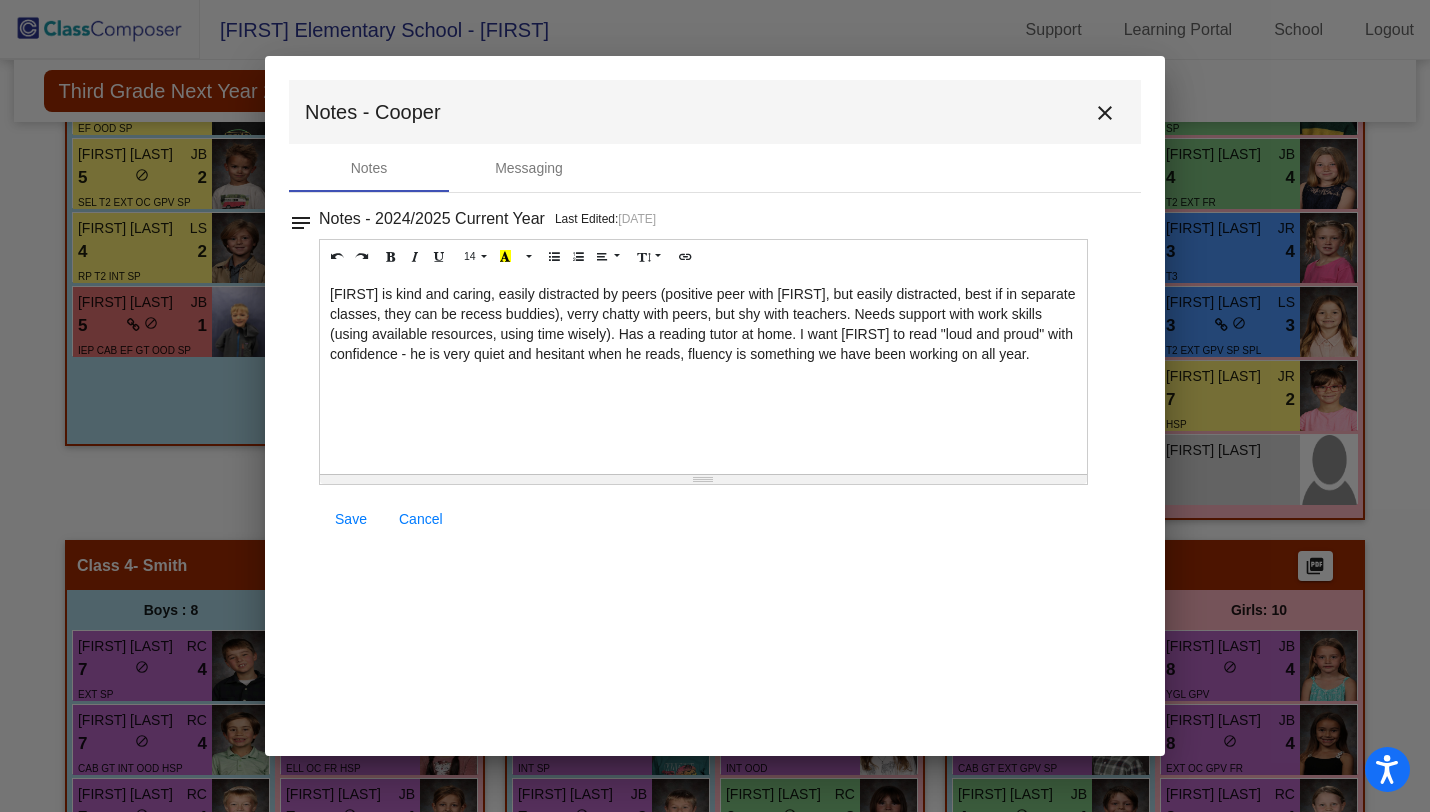 click on "Cooper is kind and caring, easily distracted by peers (positive peer with Ethan, but easily distracted, best if in separate classes, they can be recess buddies), verry chatty with peers, but shy with teachers. Needs support with work skills (using available resources, using time wisely). Has a reading tutor at home. I want Cooper to read "loud and proud" with confidence - he is very quiet and hesitant when he reads, fluency is something we have been working on all year." at bounding box center (703, 374) 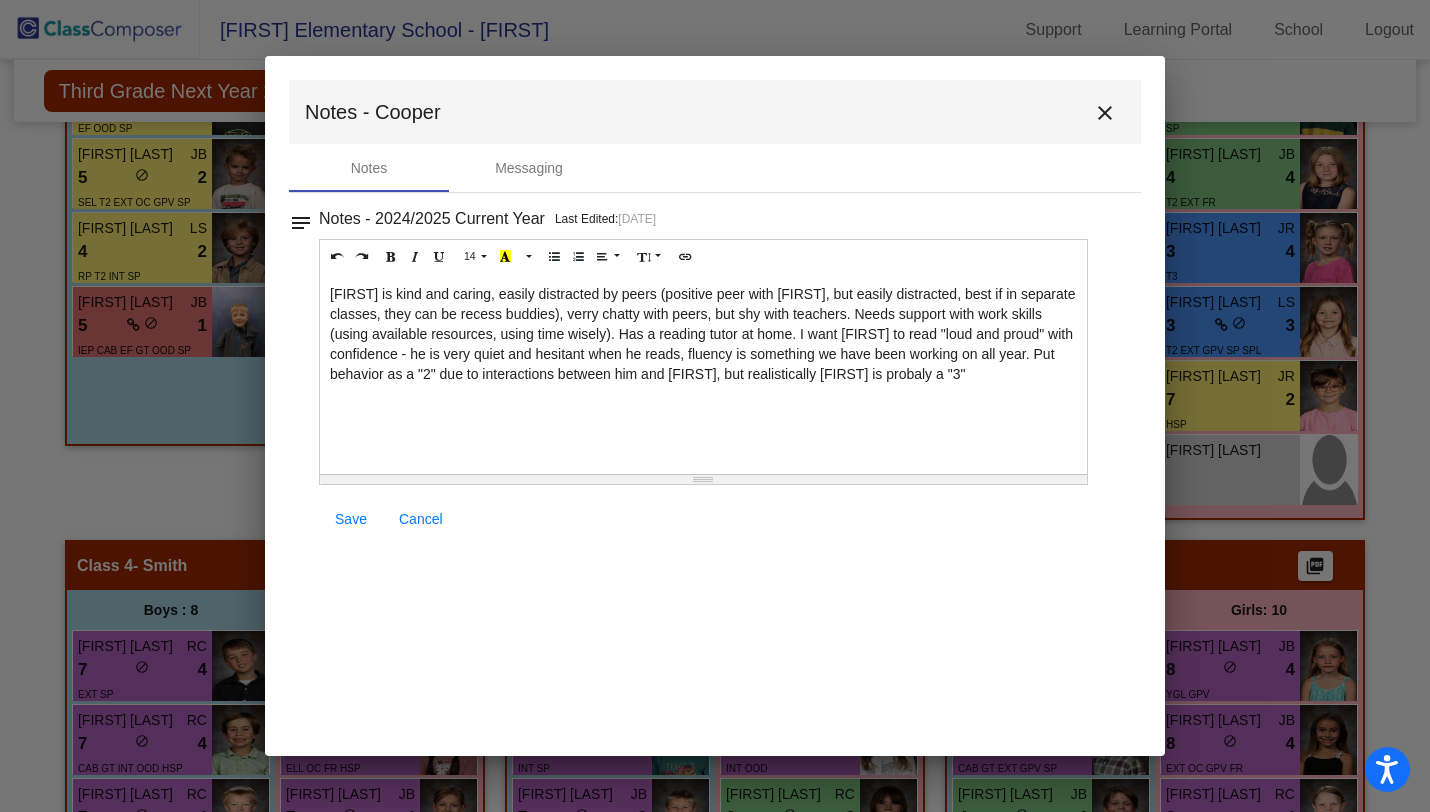 click on "Cooper is kind and caring, easily distracted by peers (positive peer with Ethan, but easily distracted, best if in separate classes, they can be recess buddies), verry chatty with peers, but shy with teachers. Needs support with work skills (using available resources, using time wisely). Has a reading tutor at home. I want Cooper to read "loud and proud" with confidence - he is very quiet and hesitant when he reads, fluency is something we have been working on all year. Put behavior as a "2" due to interactions between him and Ethan, but realistically cooper is probaly a "3"" at bounding box center (703, 374) 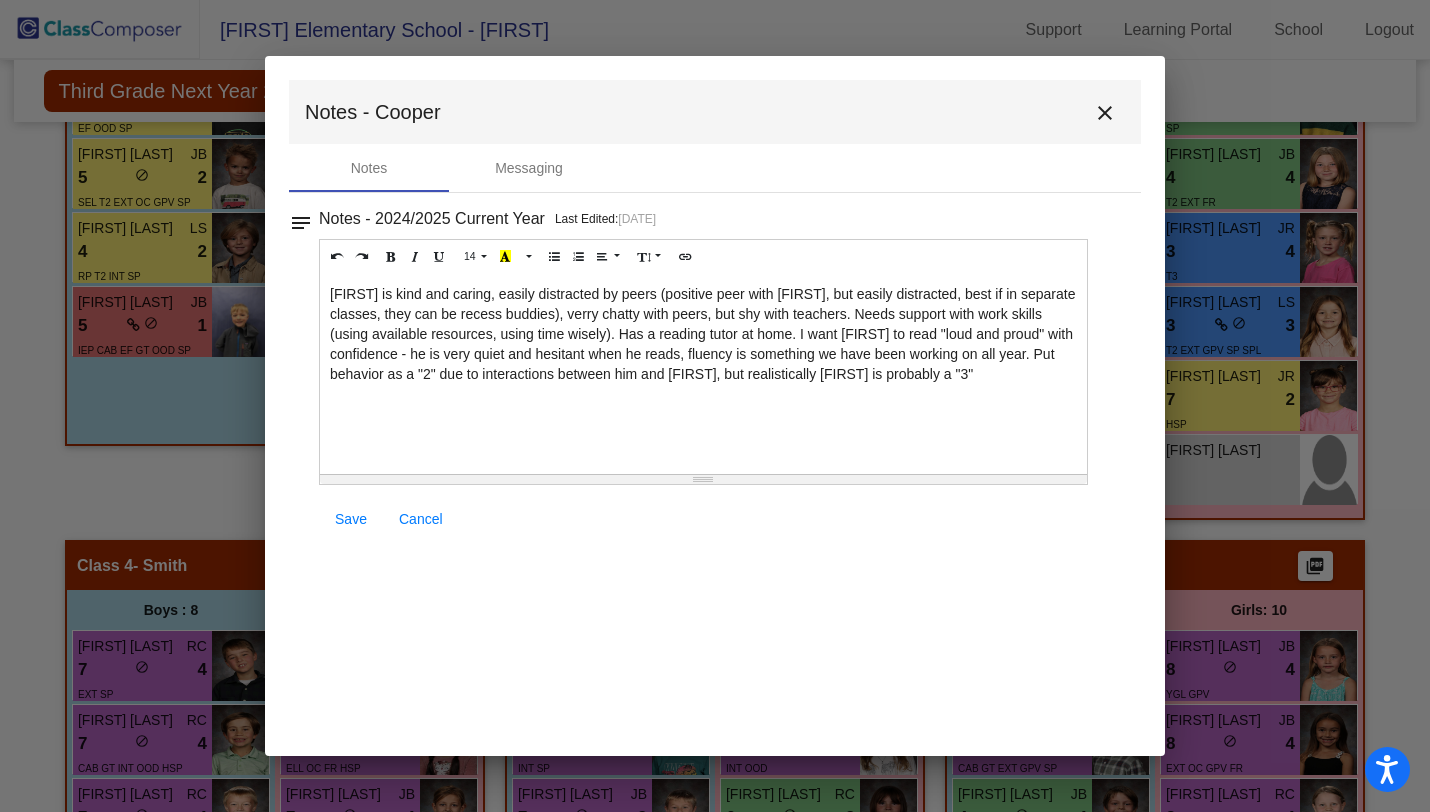 click on "Save" at bounding box center [351, 519] 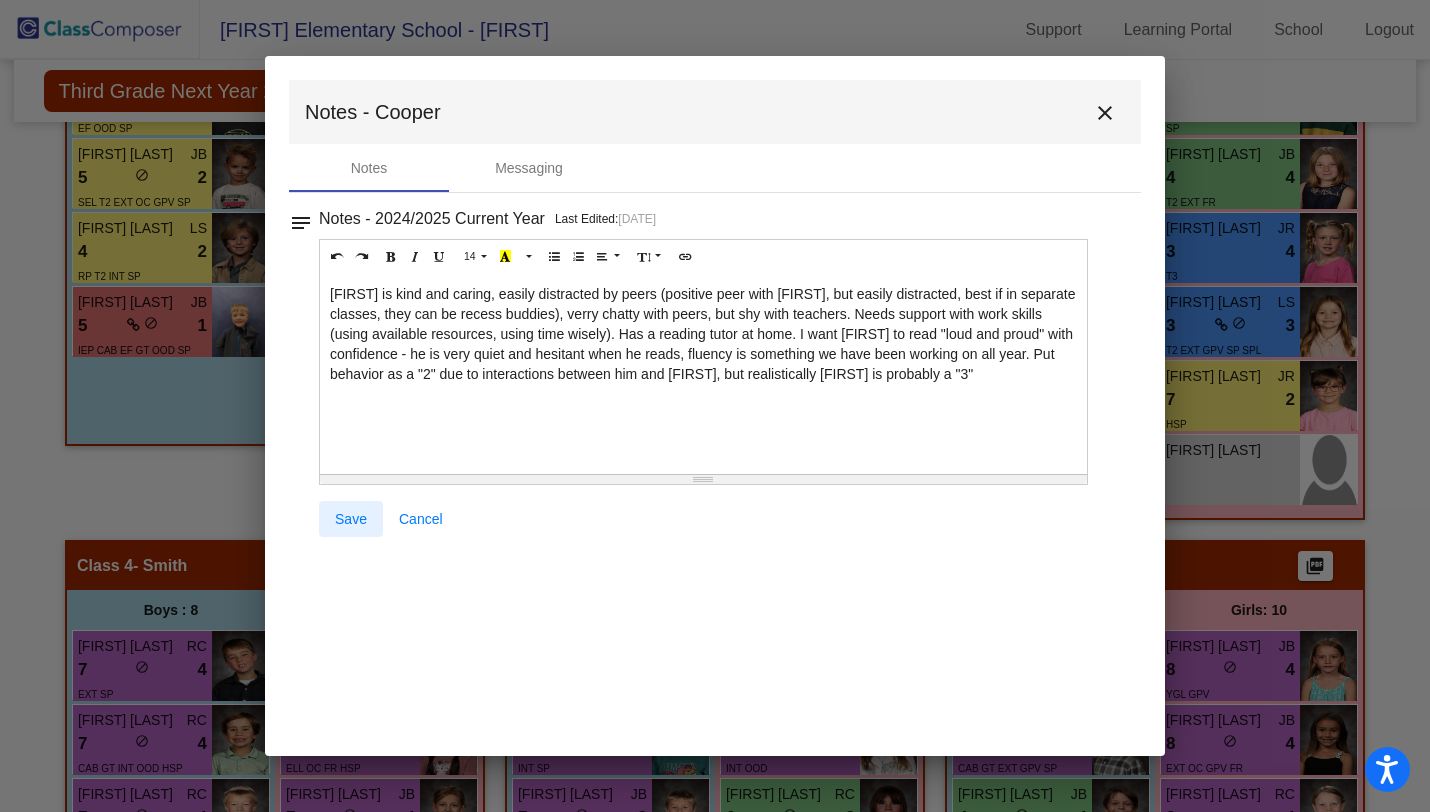 click on "Save" at bounding box center [351, 519] 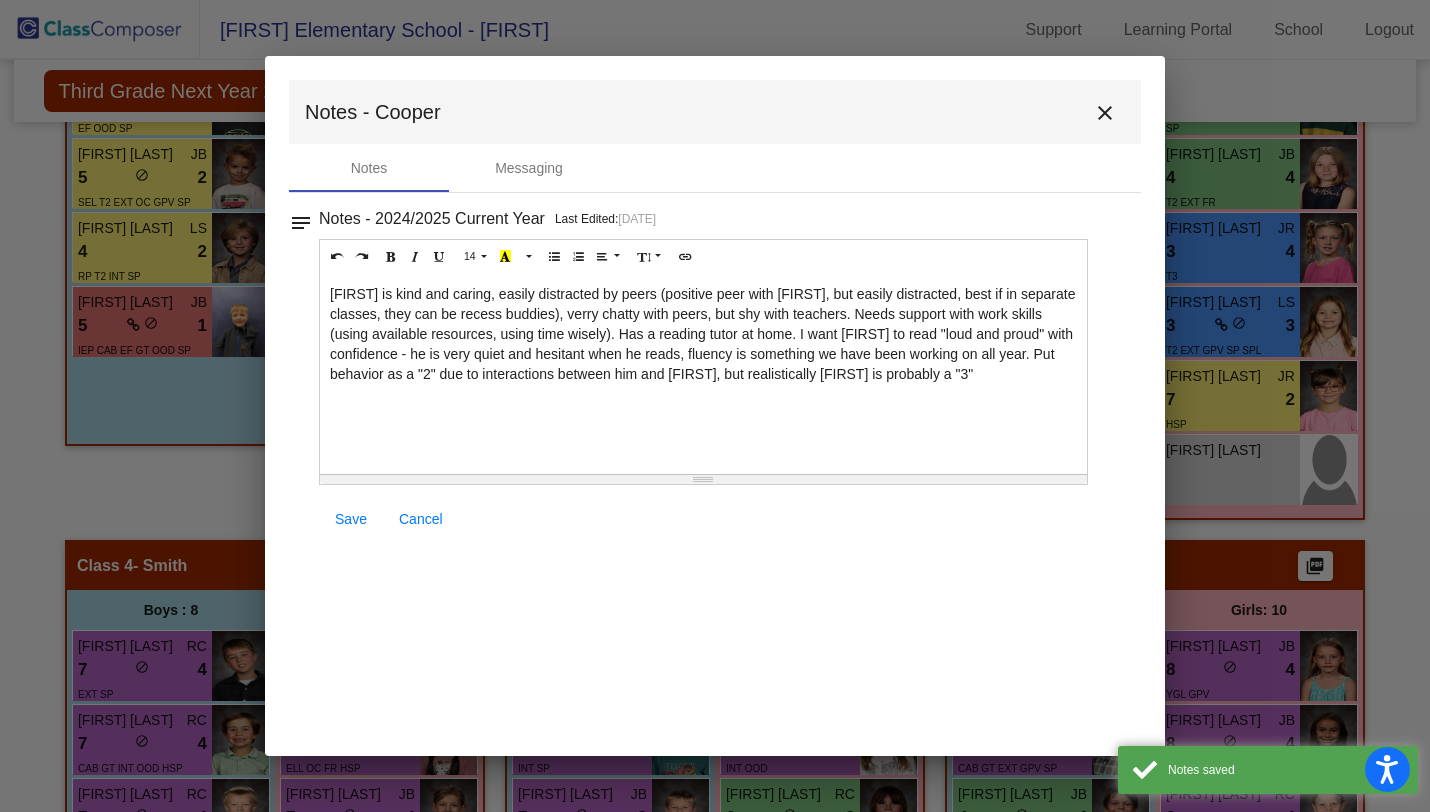 click on "Notes - Cooper close" at bounding box center [715, 112] 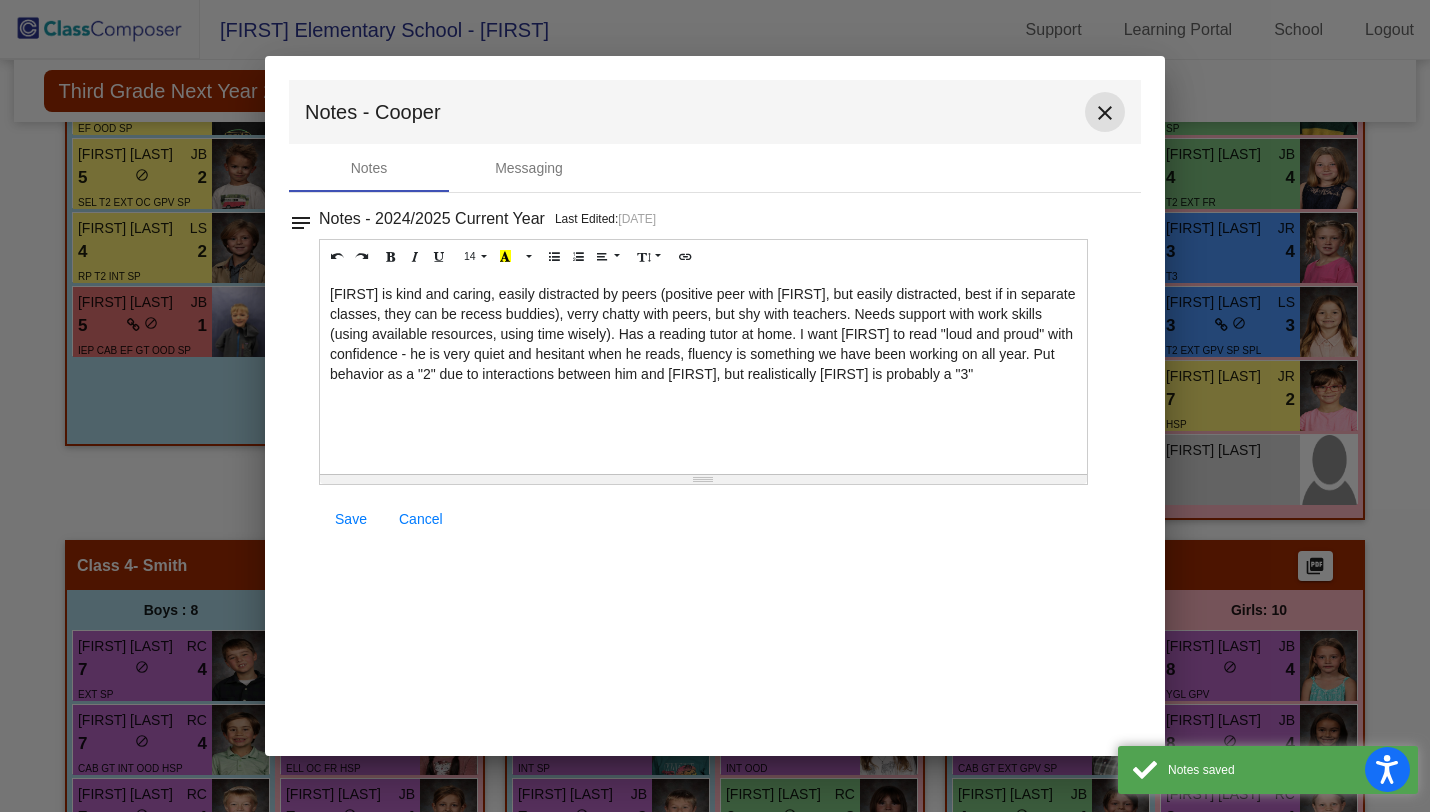 click on "close" at bounding box center [1105, 113] 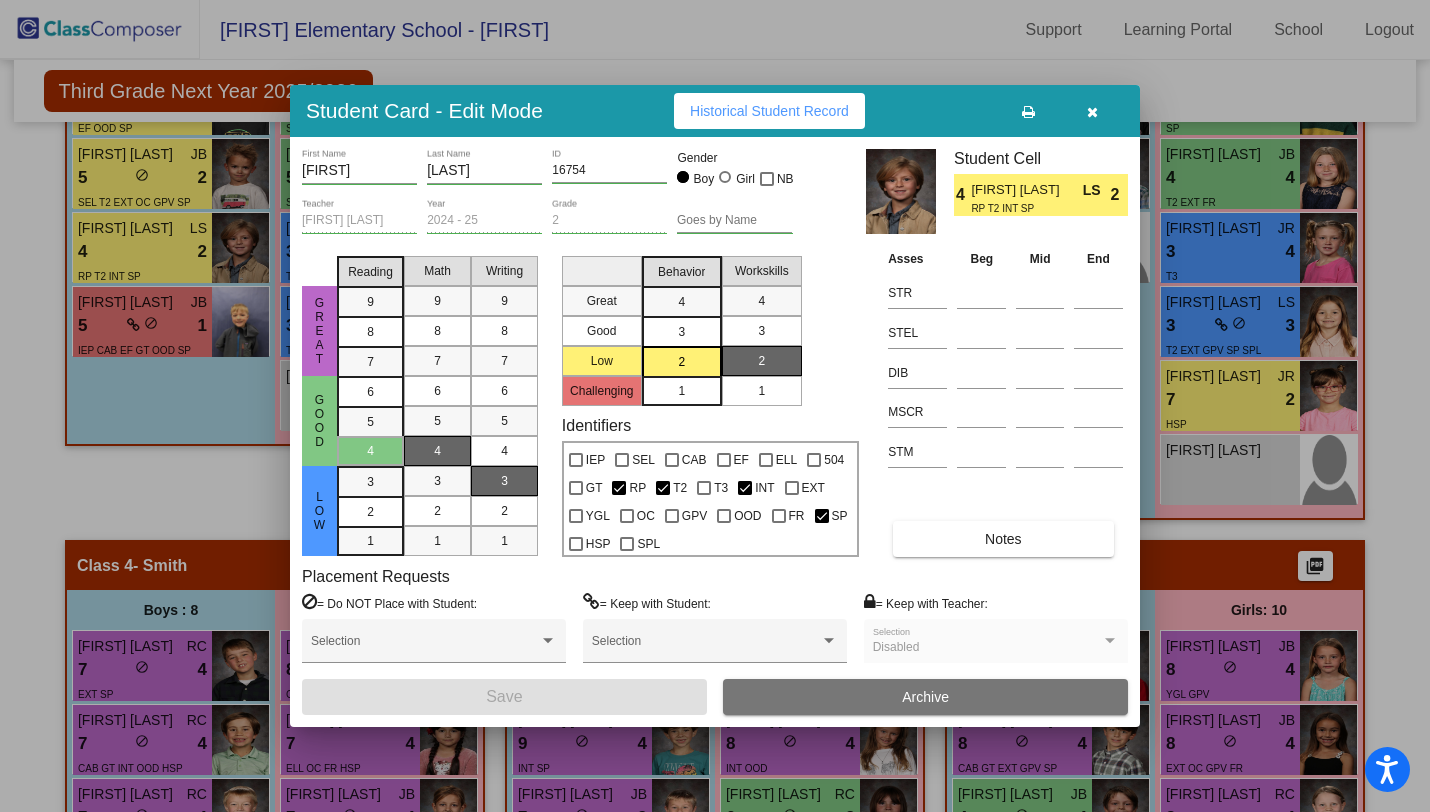 click at bounding box center [1092, 112] 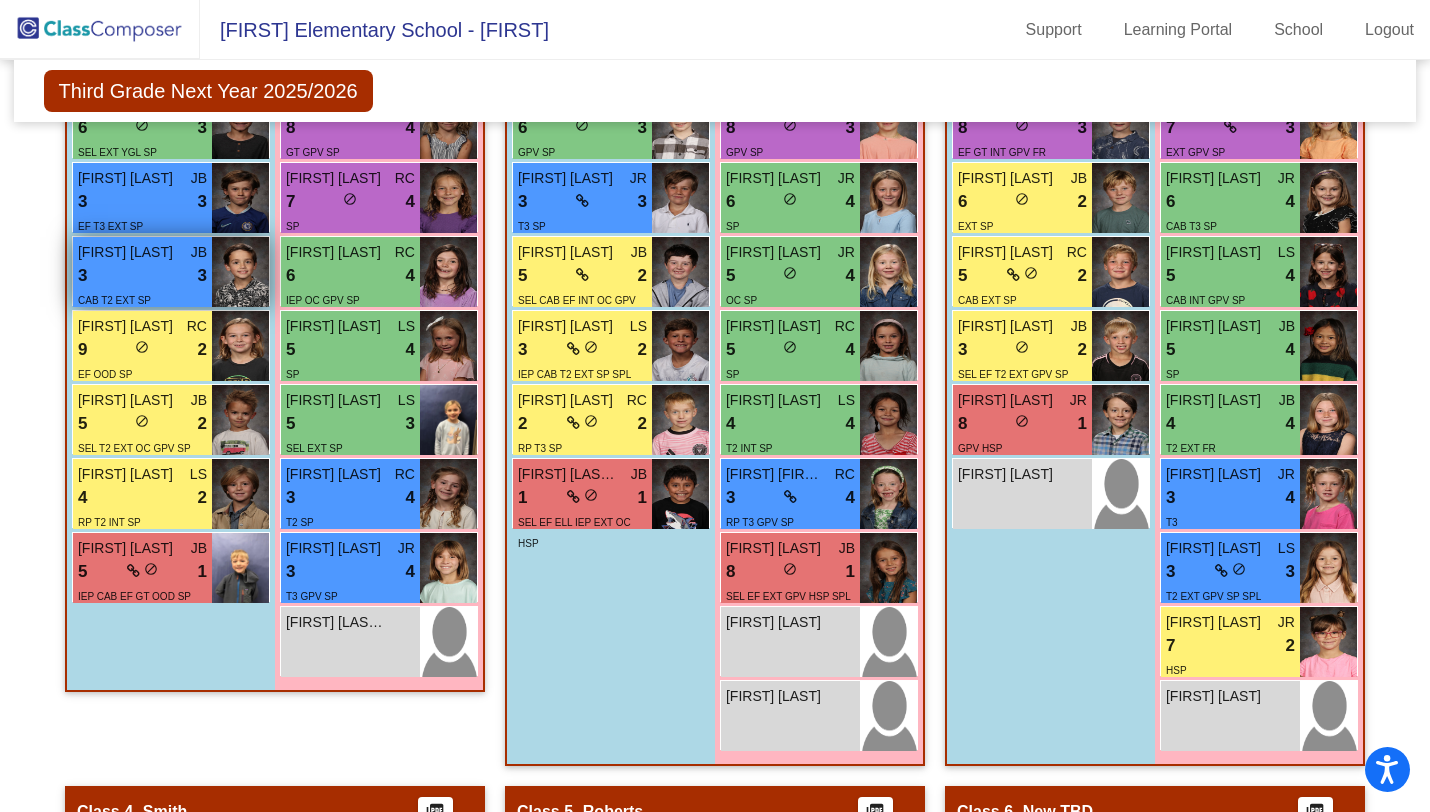 scroll, scrollTop: 751, scrollLeft: 0, axis: vertical 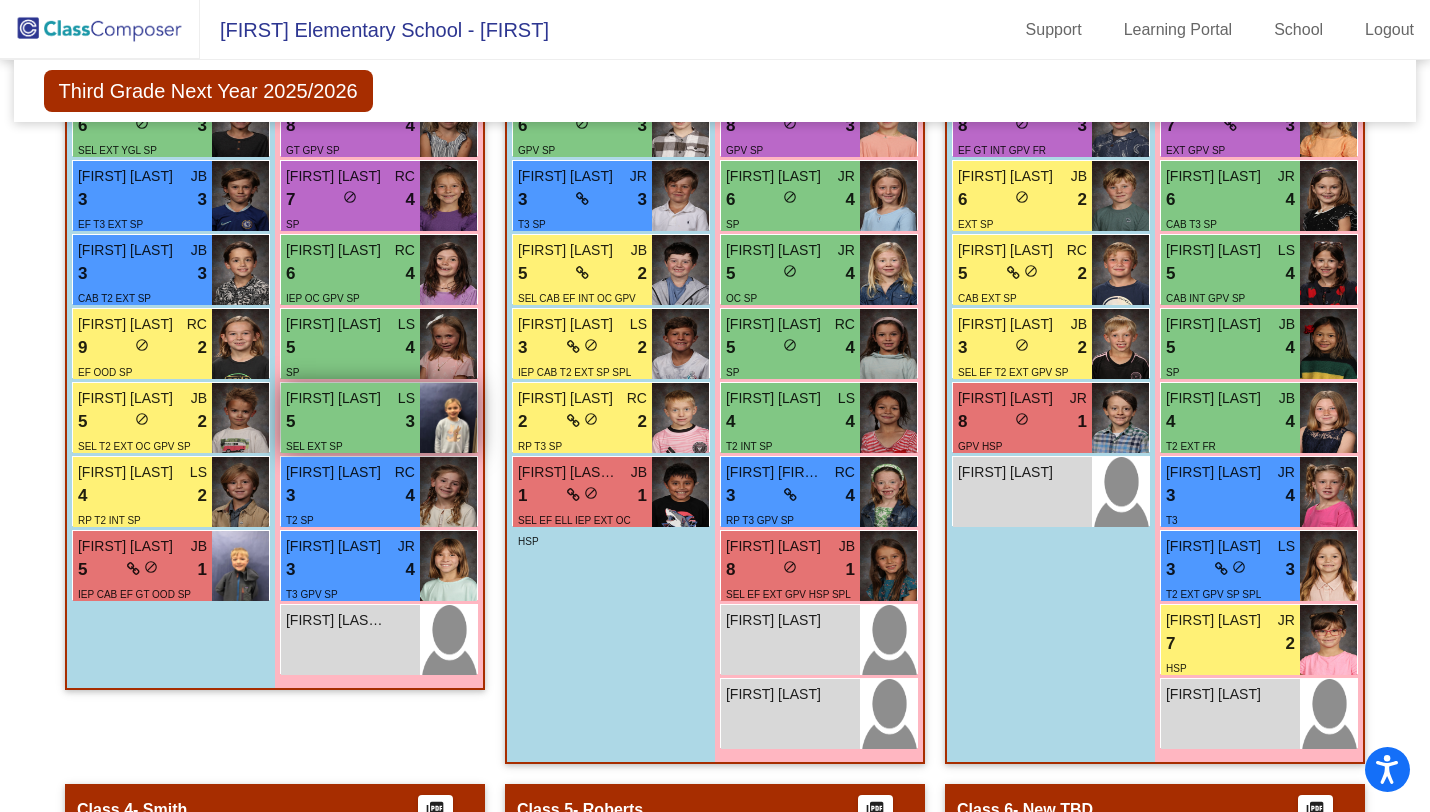 click on "5 lock do_not_disturb_alt 3" at bounding box center [350, 422] 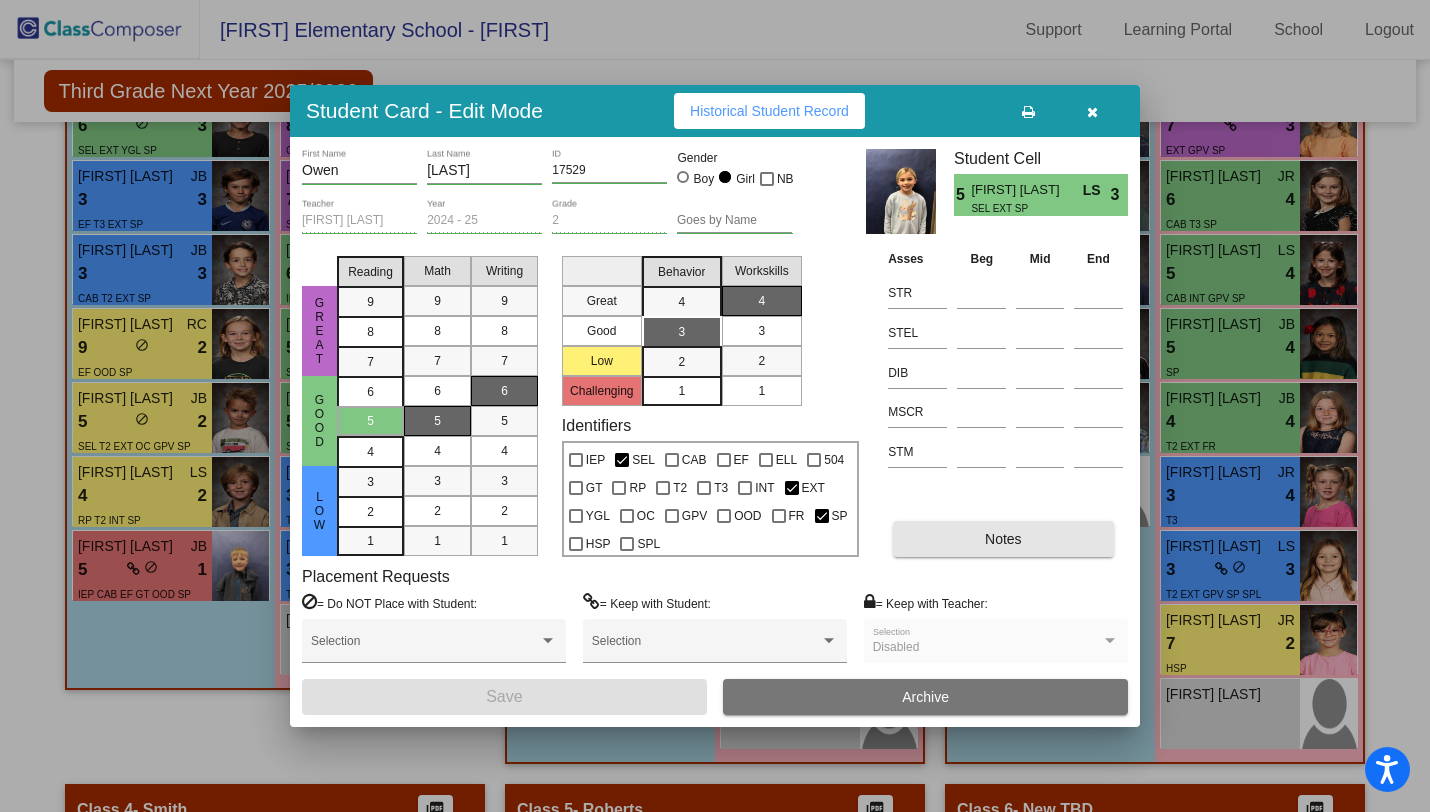 click on "Notes" at bounding box center (1003, 539) 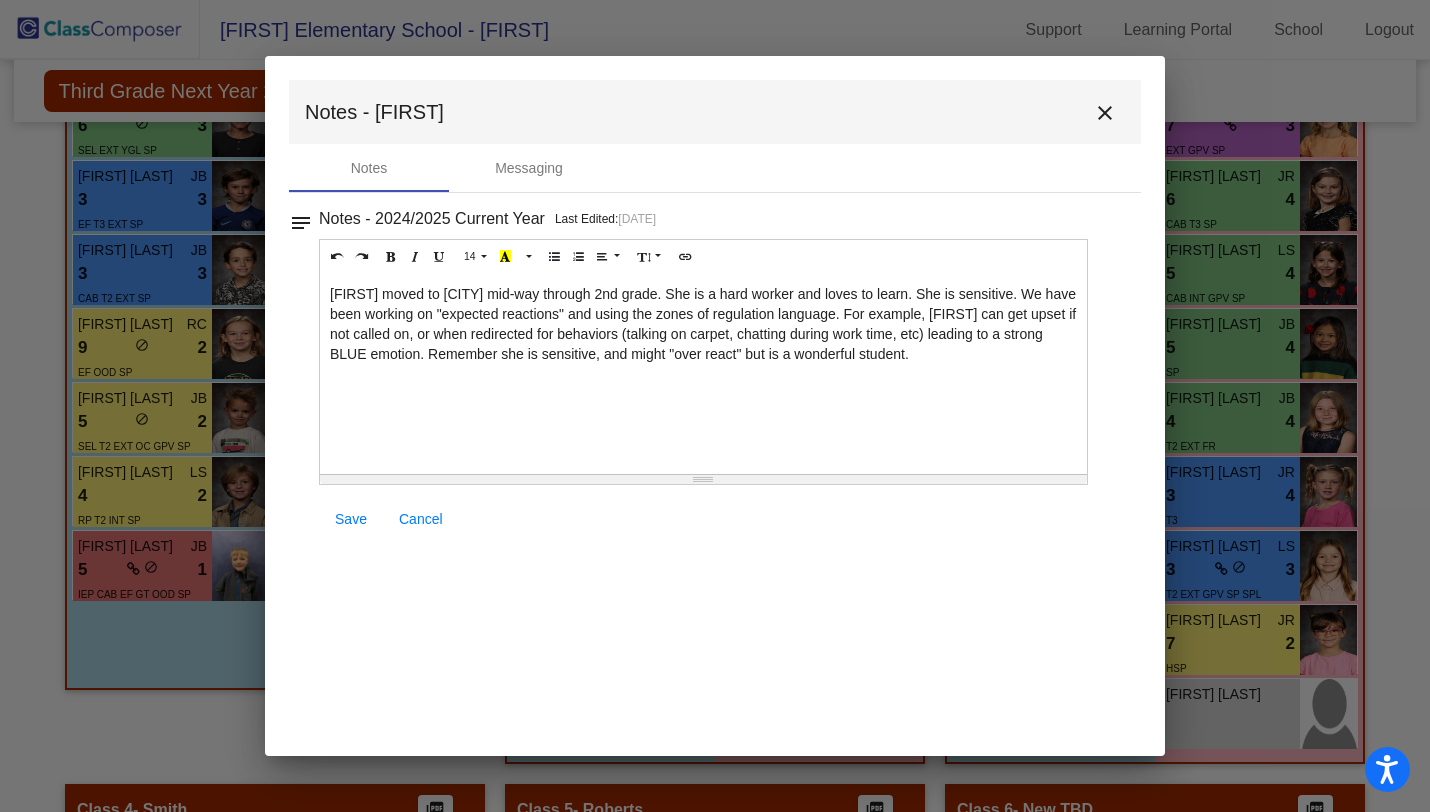 click on "Owen moved to Aspen mid-way through 2nd grade. She is a hard worker and loves to learn. She is sensitive. We have been working on "expected reactions" and using the zones of regulation language. For example, Owen can get upset if not called on, or when redirected for behaviors (talking on carpet, chatting during work time, etc) leading to a strong BLUE emotion. Remember she is sensitive, and might "over react" but is a wonderful student." at bounding box center [703, 374] 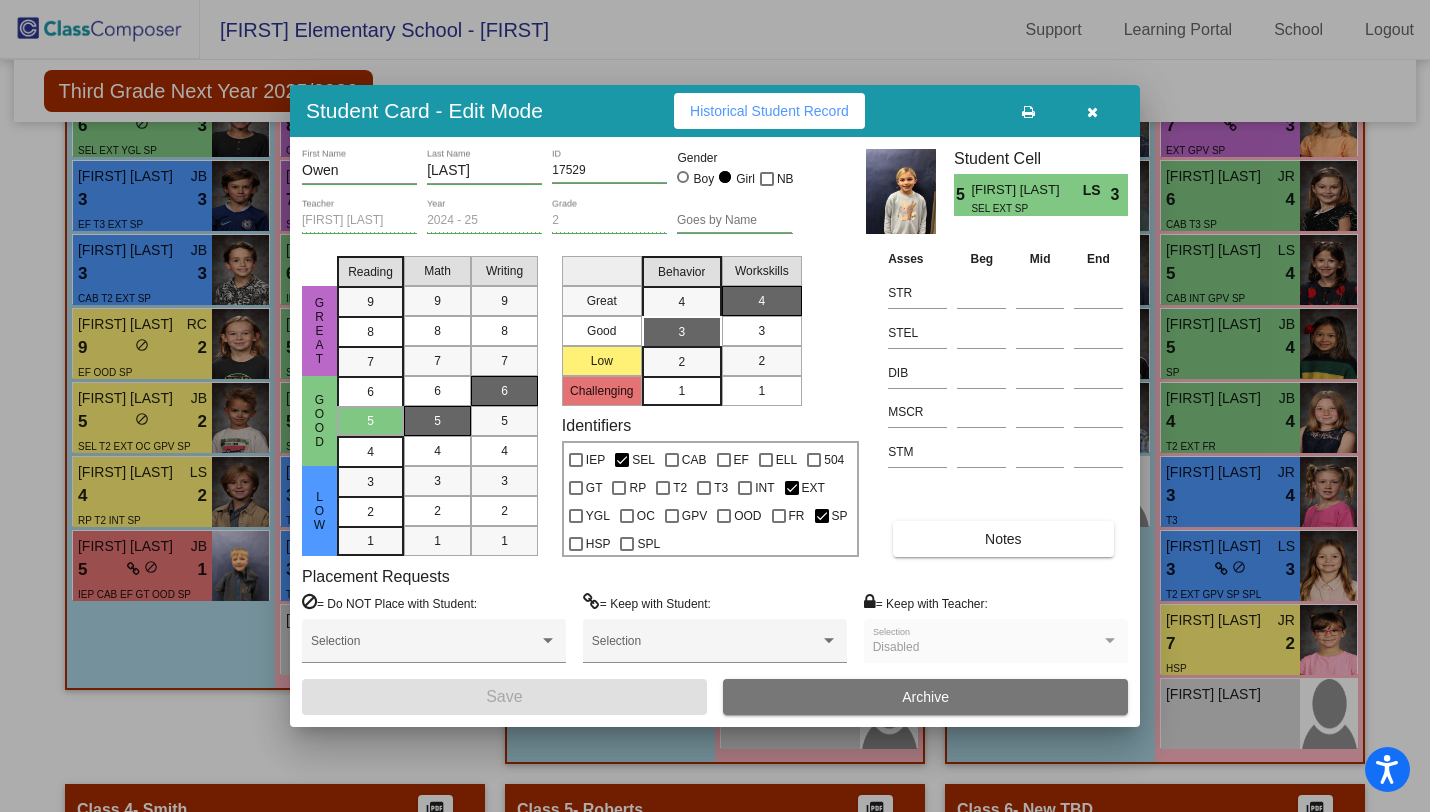 click at bounding box center [1092, 111] 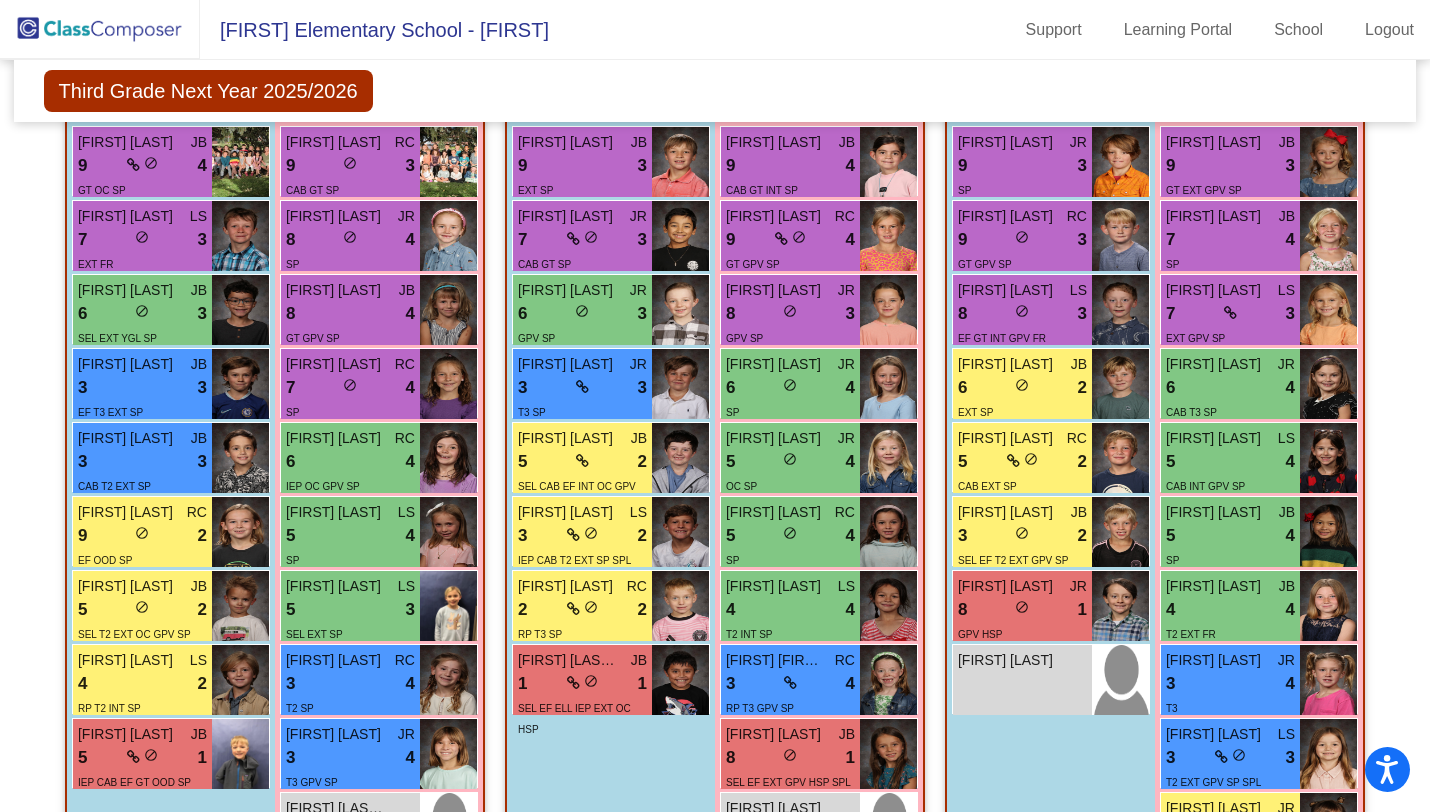 scroll, scrollTop: 556, scrollLeft: 0, axis: vertical 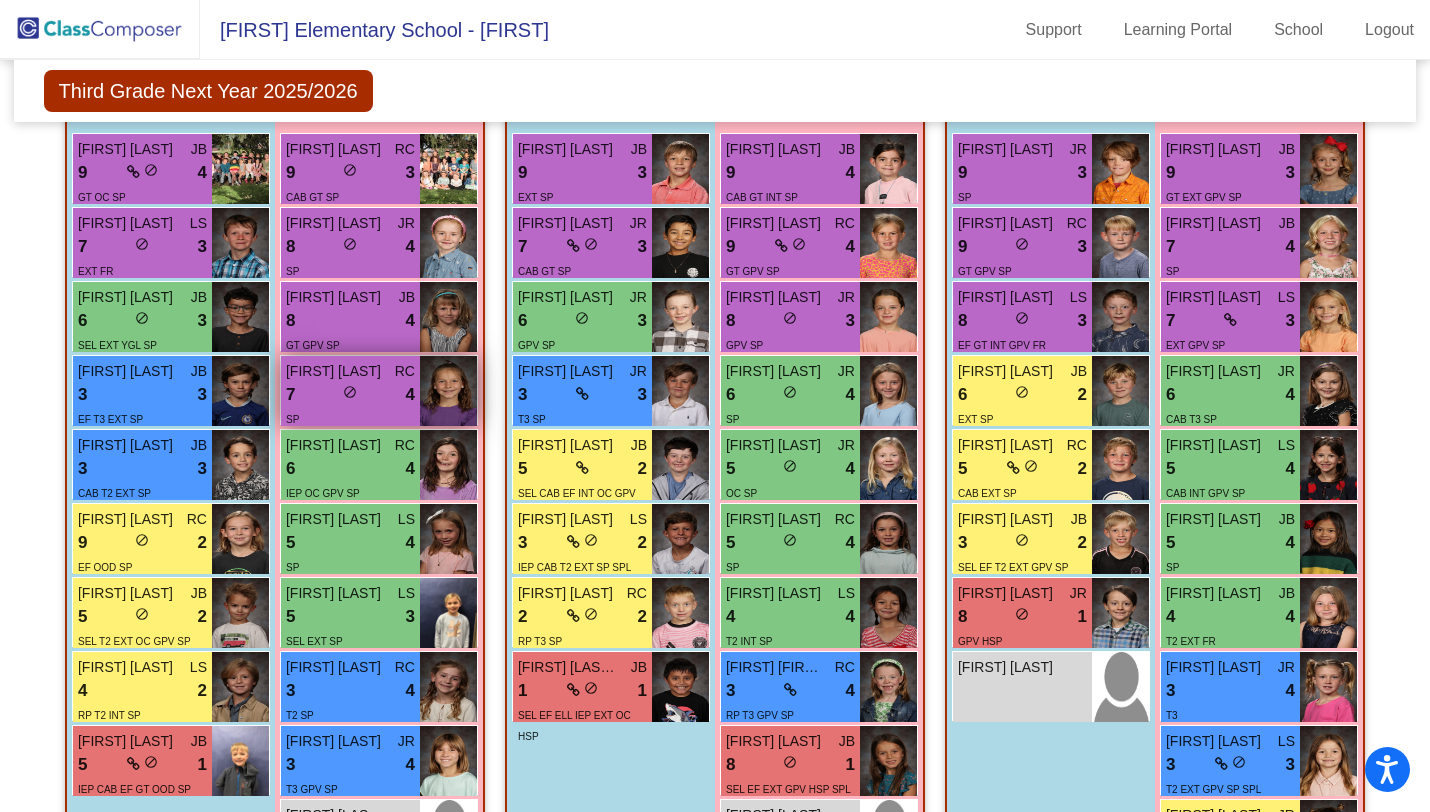 click on "7 lock do_not_disturb_alt 4" at bounding box center [350, 395] 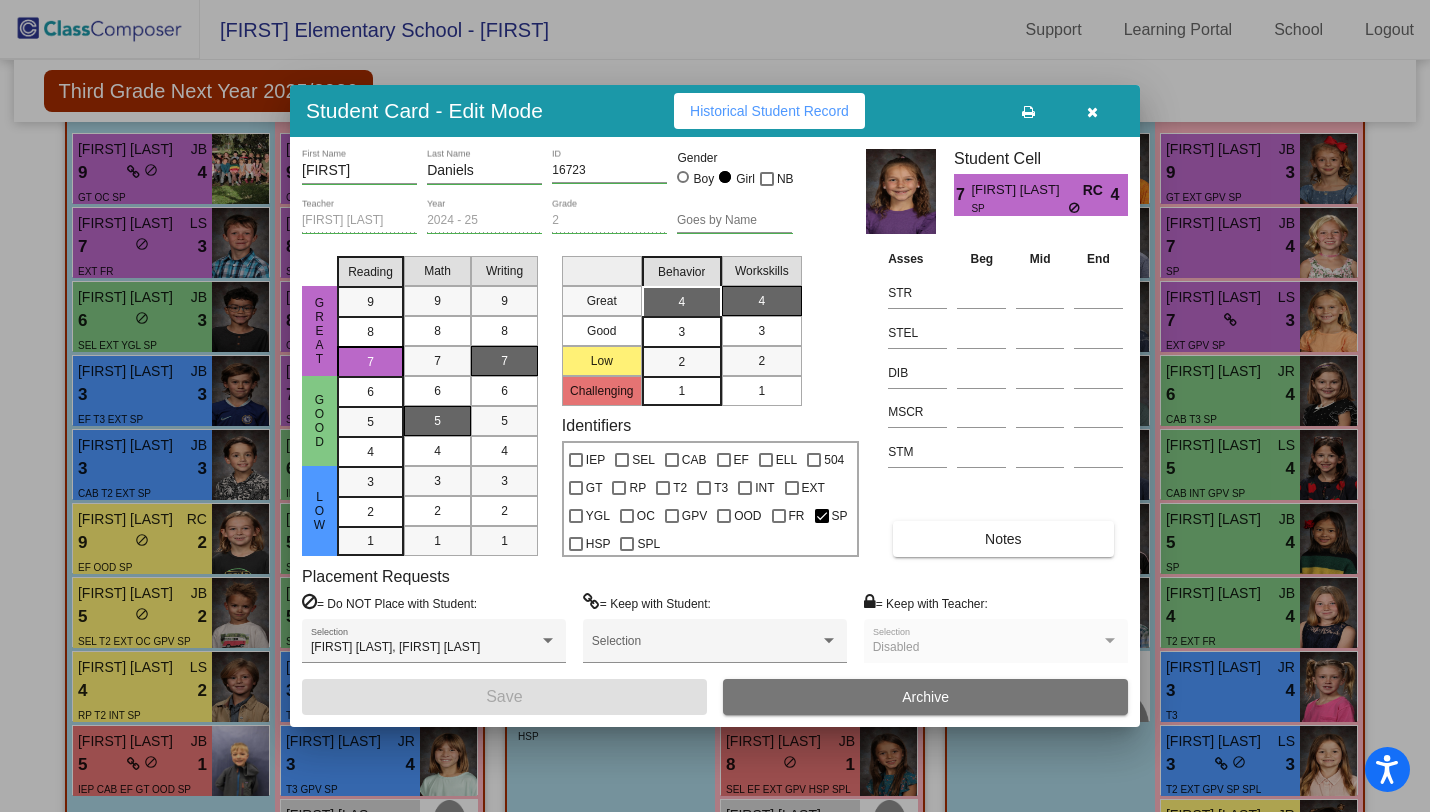 click on "Notes" at bounding box center [1003, 539] 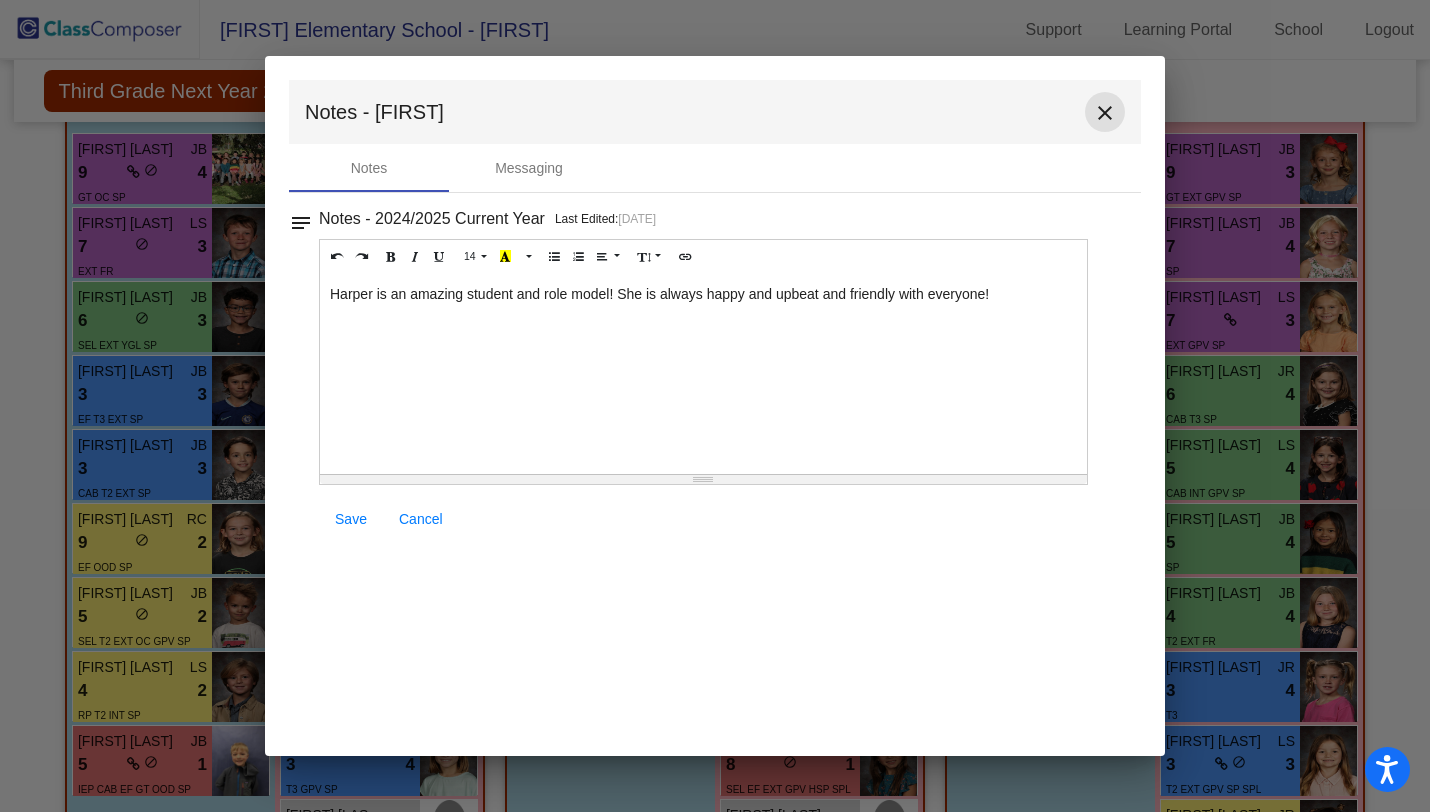 click on "close" at bounding box center (1105, 113) 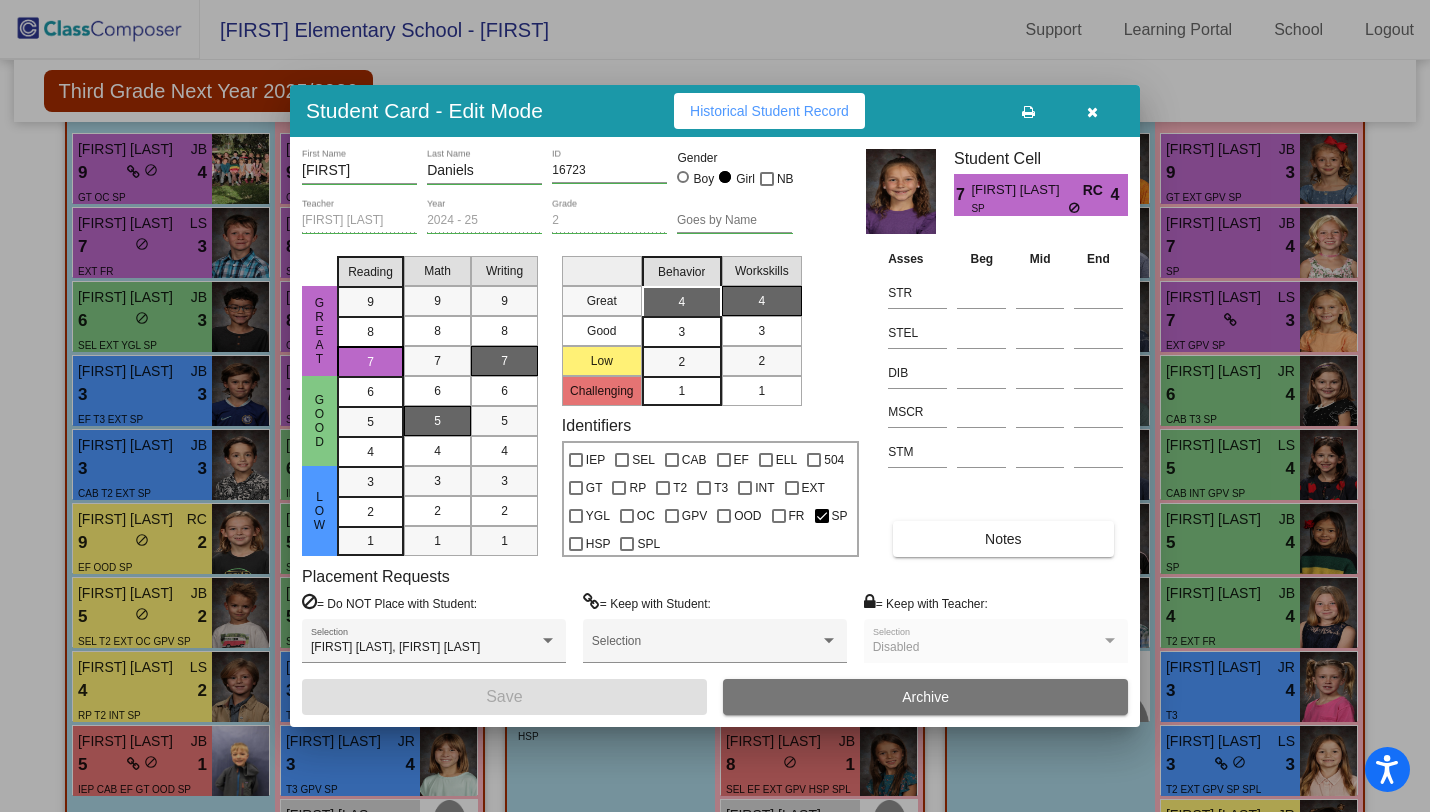 click at bounding box center [1092, 112] 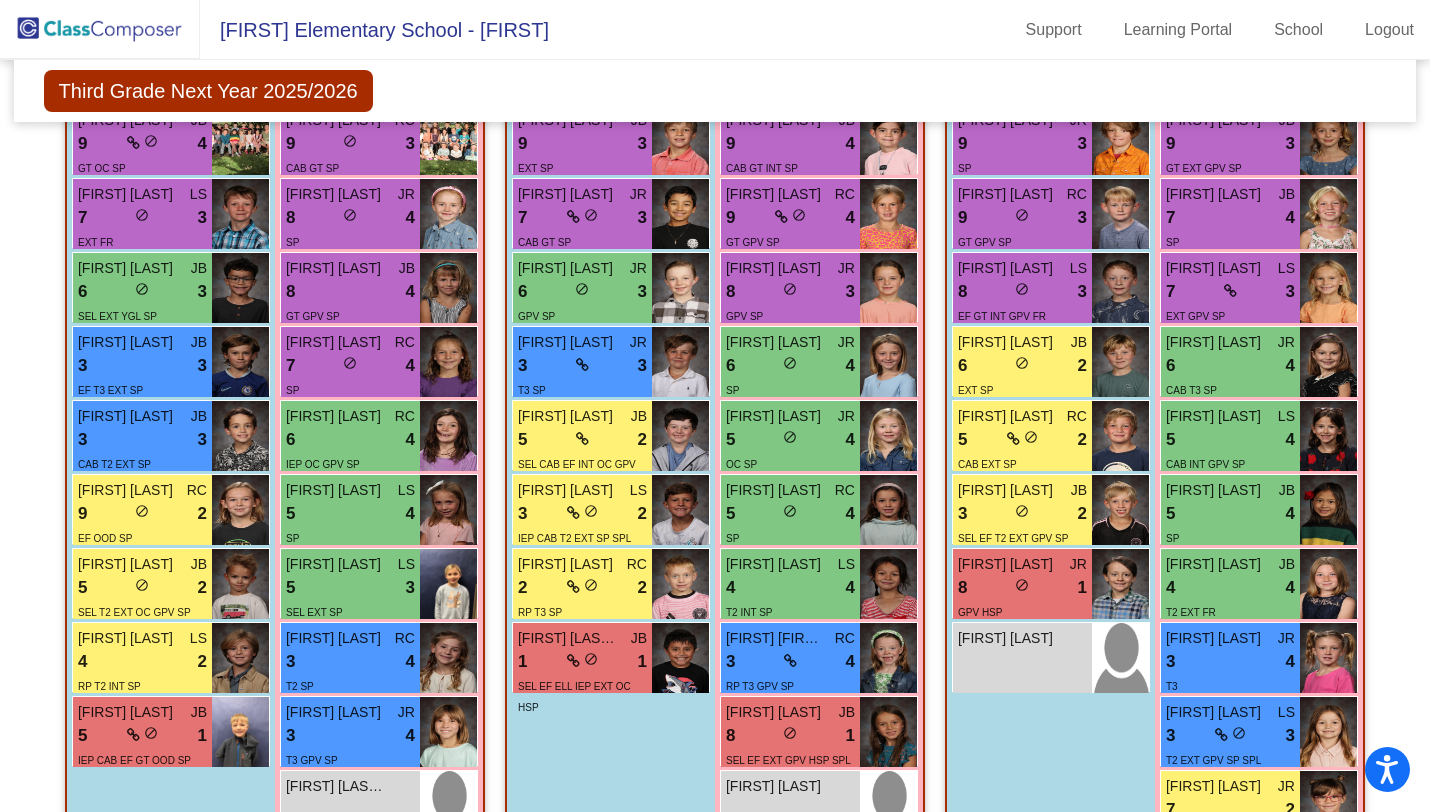 scroll, scrollTop: 587, scrollLeft: 0, axis: vertical 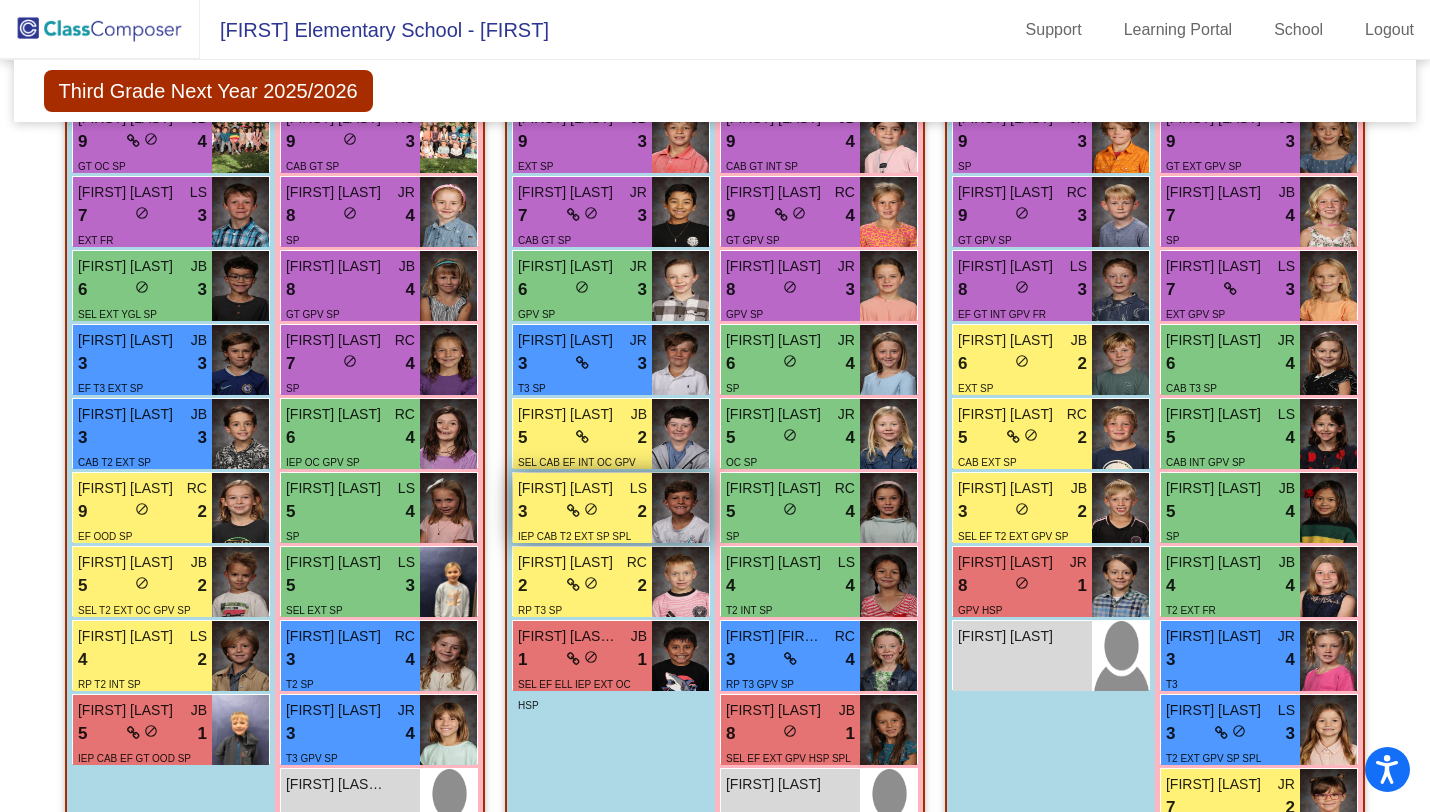 click on "3 lock do_not_disturb_alt 2" at bounding box center (582, 512) 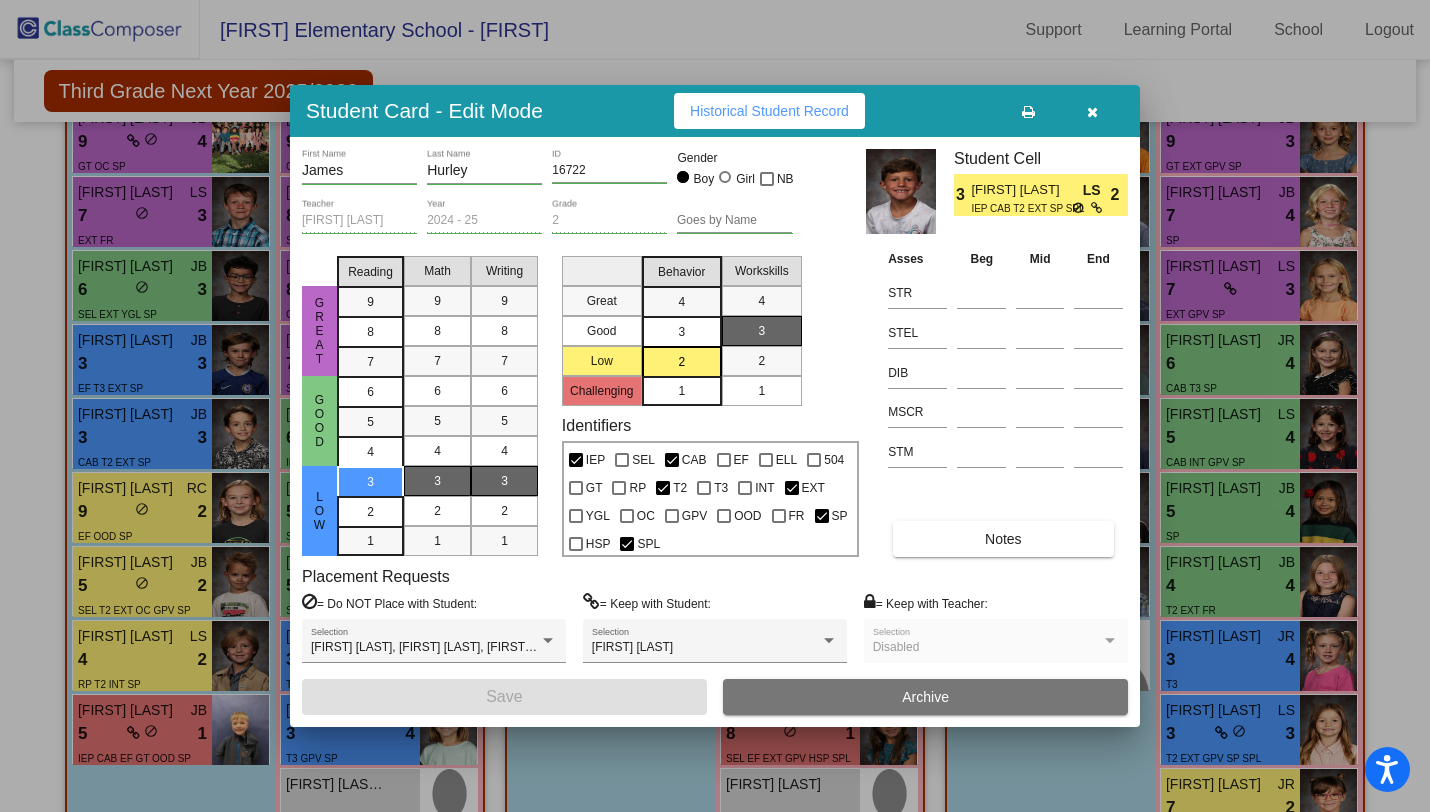click on "Notes" at bounding box center (1003, 539) 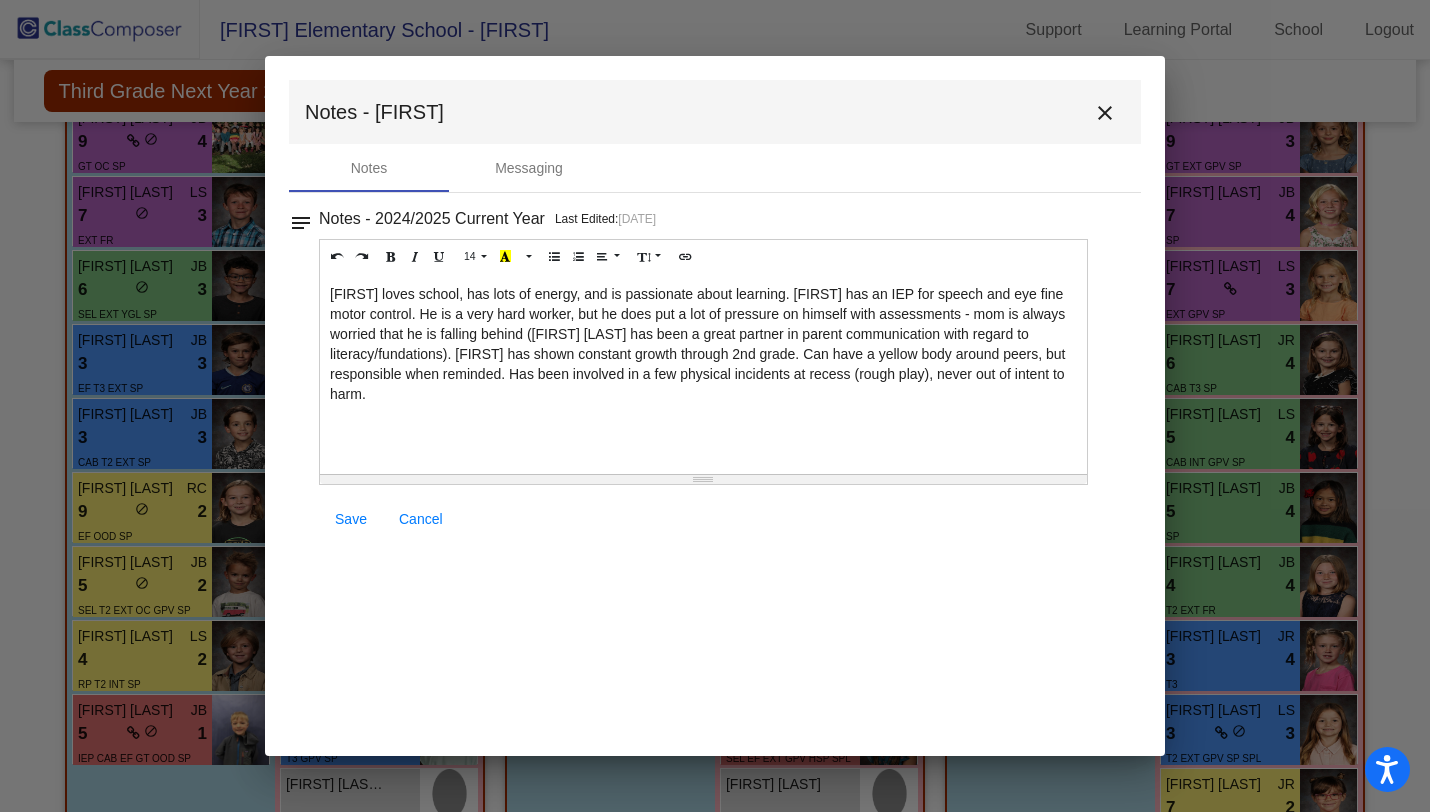 click on "James loves school, has lots of energy, and is passionate about learning. James has an IEP for speech and eye fine motor control. He is a very hard worker, but he does put a lot of pressure on himself with assessments - mom is always worried that he is falling behind (Lori Anderson has been a great partner in parent communication with regard to literacy/fundations). James has shown constant growth through 2nd grade. Can have a yellow body around peers, but responsible when reminded. Has been involved in a few physical incidents at recess (rough play), never out of intent to harm." at bounding box center [703, 374] 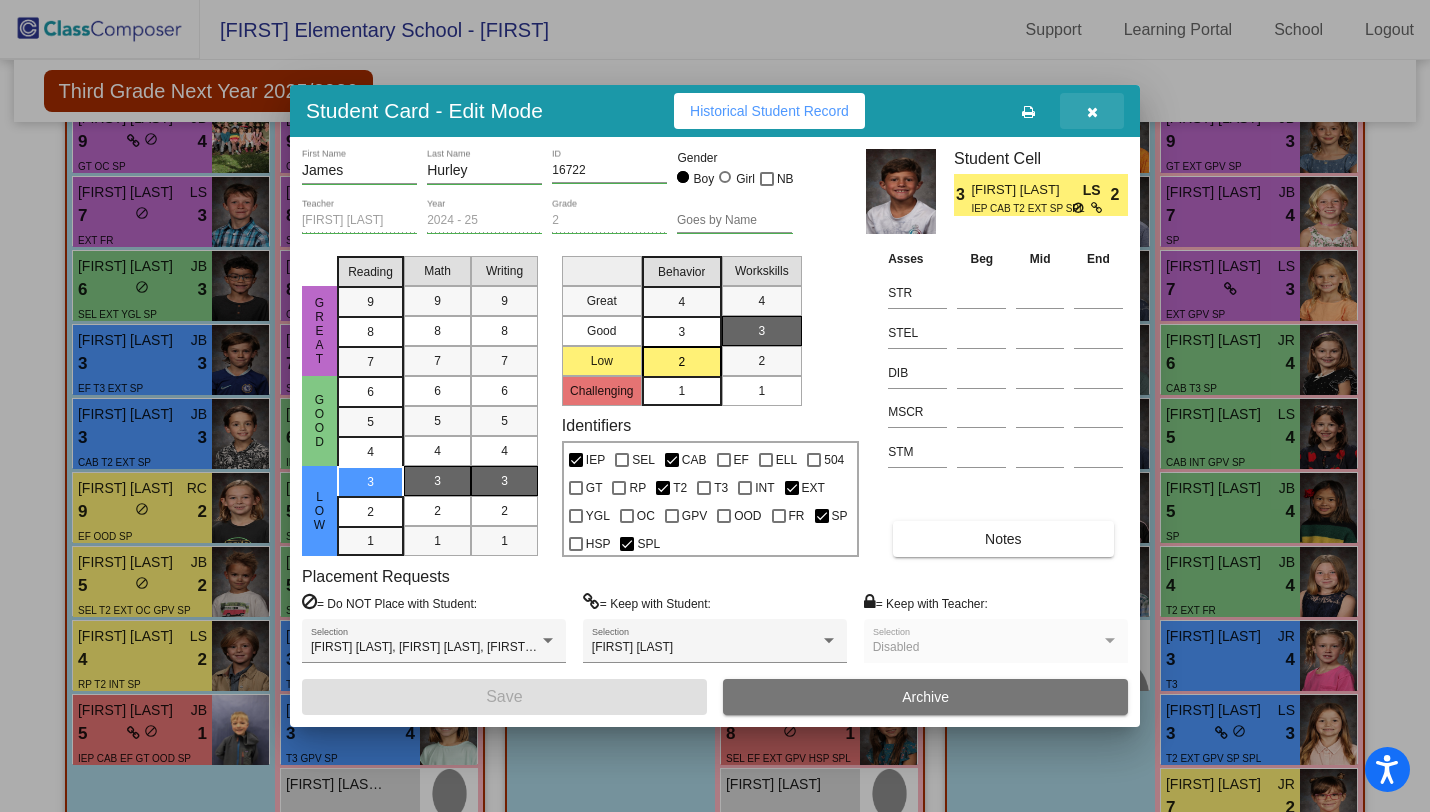 click at bounding box center [1092, 111] 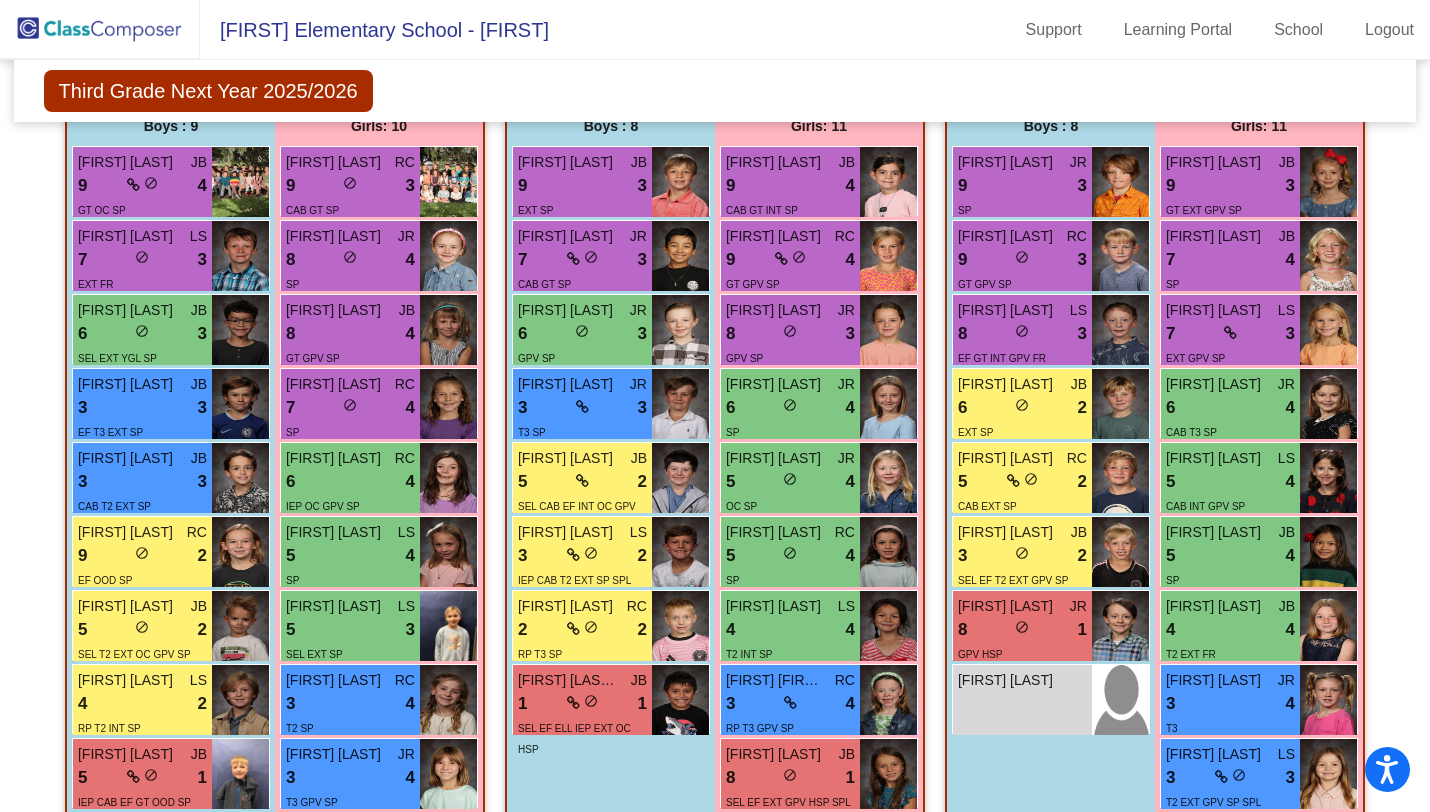 scroll, scrollTop: 535, scrollLeft: 0, axis: vertical 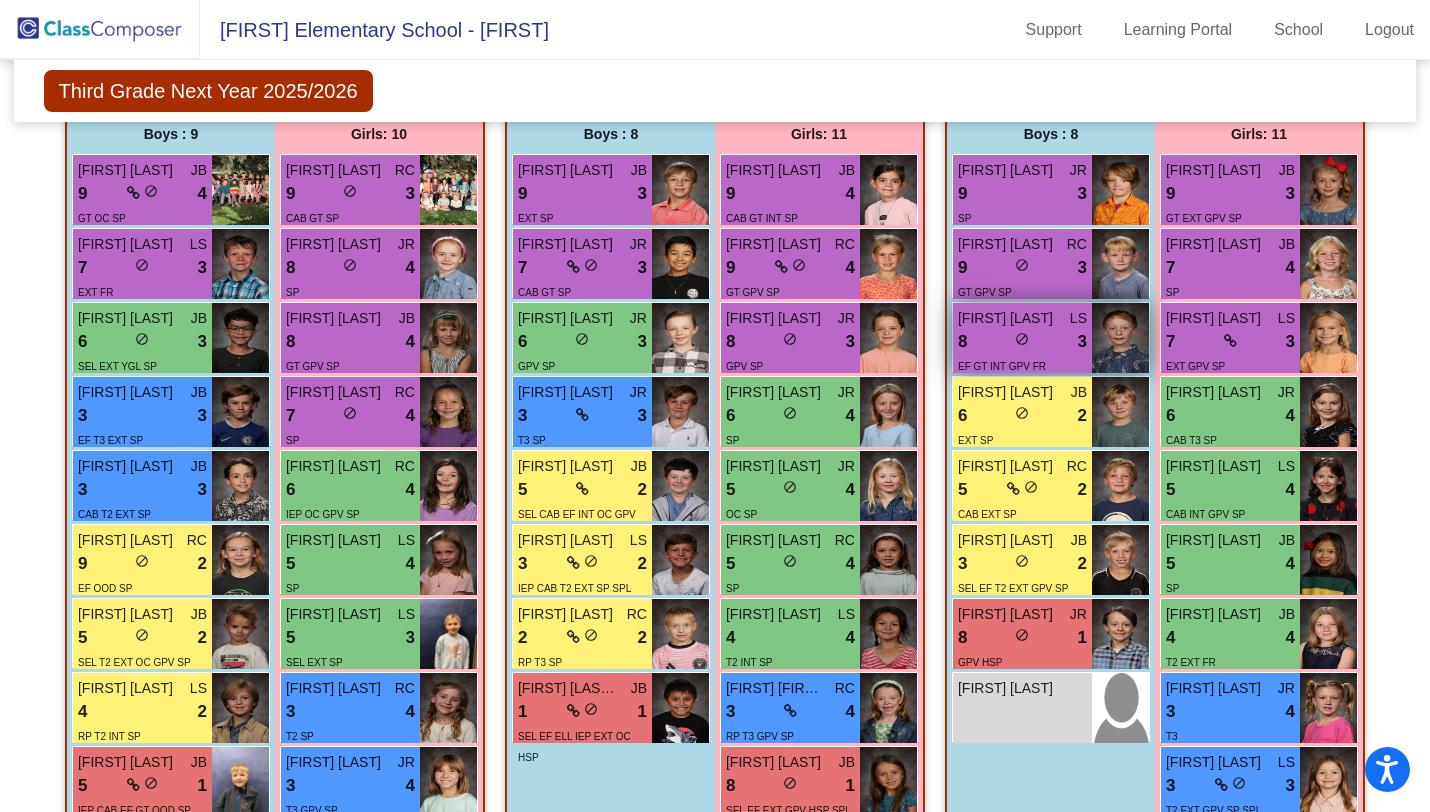 click on "8 lock do_not_disturb_alt 3" at bounding box center [1022, 342] 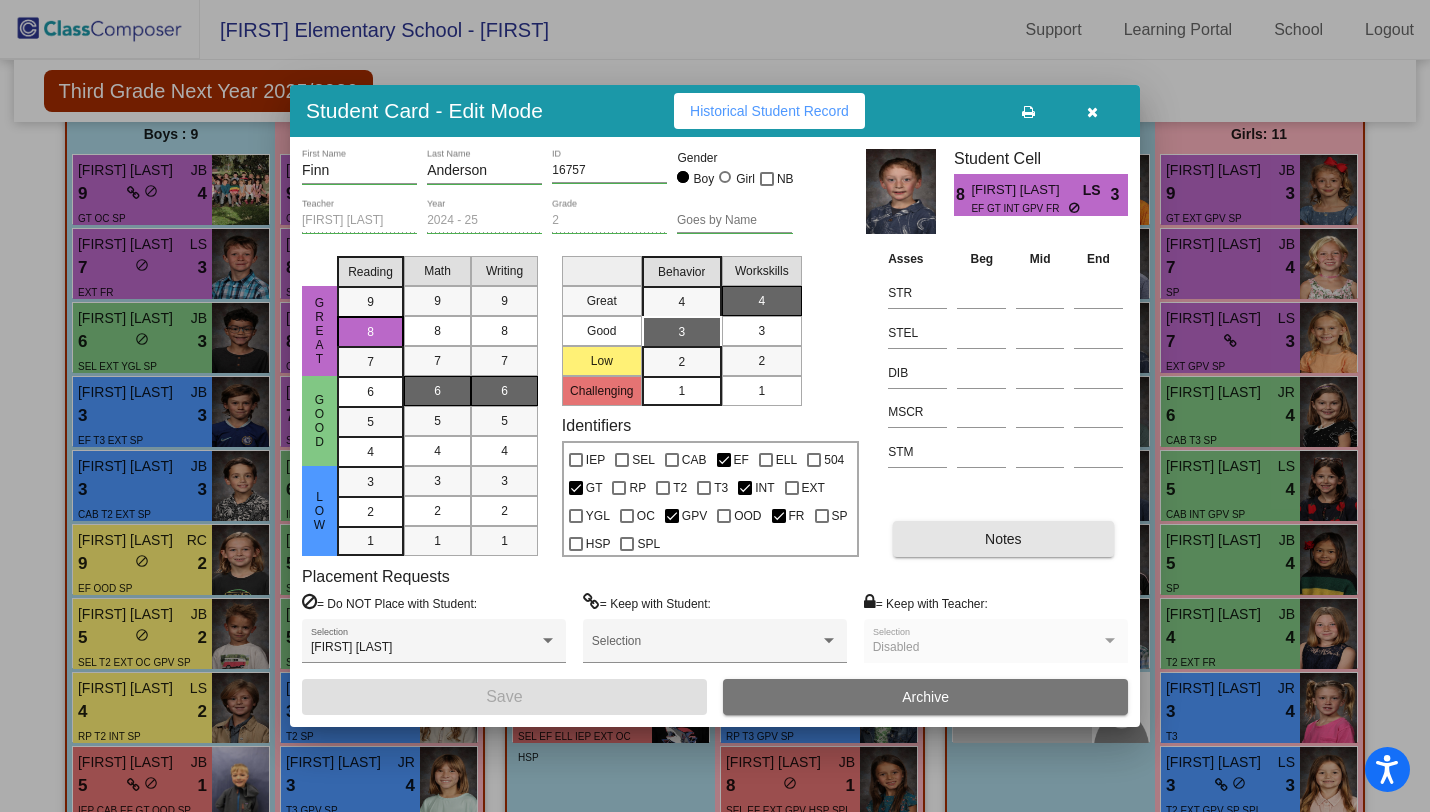 click on "Notes" at bounding box center (1003, 539) 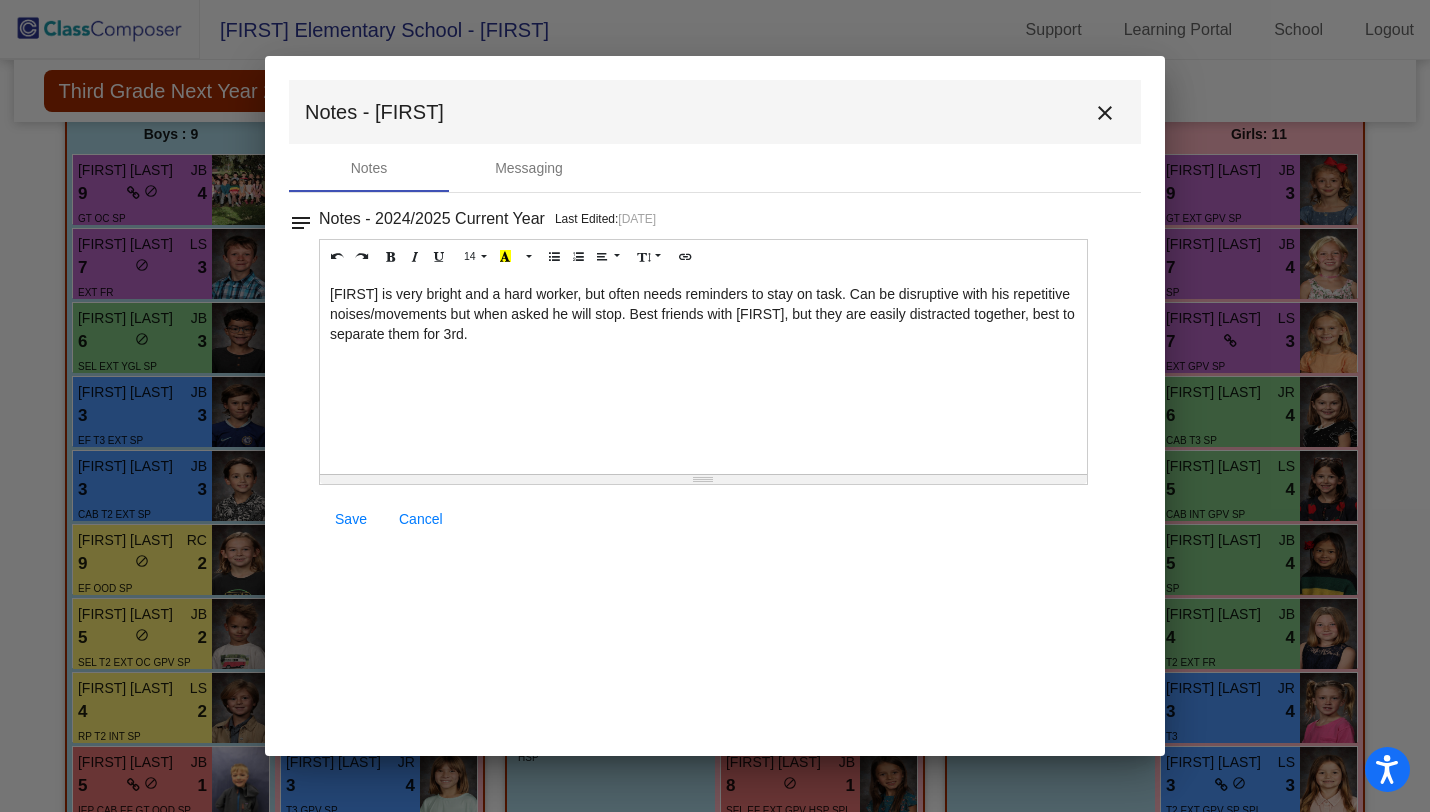 click on "close" at bounding box center [1105, 113] 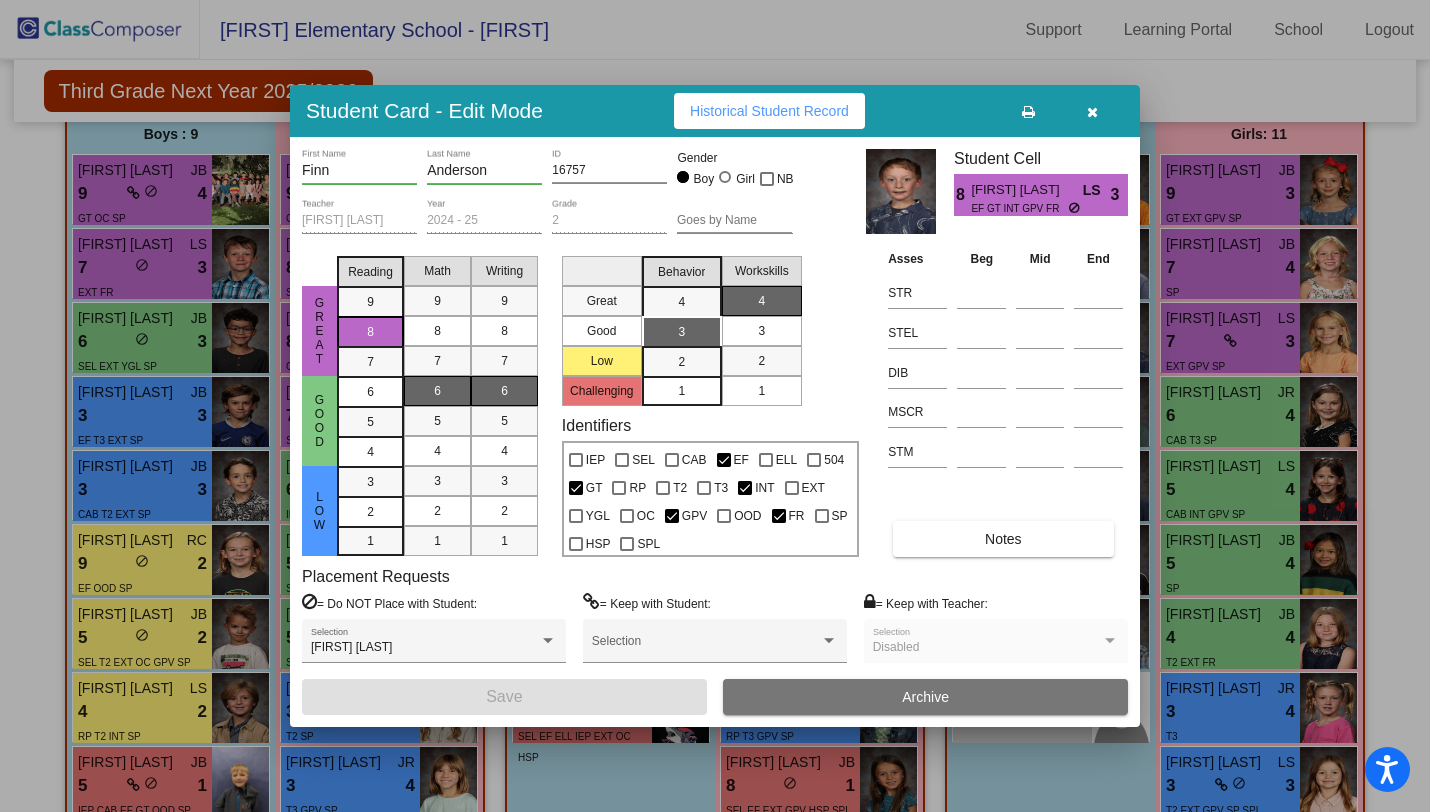 click at bounding box center (1092, 111) 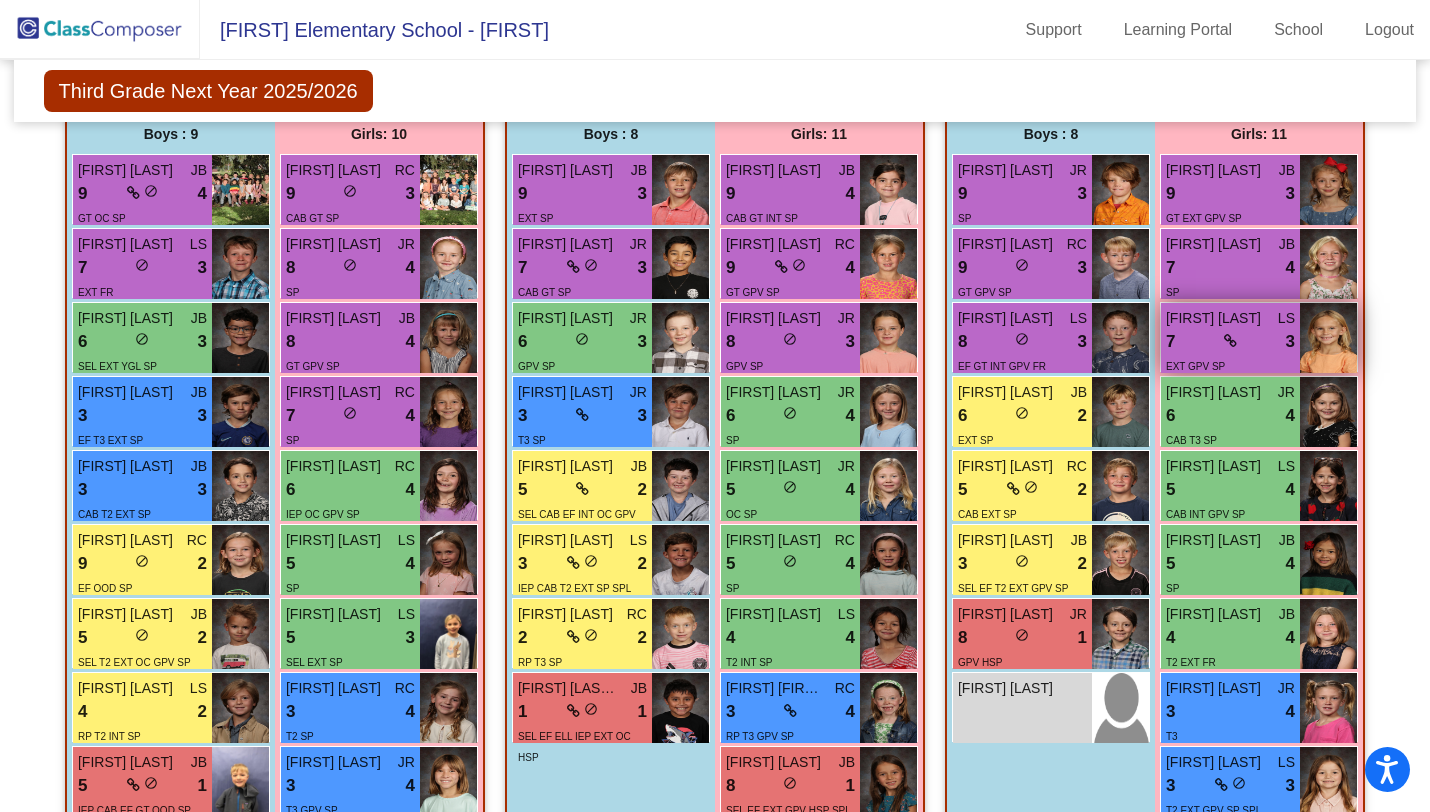click on "7 lock do_not_disturb_alt 3" at bounding box center (1230, 342) 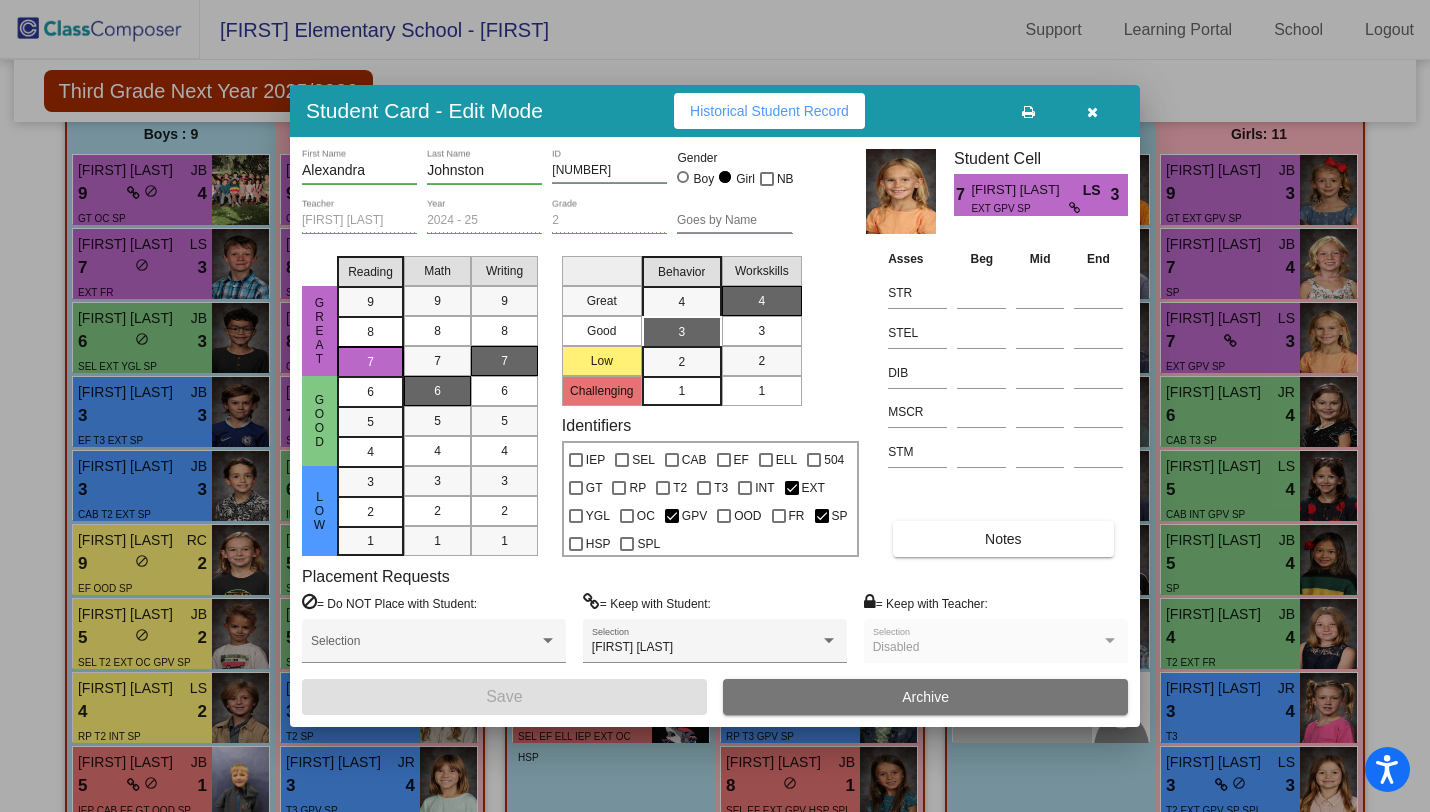 click on "Notes" at bounding box center [1003, 539] 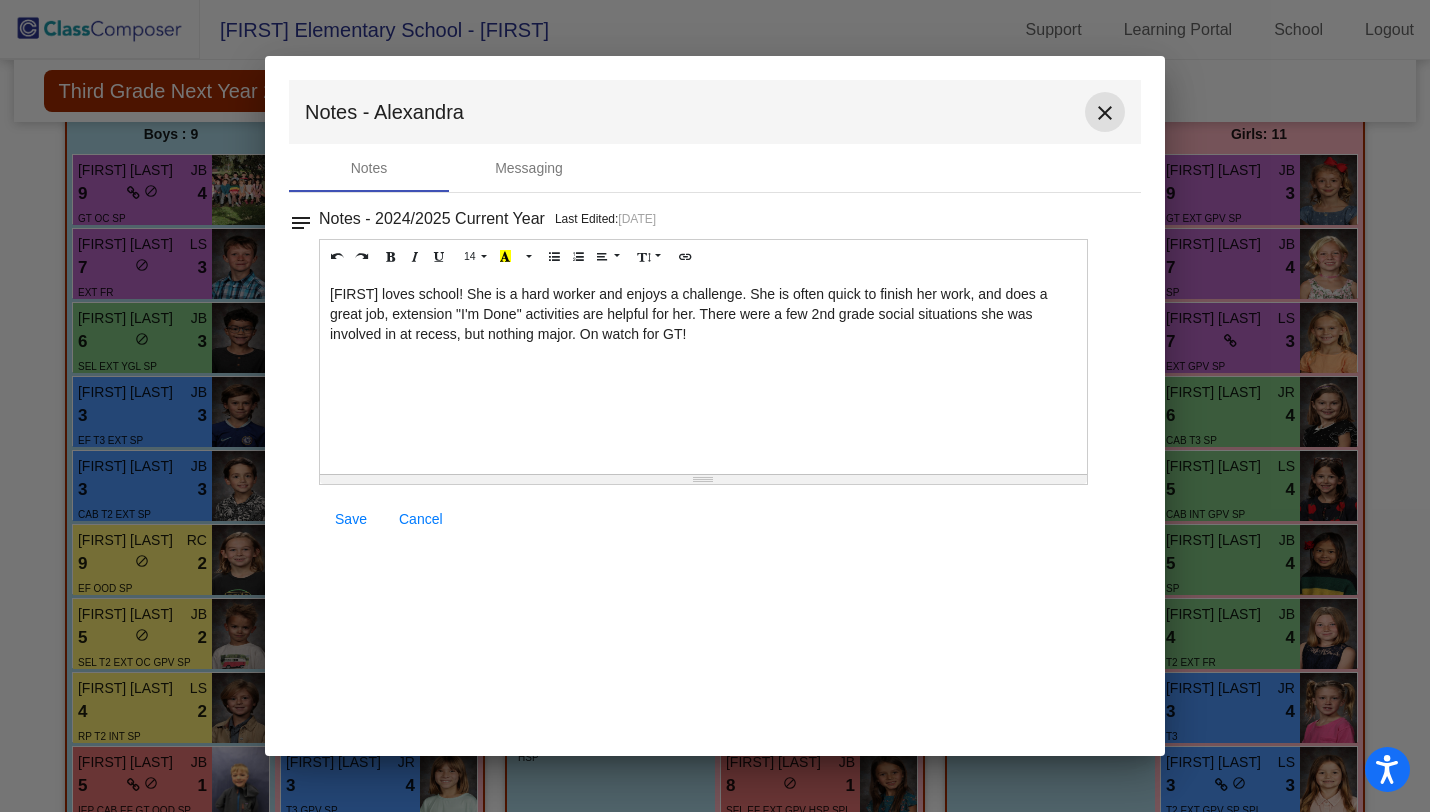 click on "close" at bounding box center [1105, 113] 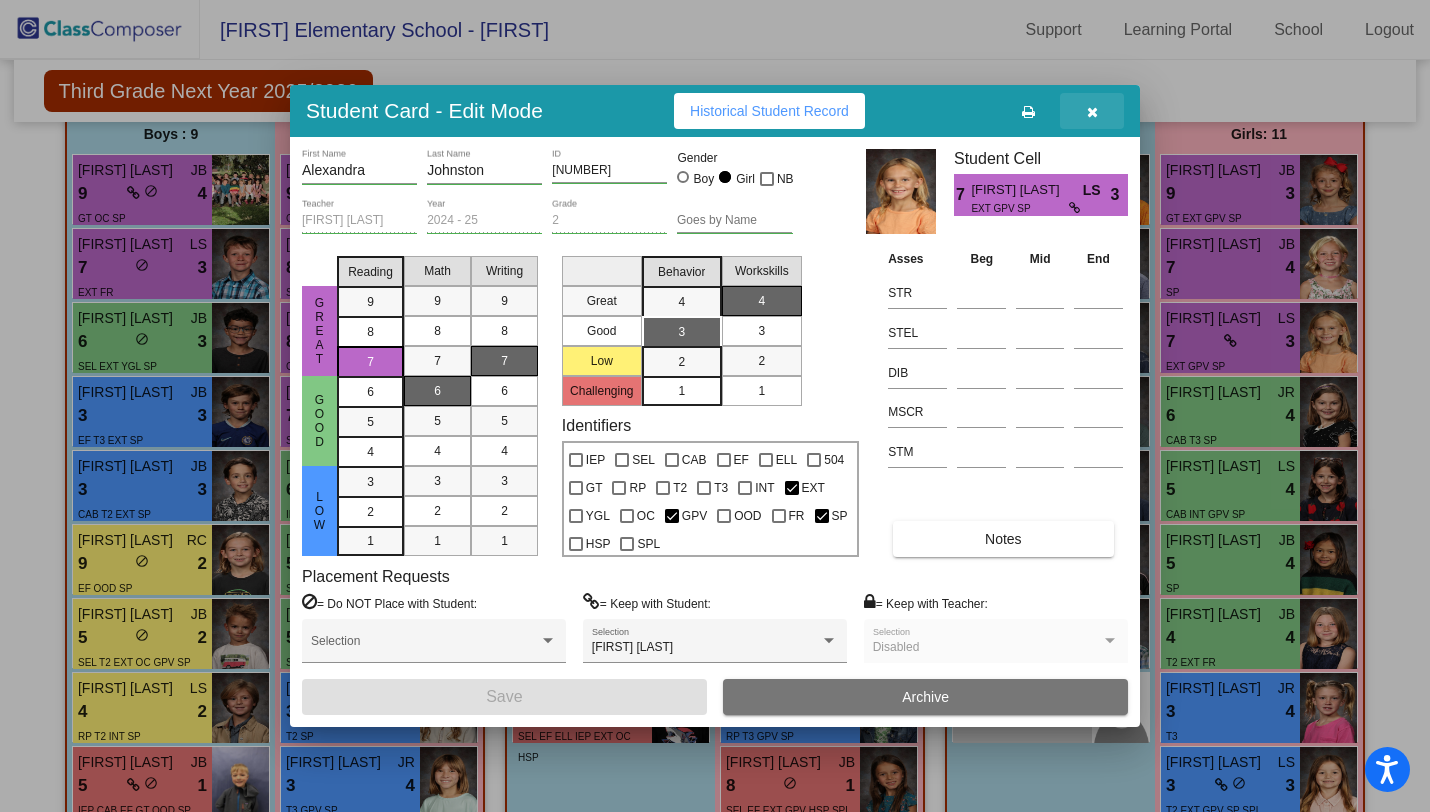 click at bounding box center [1092, 112] 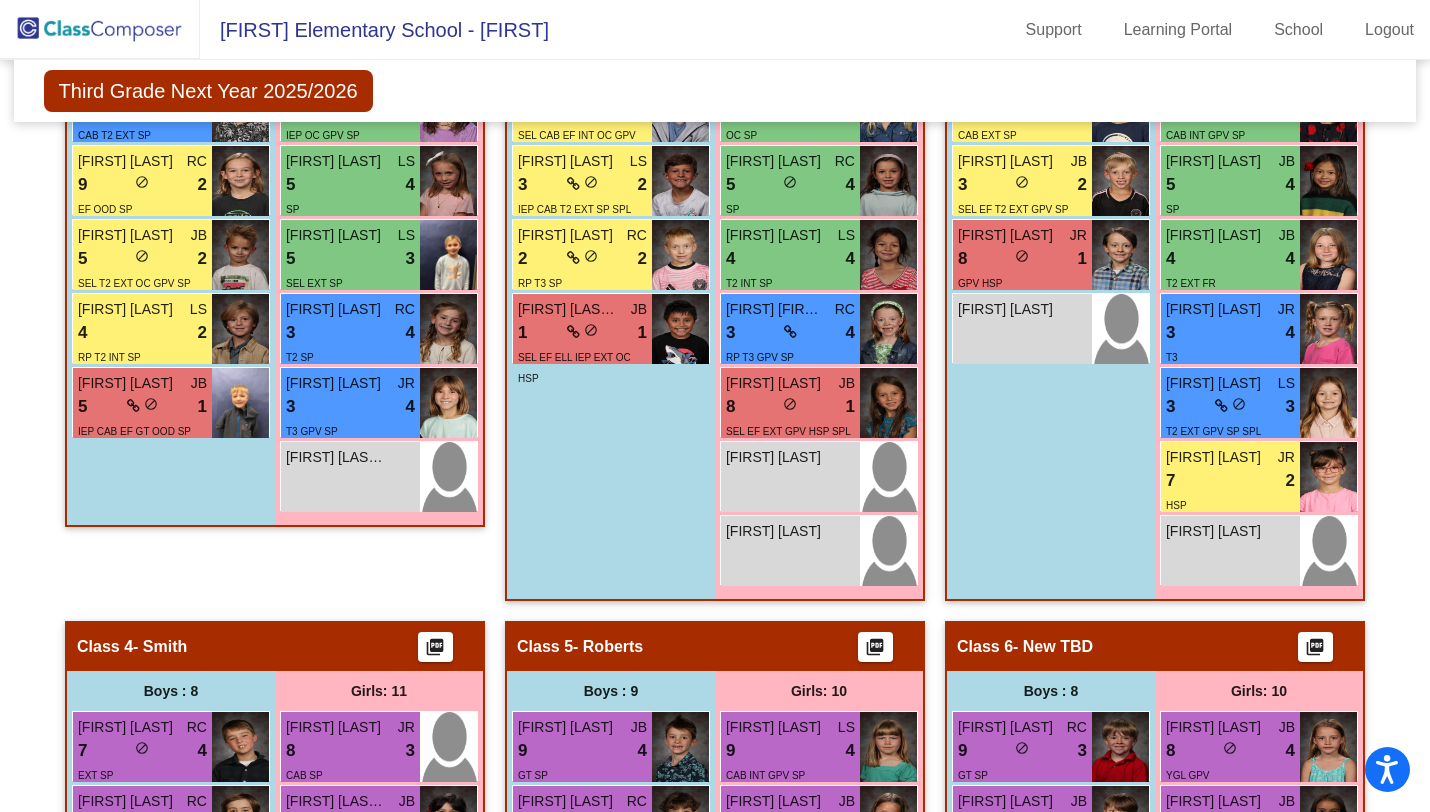scroll, scrollTop: 915, scrollLeft: 0, axis: vertical 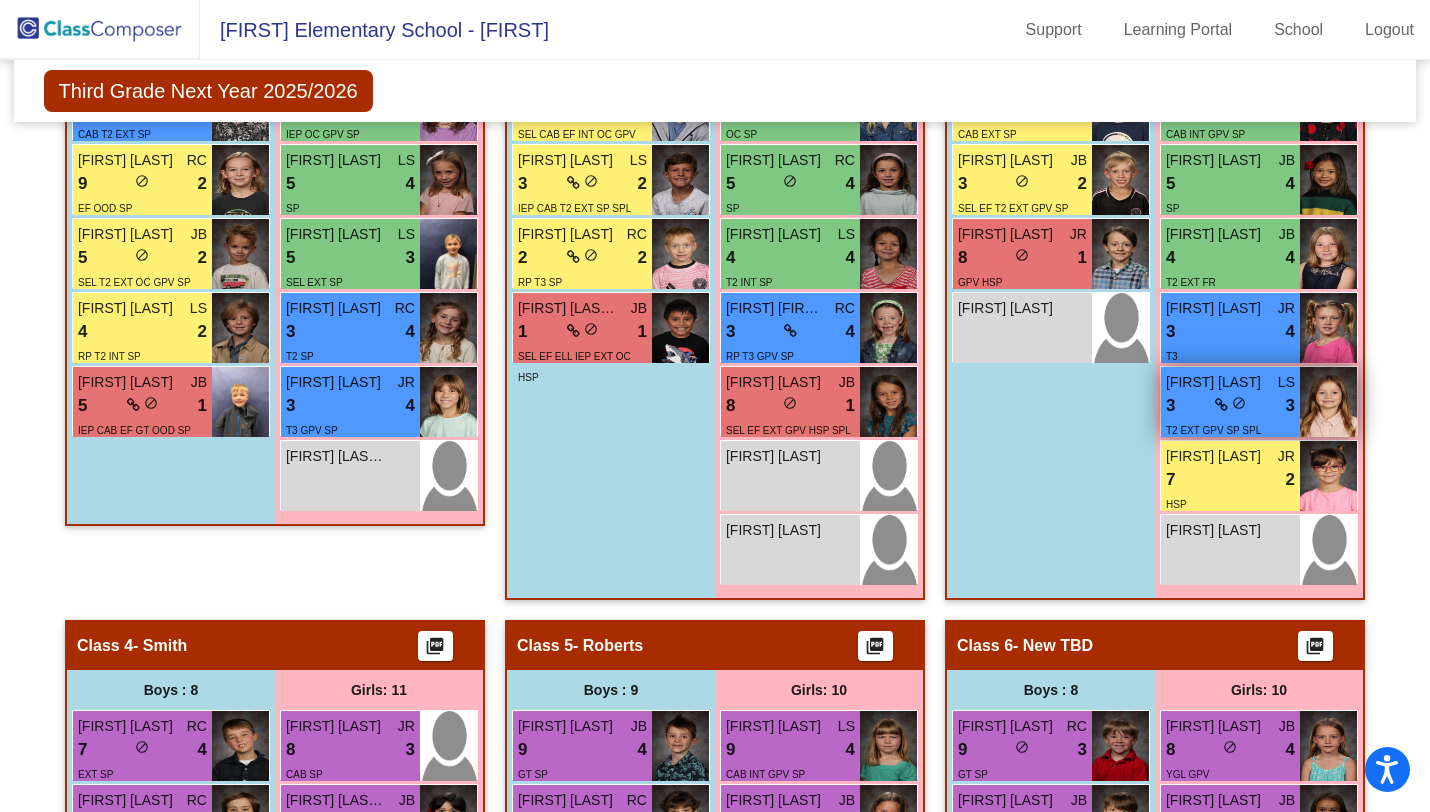 click on "3 lock do_not_disturb_alt 3" at bounding box center (1230, 406) 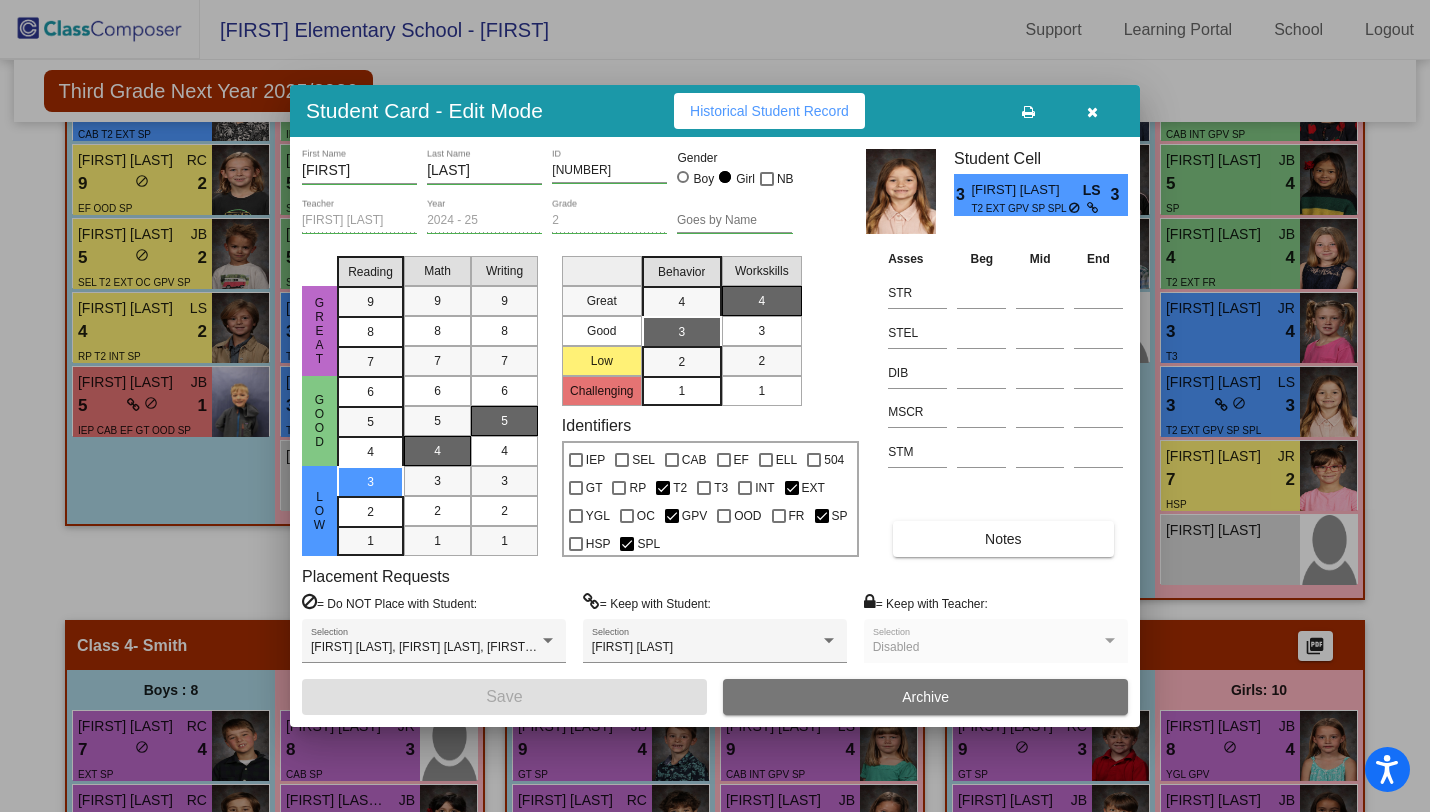 click on "Notes" at bounding box center (1003, 539) 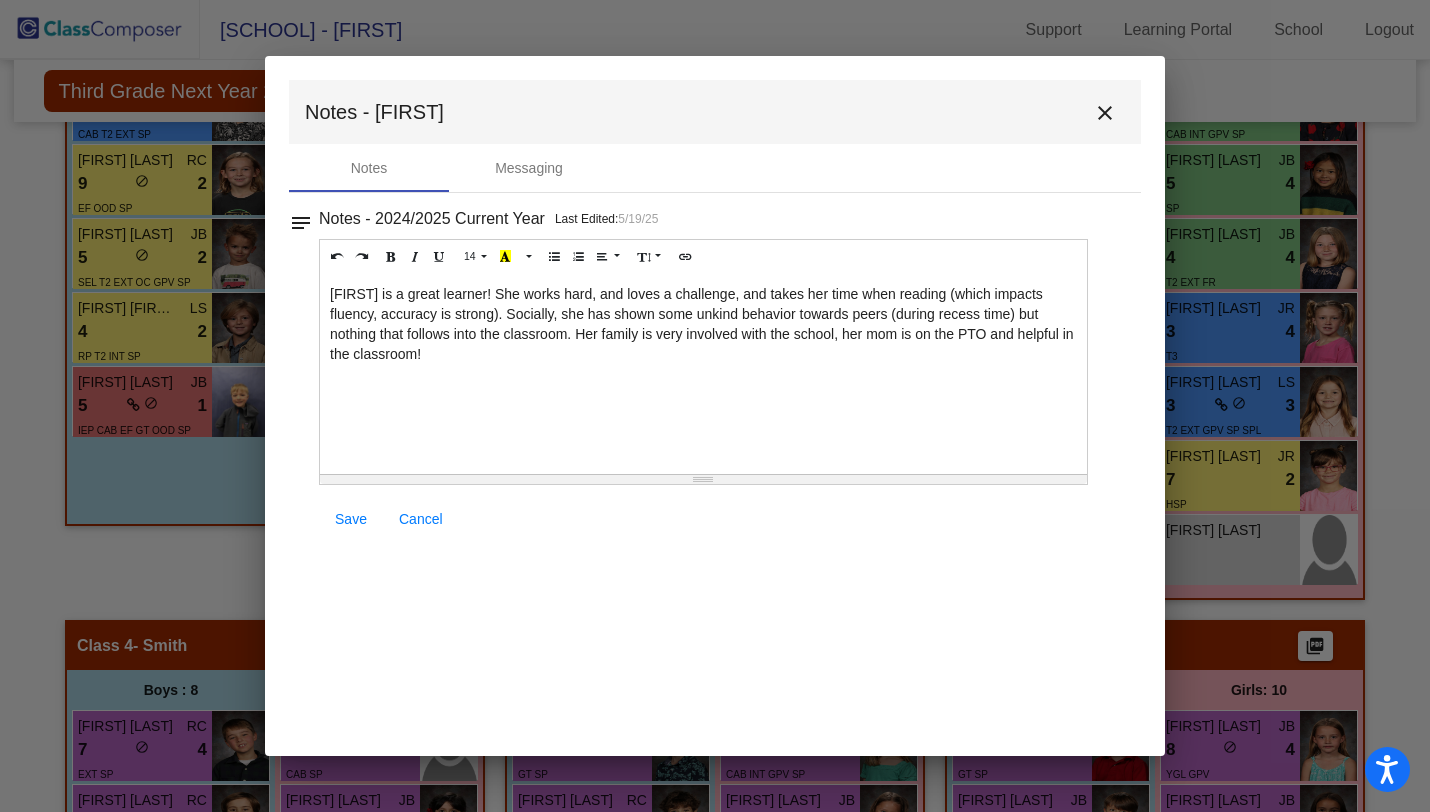 click on "close" at bounding box center [1105, 113] 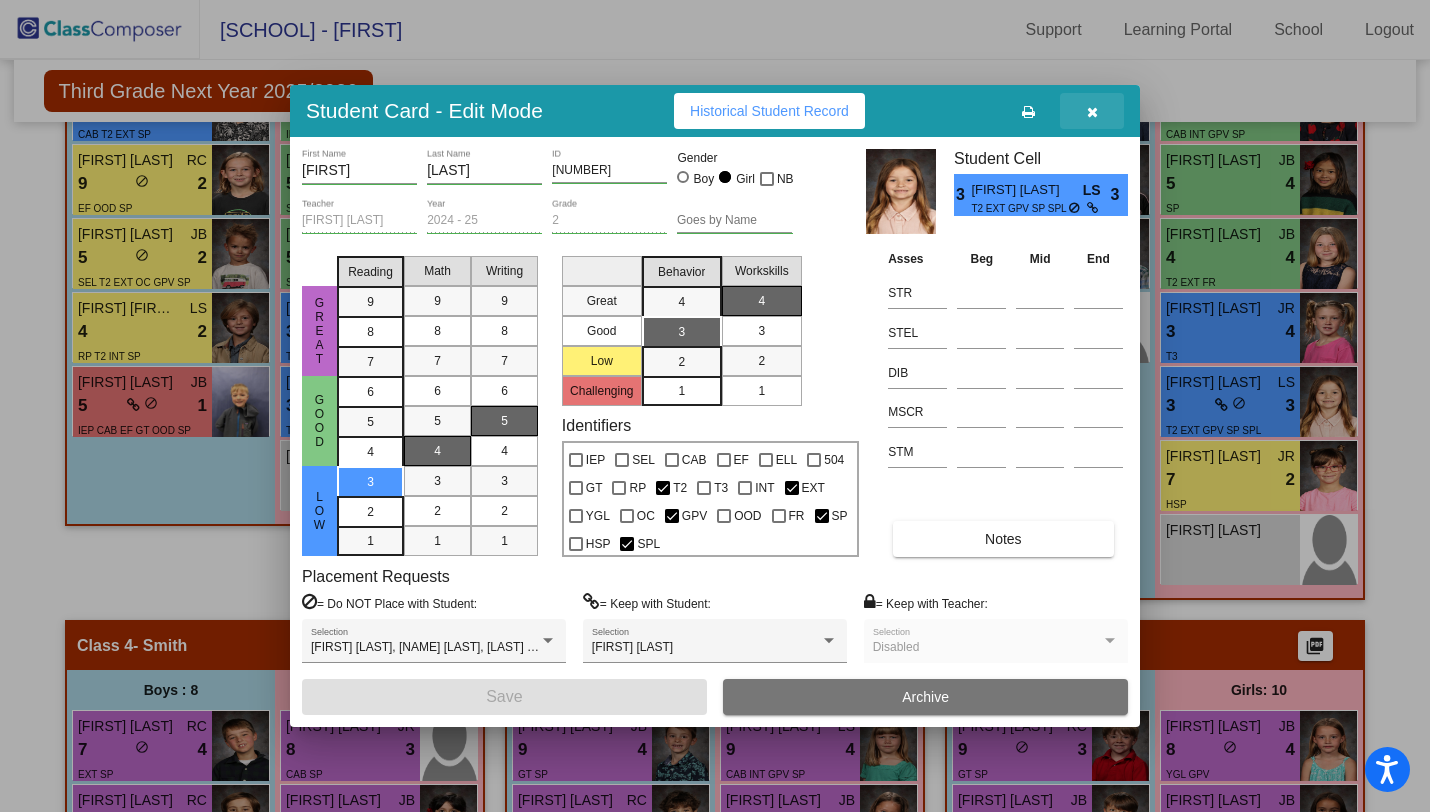 click at bounding box center (1092, 112) 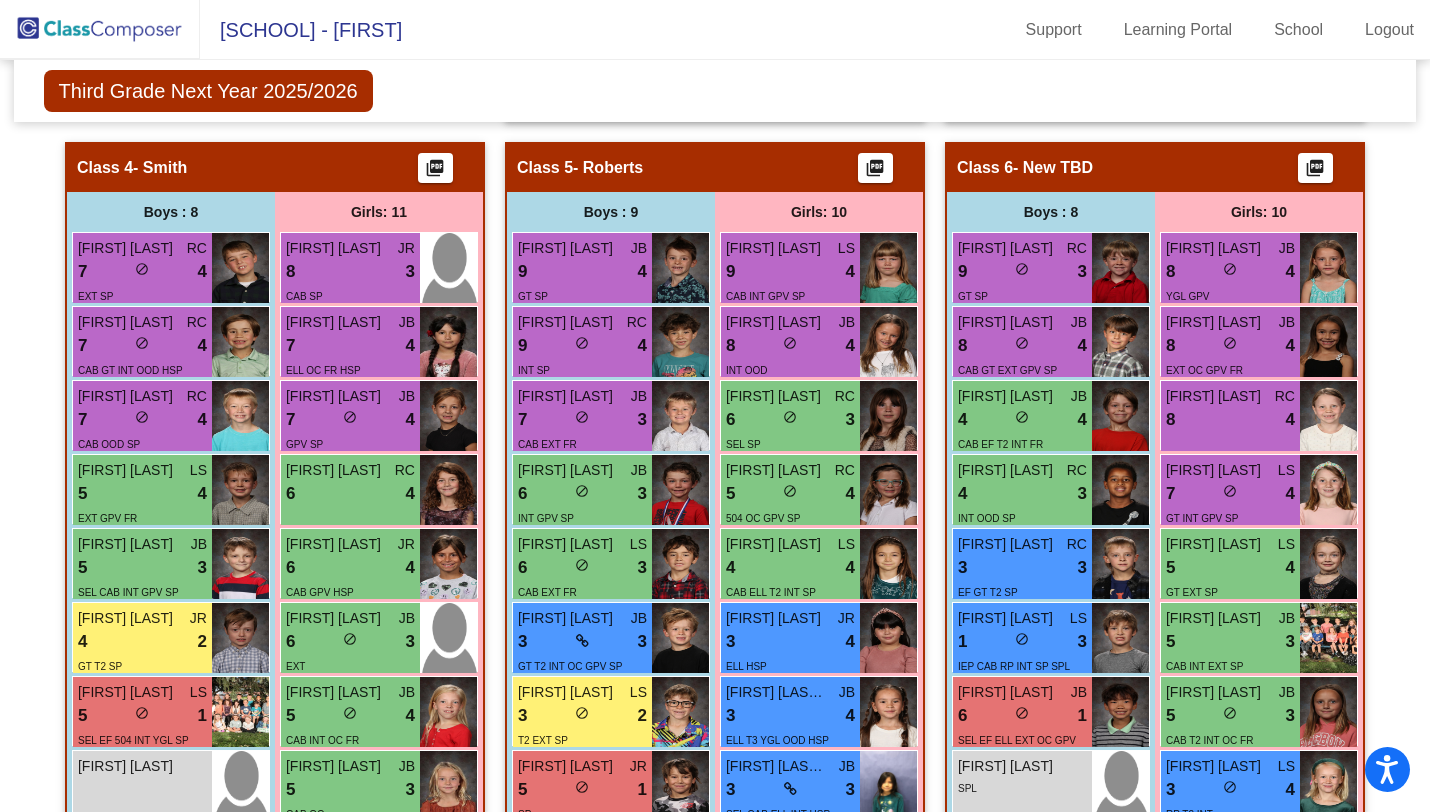 scroll, scrollTop: 1410, scrollLeft: 0, axis: vertical 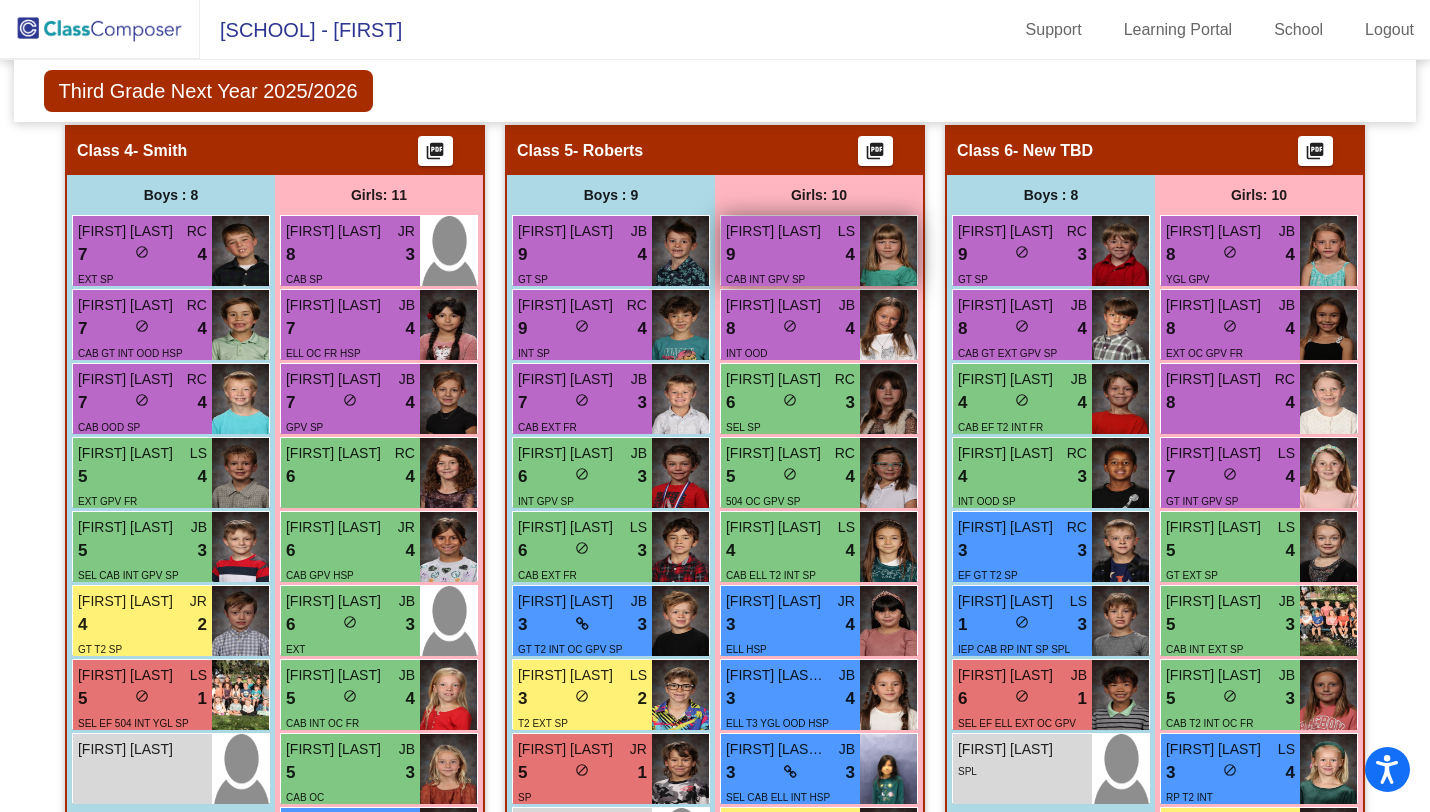 click on "9 lock do_not_disturb_alt 4" at bounding box center [790, 255] 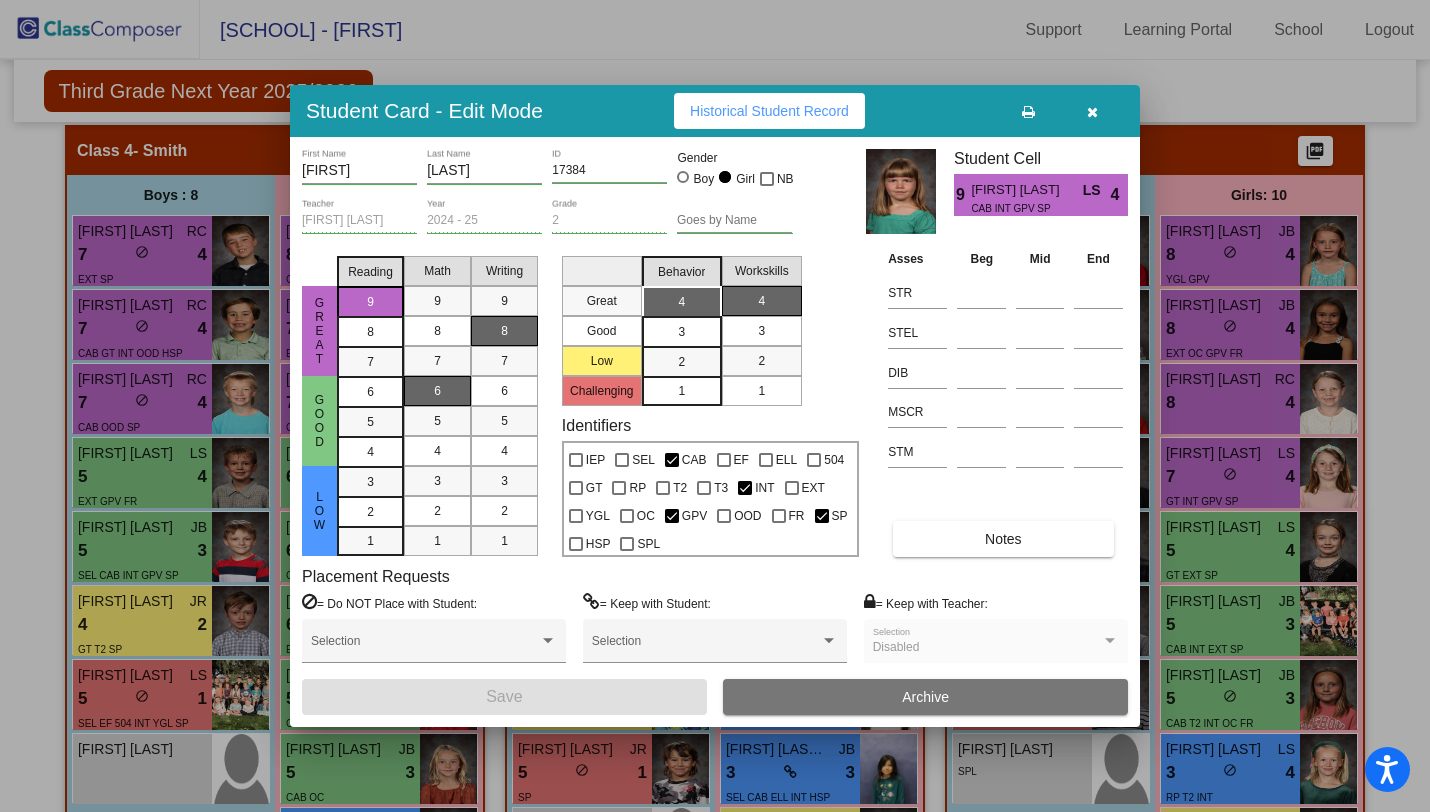 click on "Notes" at bounding box center [1003, 539] 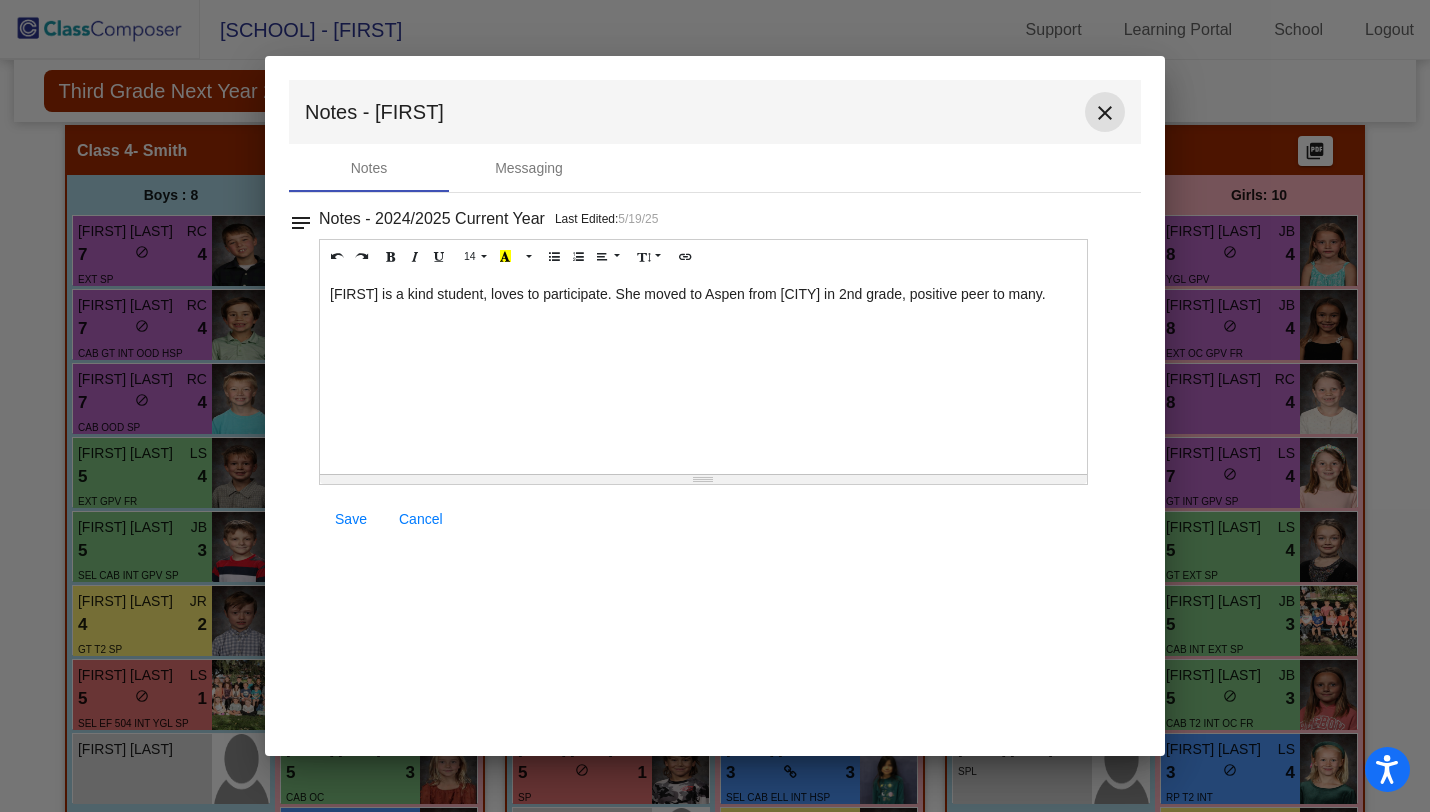 click on "close" at bounding box center (1105, 113) 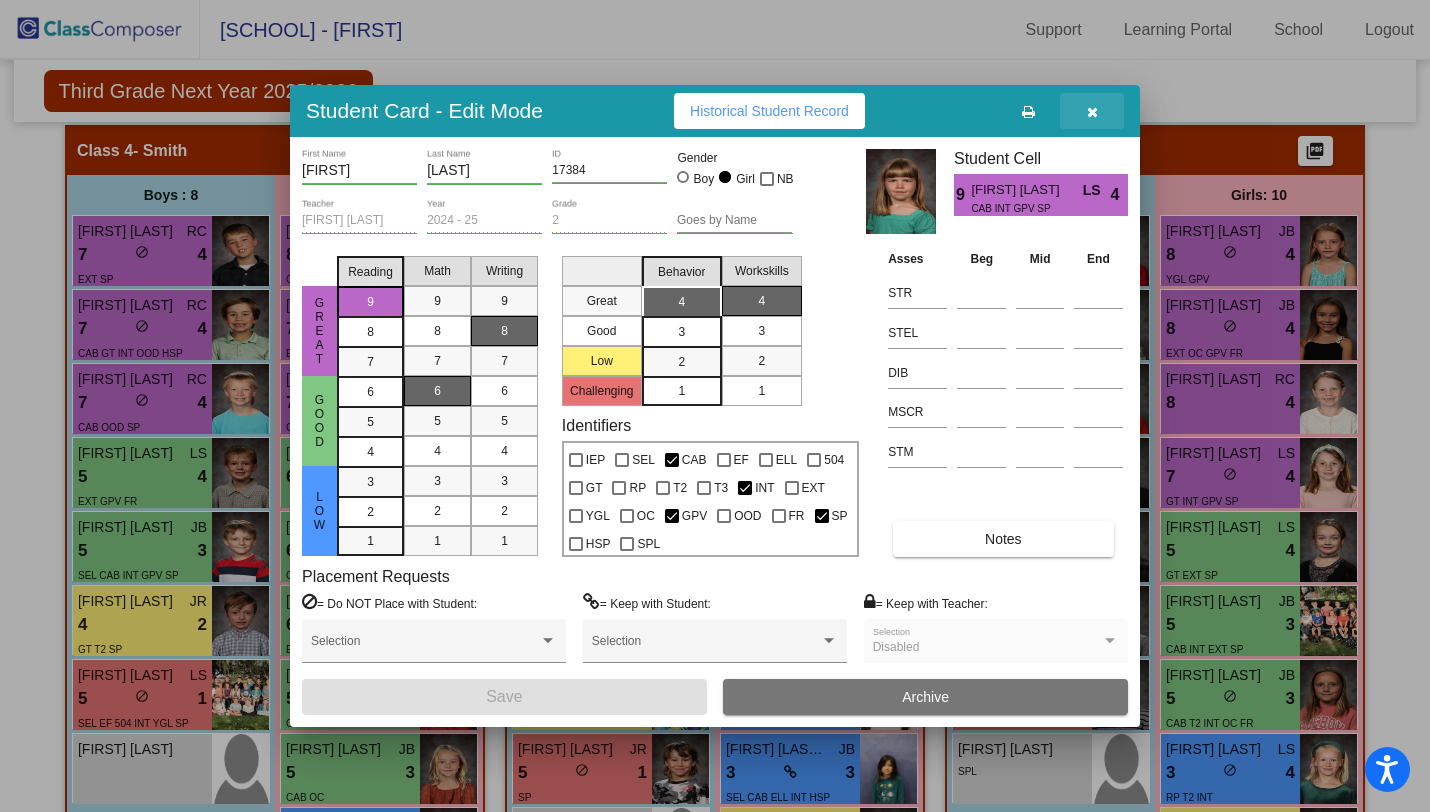 click at bounding box center (1092, 112) 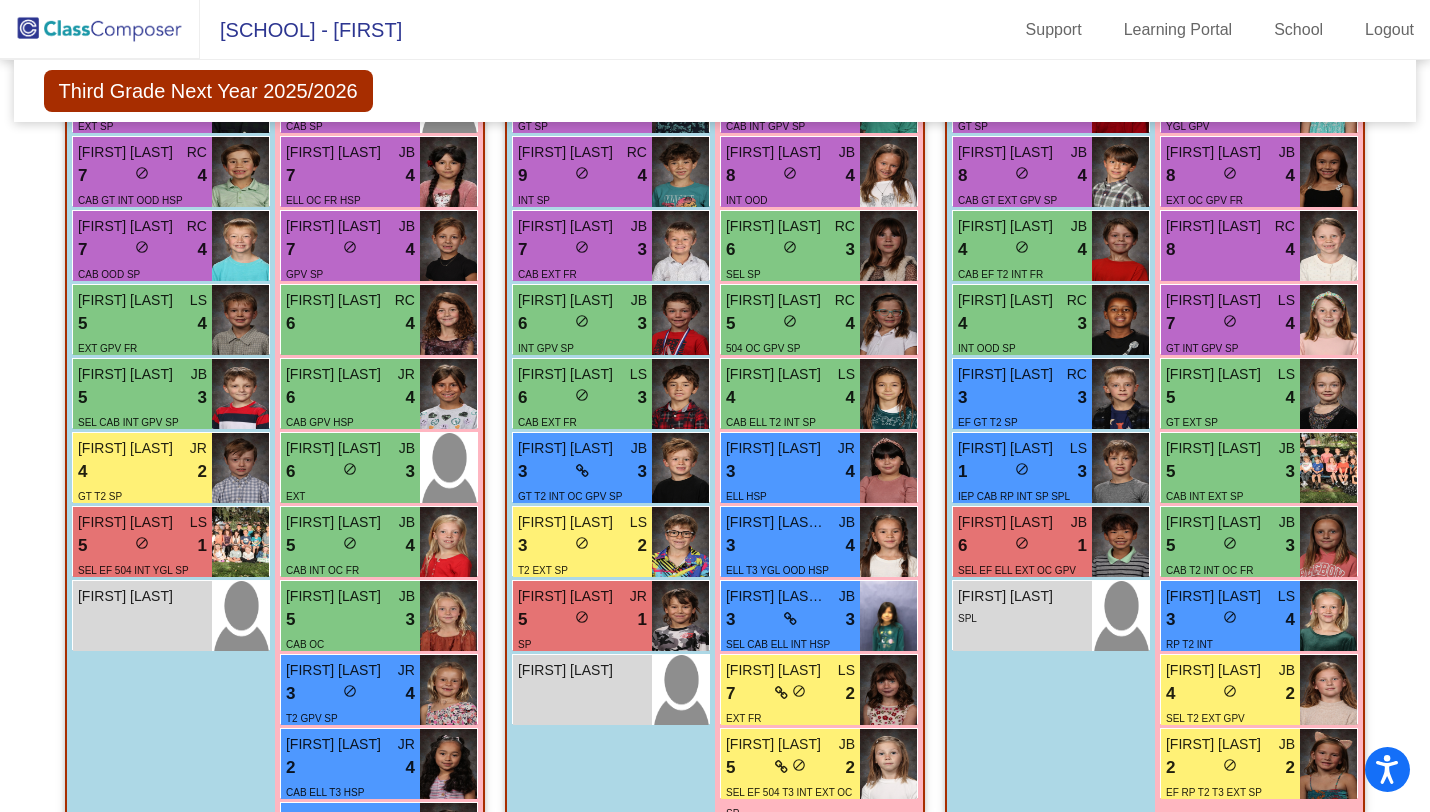 scroll, scrollTop: 1579, scrollLeft: 0, axis: vertical 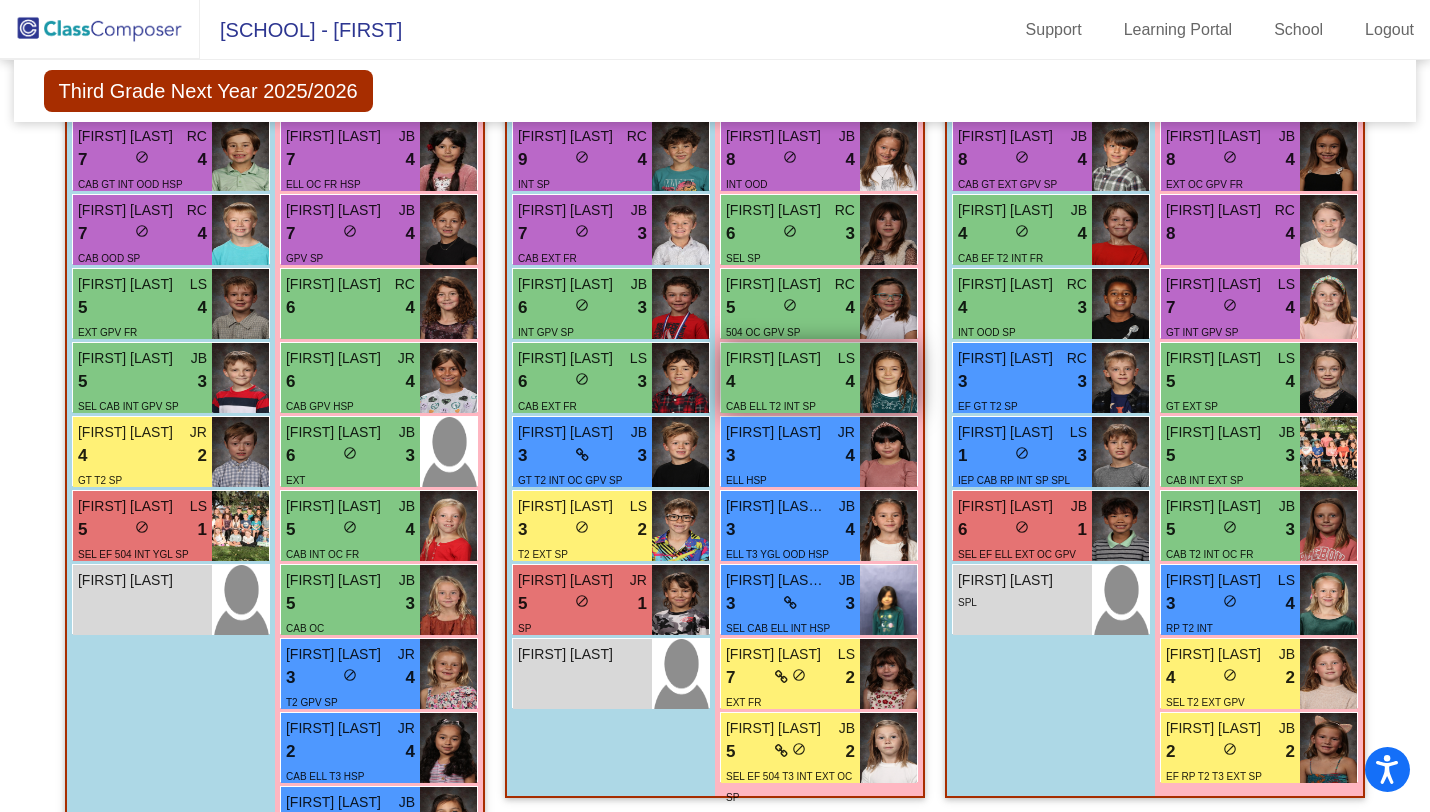 click on "4 lock do_not_disturb_alt 4" at bounding box center (790, 382) 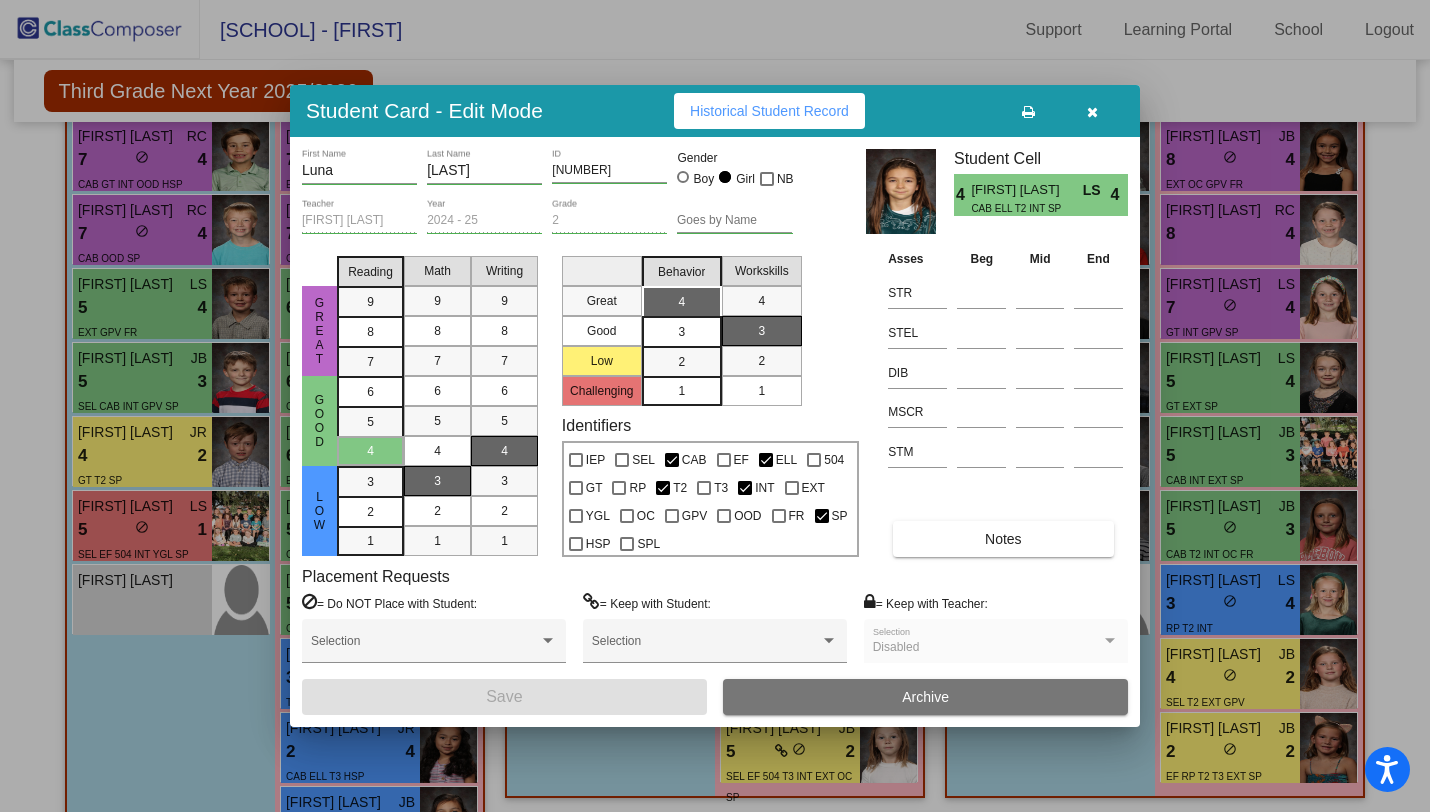 click on "Notes" at bounding box center (1003, 539) 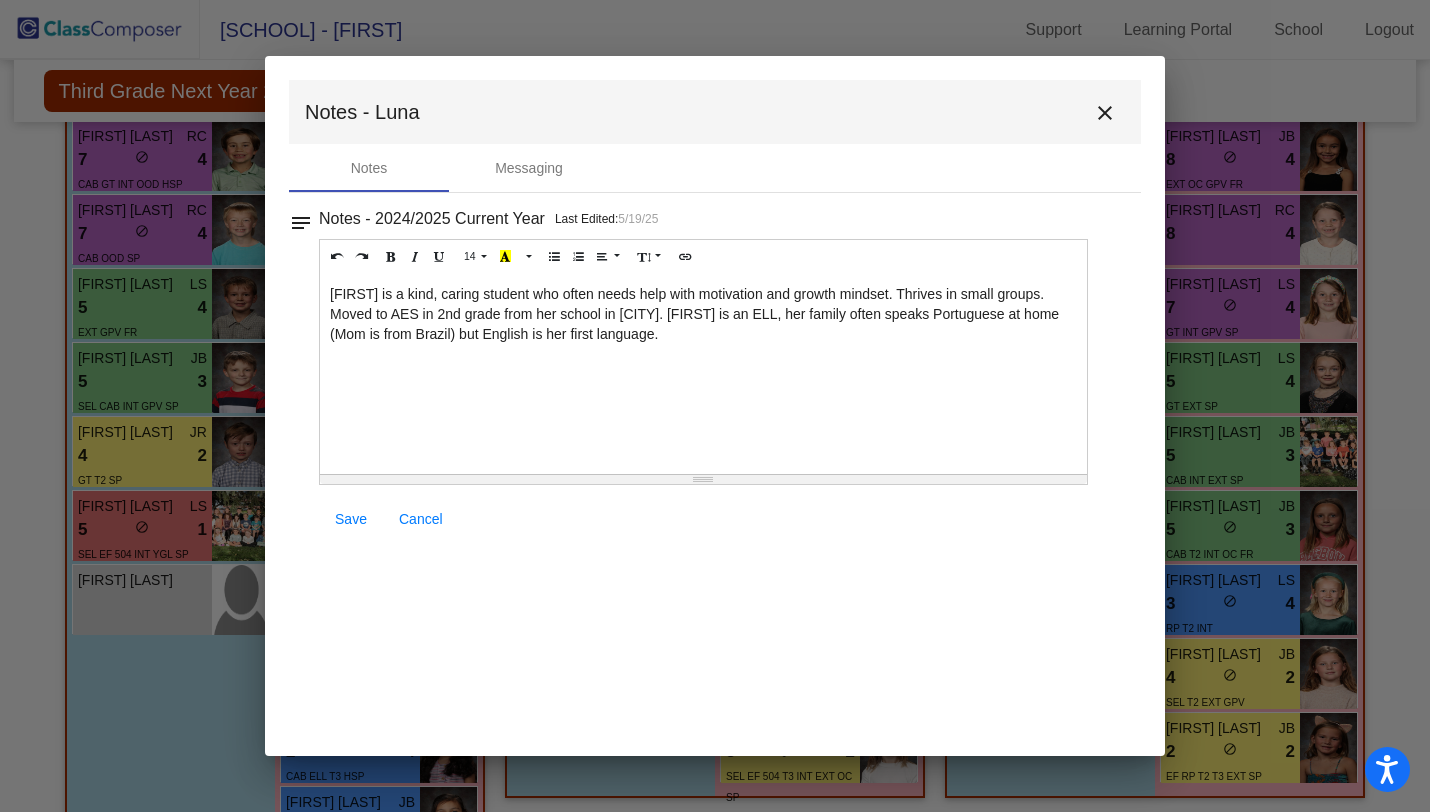 click on "Luna is a kind, caring student who often needs help with motivation and growth mindset. Thrives in small groups. Moved to AES in 2nd grade from her school in carbondale. Luna is an ELL, her family often speaks Portuguese at home (Mom is from Brazil) but English is her first language." at bounding box center (703, 374) 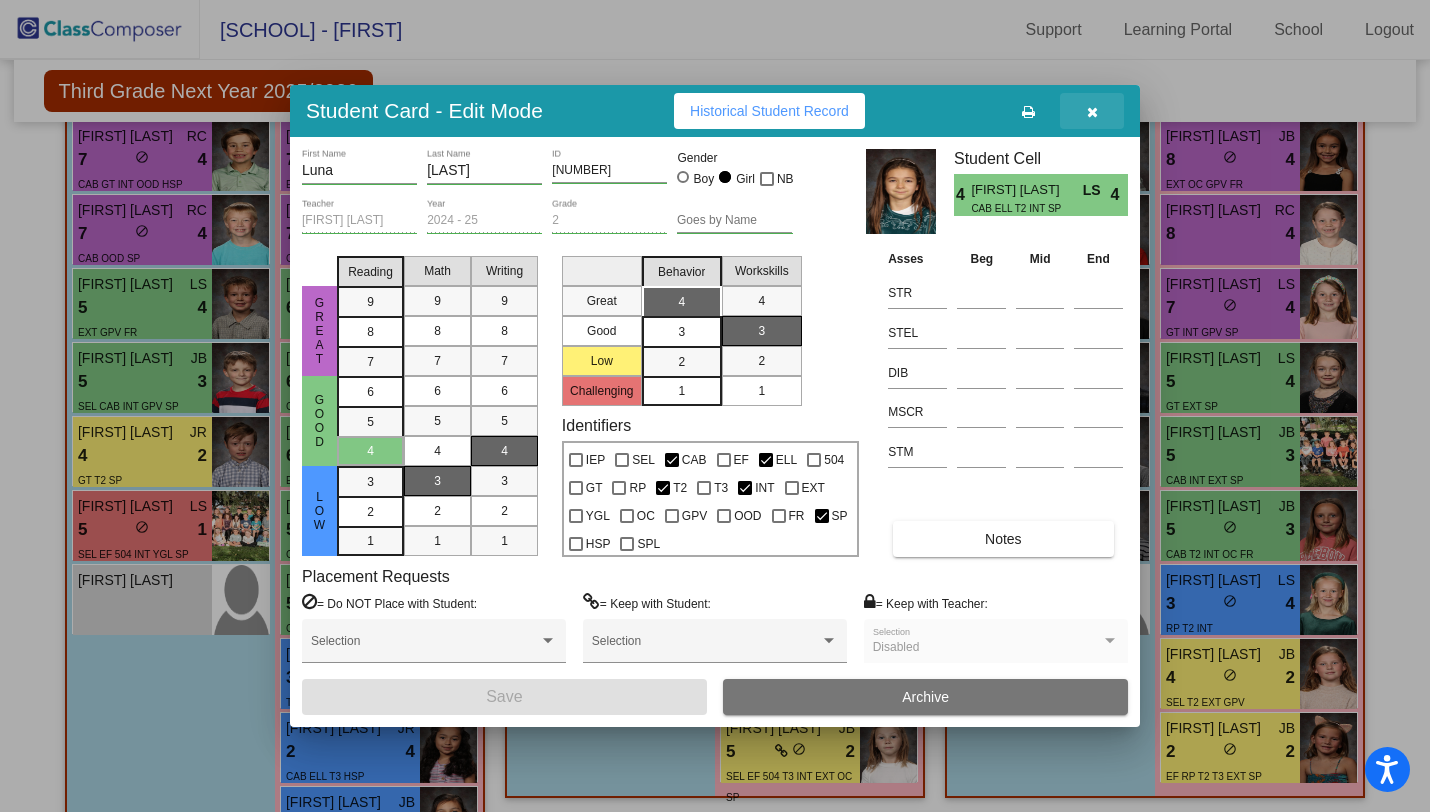 click at bounding box center [1092, 111] 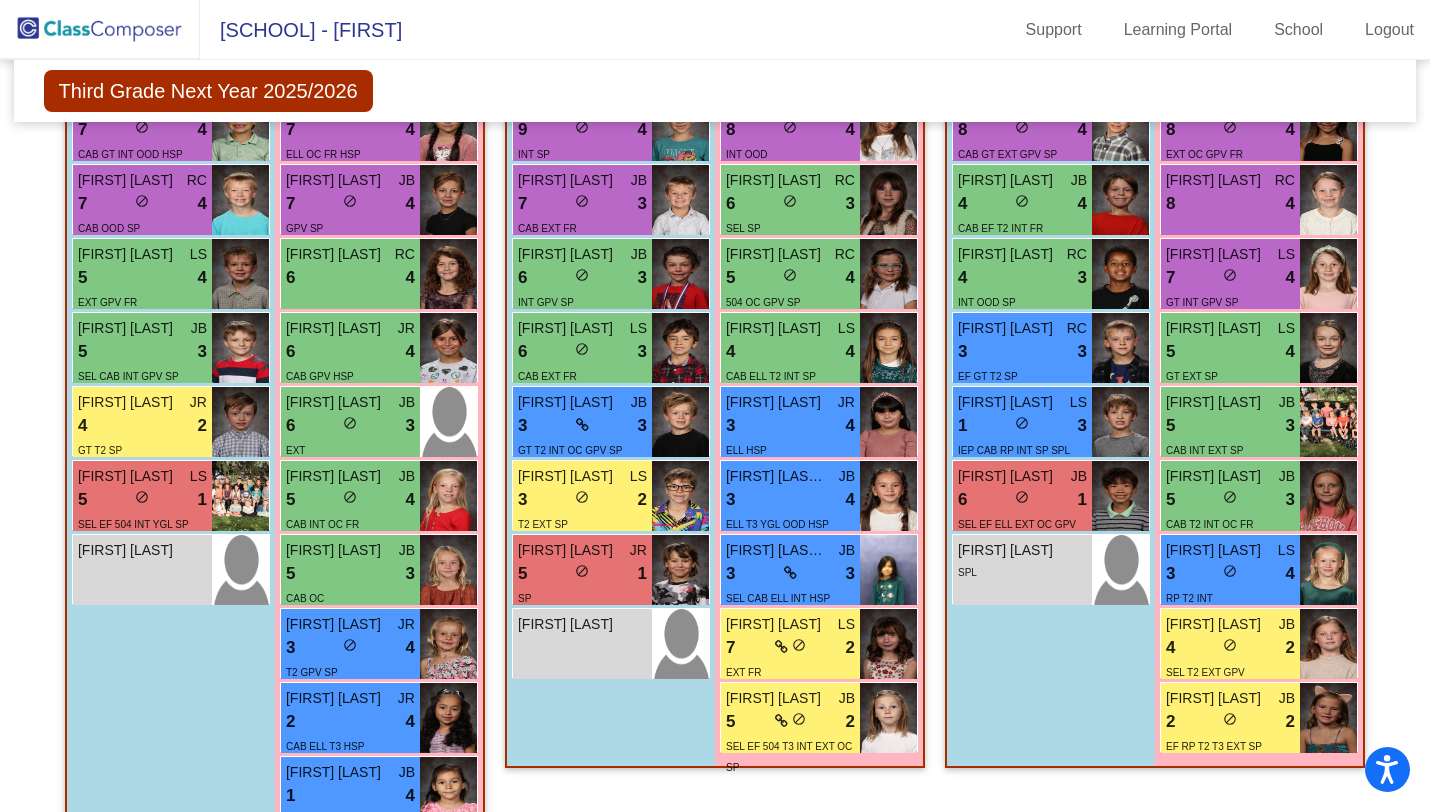 scroll, scrollTop: 1616, scrollLeft: 0, axis: vertical 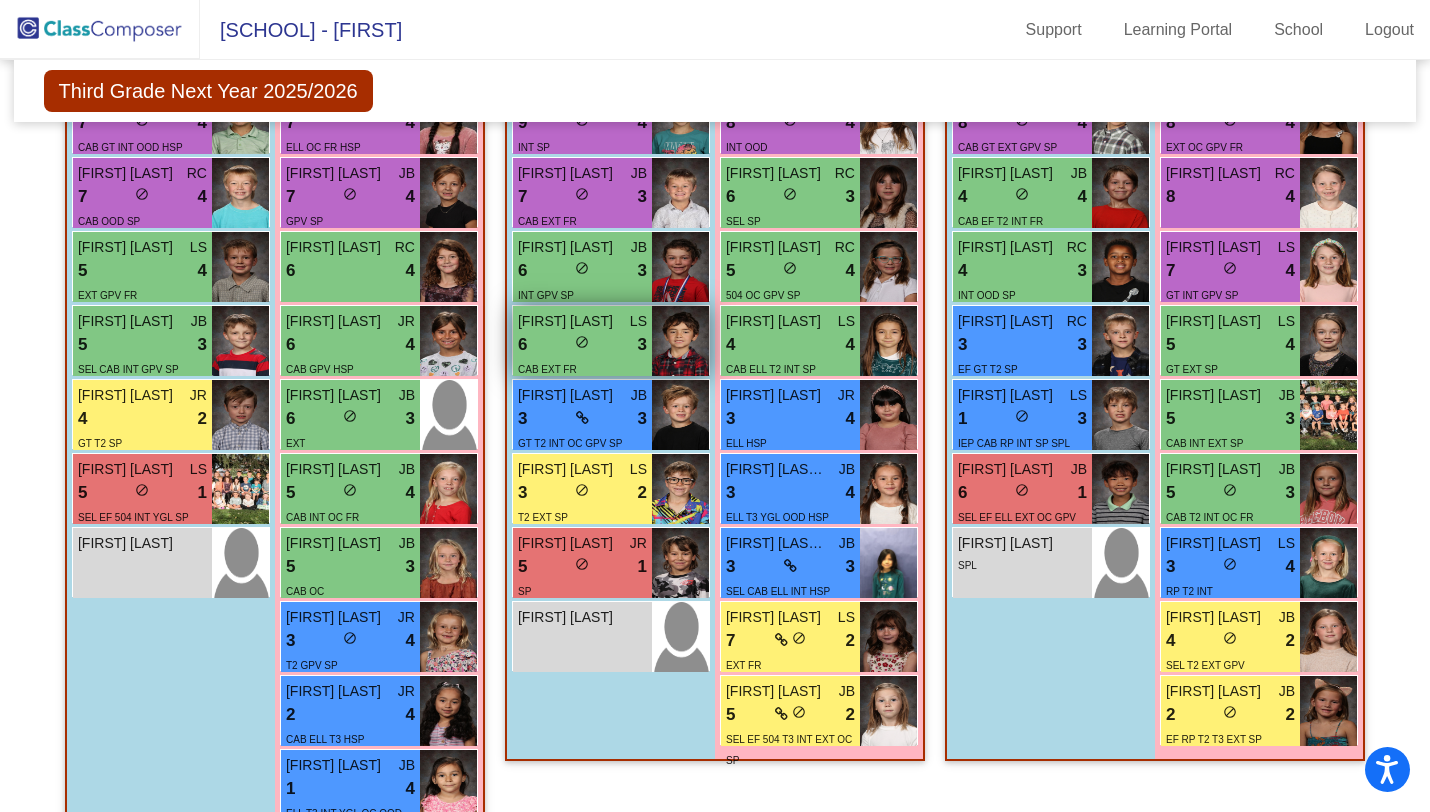 click on "6 lock do_not_disturb_alt 3" at bounding box center (582, 345) 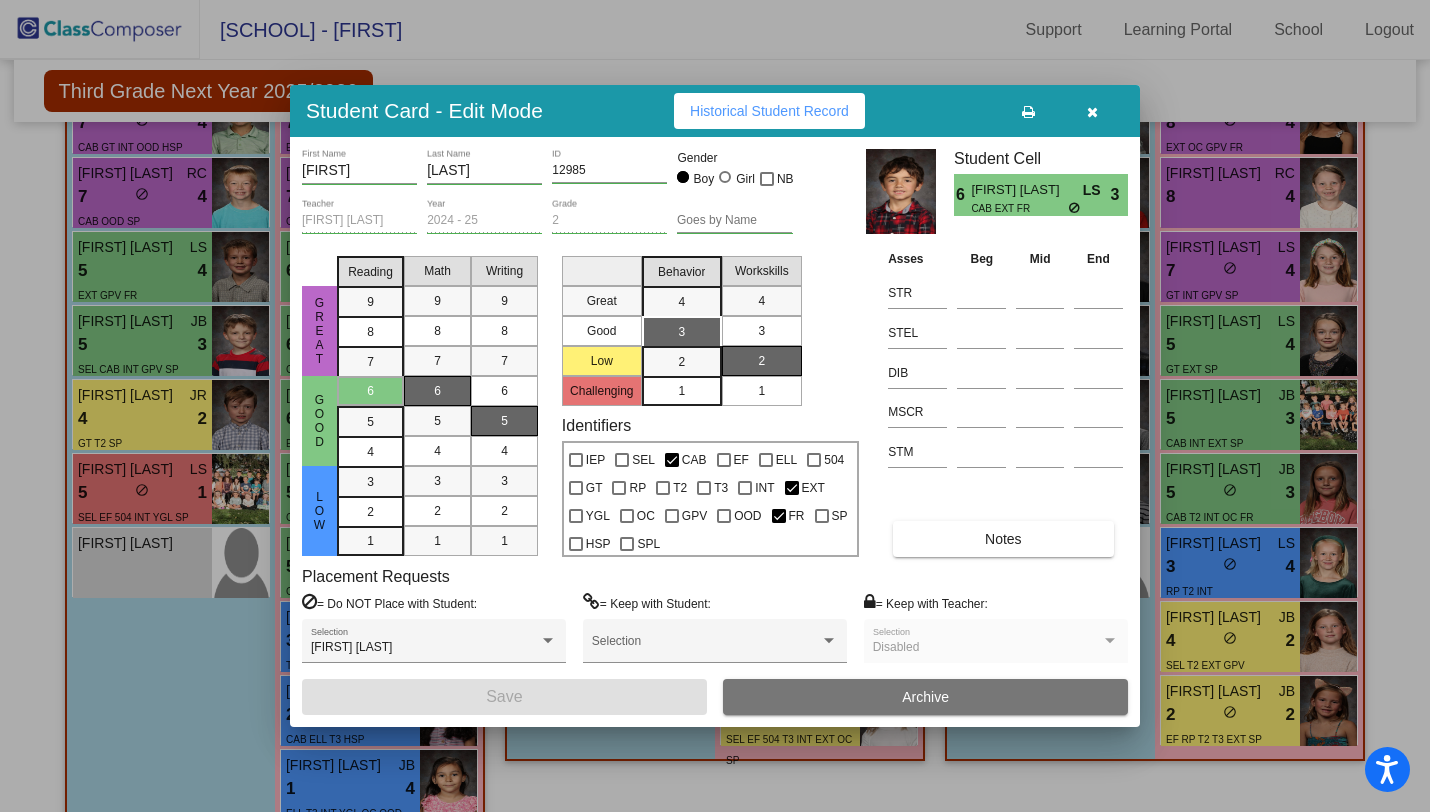 click on "Notes" at bounding box center [1003, 539] 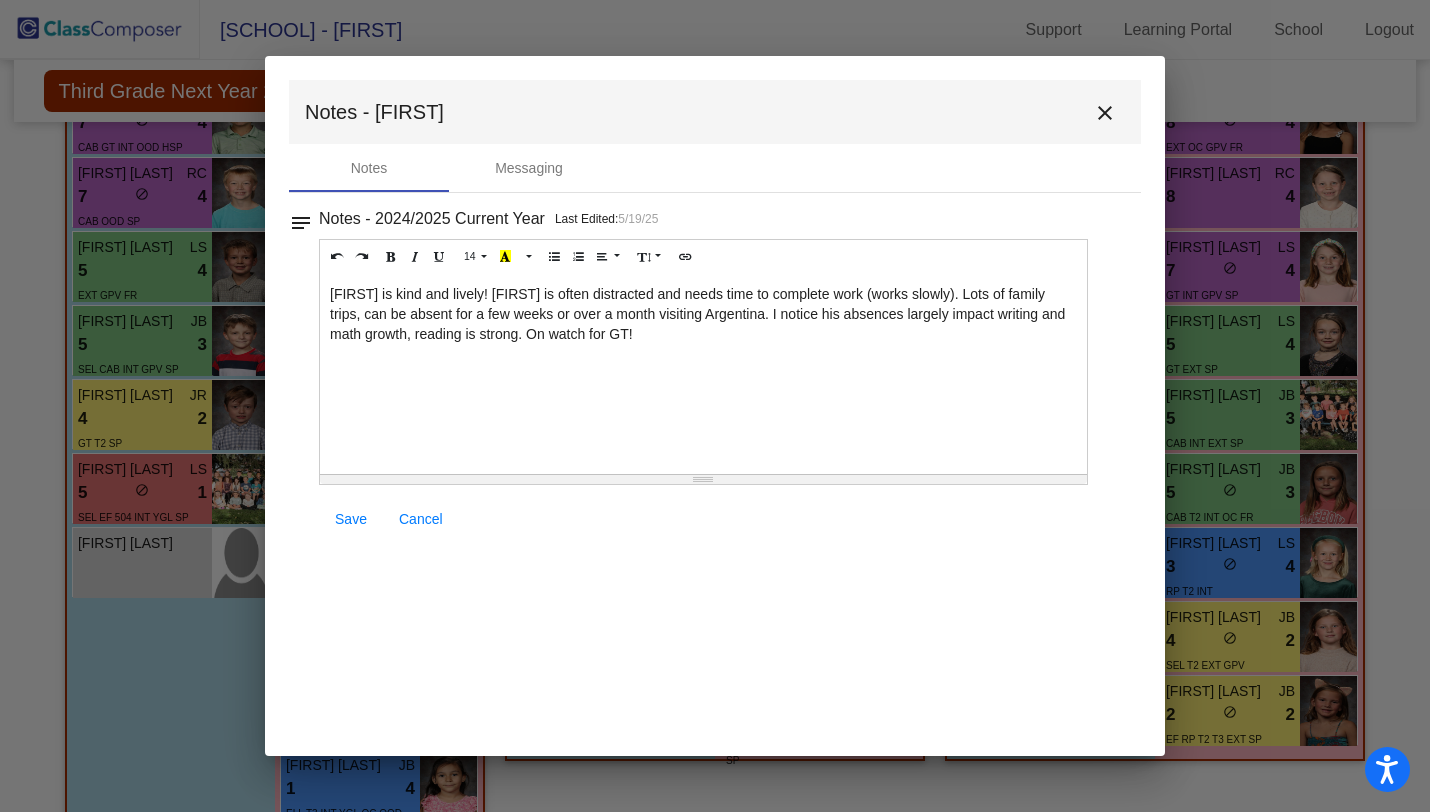 click on "Gaspar is kind and lively! Gaspar is often distracted and needs time to complete work (works slowly). Lots of family trips, can be absent for a few weeks or over a month visiting Argentina. I notice his absences largely impact writing and math growth, reading is strong. On watch for GT!" at bounding box center (703, 374) 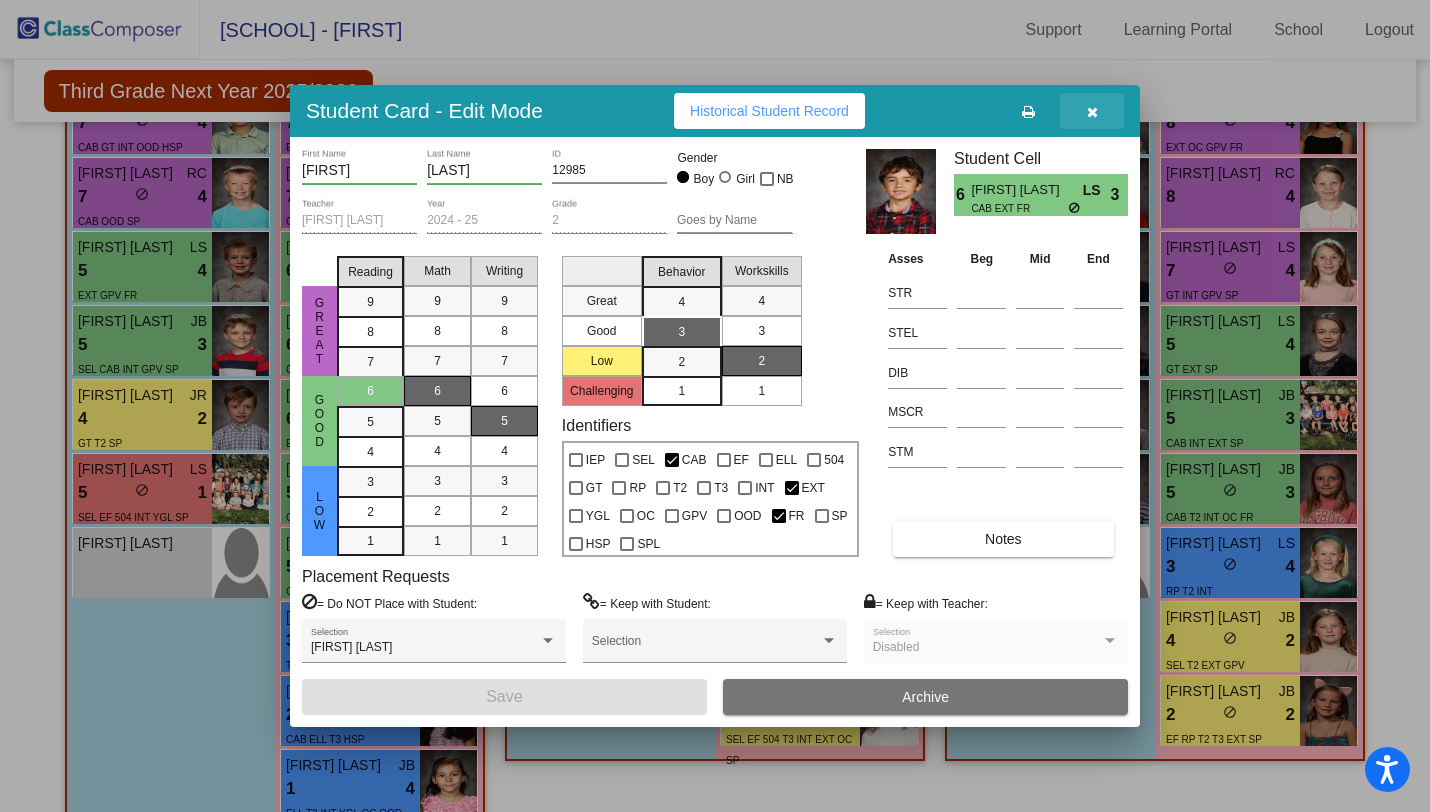 click at bounding box center (1092, 112) 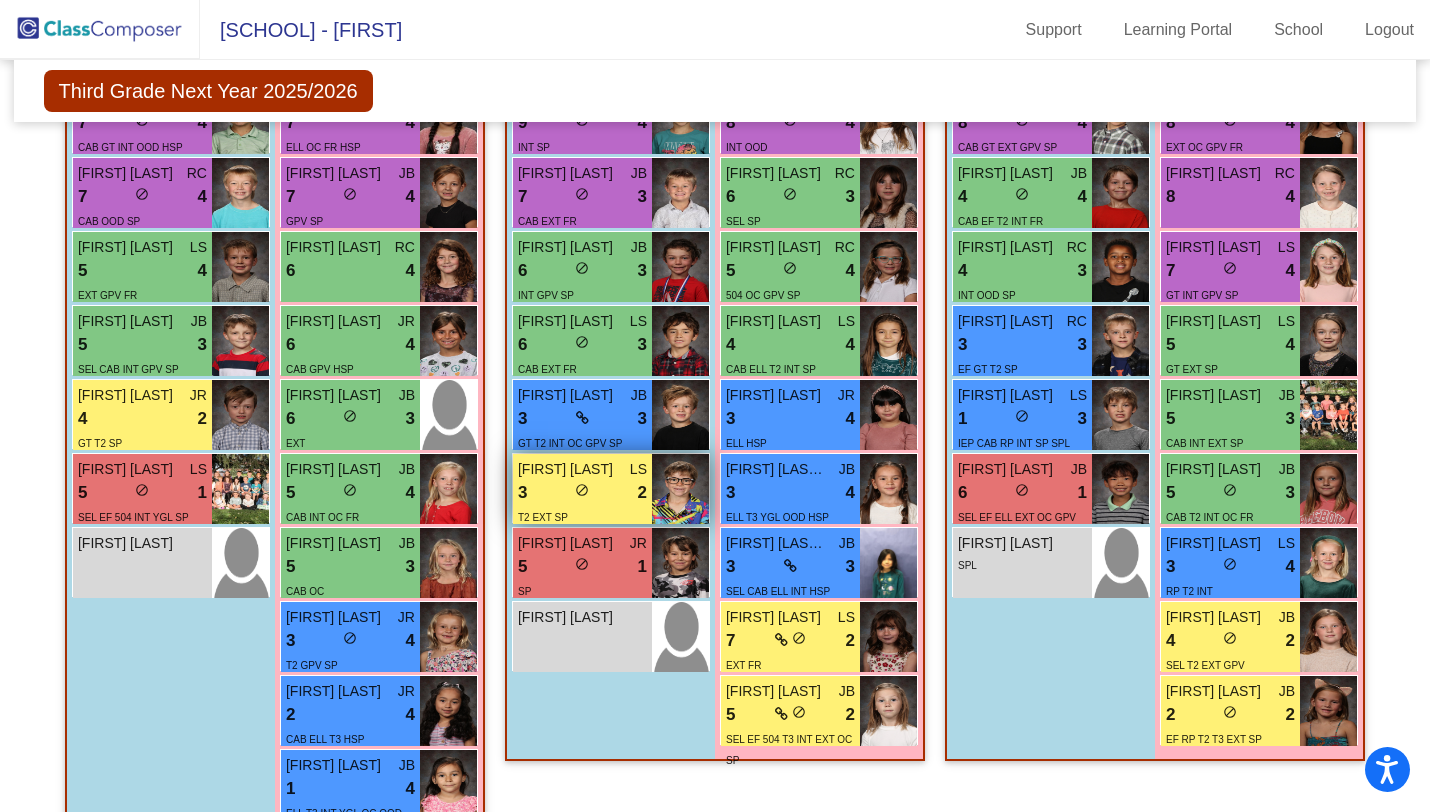 click on "3 lock do_not_disturb_alt 2" at bounding box center [582, 493] 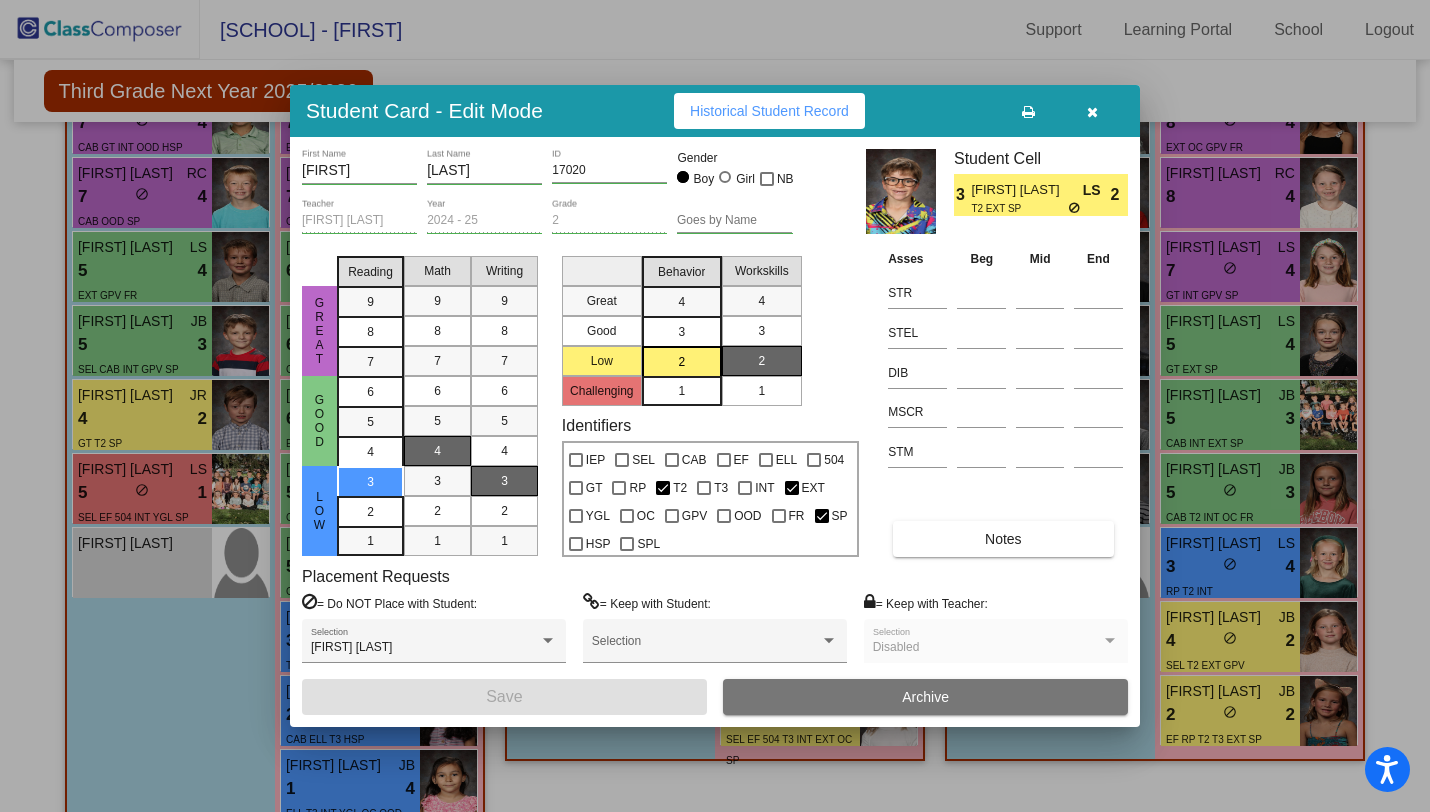 click on "Notes" at bounding box center [1003, 539] 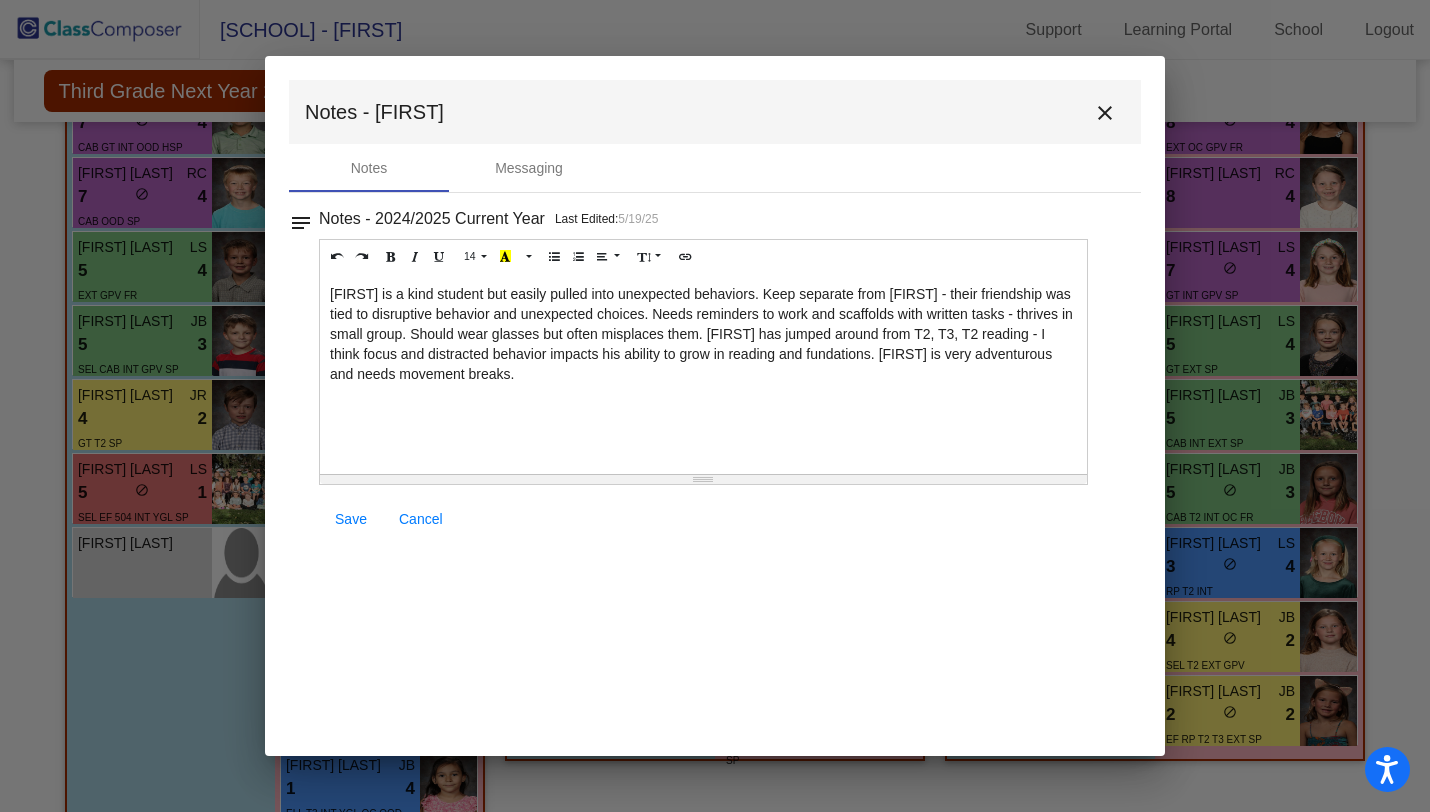 click on "Tate is a kind student but easily pulled into unexpected behaviors. Keep separate from Ethan - their friendship was tied to disruptive behavior and unexpected choices. Needs reminders to work and scaffolds with written tasks - thrives in small group. Should wear glasses but often misplaces them. Tate has jumped around from T2, T3, T2 reading - I think focus and distracted behavior impacts his ability to grow in reading and fundations. Tate is very adventurous and needs movement breaks." at bounding box center [703, 374] 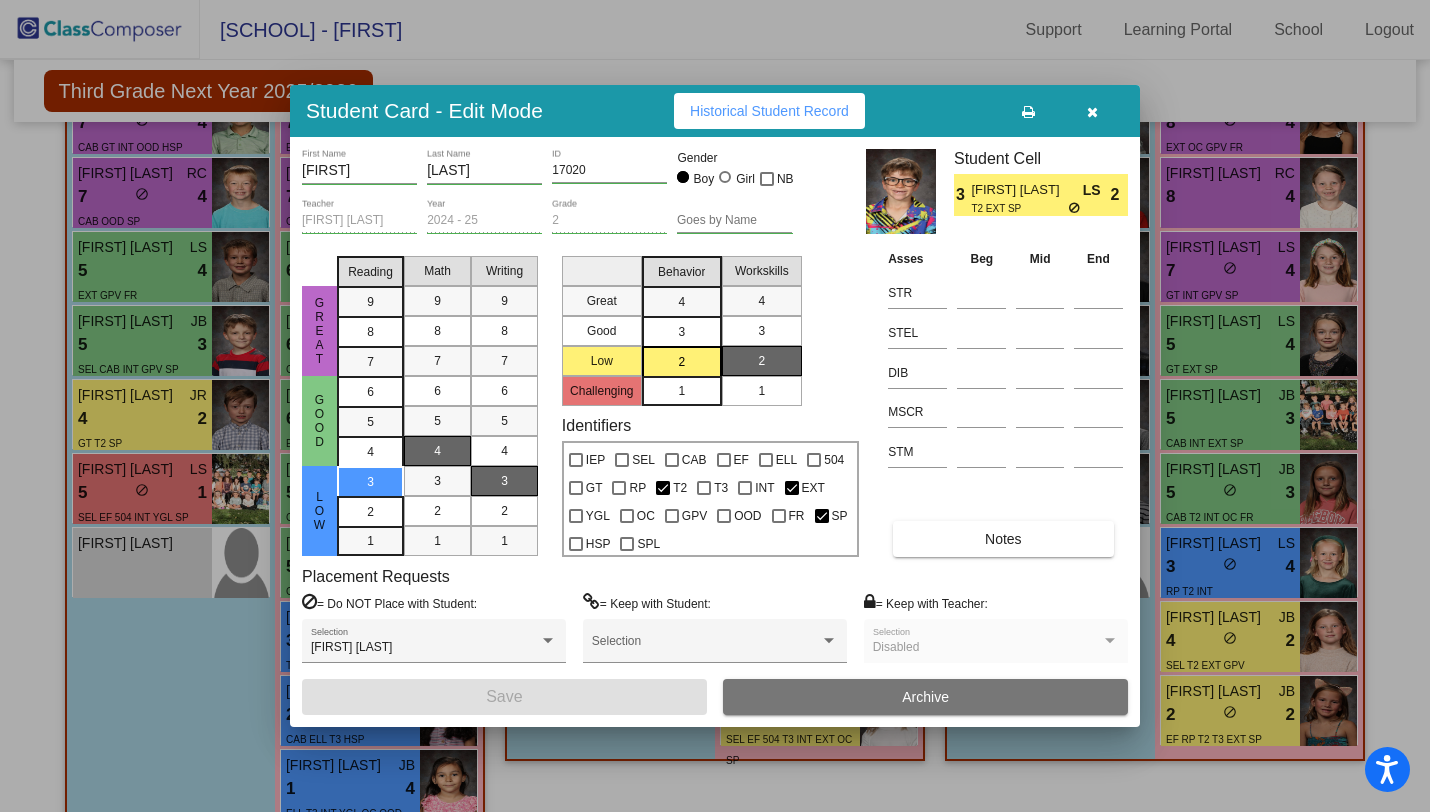 click at bounding box center [1092, 112] 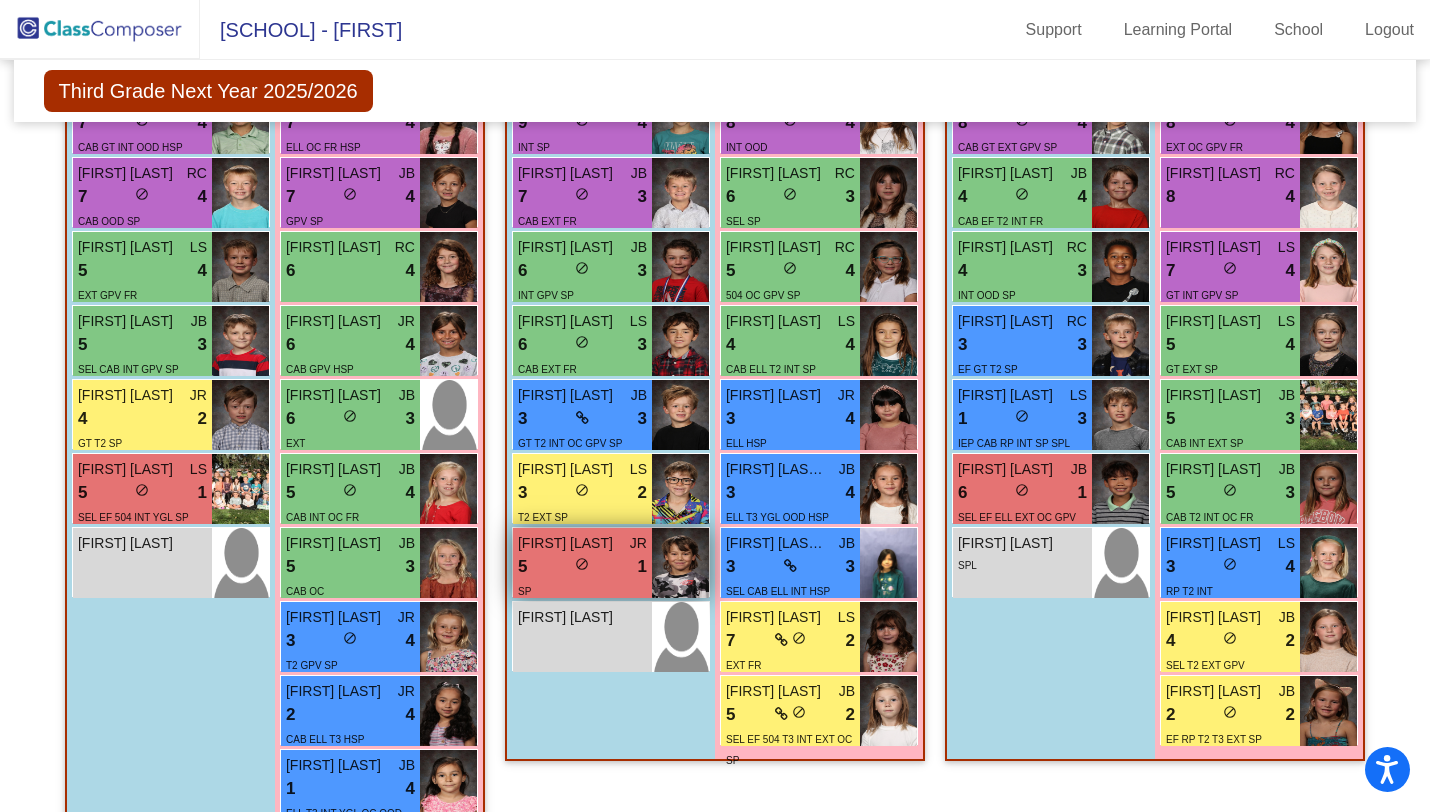 click on "5 lock do_not_disturb_alt 1" at bounding box center [582, 567] 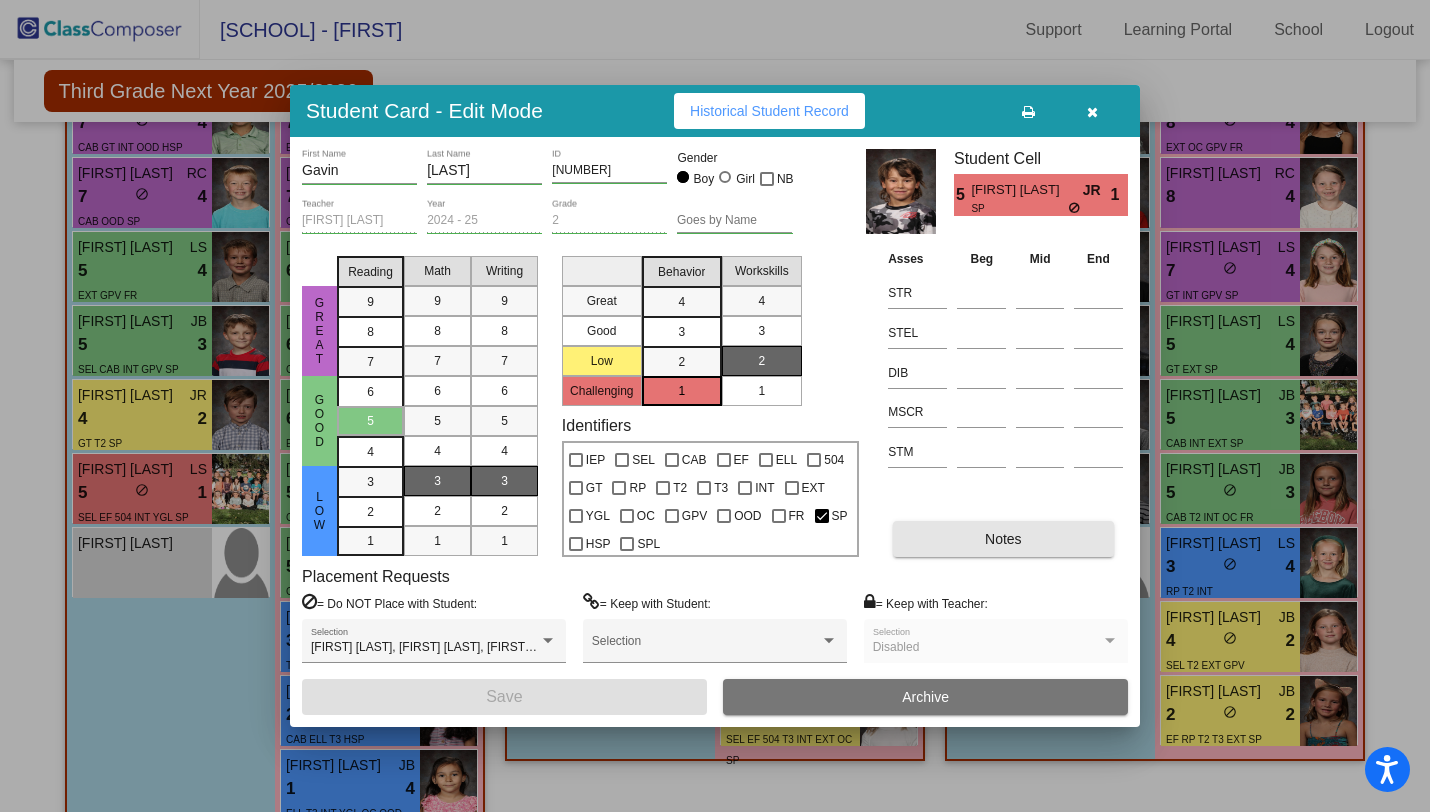 click on "Notes" at bounding box center (1003, 539) 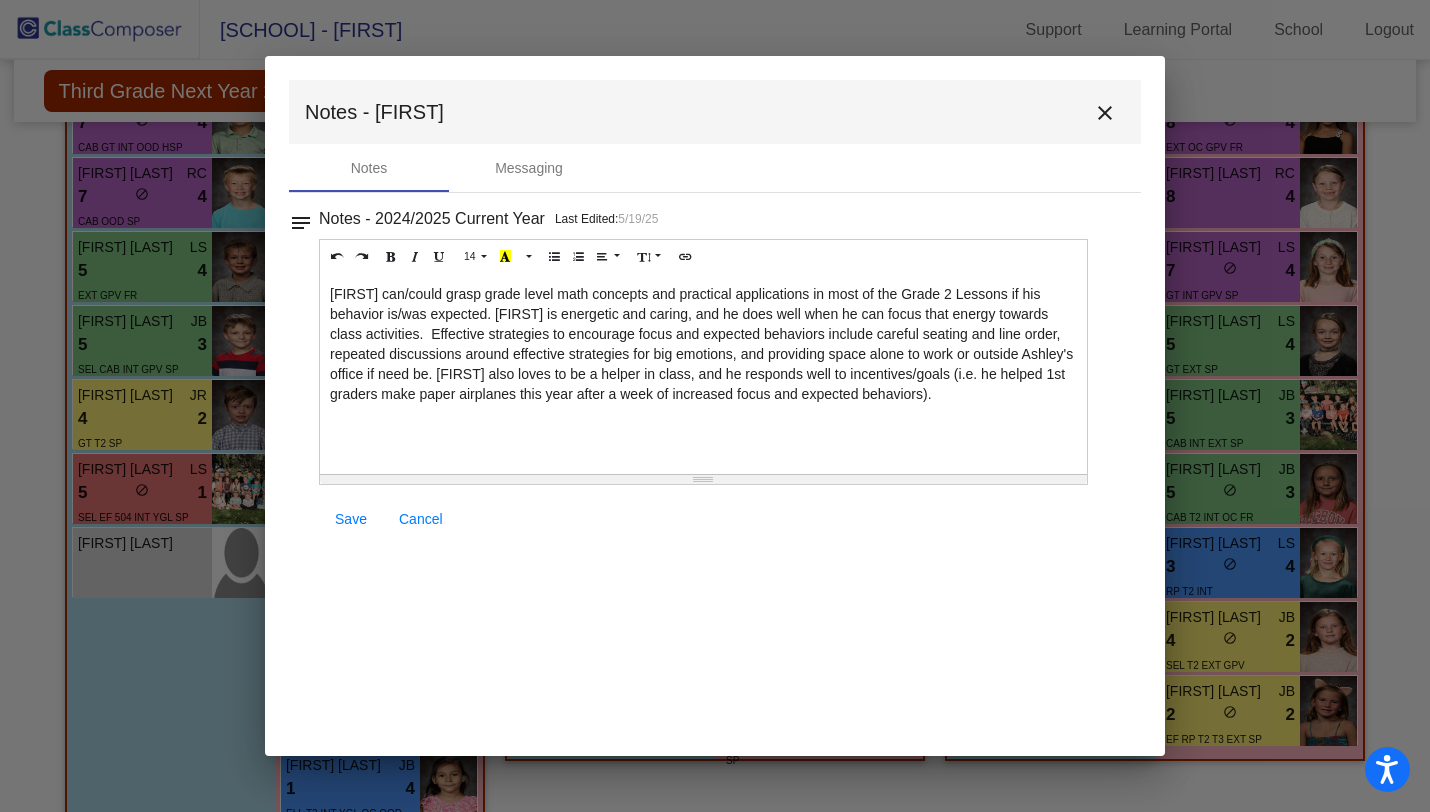 click on "close" at bounding box center [1105, 113] 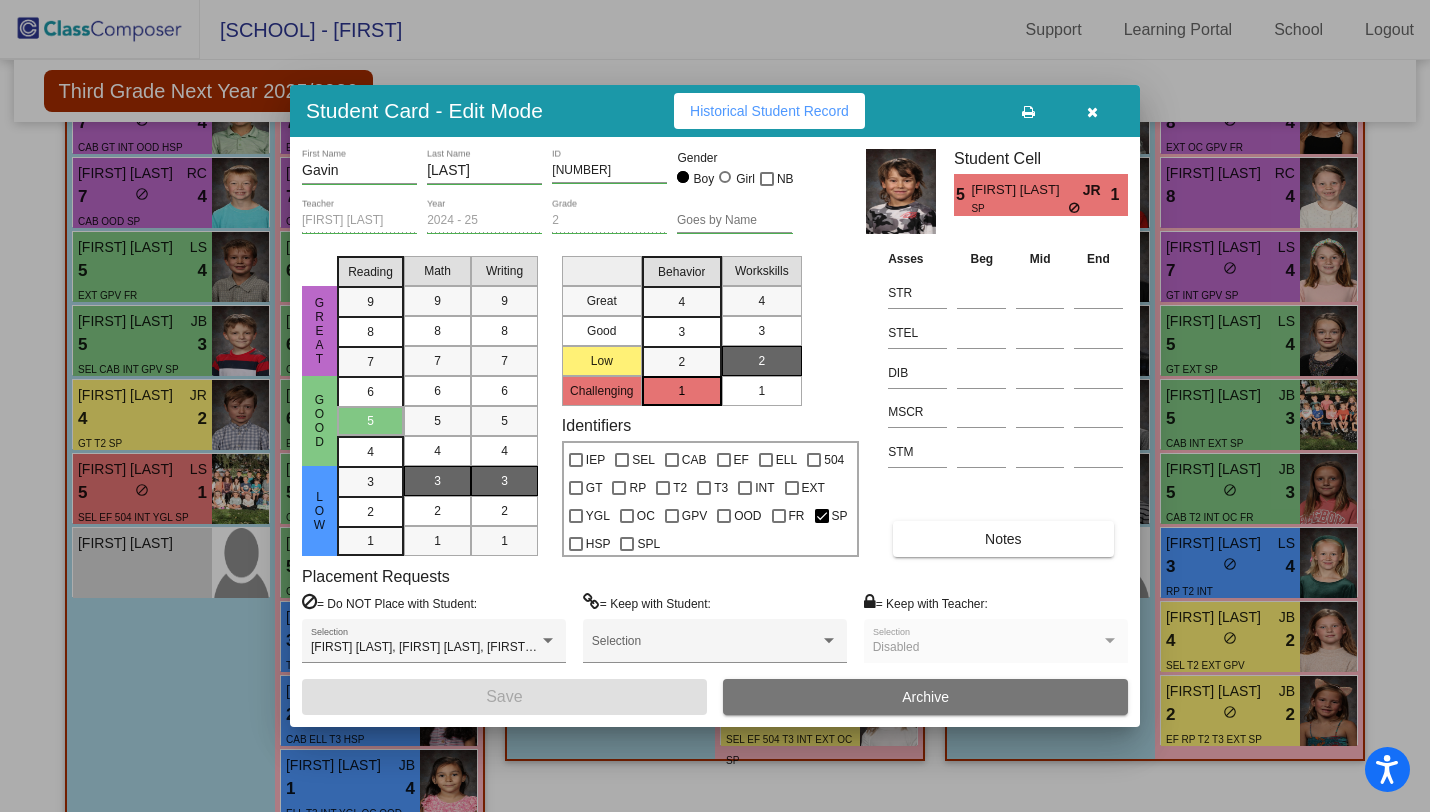 click at bounding box center (1092, 111) 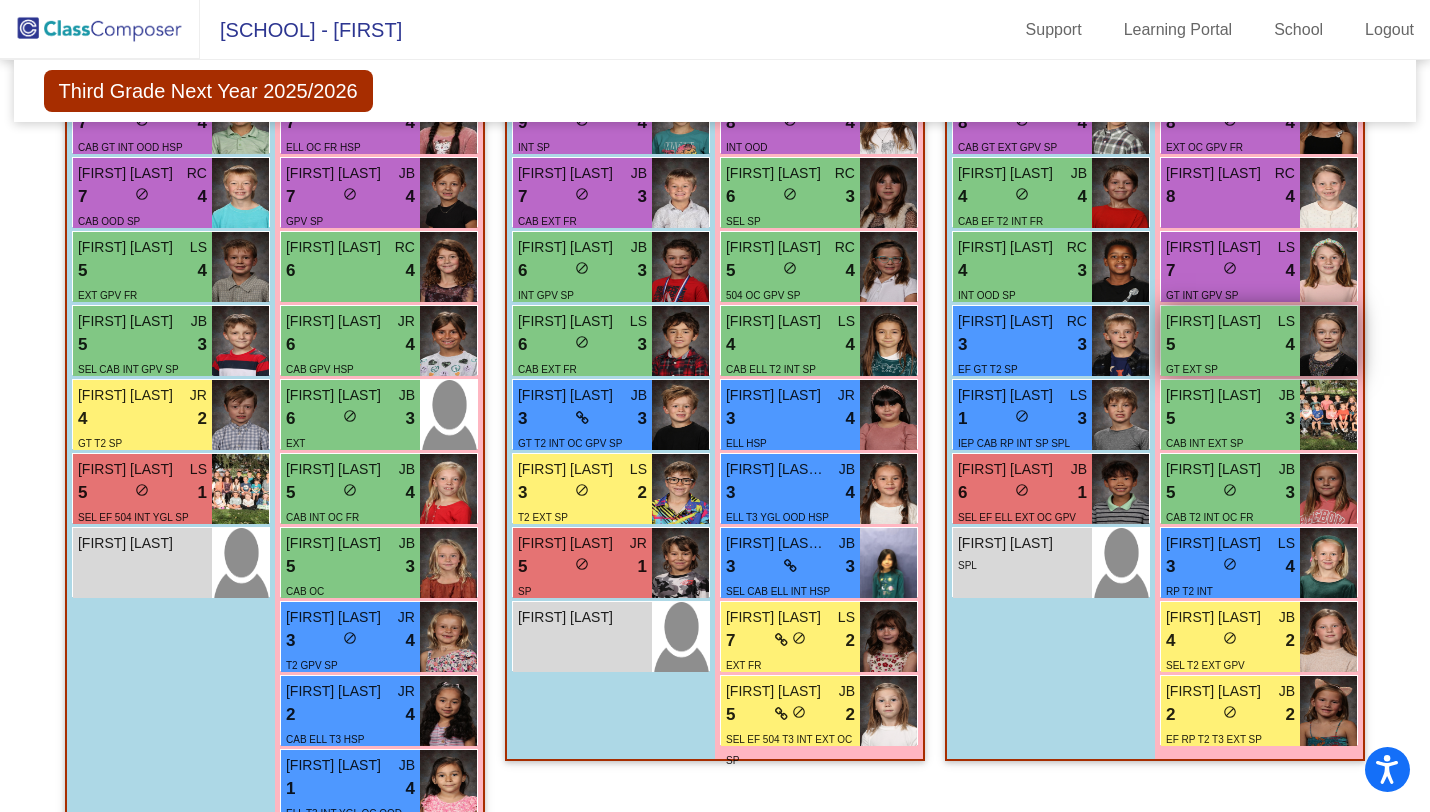 click on "5 lock do_not_disturb_alt 4" at bounding box center (1230, 345) 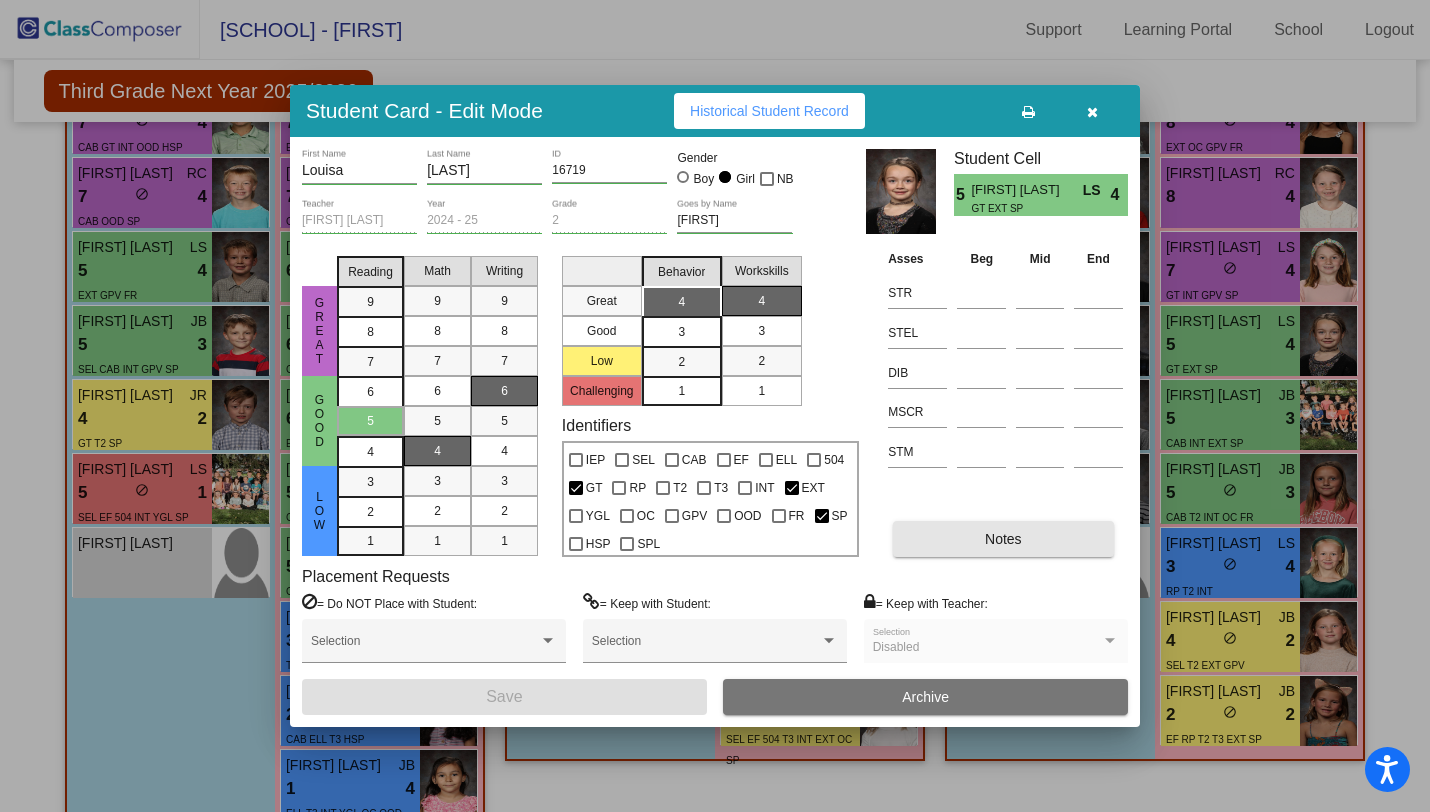 click on "Notes" at bounding box center [1003, 539] 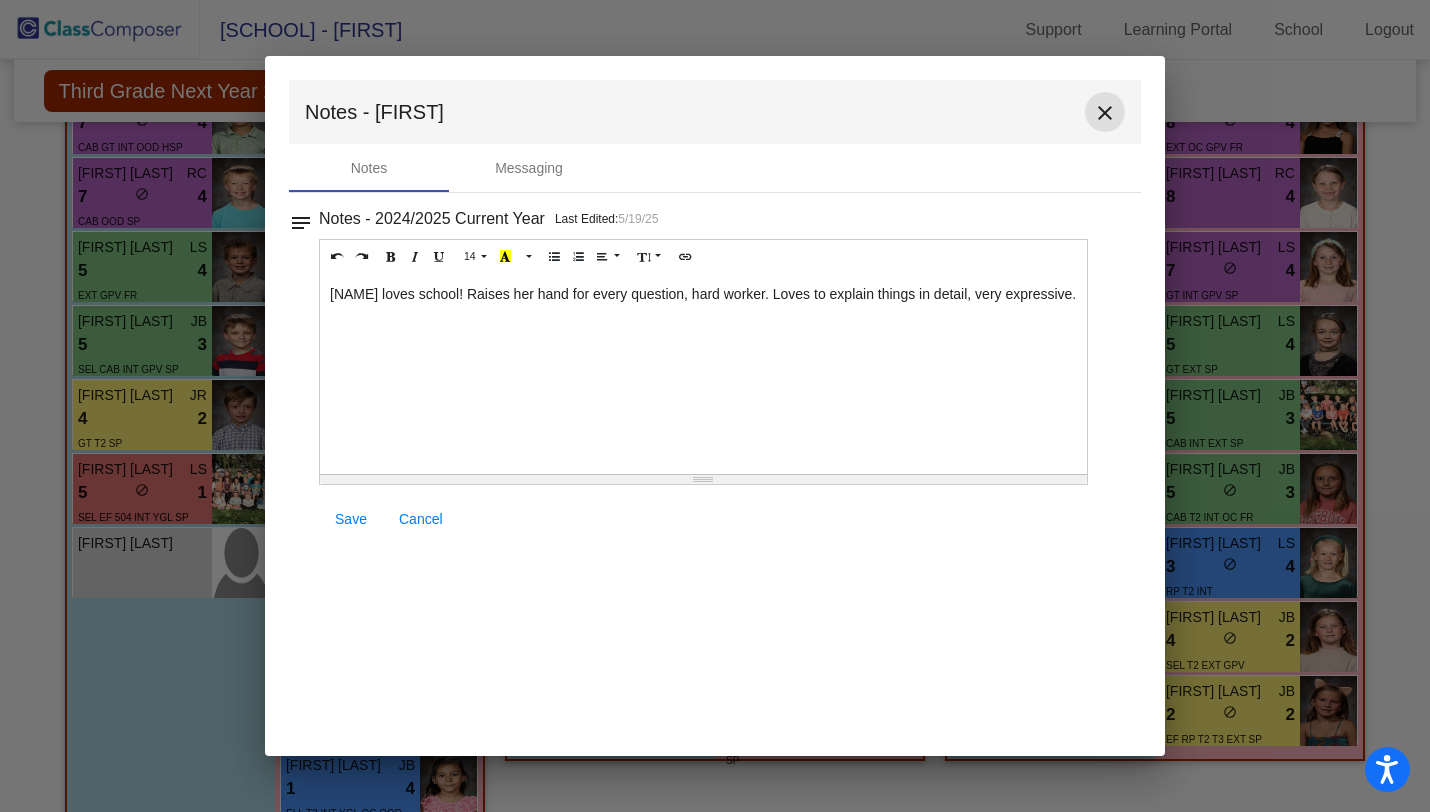 click on "close" at bounding box center [1105, 112] 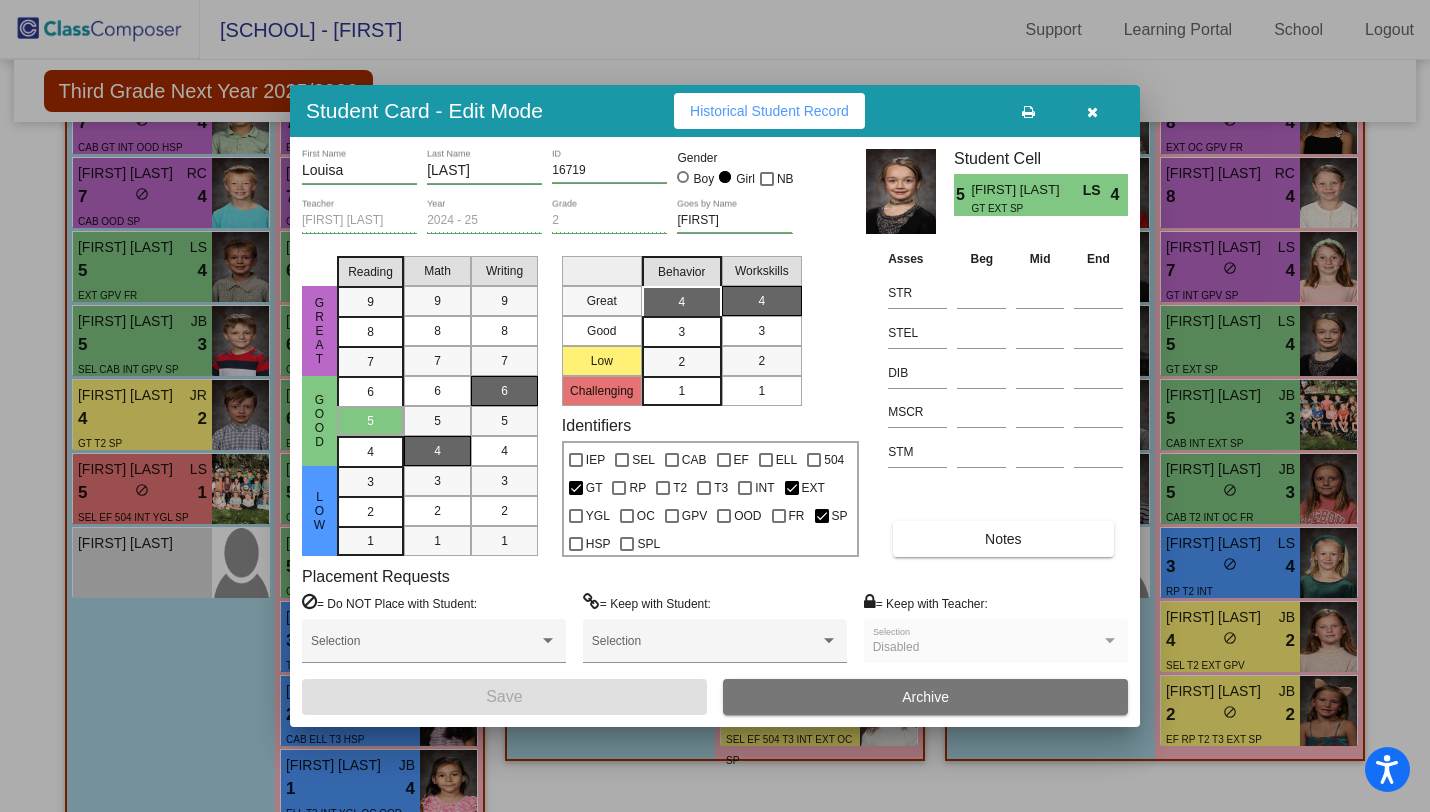 click at bounding box center [1092, 112] 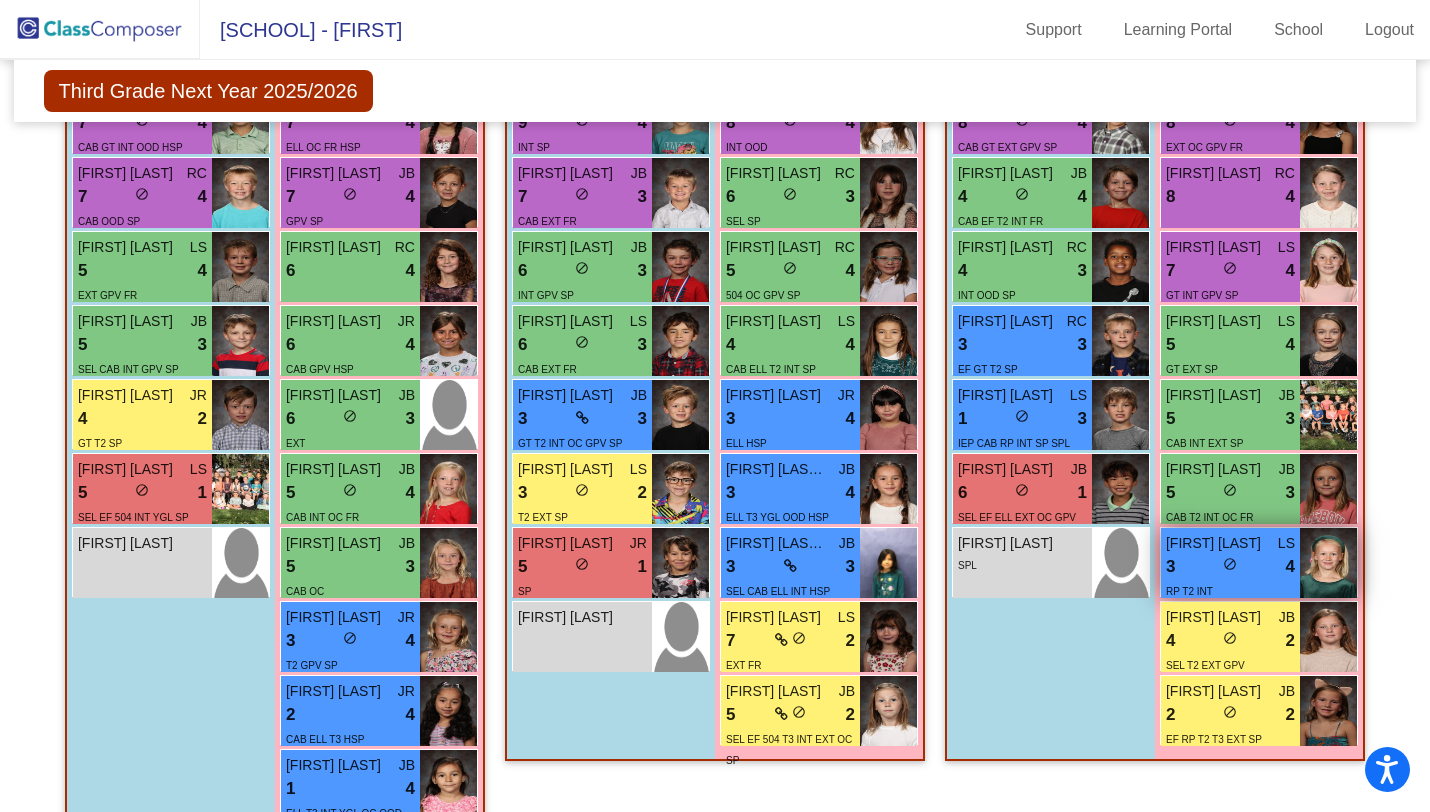 click on "3 lock do_not_disturb_alt 4" at bounding box center [1230, 567] 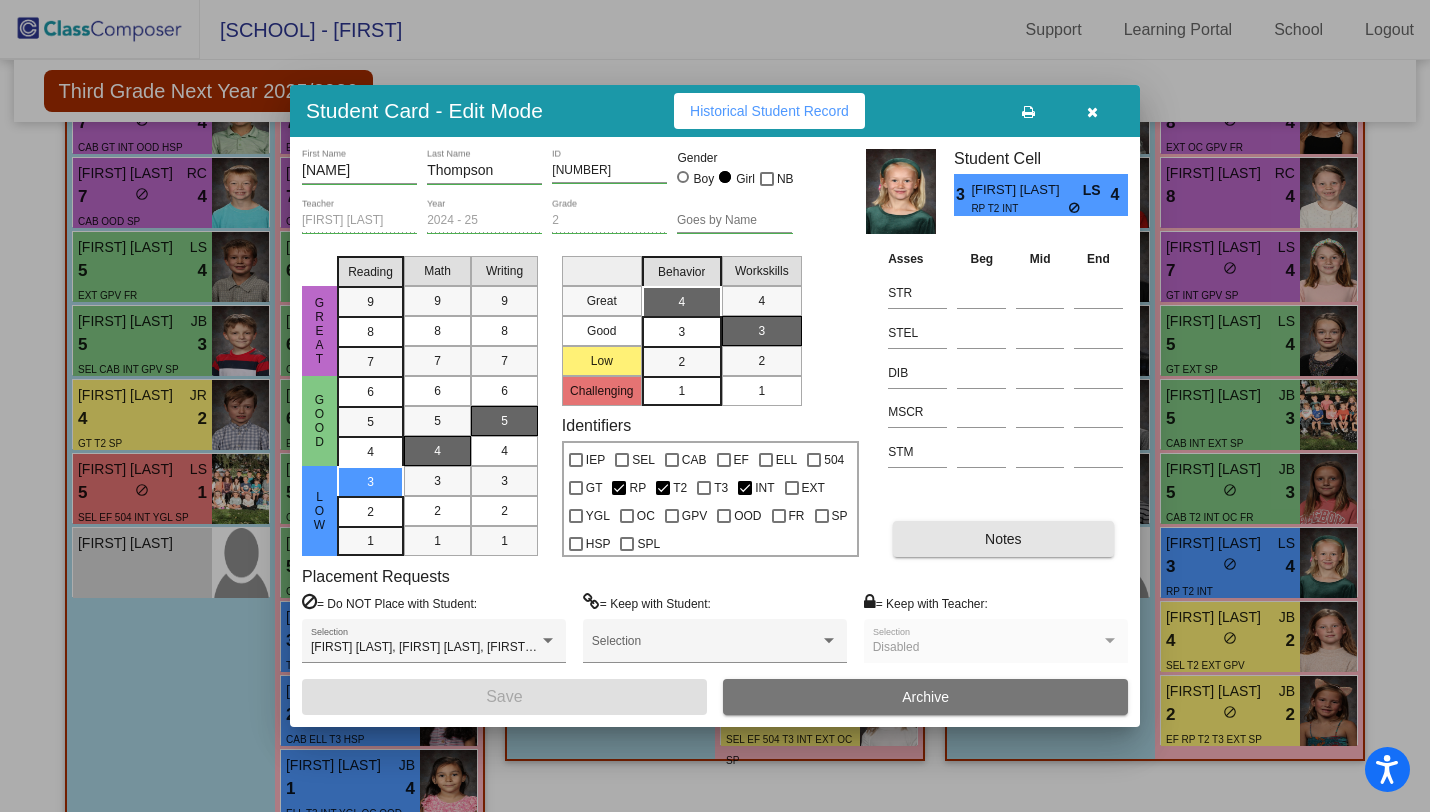 click on "Notes" at bounding box center [1003, 539] 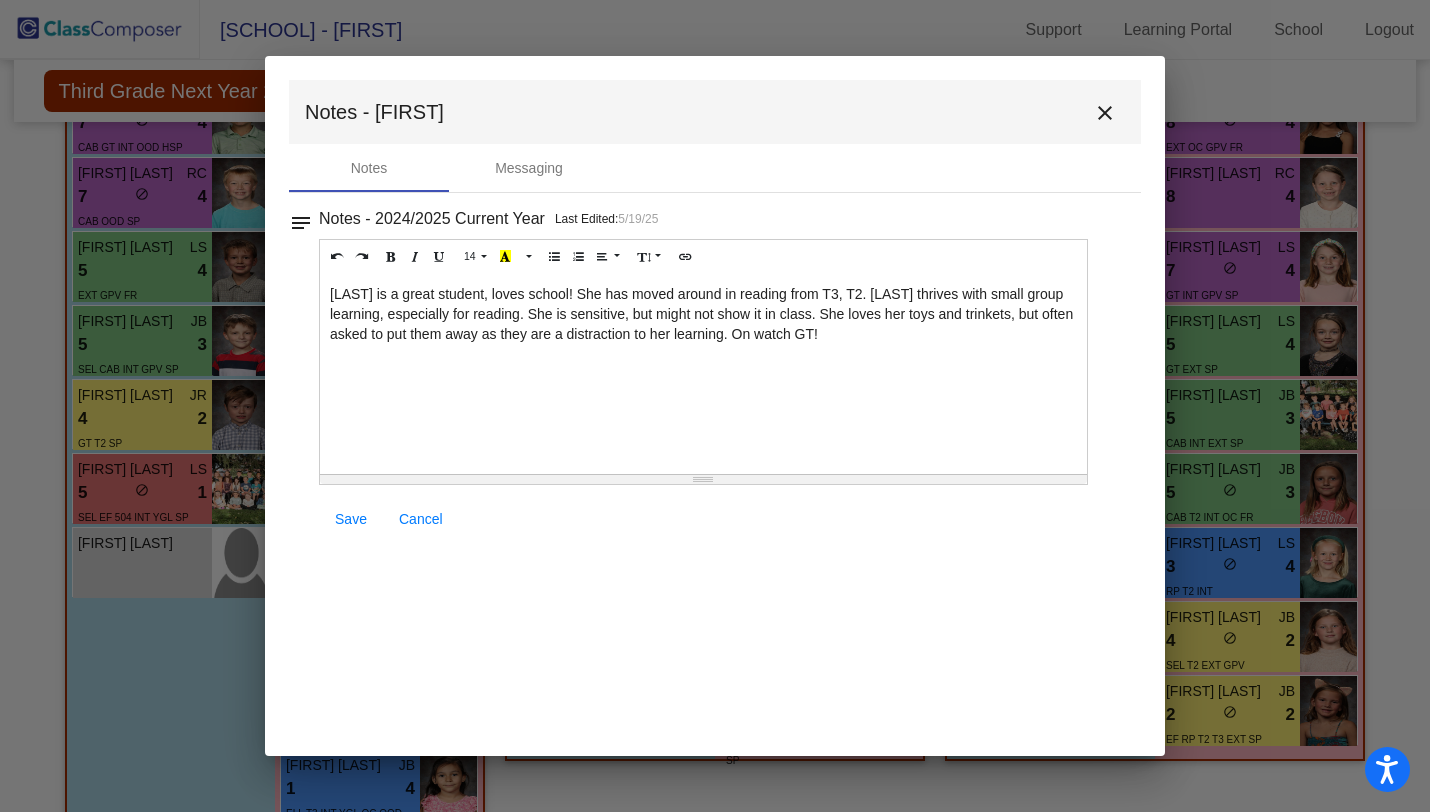 click on "Notes - Teigen close" at bounding box center (715, 112) 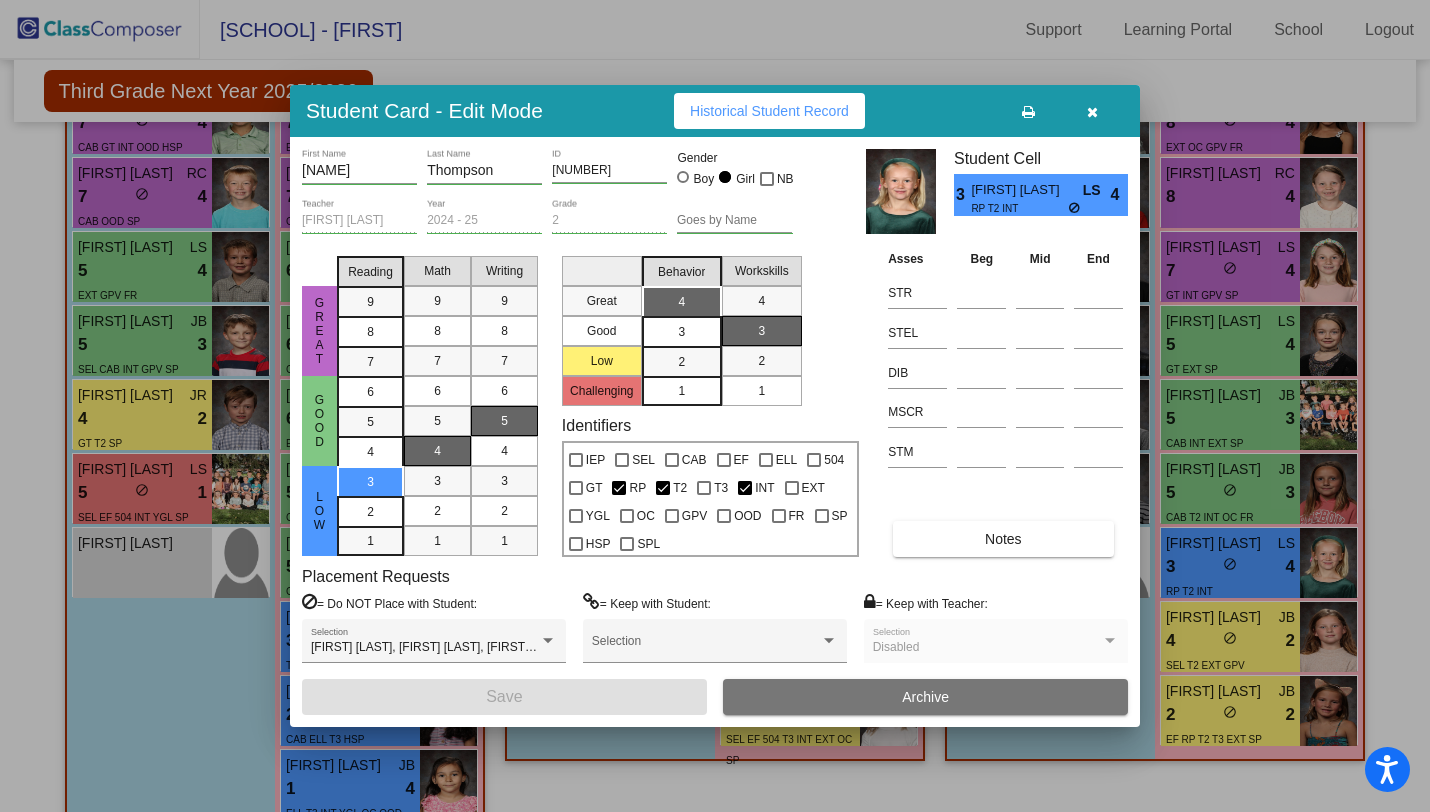 click at bounding box center (1092, 112) 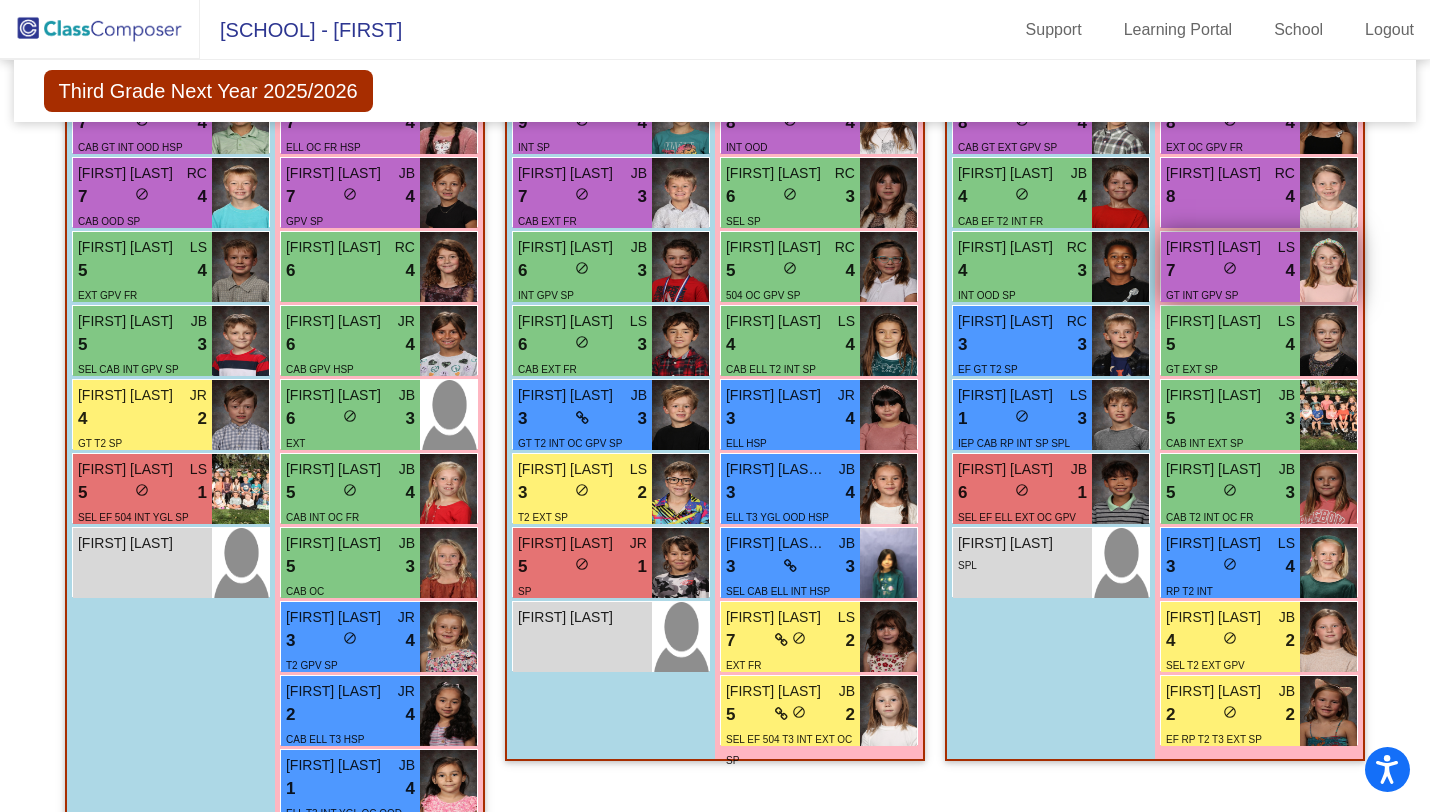 click on "GT INT GPV SP" at bounding box center (1230, 294) 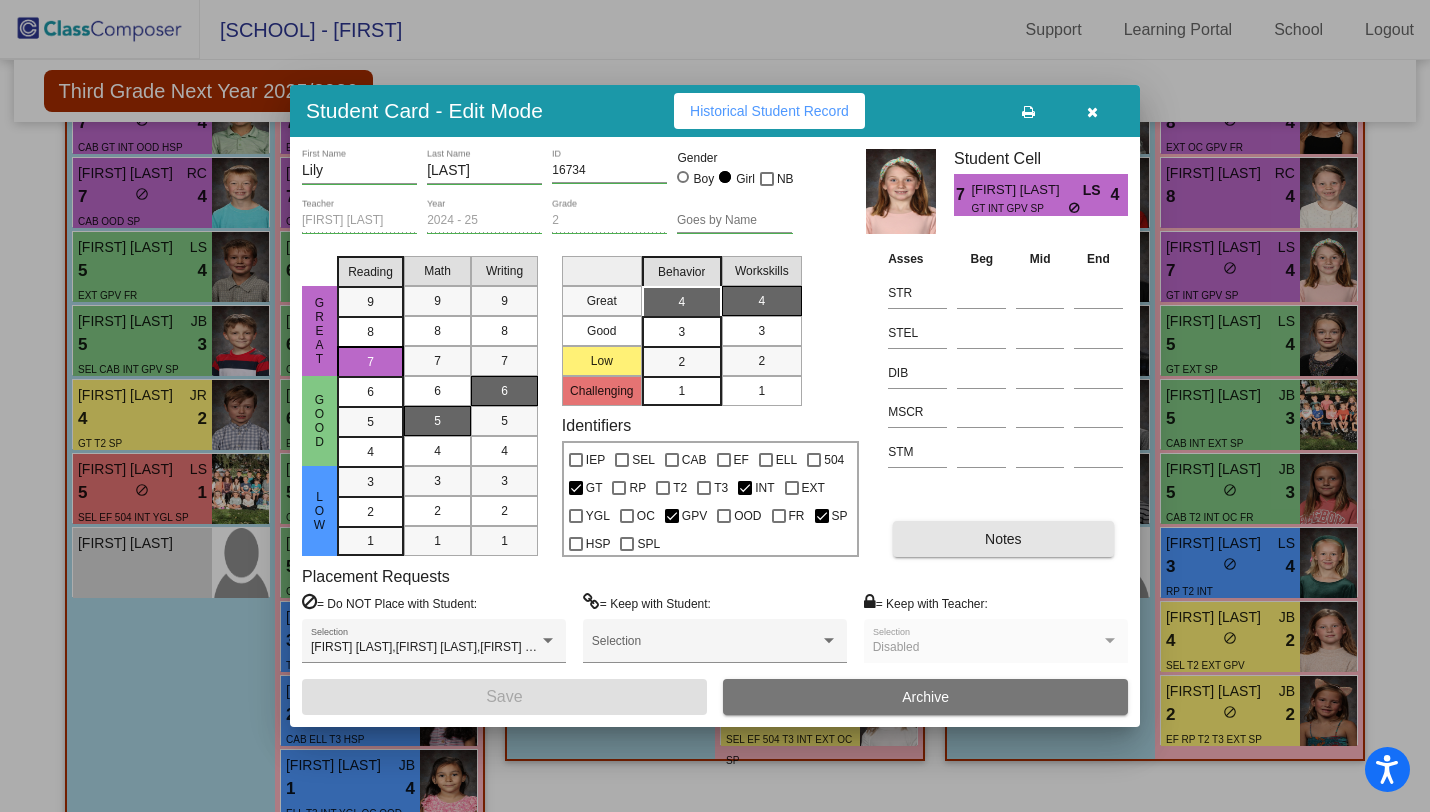 click on "Notes" at bounding box center [1003, 539] 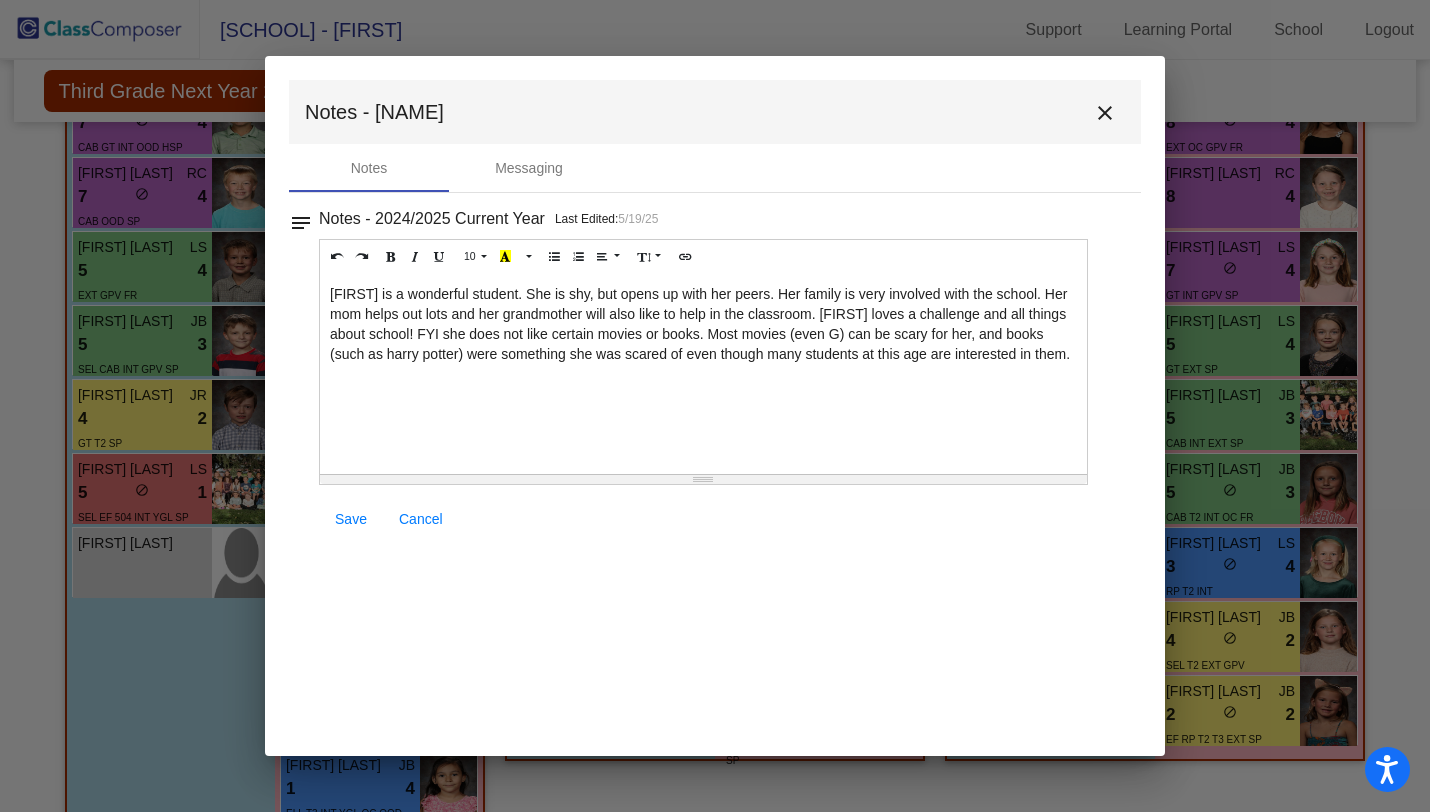 click on "close" at bounding box center (1105, 113) 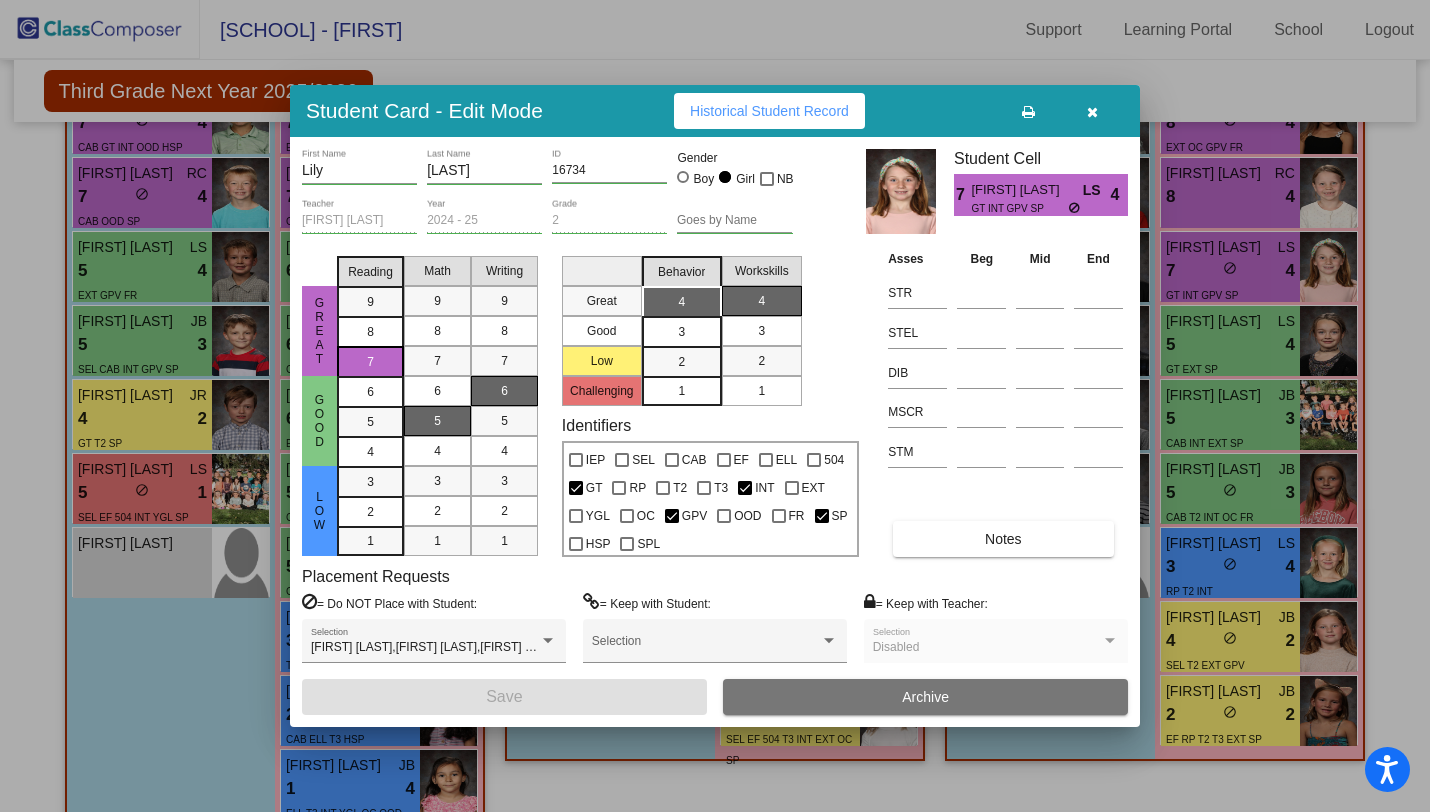 click at bounding box center [1092, 111] 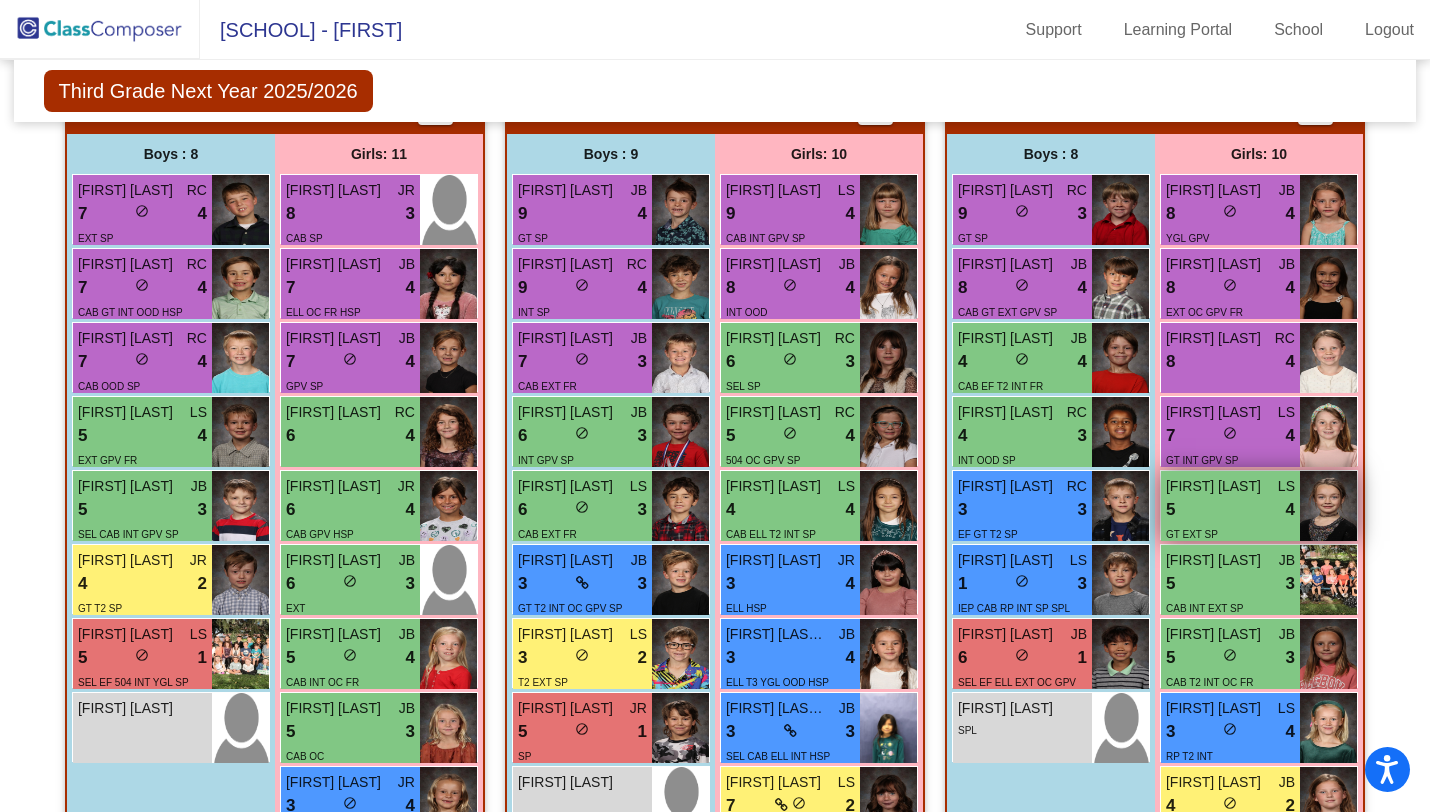 scroll, scrollTop: 1452, scrollLeft: 0, axis: vertical 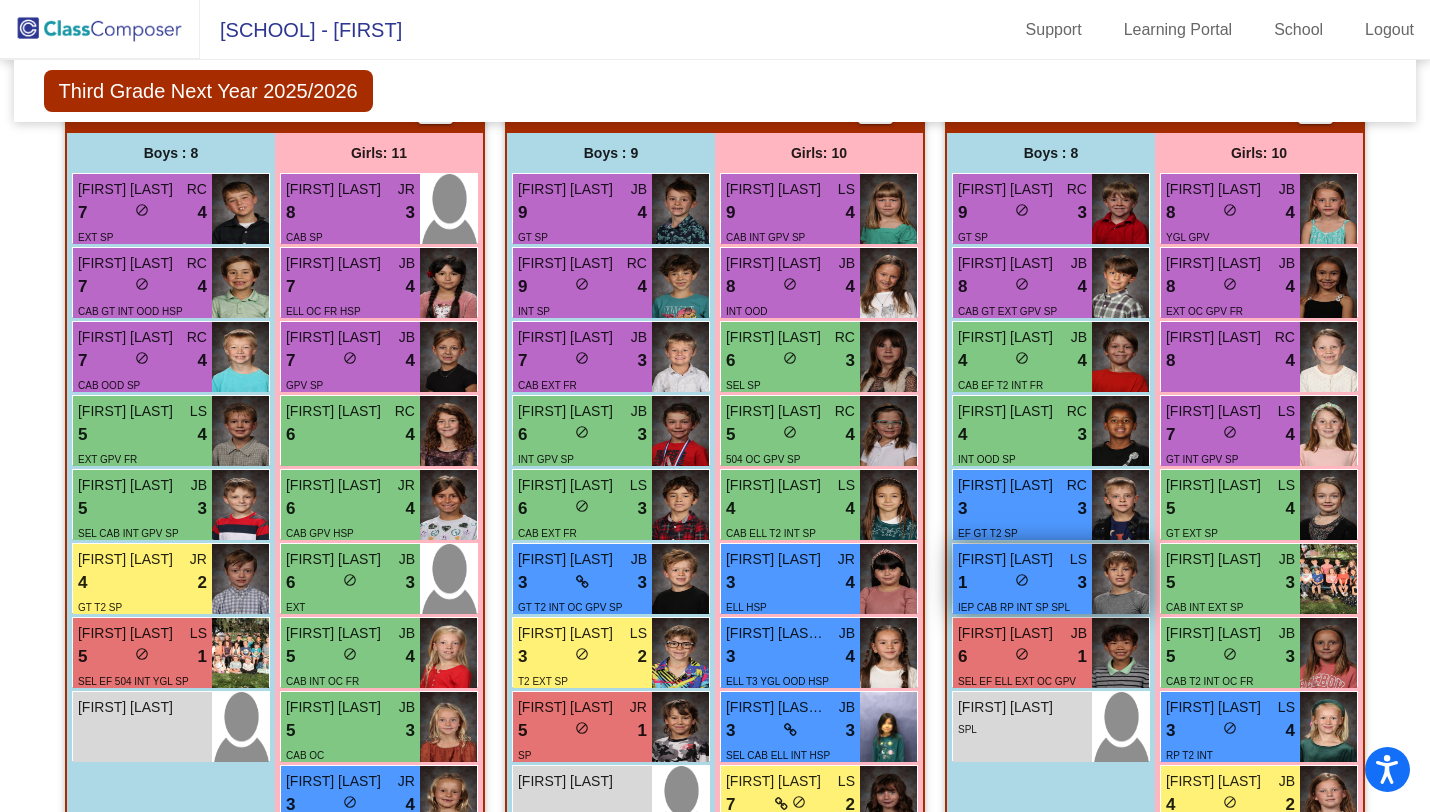 click on "1 lock do_not_disturb_alt 3" at bounding box center (1022, 583) 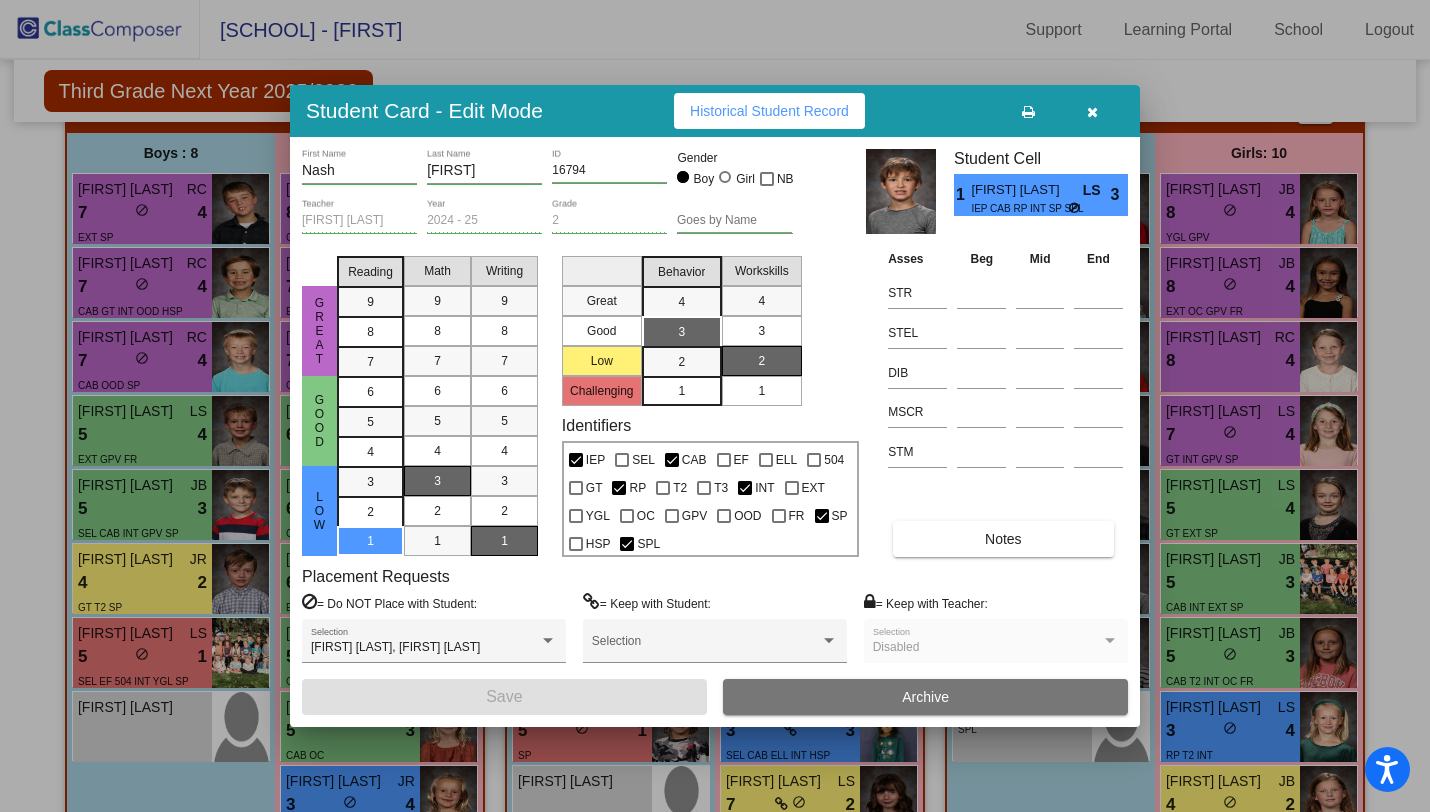 click on "Notes" at bounding box center (1003, 539) 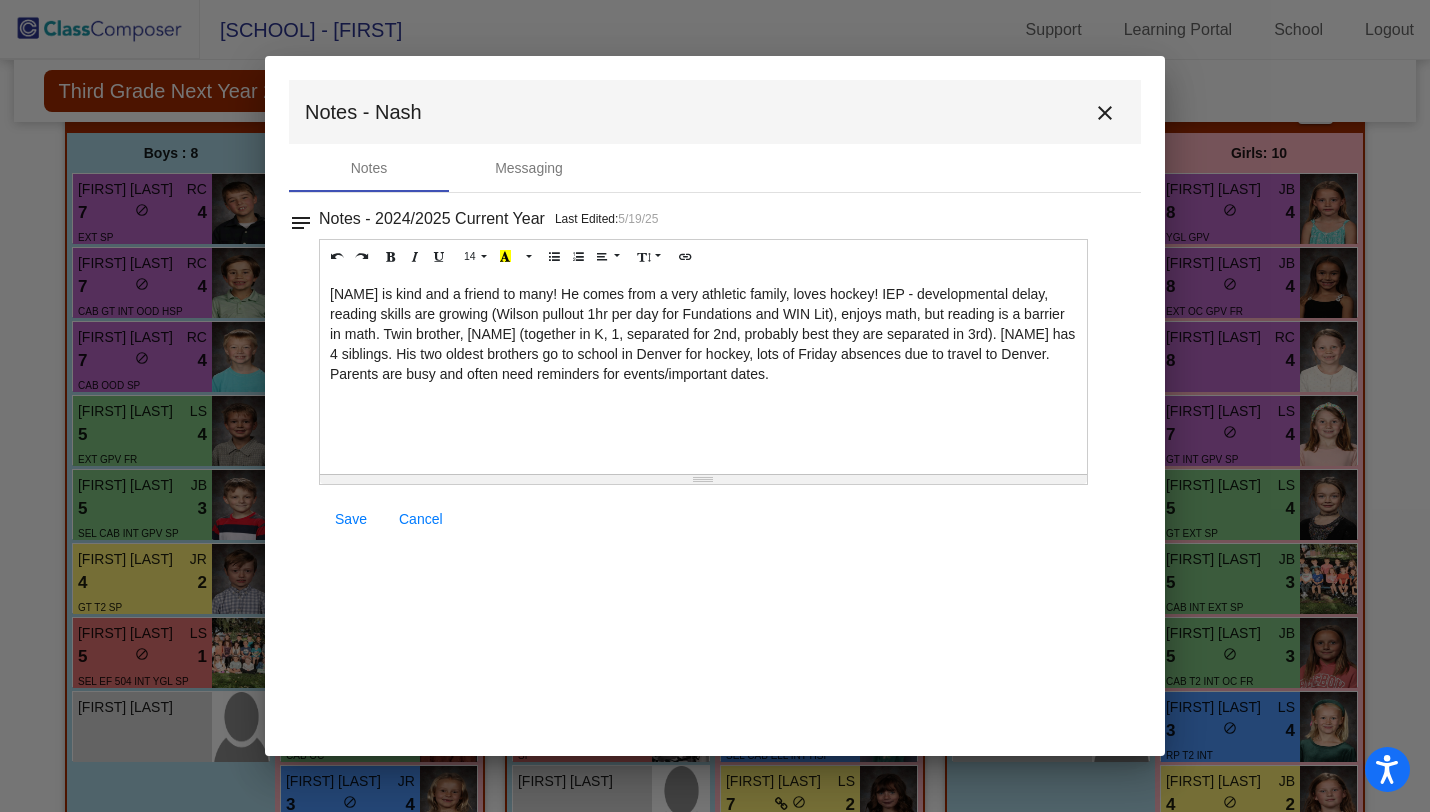 click on "close" at bounding box center (1105, 113) 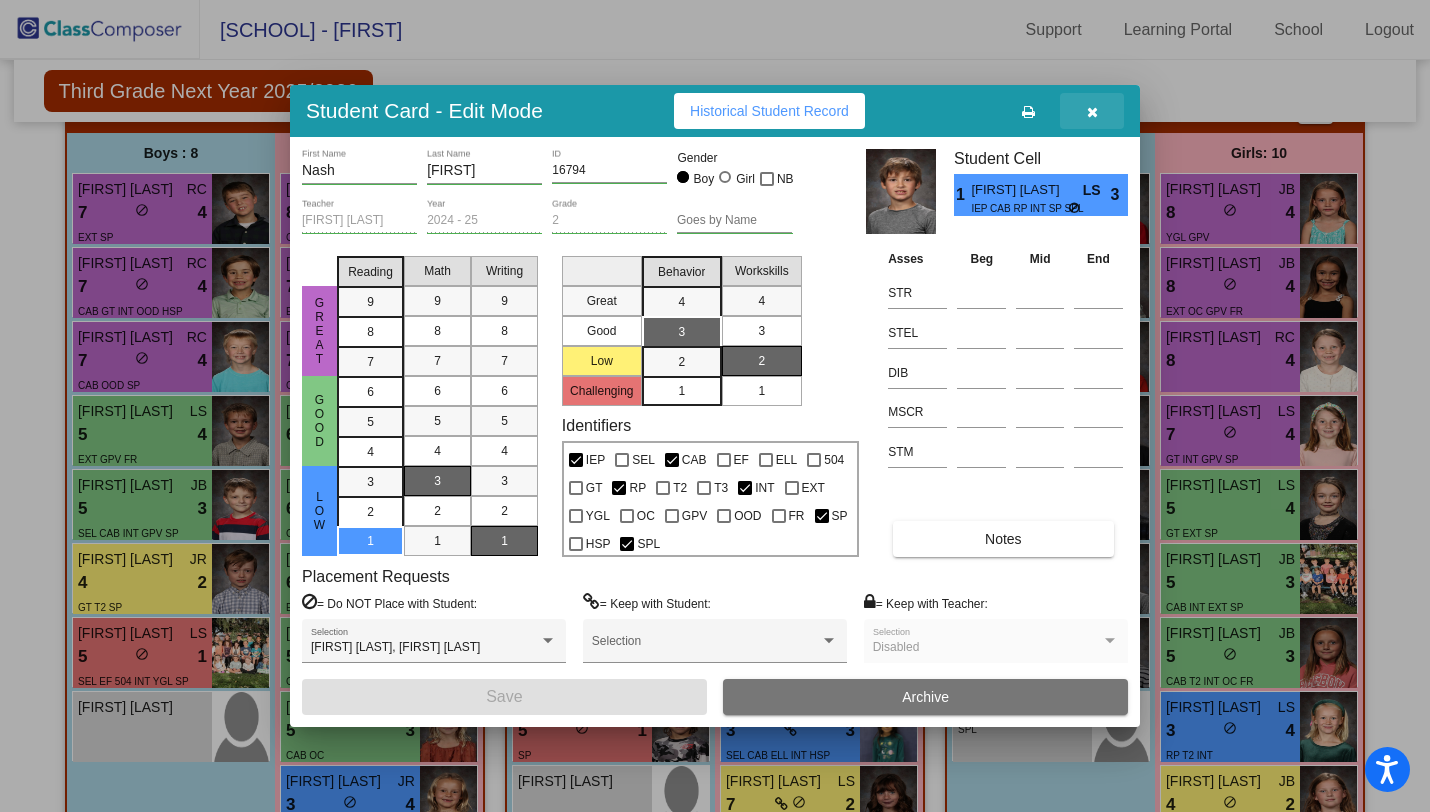 click at bounding box center [1092, 111] 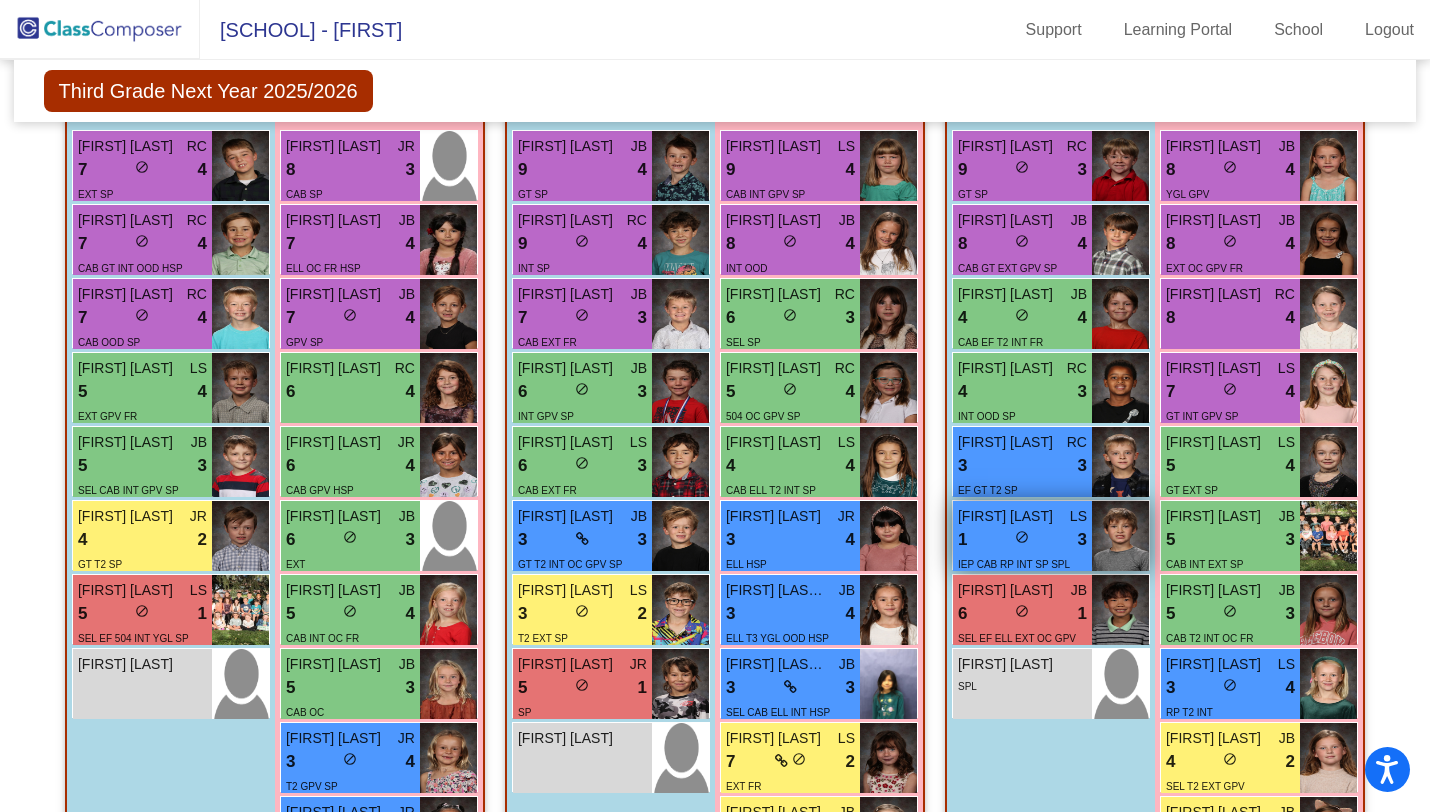 scroll, scrollTop: 1526, scrollLeft: 0, axis: vertical 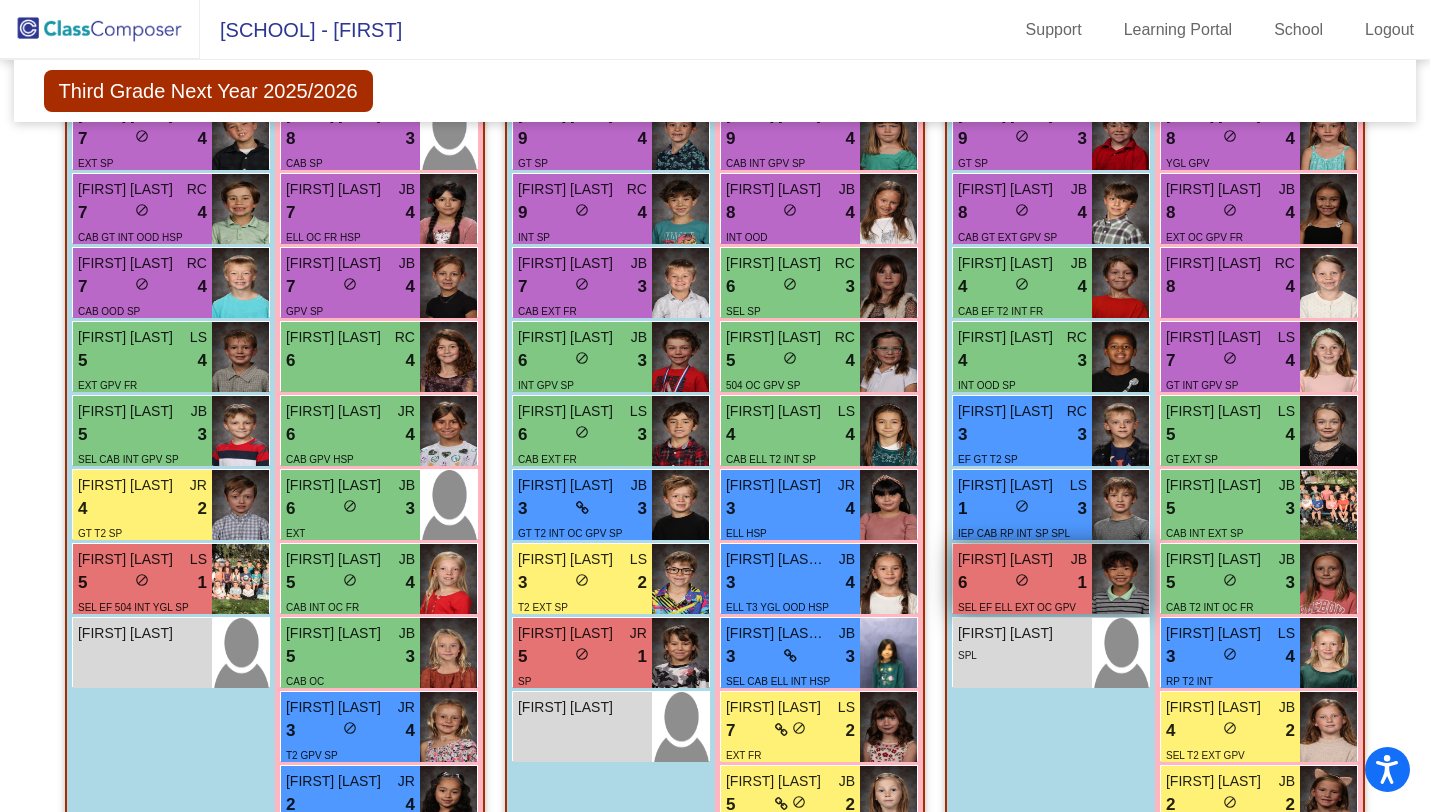 click on "6 lock do_not_disturb_alt 1" at bounding box center (1022, 583) 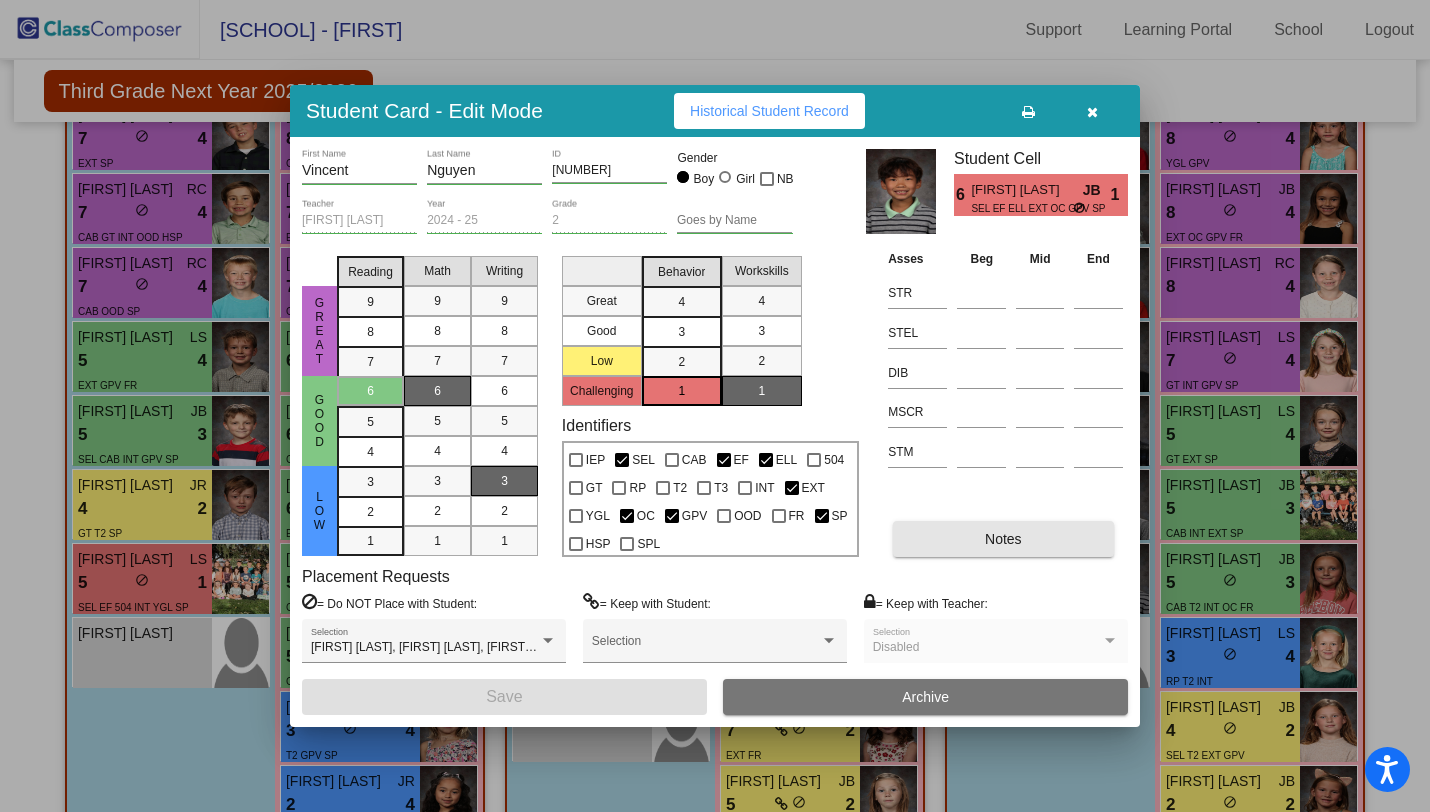 click on "Notes" at bounding box center (1003, 539) 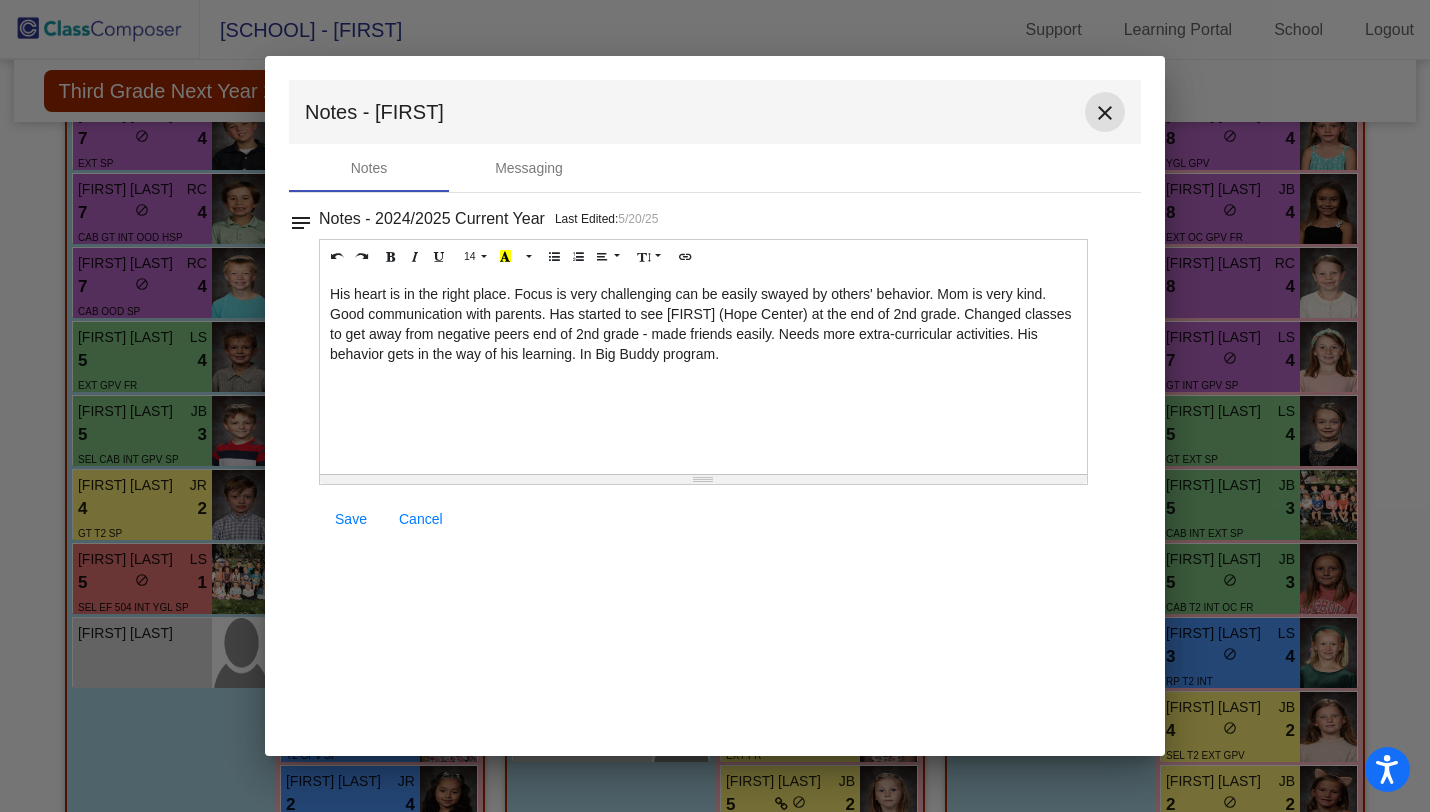 click on "close" at bounding box center (1105, 113) 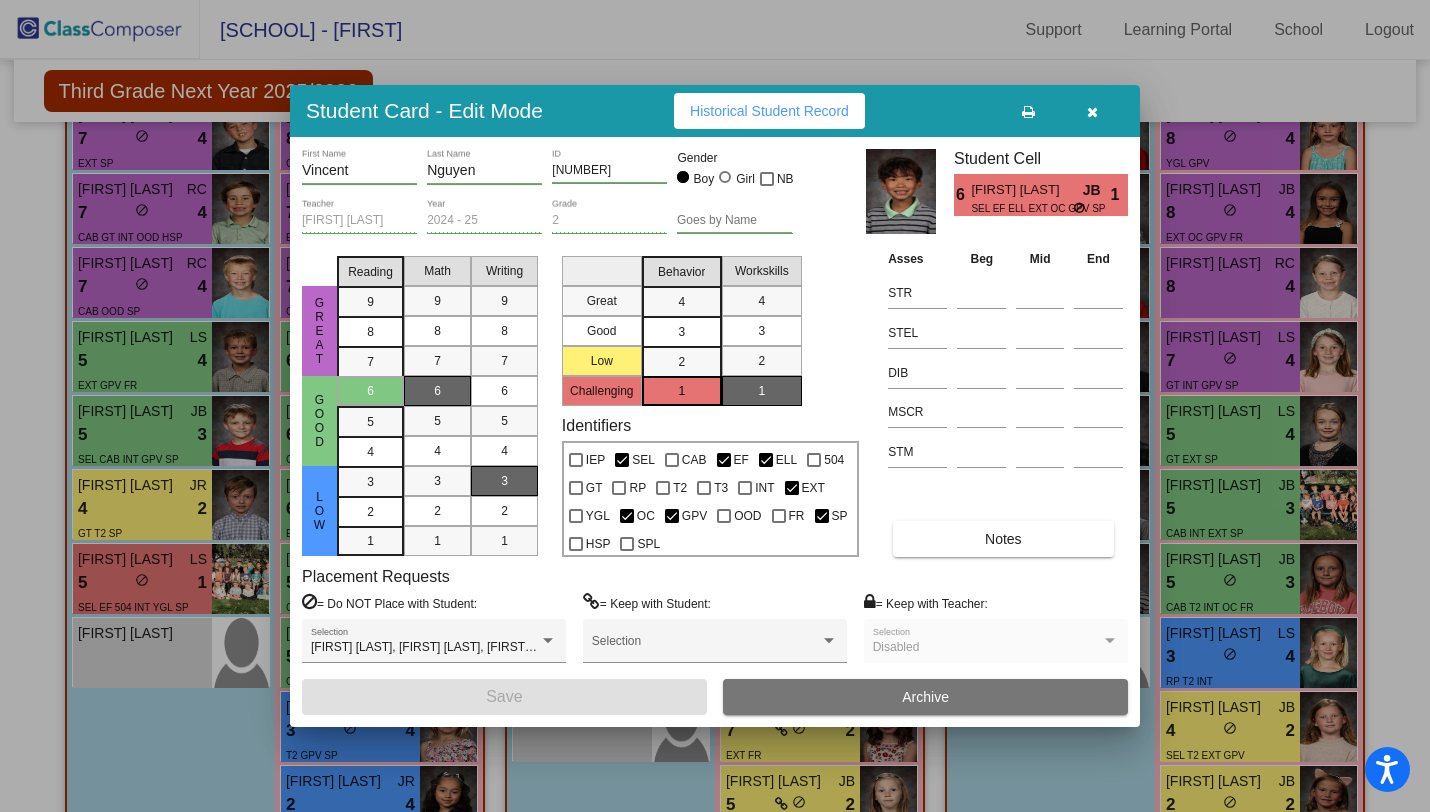 click at bounding box center [1092, 111] 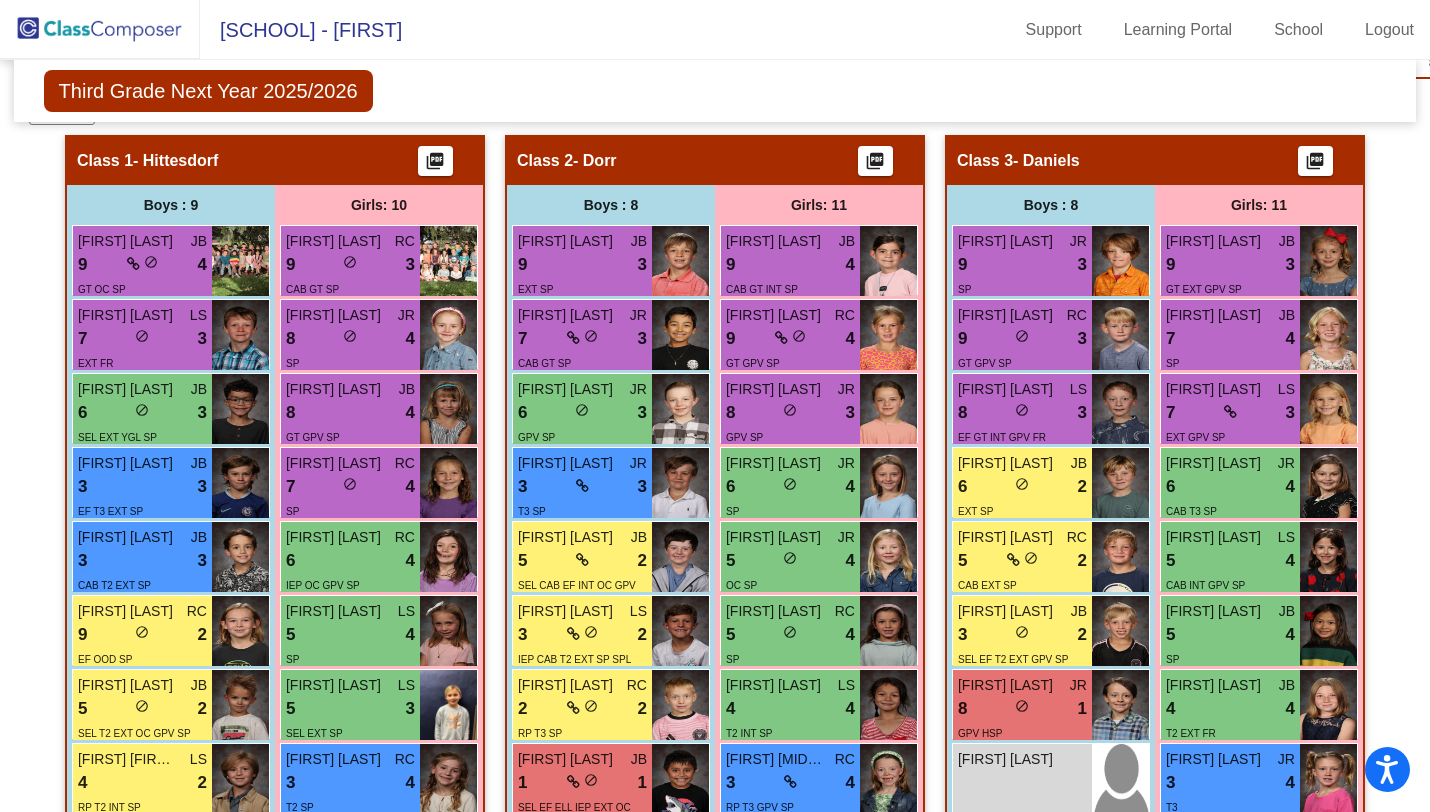 scroll, scrollTop: 0, scrollLeft: 0, axis: both 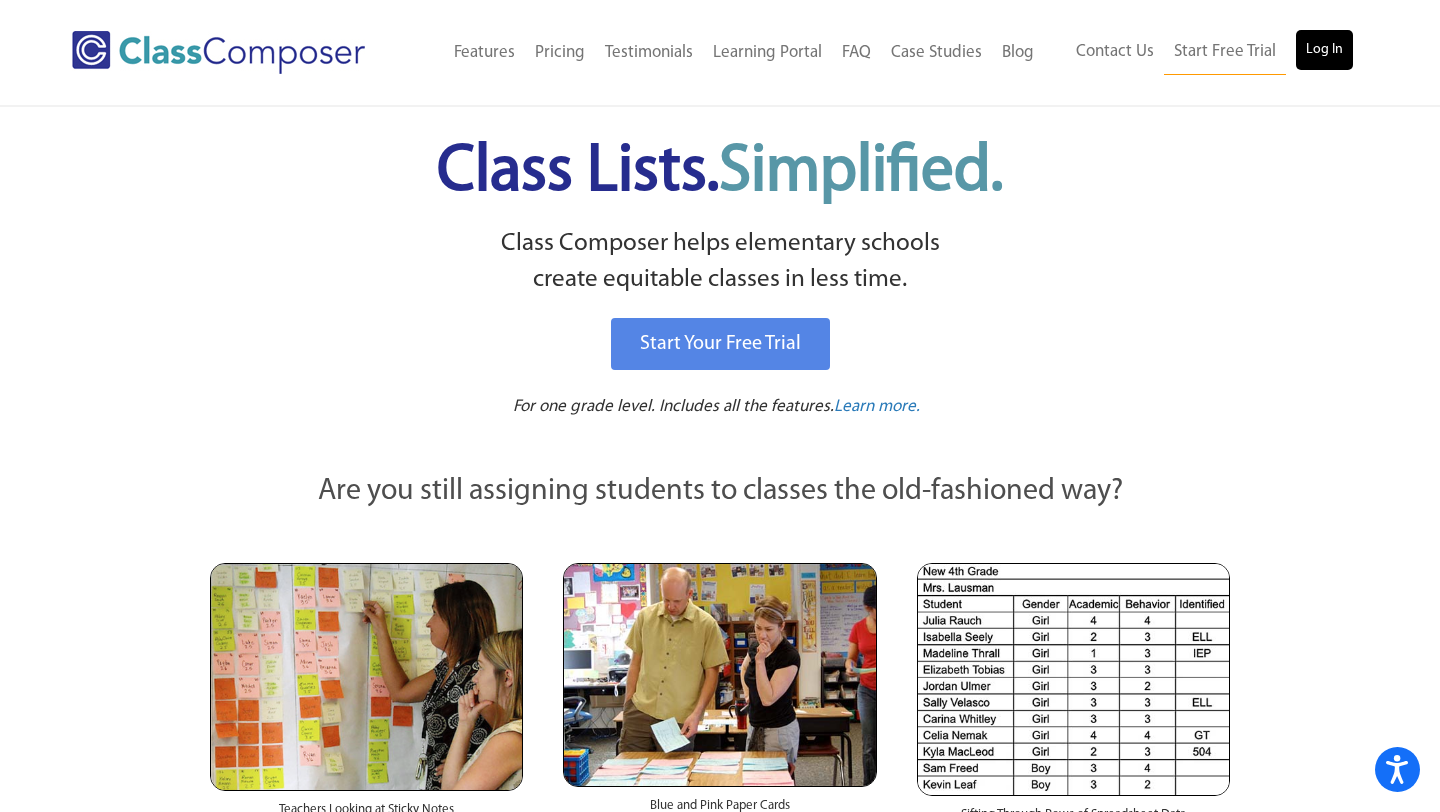 click on "Log In" at bounding box center [1324, 50] 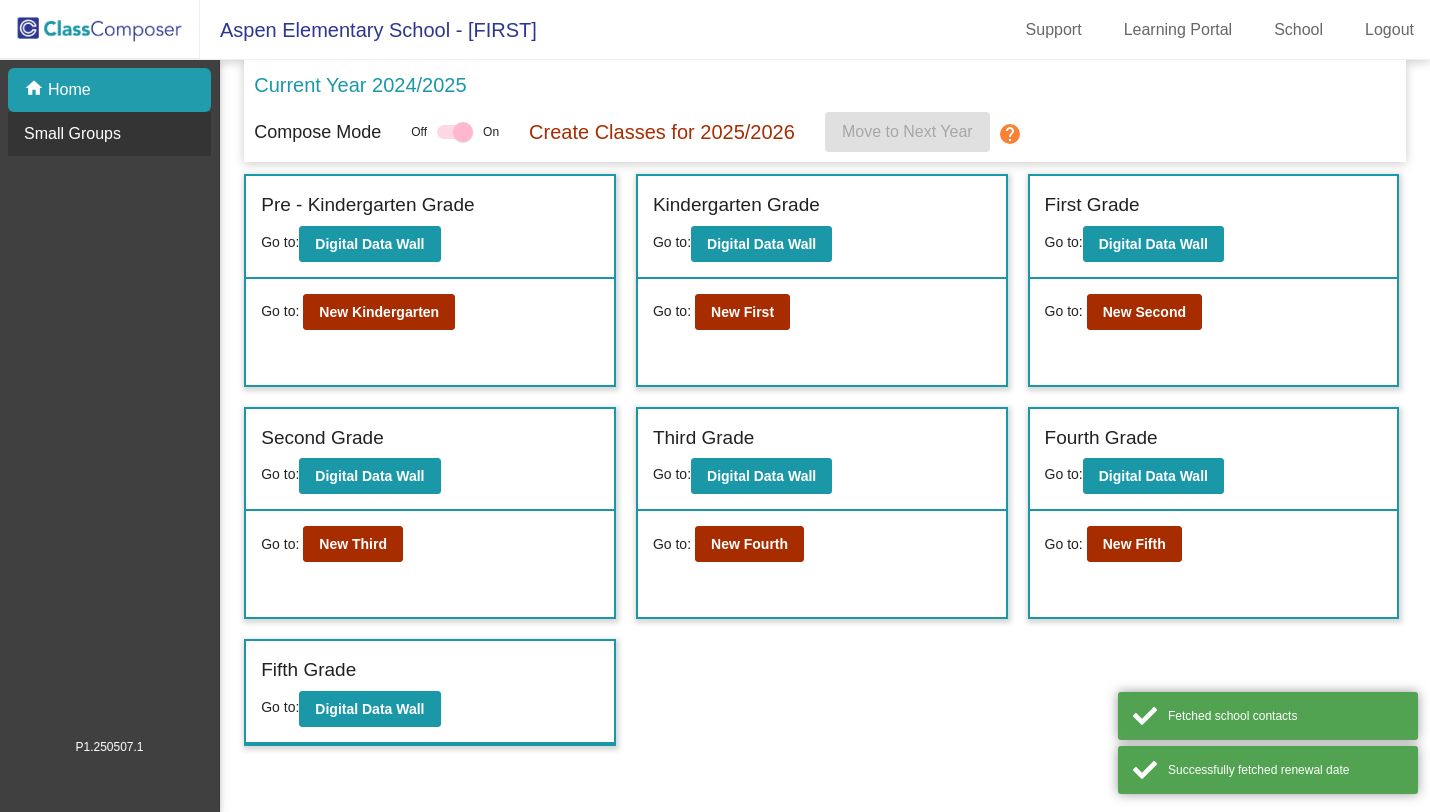 scroll, scrollTop: 0, scrollLeft: 0, axis: both 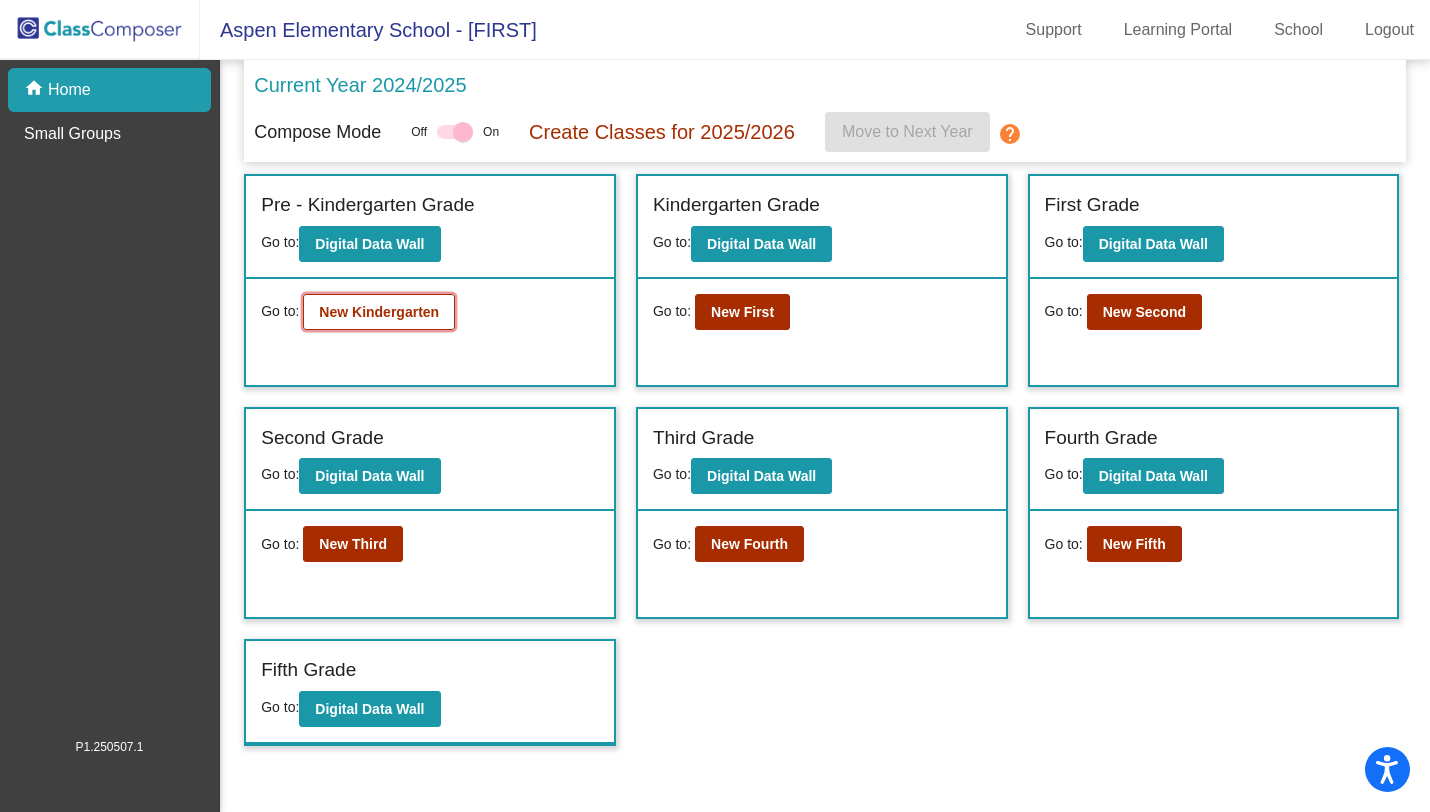 click on "New Kindergarten" 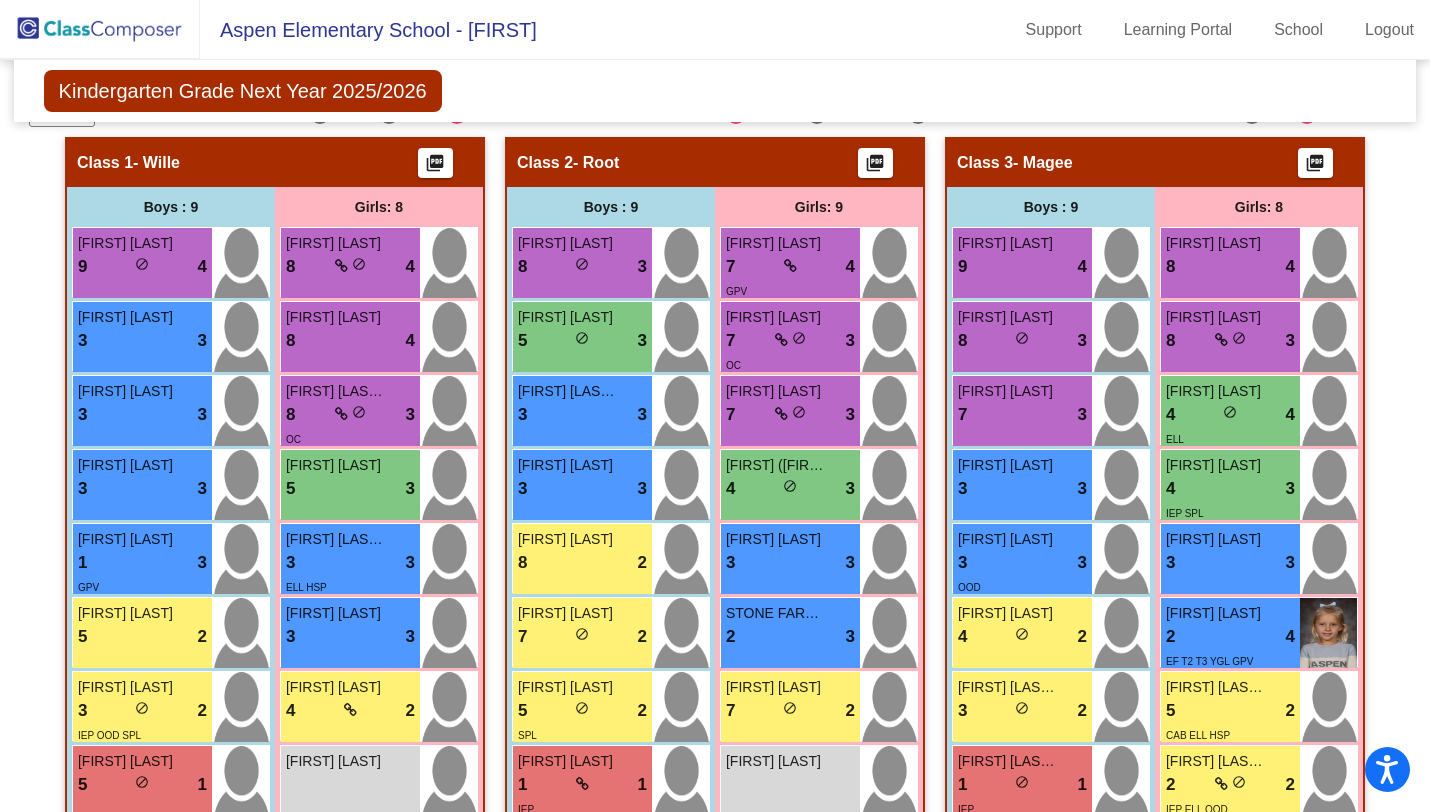 scroll, scrollTop: 355, scrollLeft: 0, axis: vertical 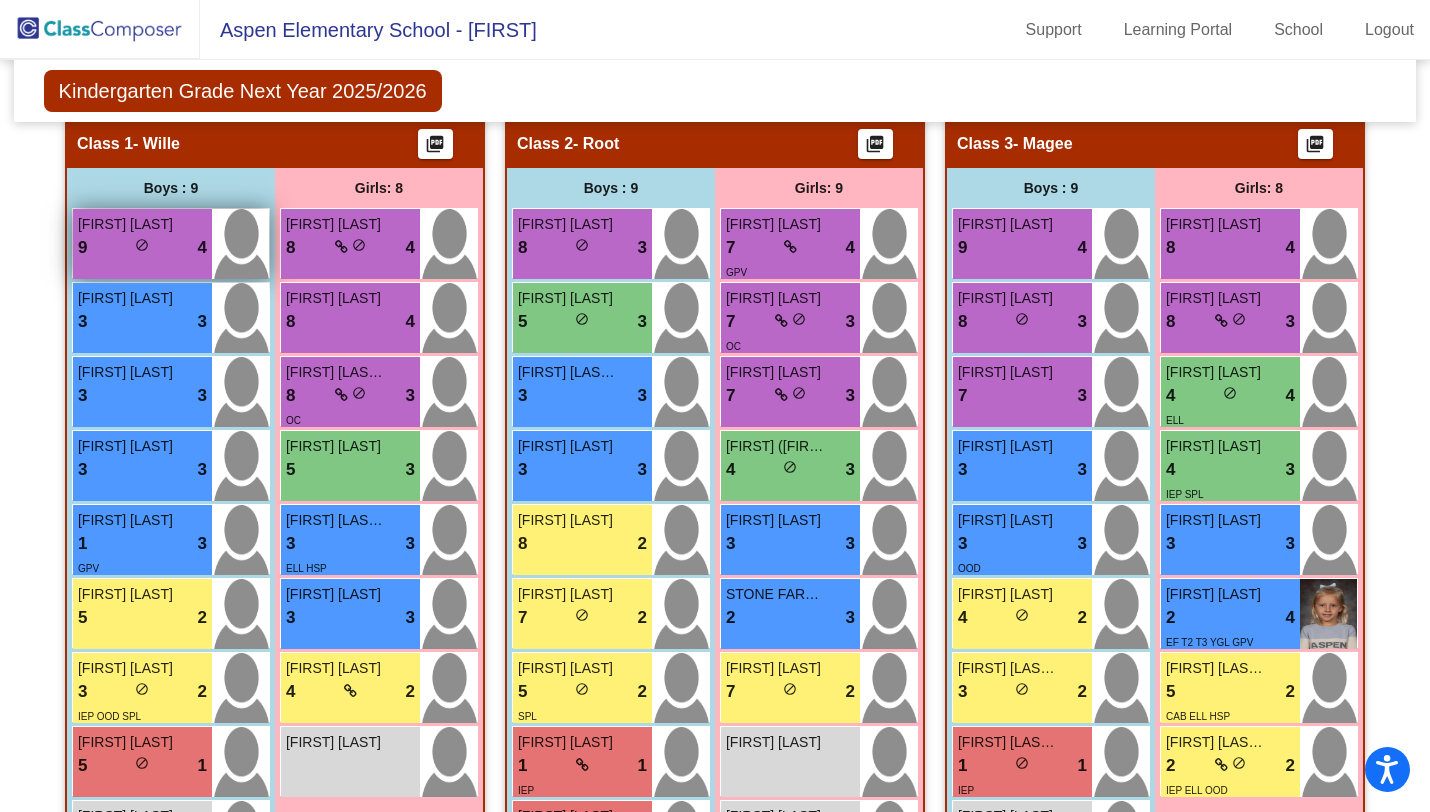 click on "9 lock do_not_disturb_alt 4" at bounding box center [142, 248] 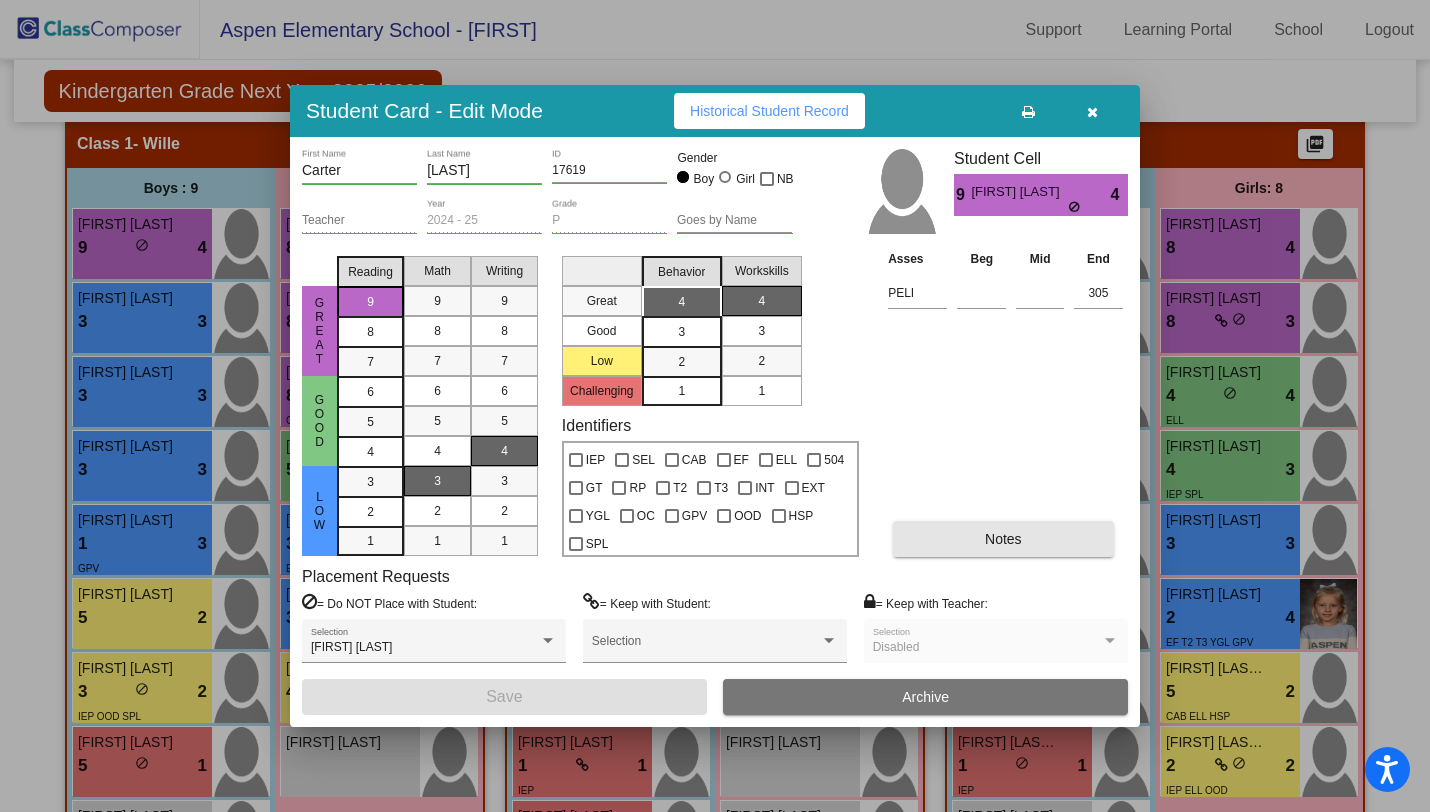 click on "Notes" at bounding box center (1003, 539) 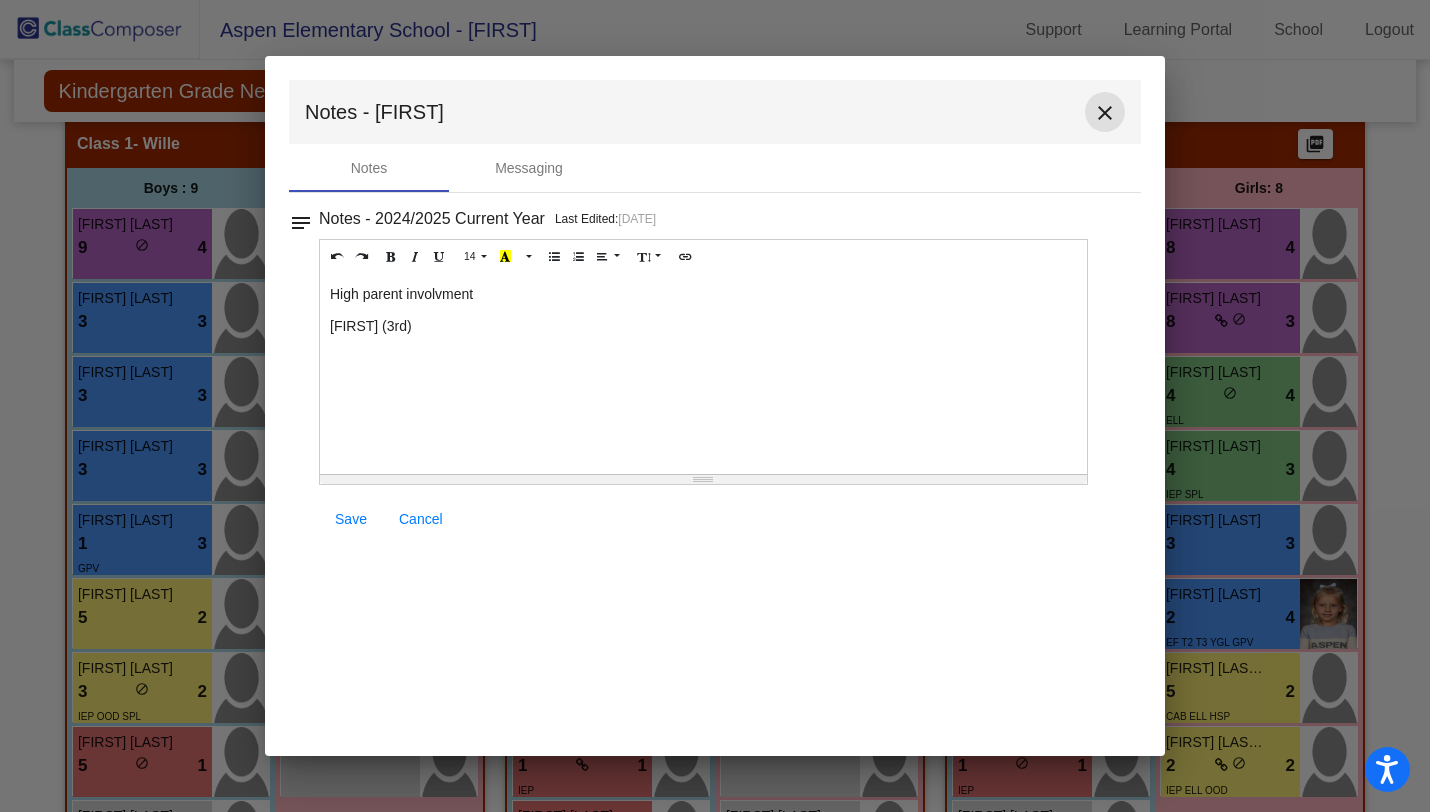 click on "close" at bounding box center [1105, 113] 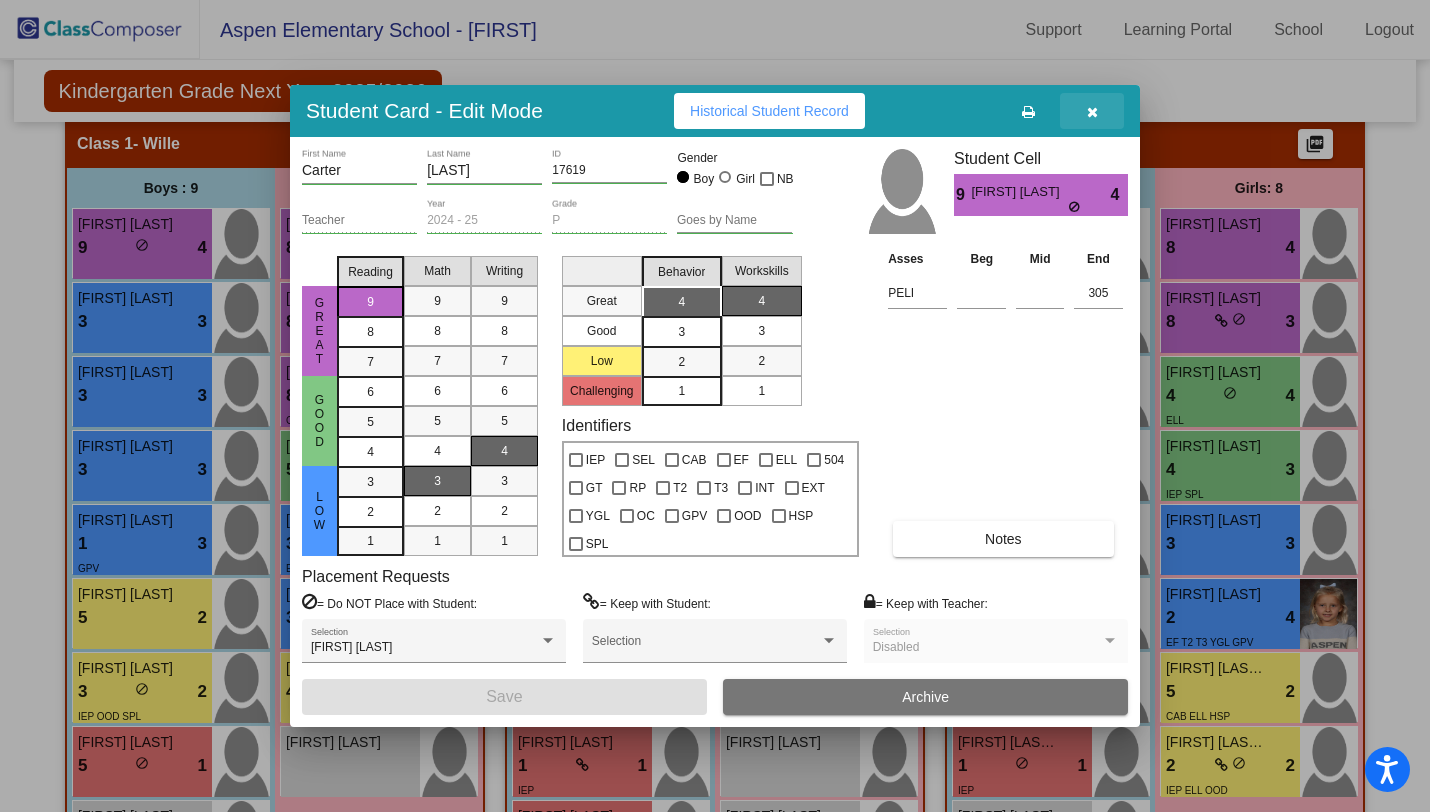 click at bounding box center [1092, 112] 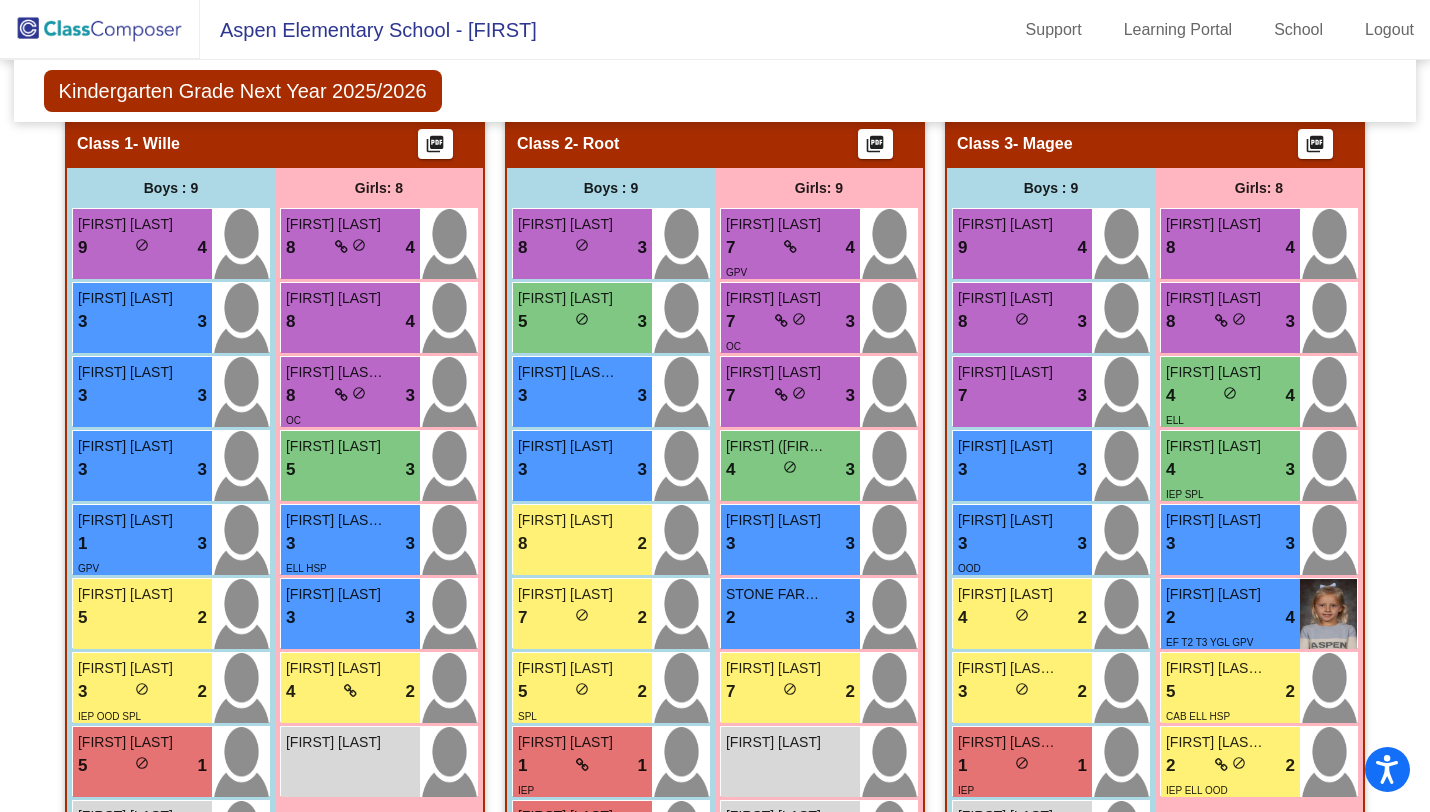 click on "Kindergarten Grade Next Year 2025/2026  Edit Composition Off   On  Incoming   Digital Data Wall    Display Scores for Years:   2023 - 2024  2024 - 2025  Grade/Archive Students in Table View   Download   New Small Group   Saved Small Group  Display Scores for Years:  2023 - 2024  2024 - 2025 Display Assessments: PELI Display Student Picture:    Yes     No  Students Academics Life Skills Placement  Identified  Total Boys Girls  Read.   Math   Writ.   Behav.   Work Sk.   IEP   SEL   CAB   EF   ELL   504   GT   RP   T2   T3   INT   EXT   YGL   OC   GPV   OOD   HSP   SPL  Hallway  visibility_off  0 0 0                 0   0   0   0   0   0   0   0   0   0   0   0   0   0   0   0   0   0   0   0   0  Class 1  visibility  17 9 8  4.18   2.59   3.18   2.53   2.35   5   3   0   1   0   0   0   1   0   0   0   0   0   0   0   0   1   1   1   1   1  Class 2  visibility  18 9 9  4.33   2.61   2.61   2.28   2.22   9   5   0   2   0   0   0   0   0   0   0   0   0   0   0   0   1   1   0   0   1  Class 3 17 9 8" 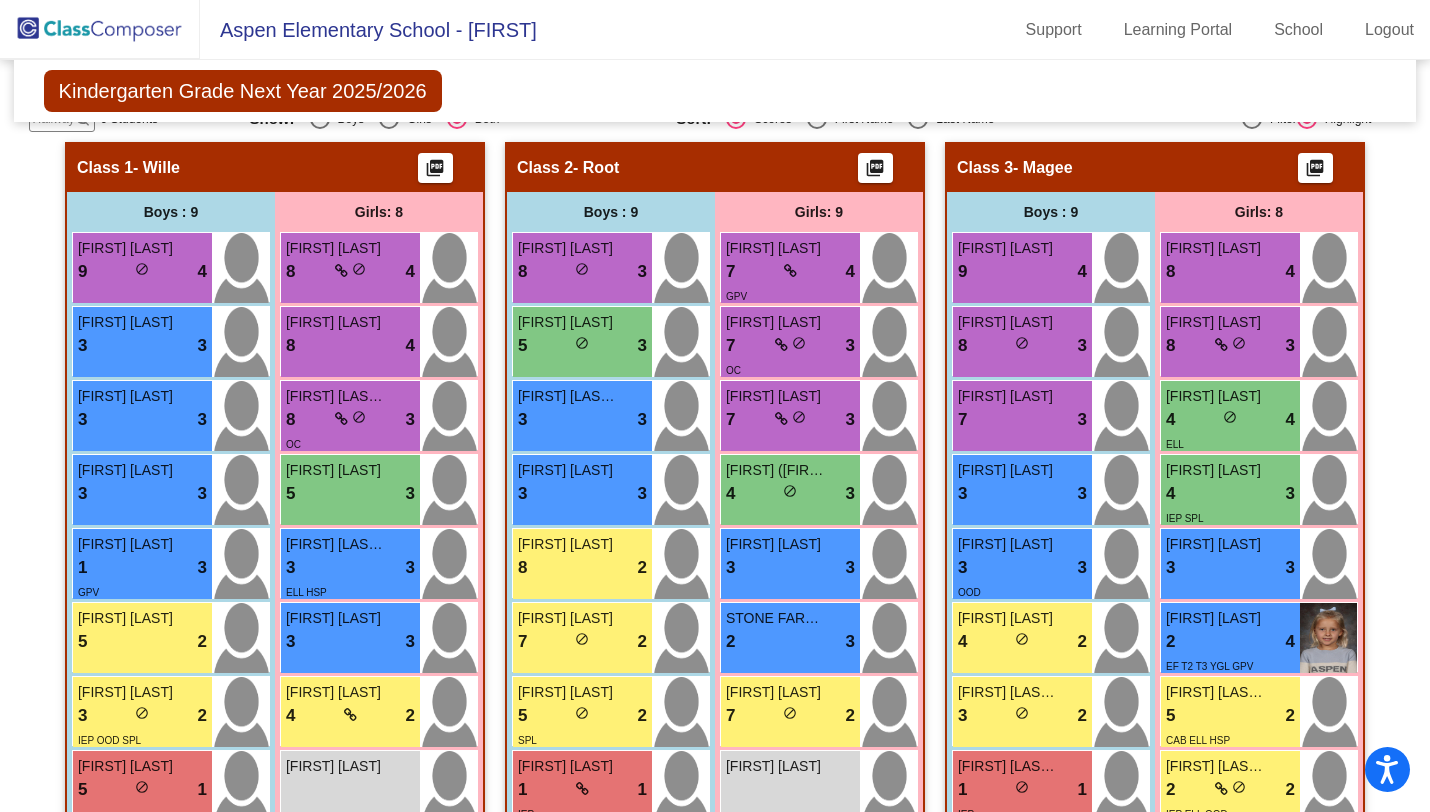 scroll, scrollTop: 0, scrollLeft: 0, axis: both 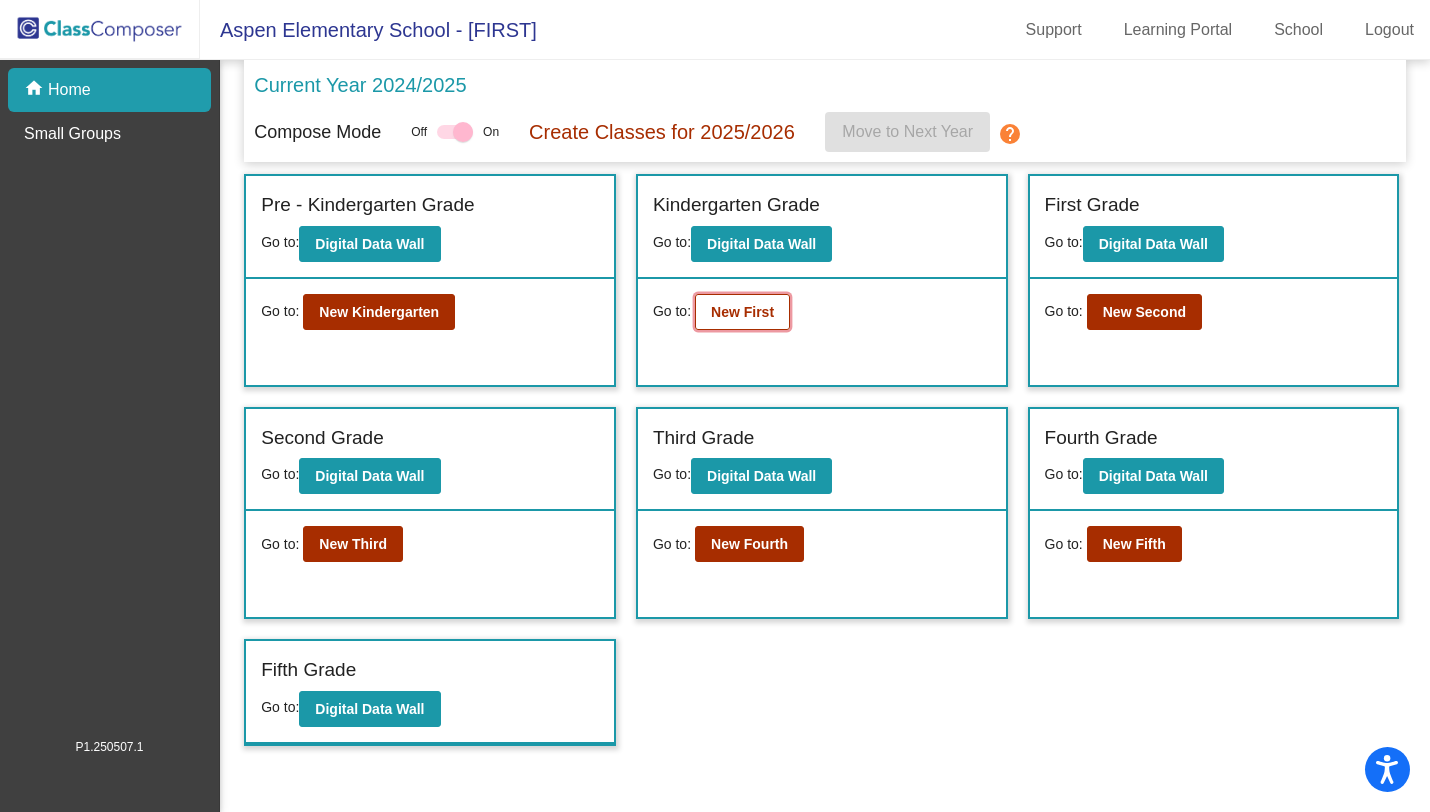 click on "New First" 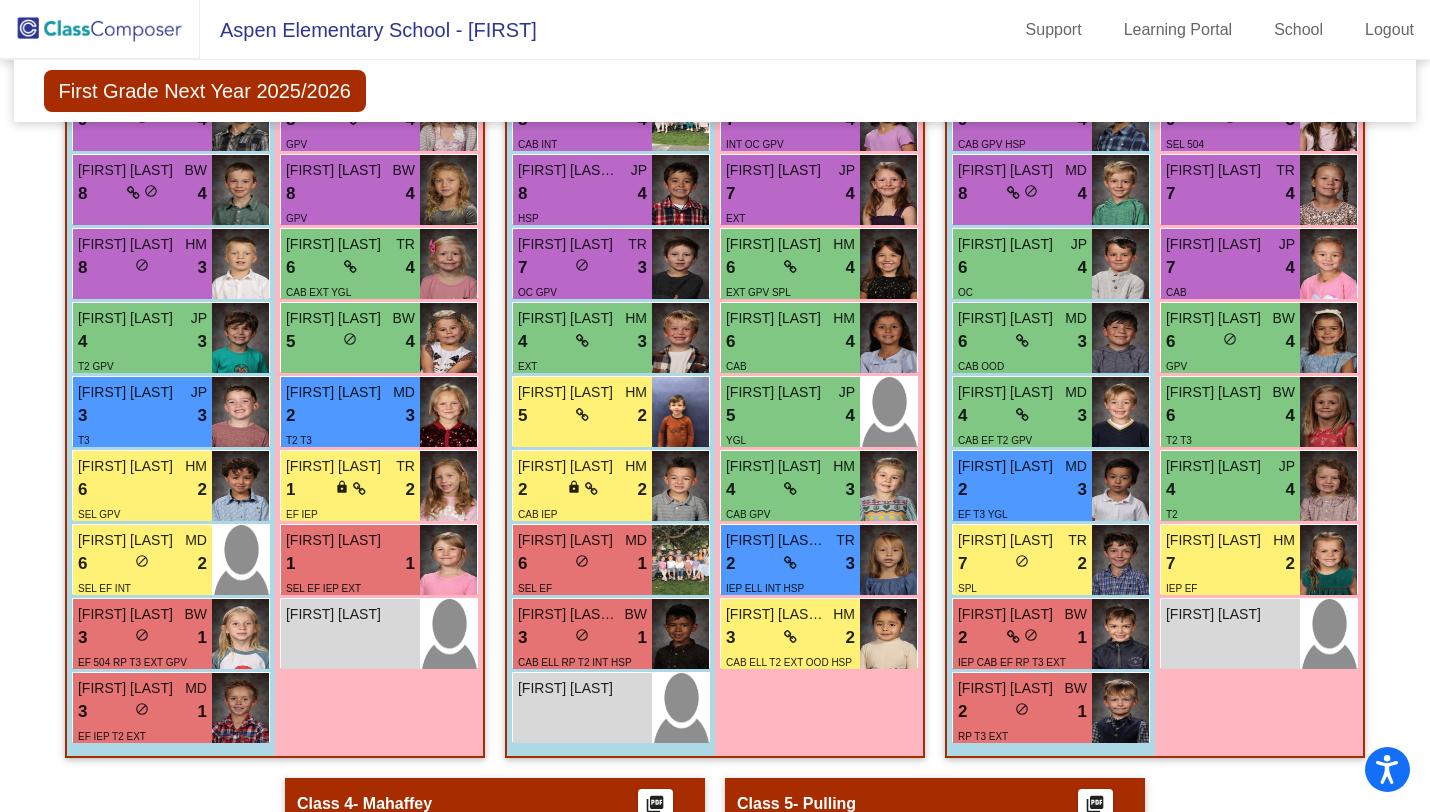 scroll, scrollTop: 573, scrollLeft: 0, axis: vertical 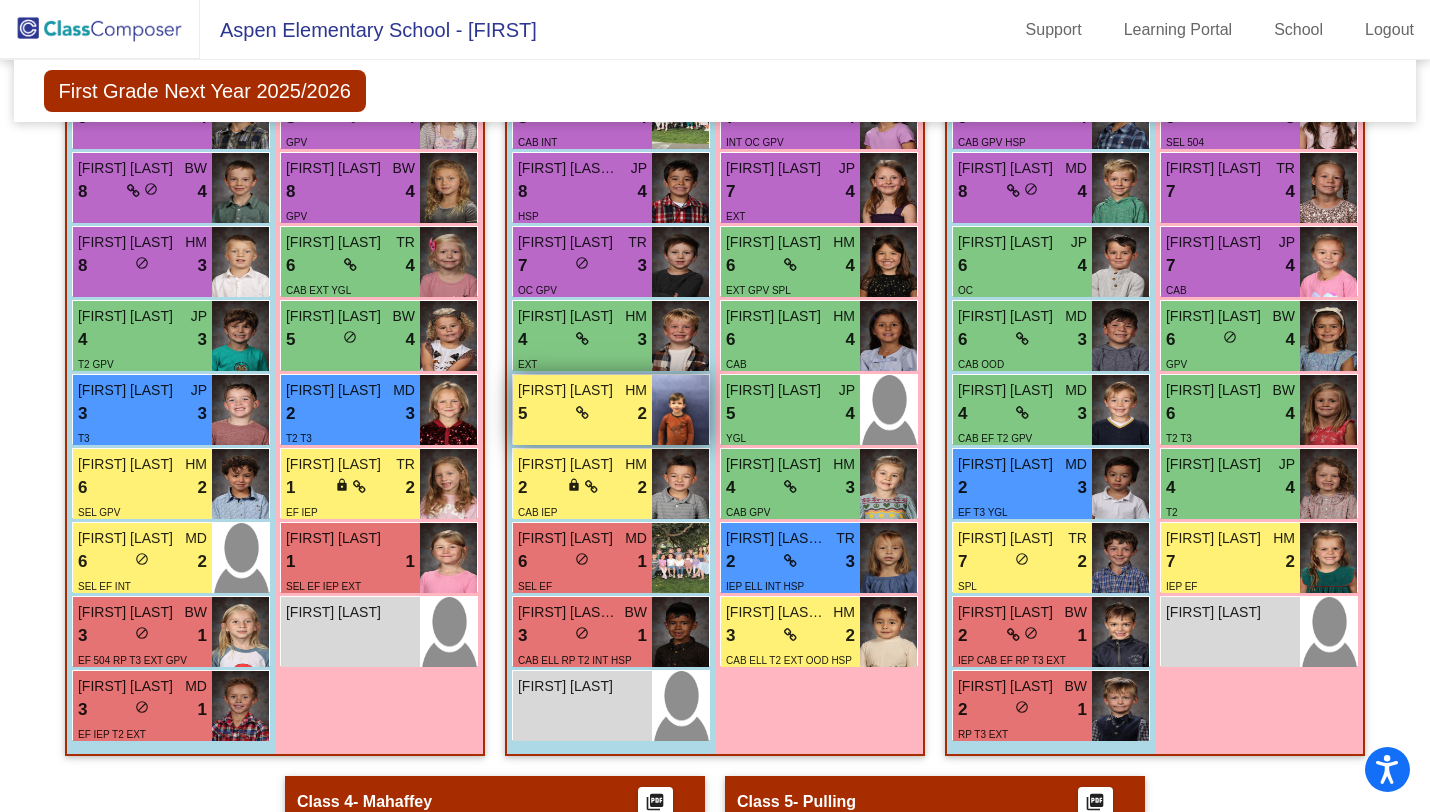 click on "5 lock do_not_disturb_alt 2" at bounding box center [582, 414] 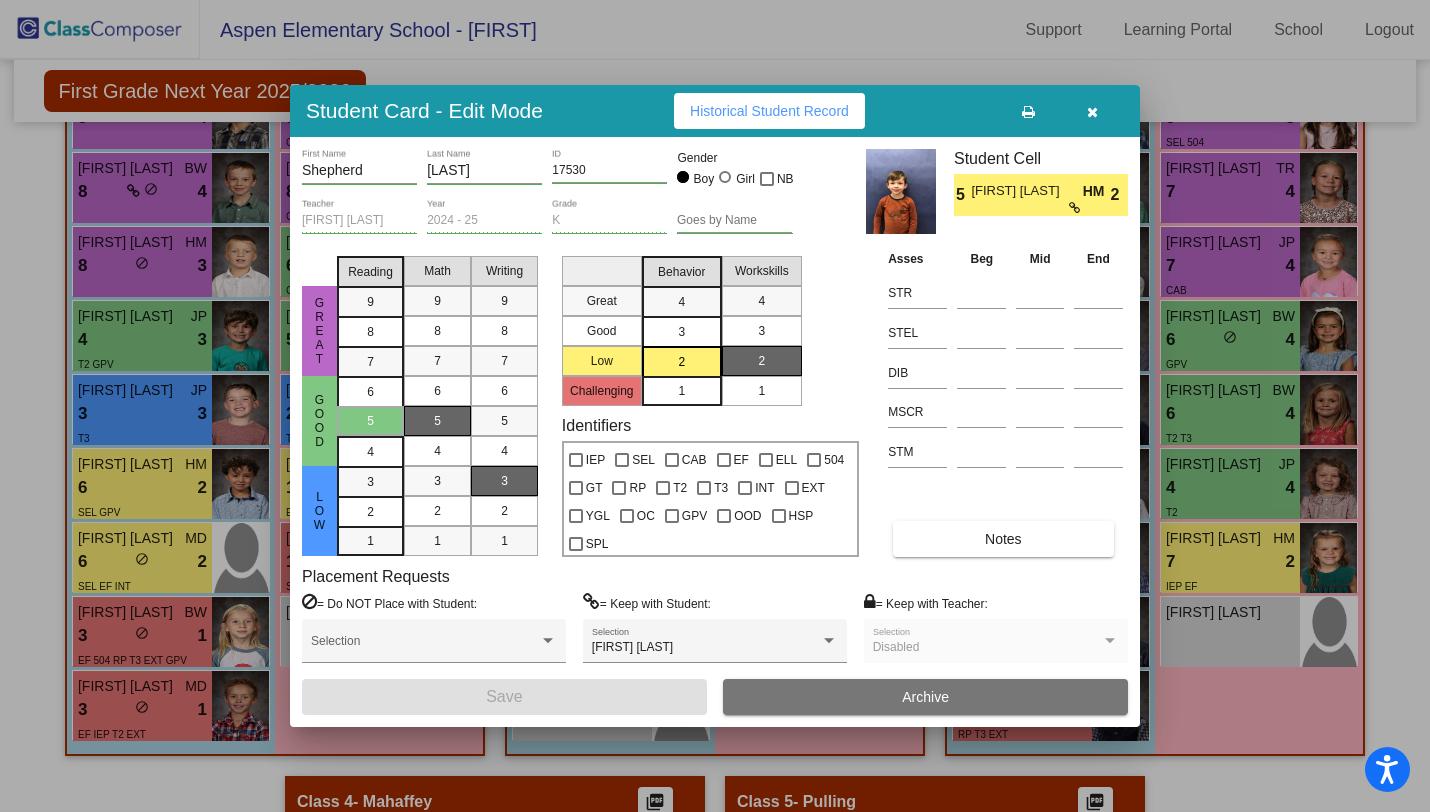 click on "Notes" at bounding box center [1003, 539] 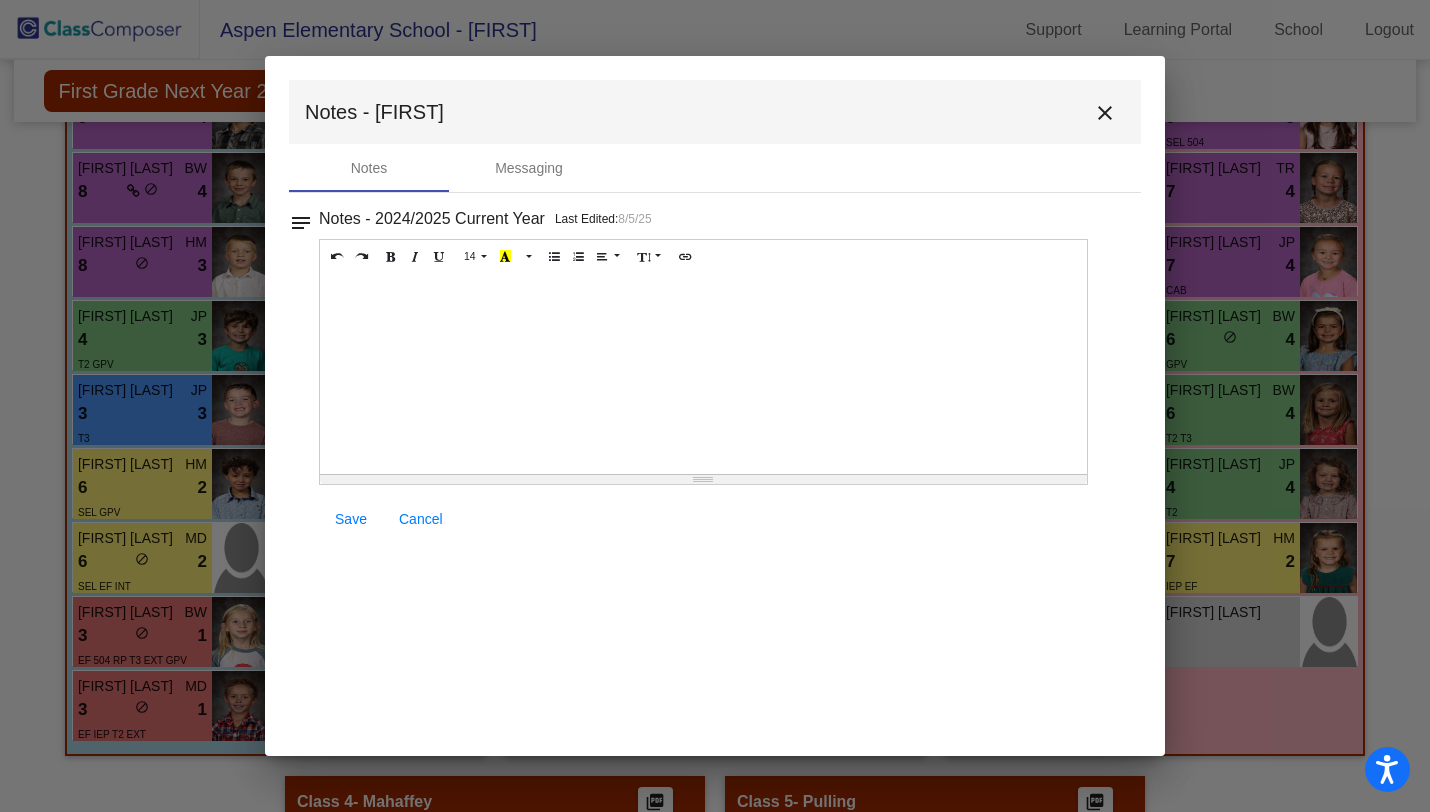 click on "close" at bounding box center (1105, 113) 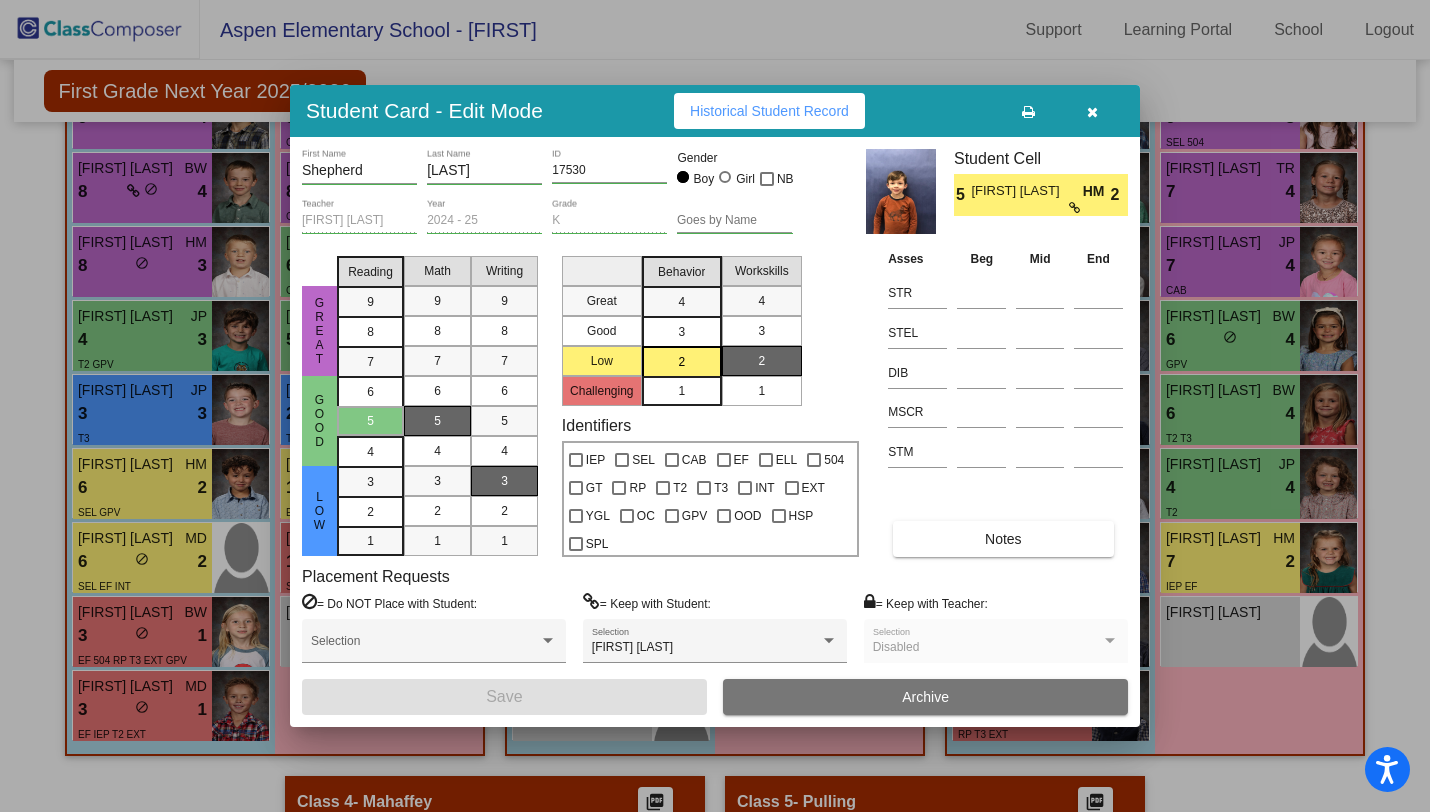 click at bounding box center (1092, 112) 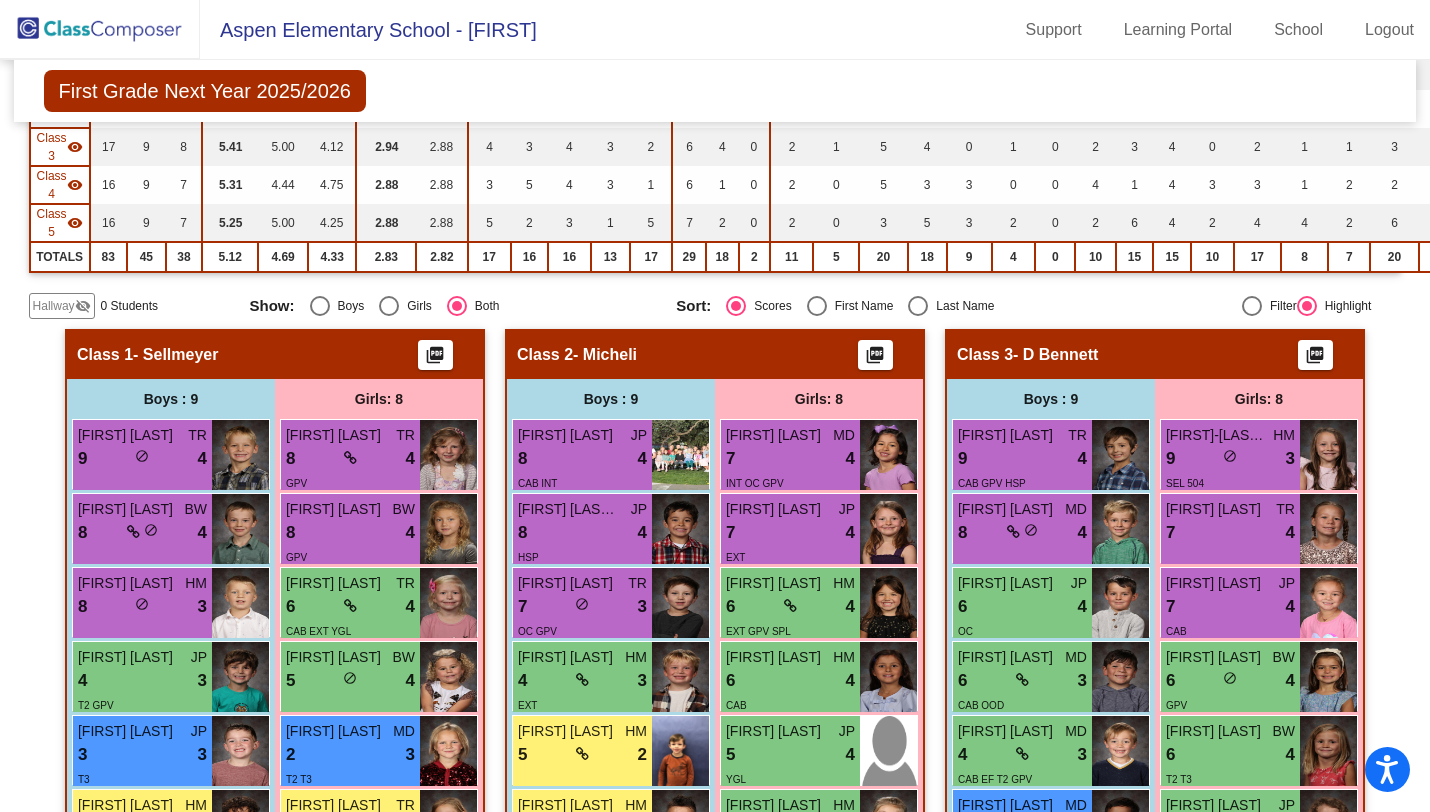 scroll, scrollTop: 230, scrollLeft: 0, axis: vertical 